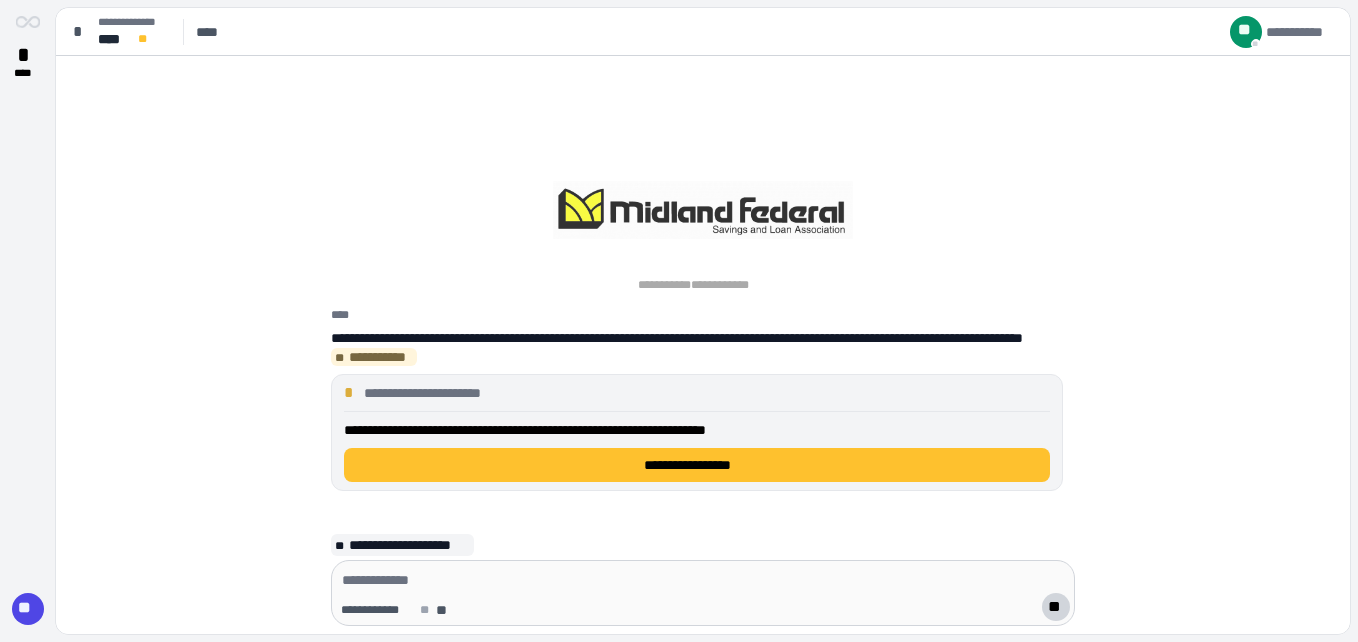 scroll, scrollTop: 0, scrollLeft: 0, axis: both 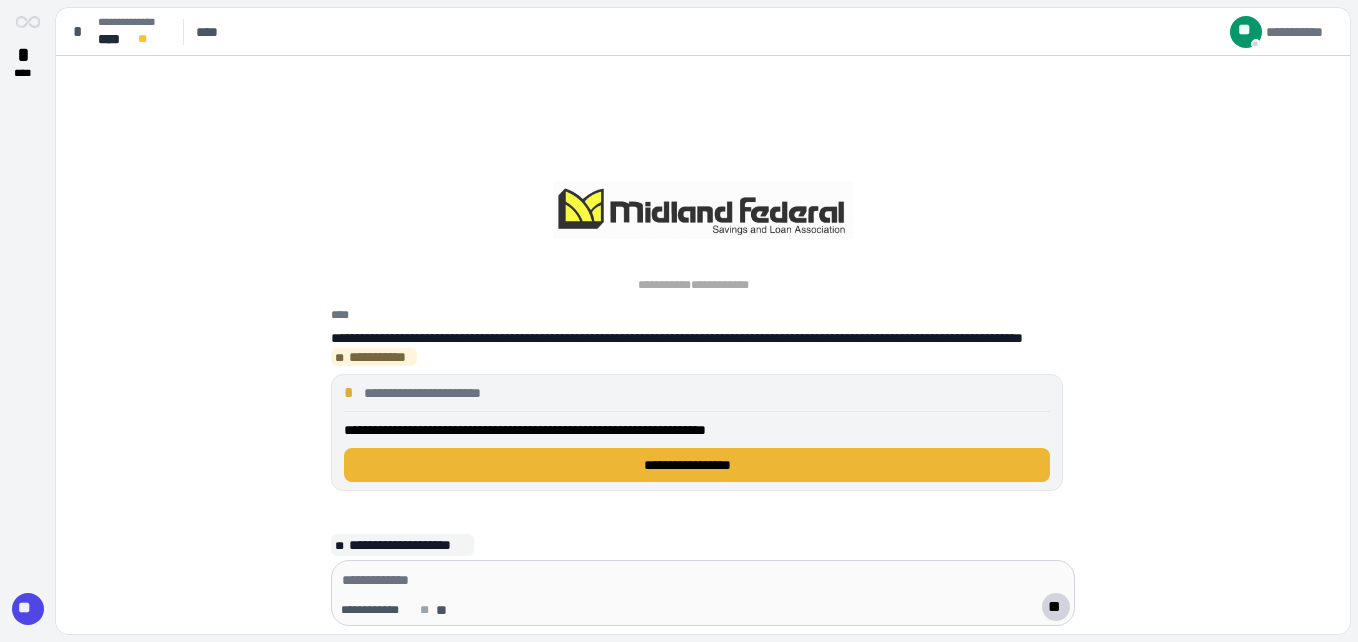 click on "**********" at bounding box center [697, 465] 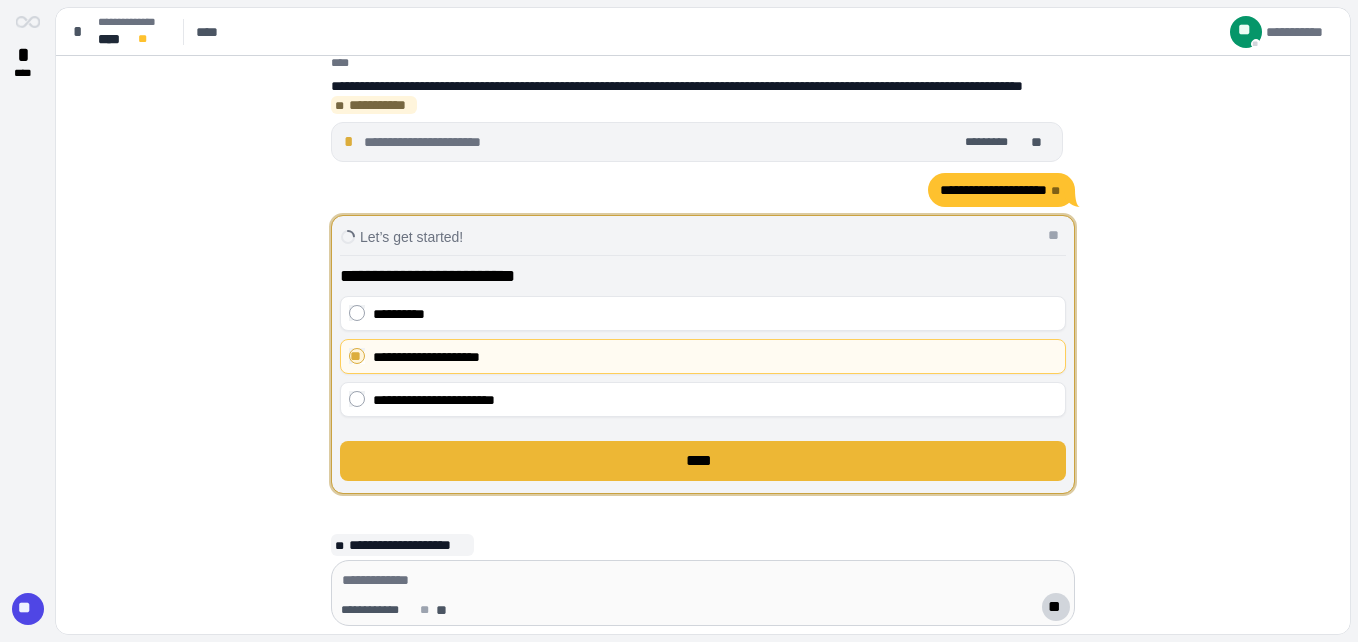 click on "****" at bounding box center [703, 461] 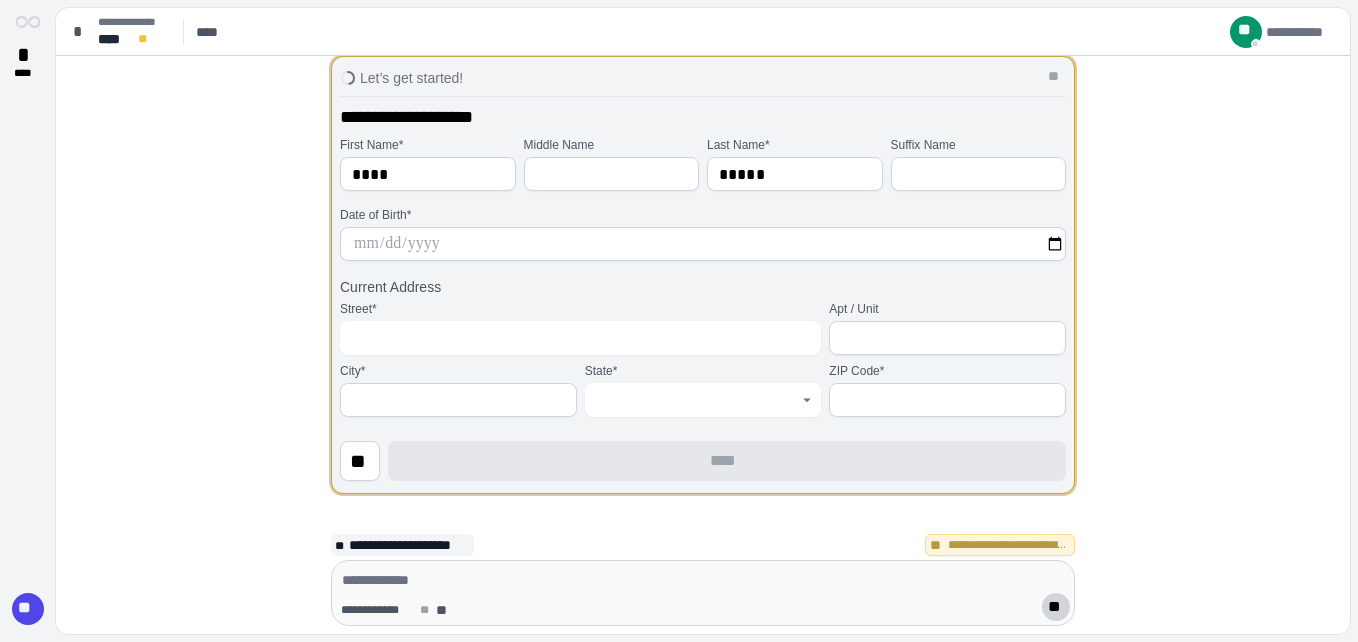 click at bounding box center (703, 244) 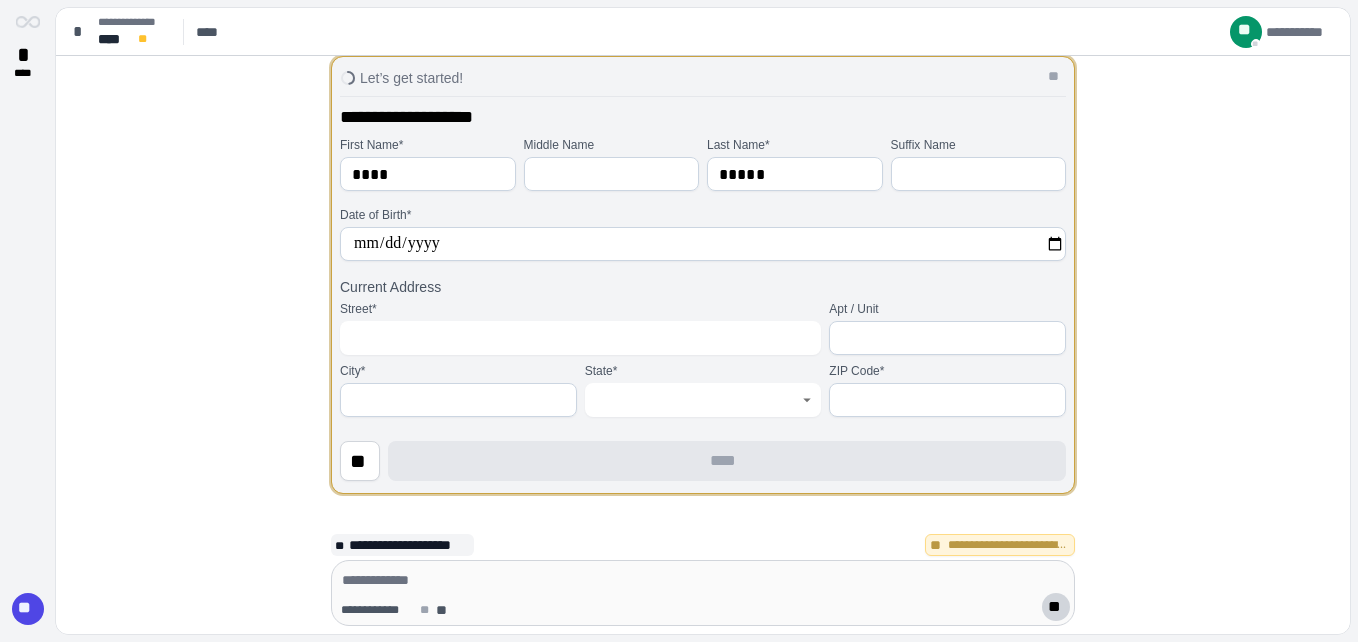 type on "**********" 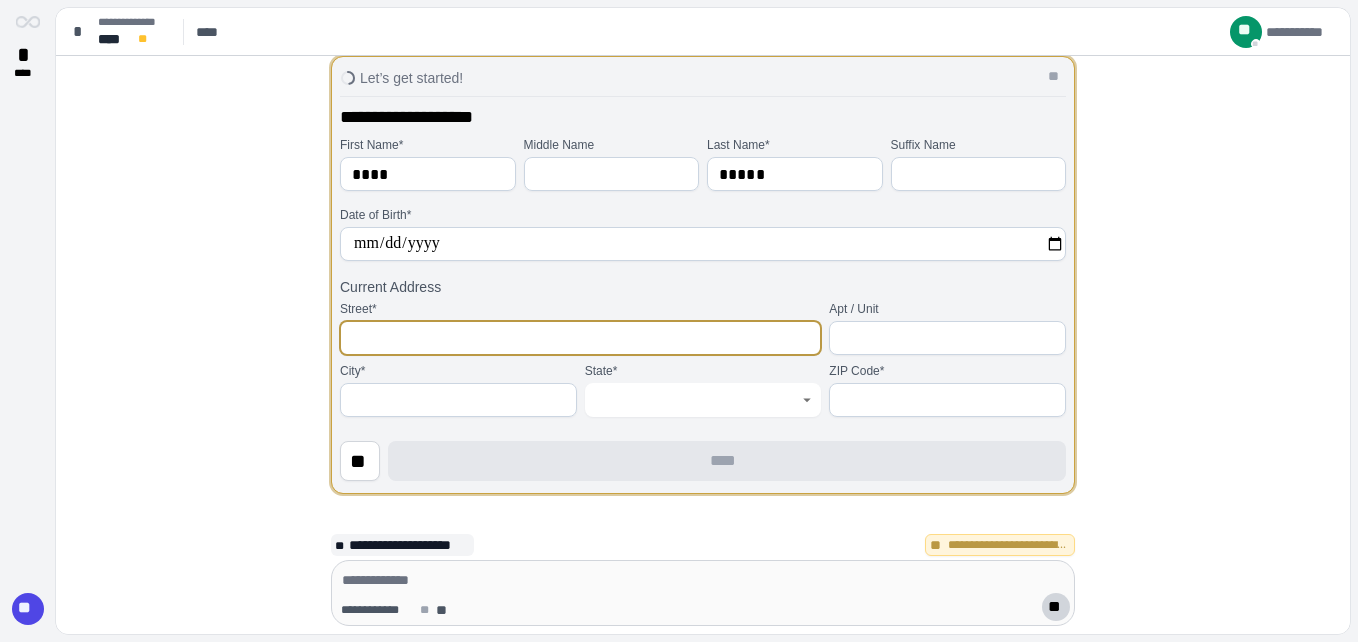 click at bounding box center (580, 338) 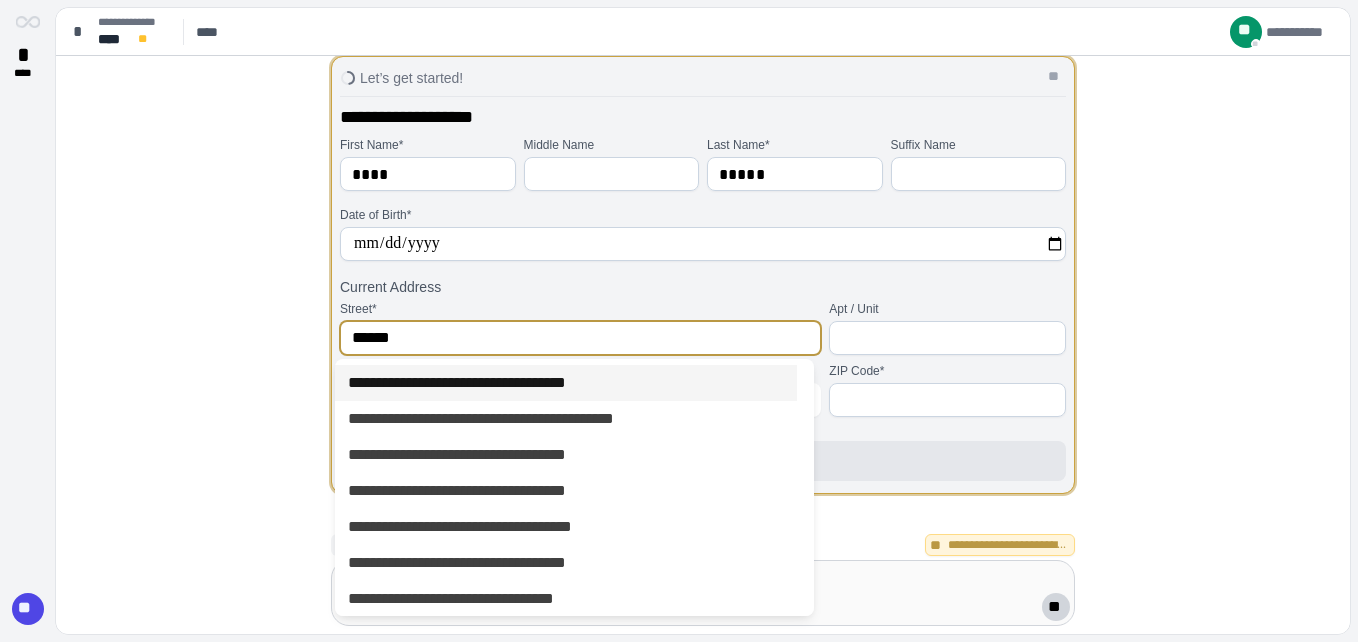 click on "**********" at bounding box center [566, 383] 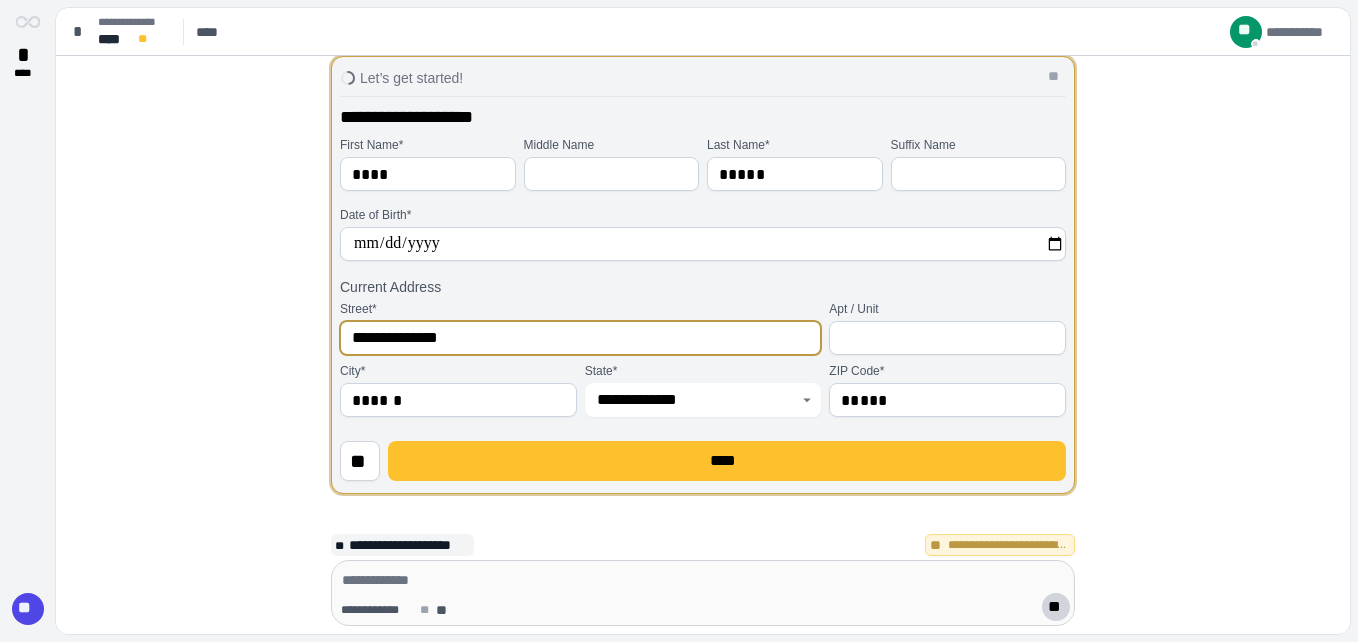 type on "**********" 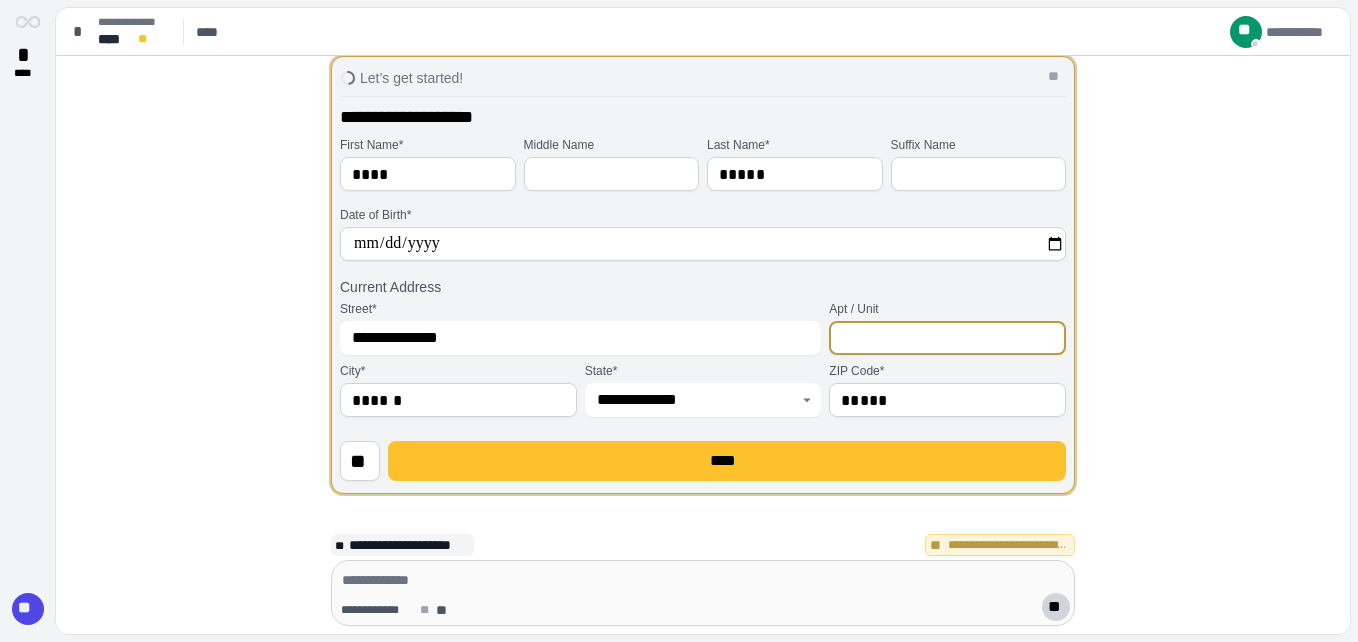 click at bounding box center (947, 338) 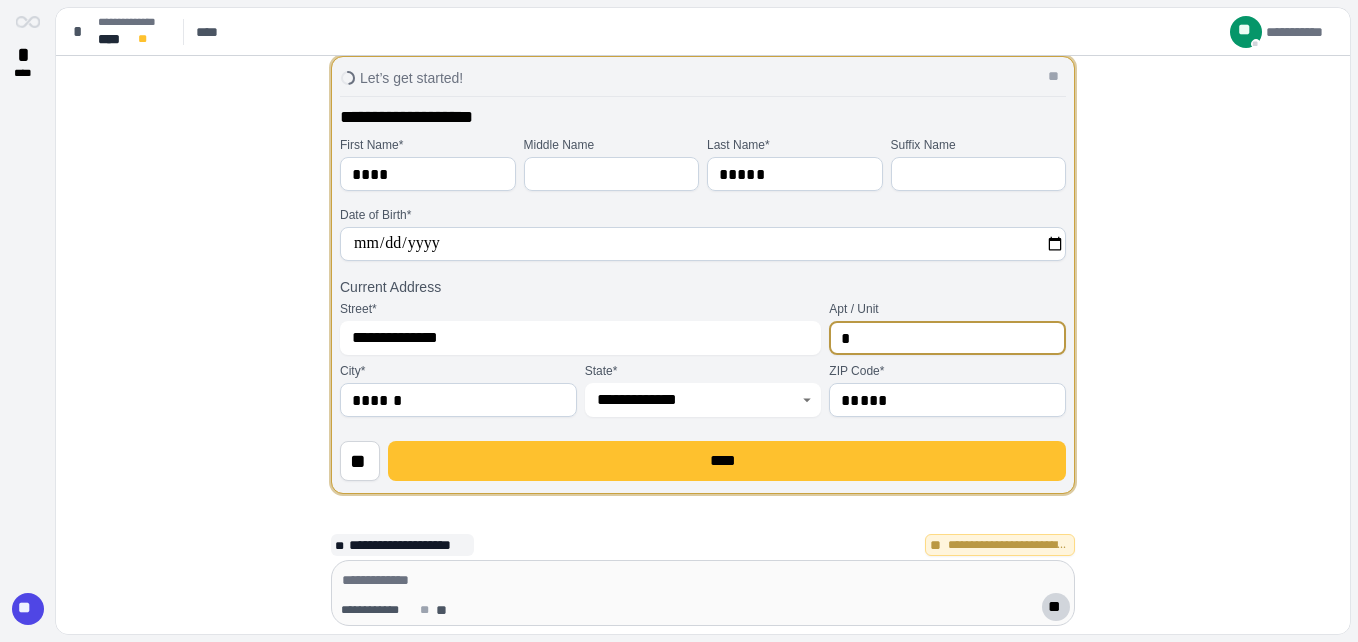 type on "*" 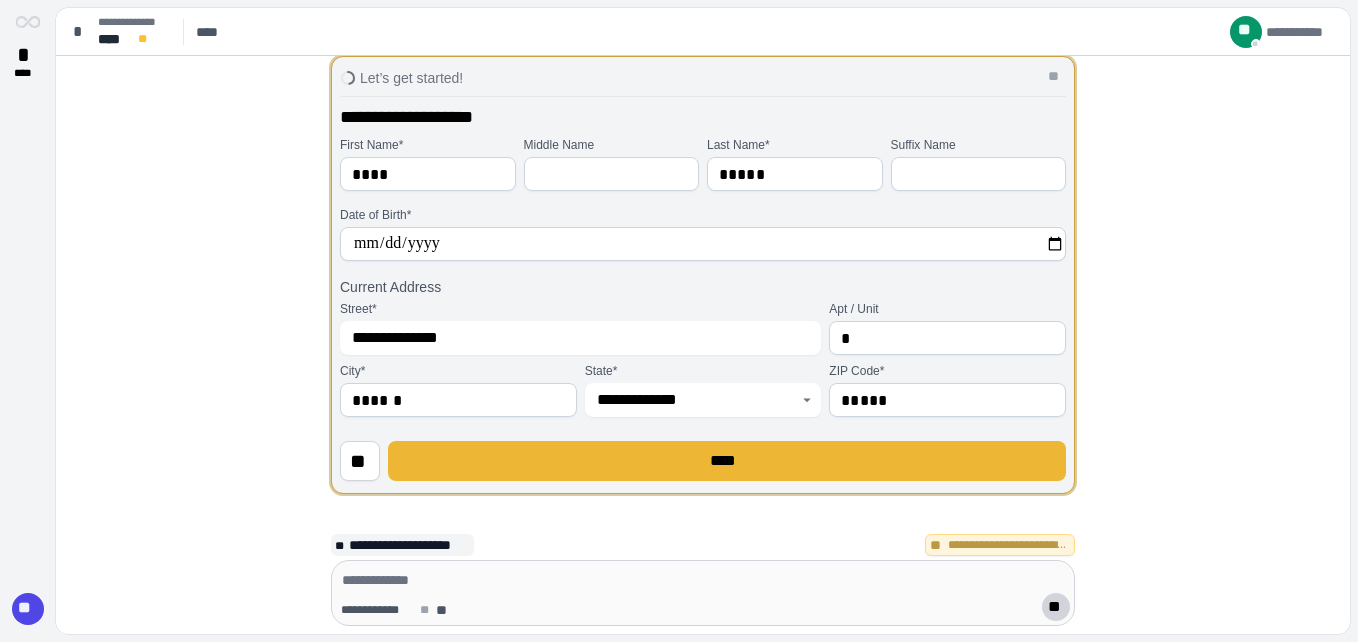 click on "****" at bounding box center [727, 461] 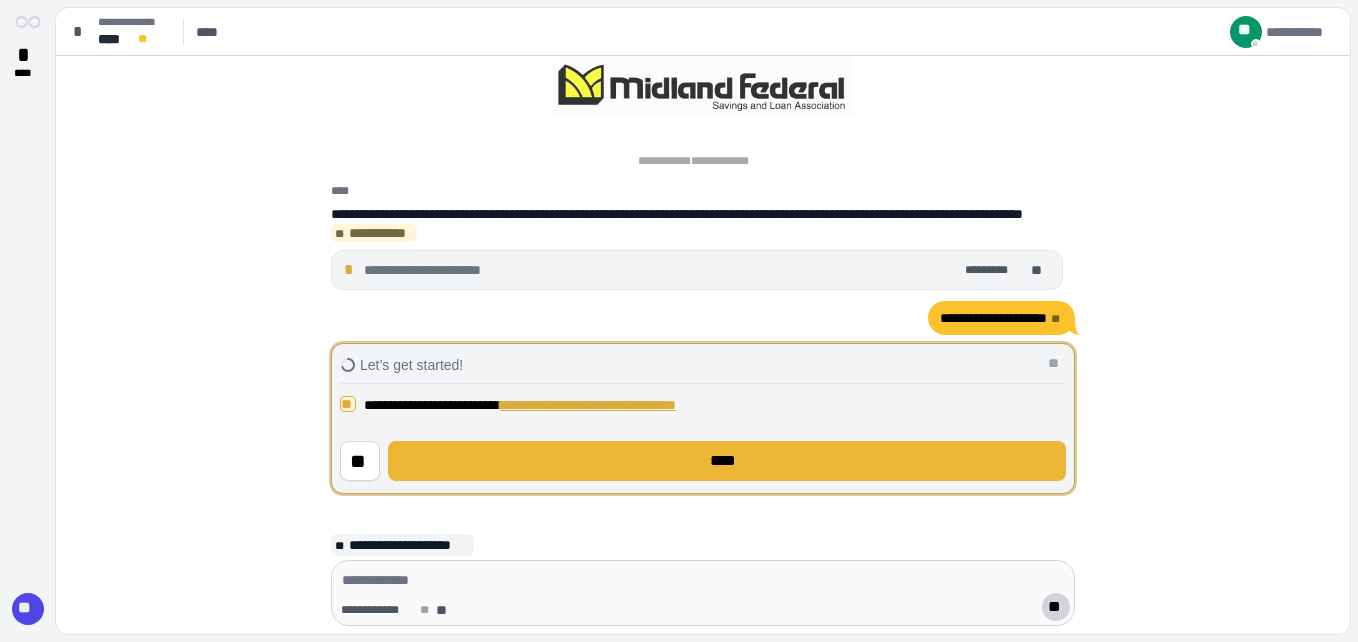 click on "****" at bounding box center (727, 461) 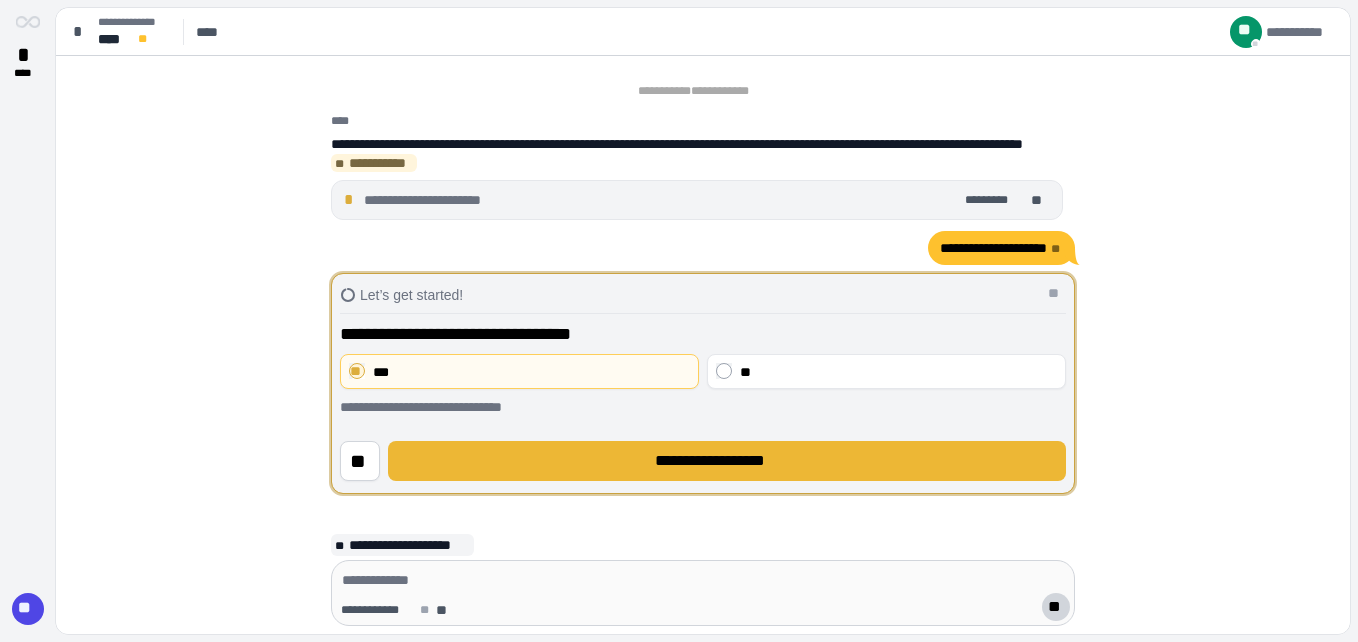 click on "**********" at bounding box center [727, 461] 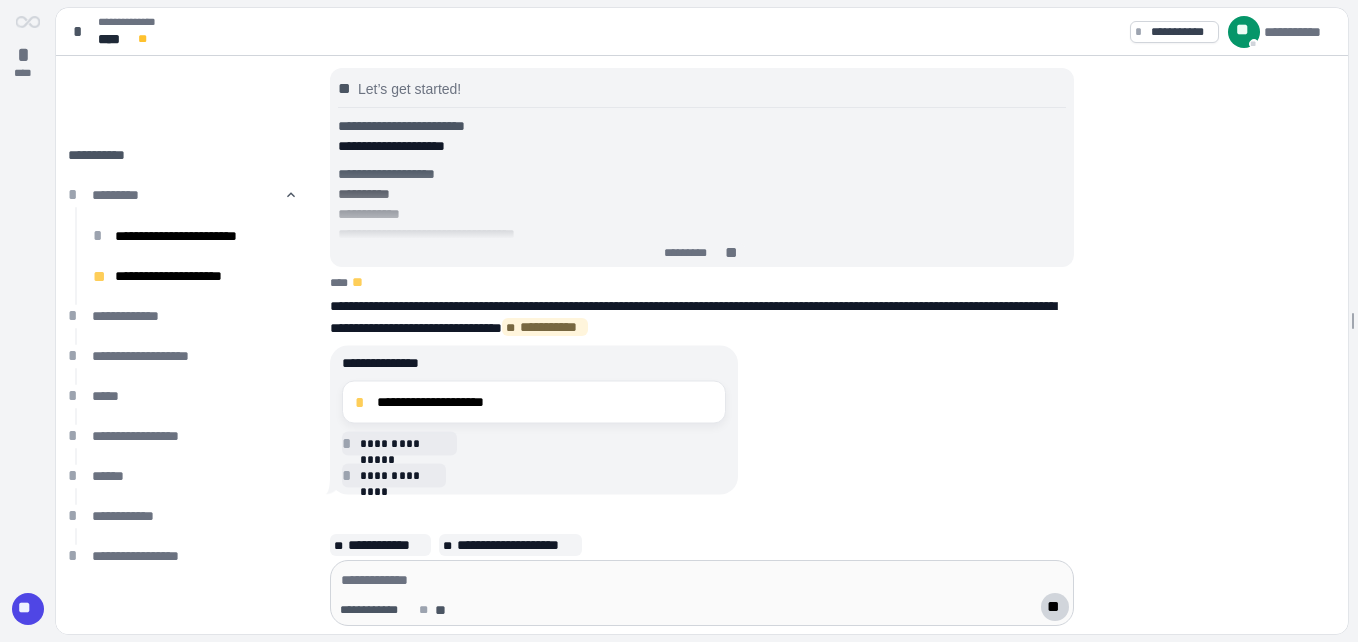 click on "**********" at bounding box center [708, 421] 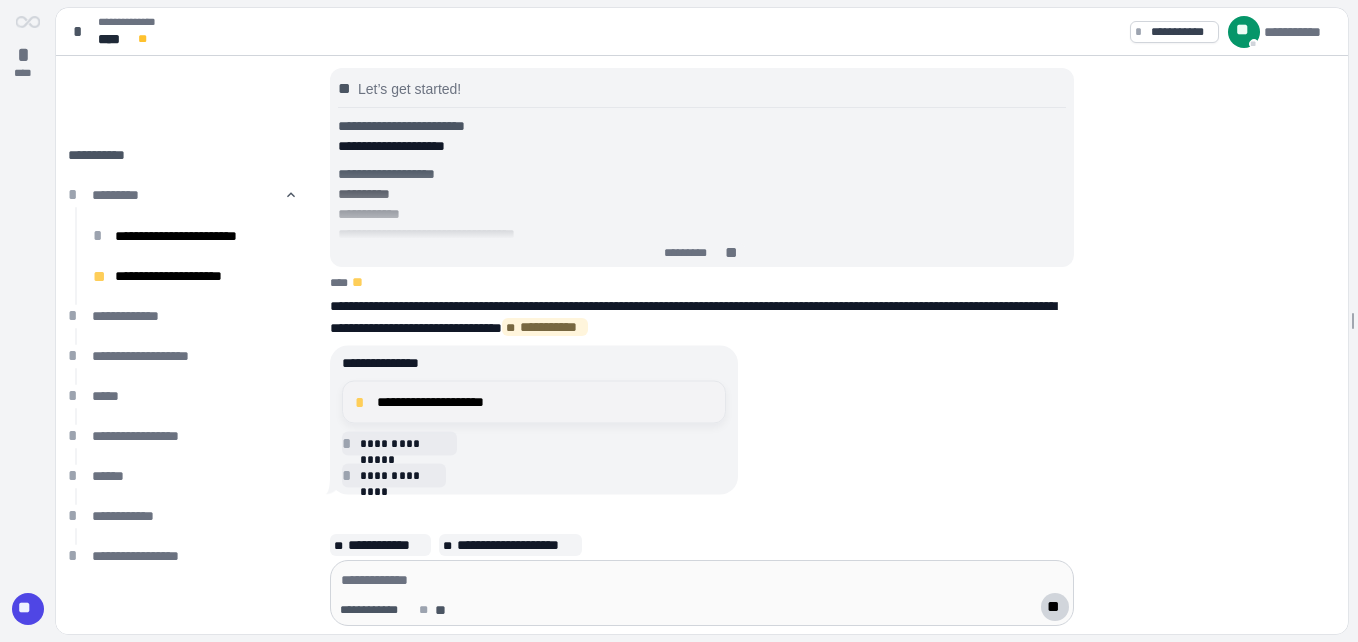 click on "*" at bounding box center [363, 402] 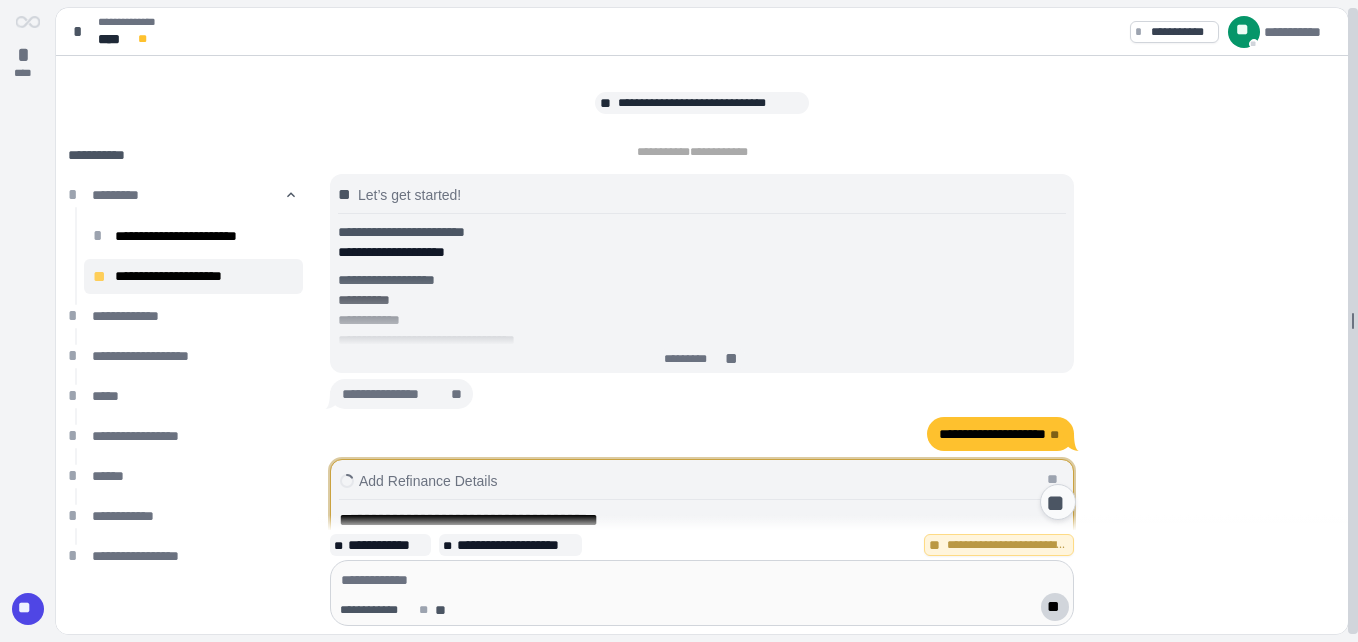 scroll, scrollTop: 257, scrollLeft: 0, axis: vertical 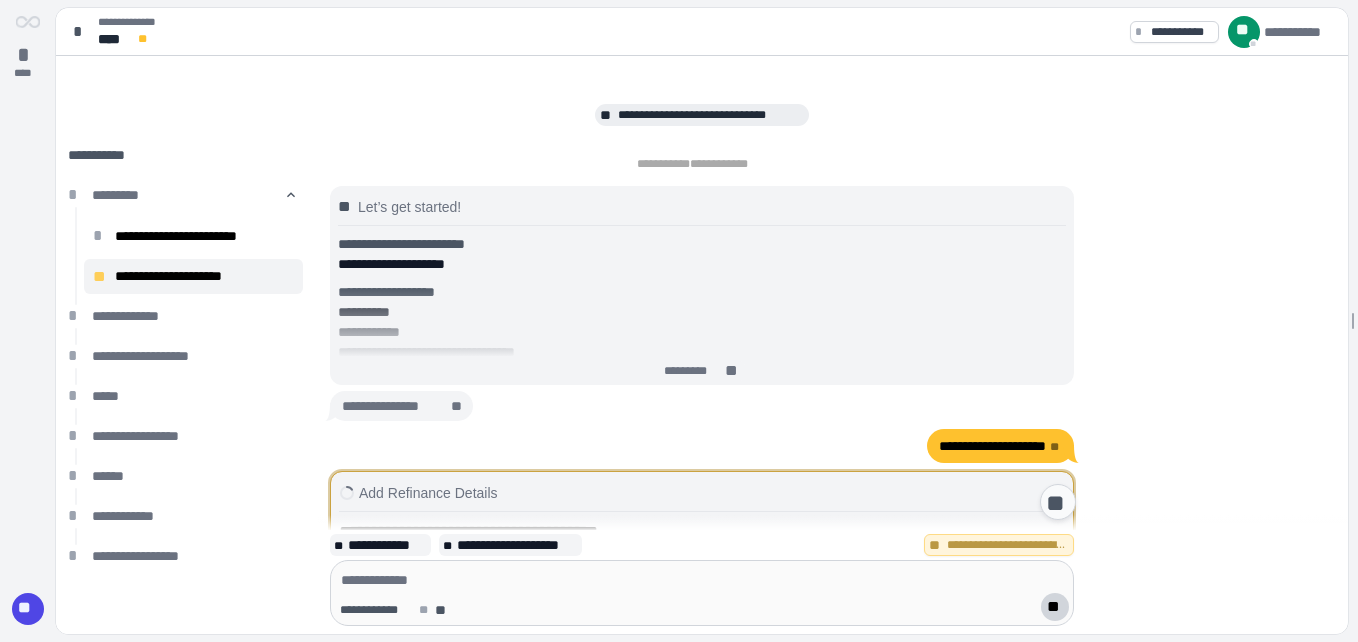 click on "**********" at bounding box center (710, 115) 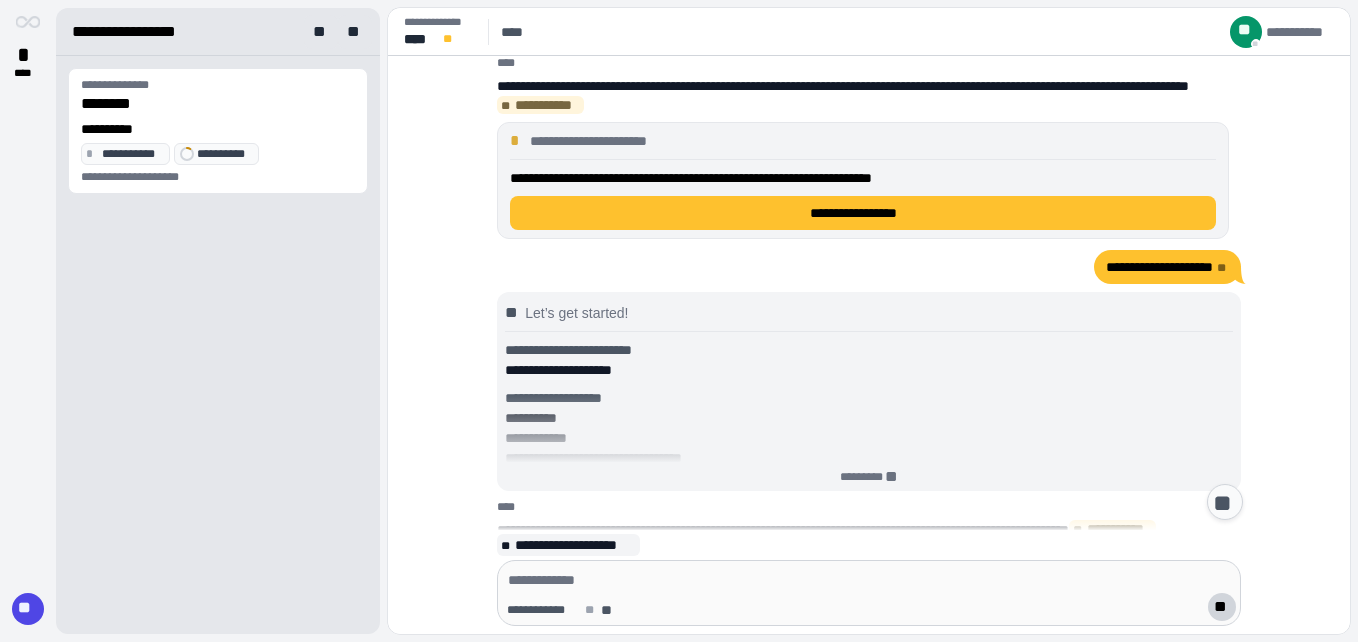 scroll, scrollTop: 375, scrollLeft: 0, axis: vertical 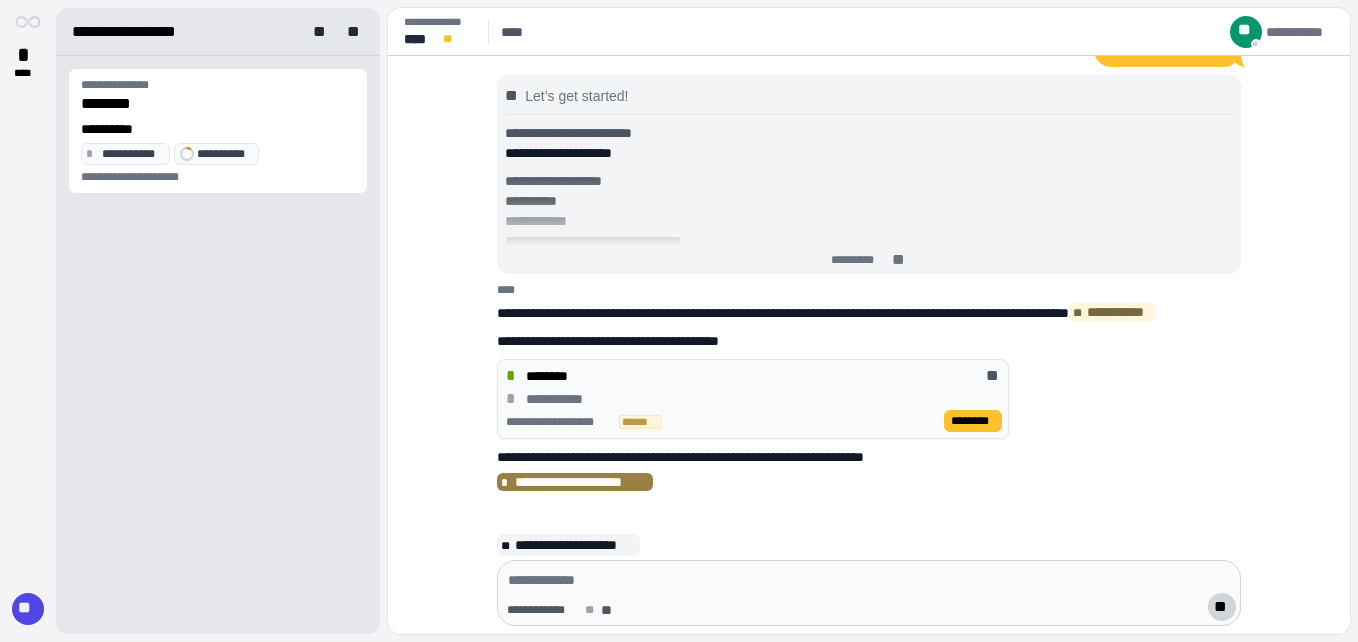 click on "**********" at bounding box center (582, 482) 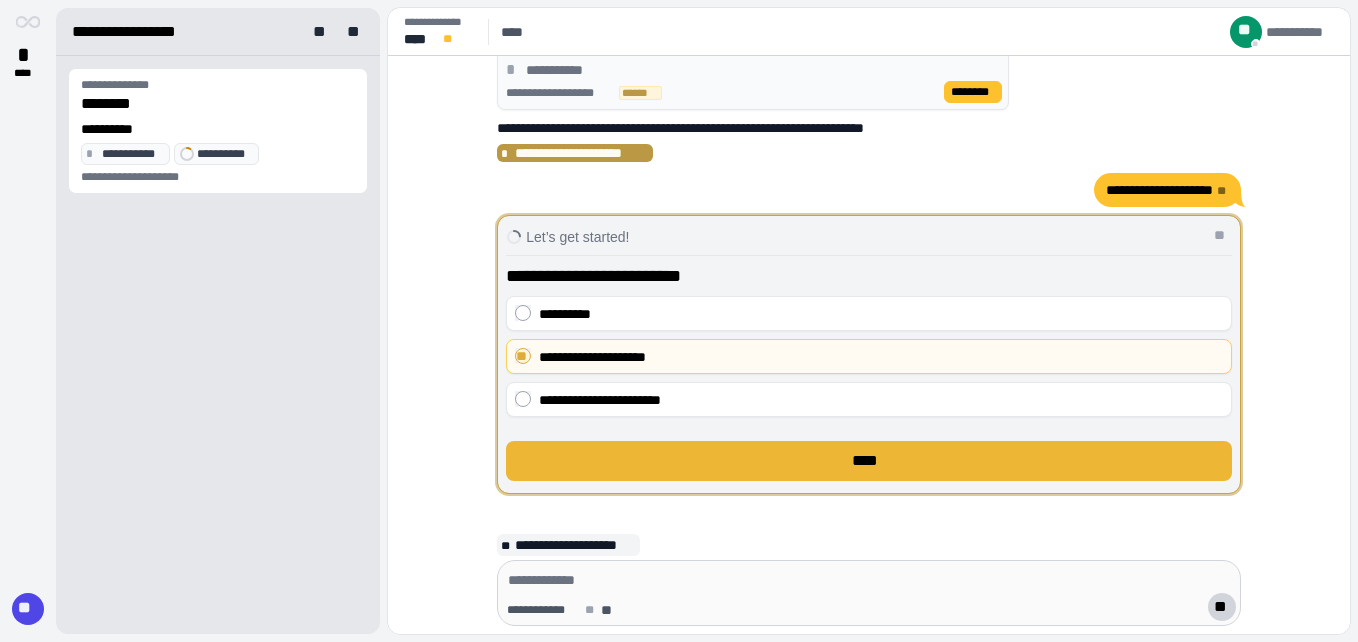 click on "****" at bounding box center (869, 461) 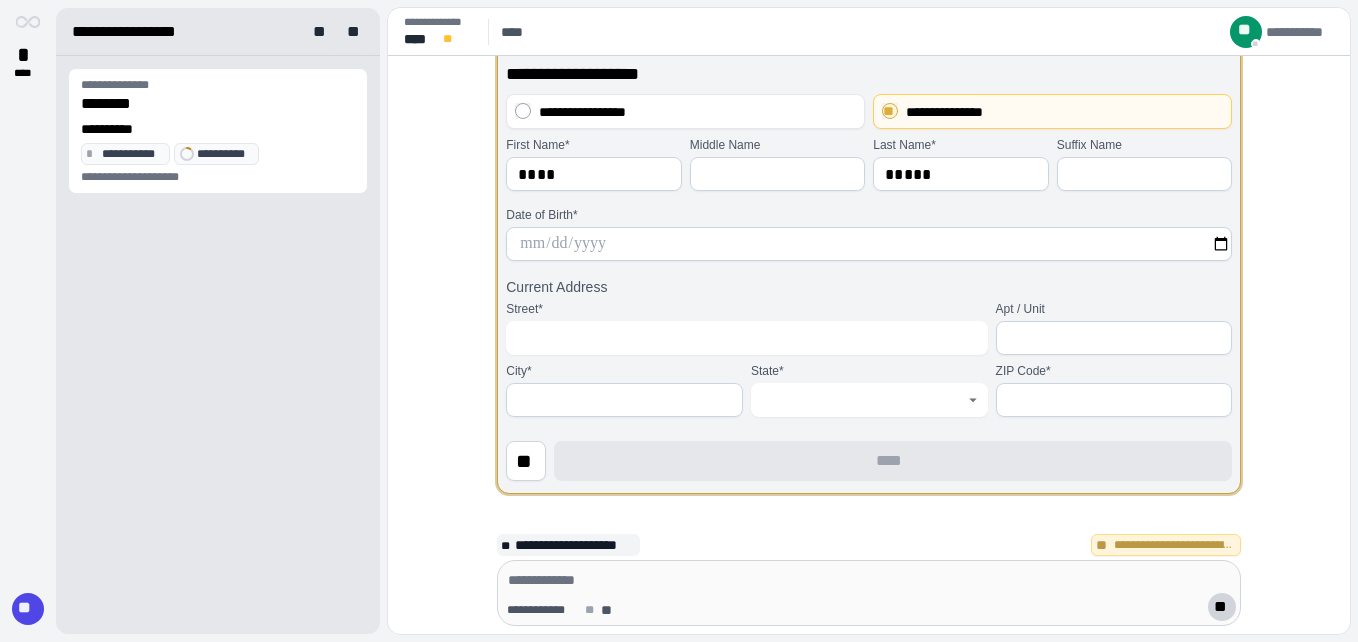 click at bounding box center (869, 244) 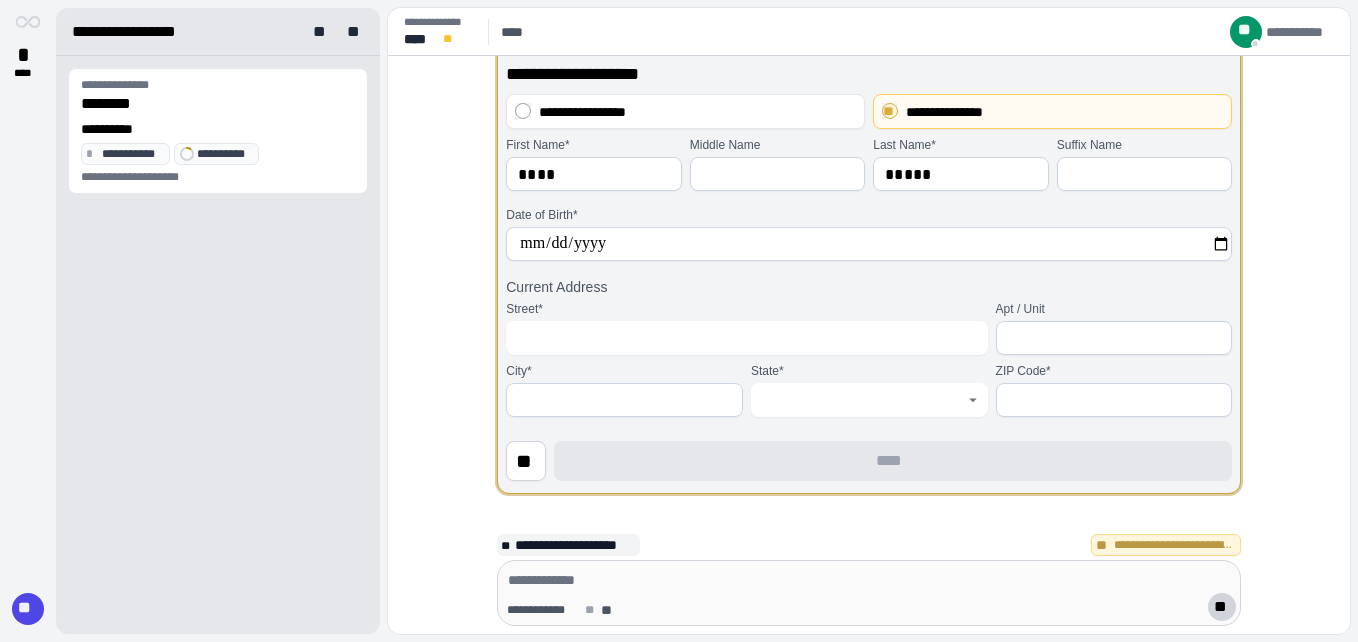 type on "**********" 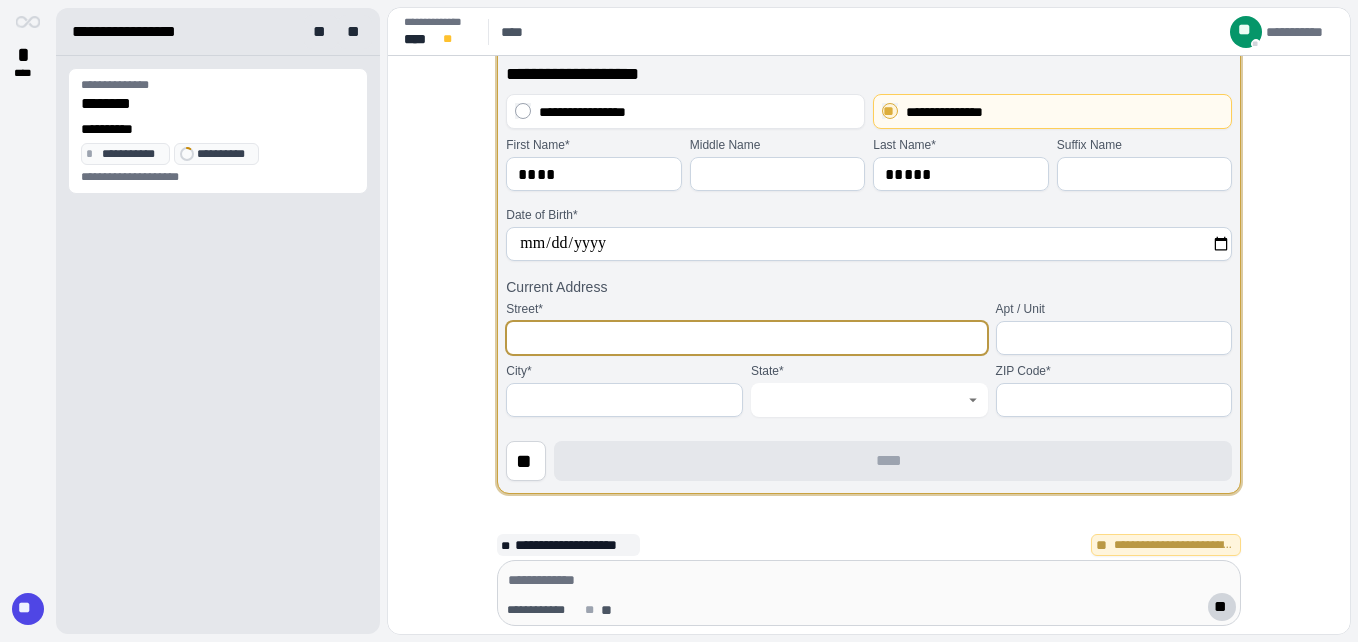 click at bounding box center (746, 338) 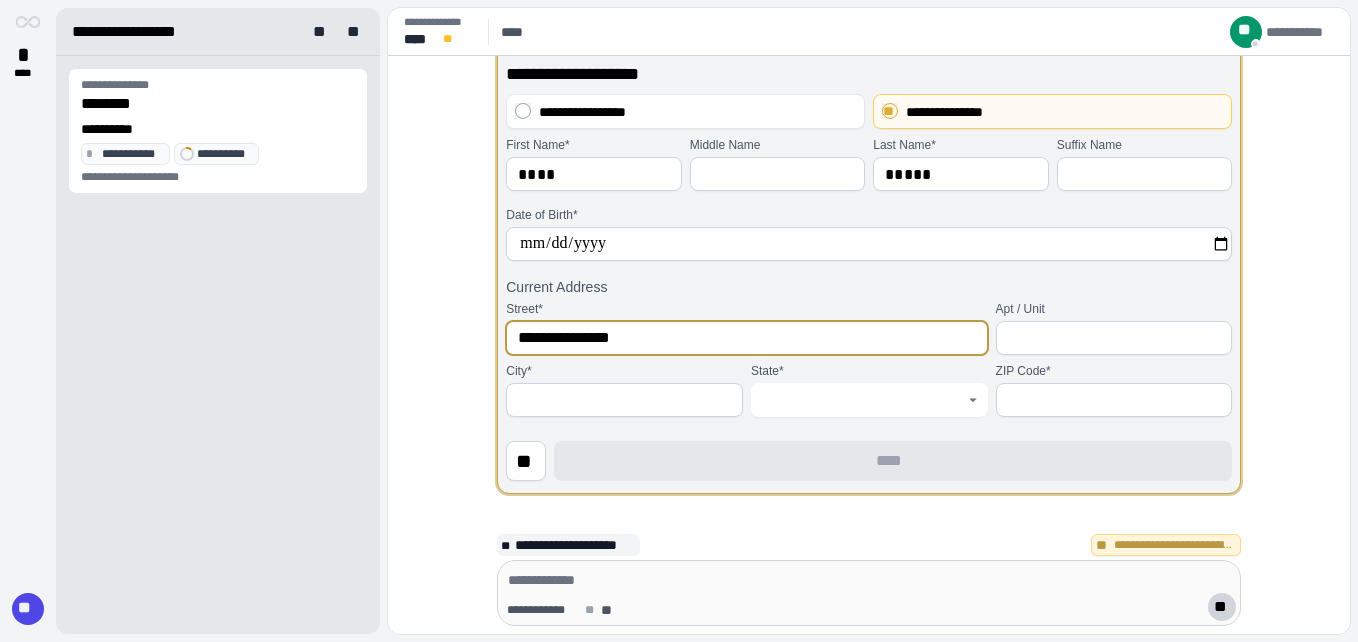 type on "**********" 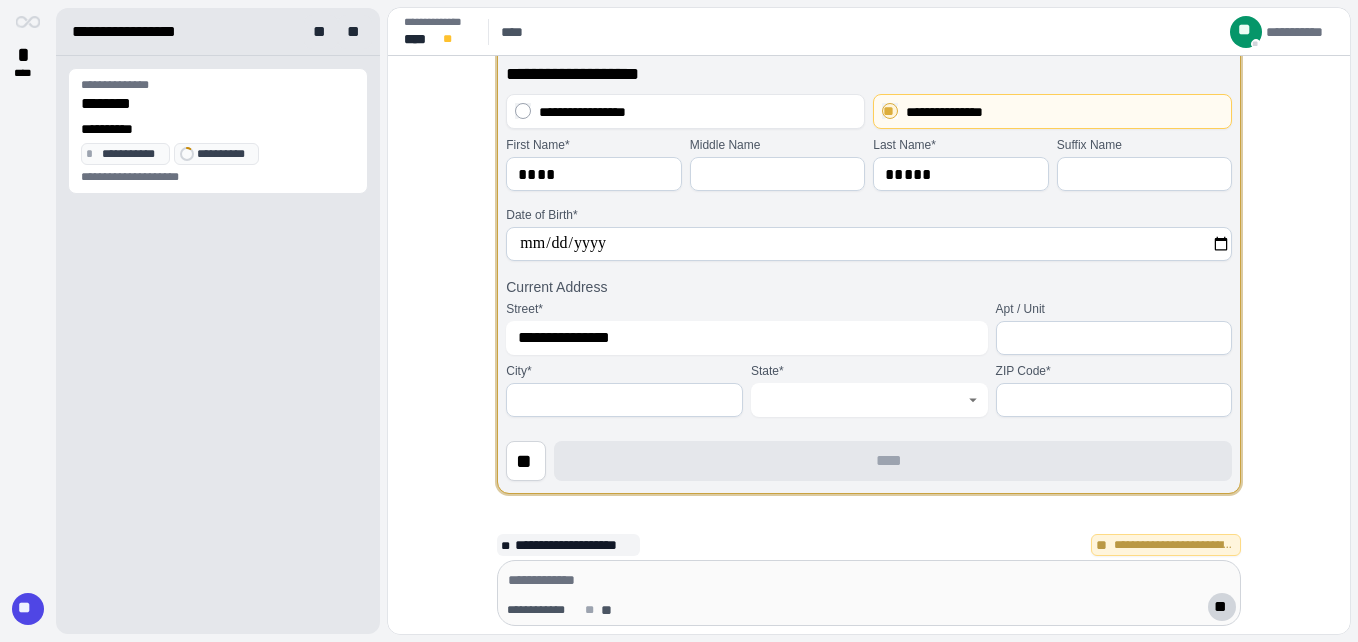 click at bounding box center (624, 400) 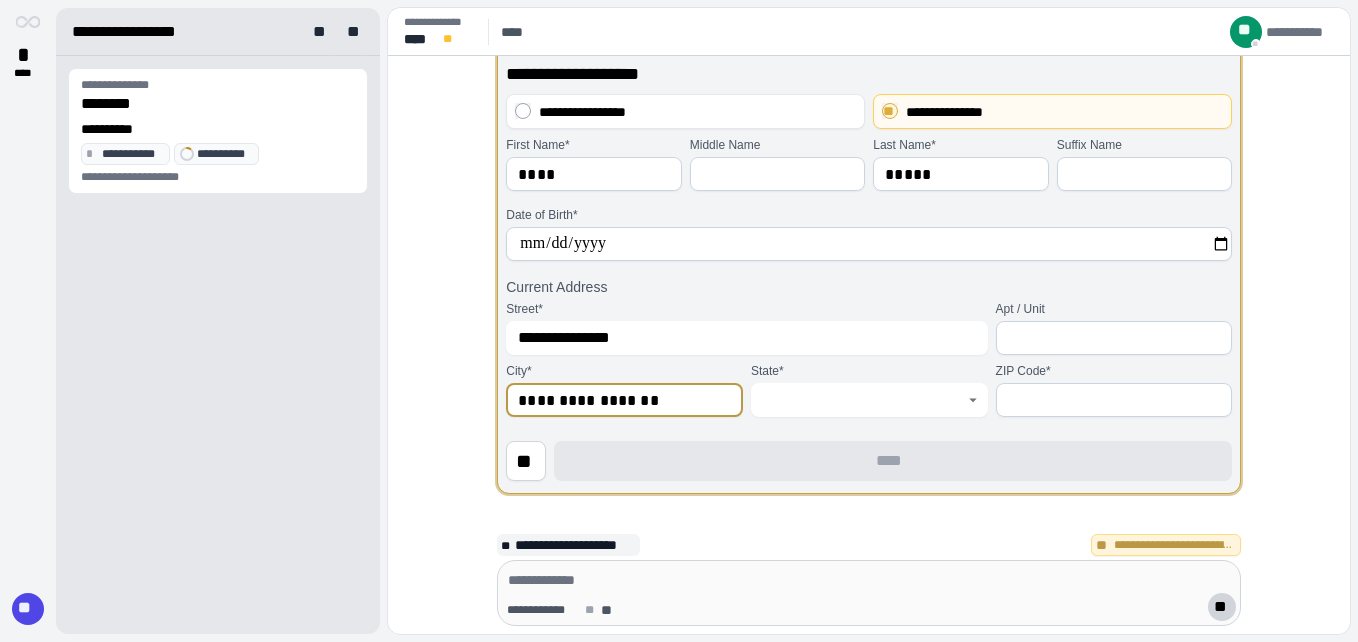 type on "**********" 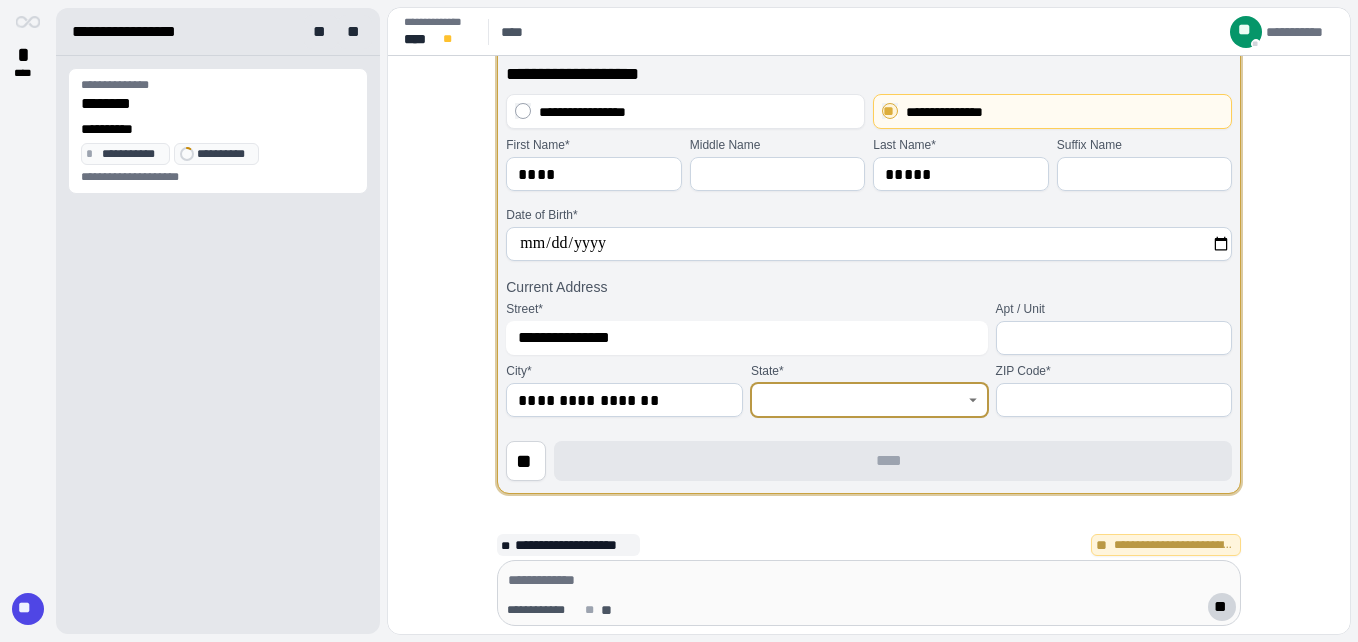 click at bounding box center [857, 400] 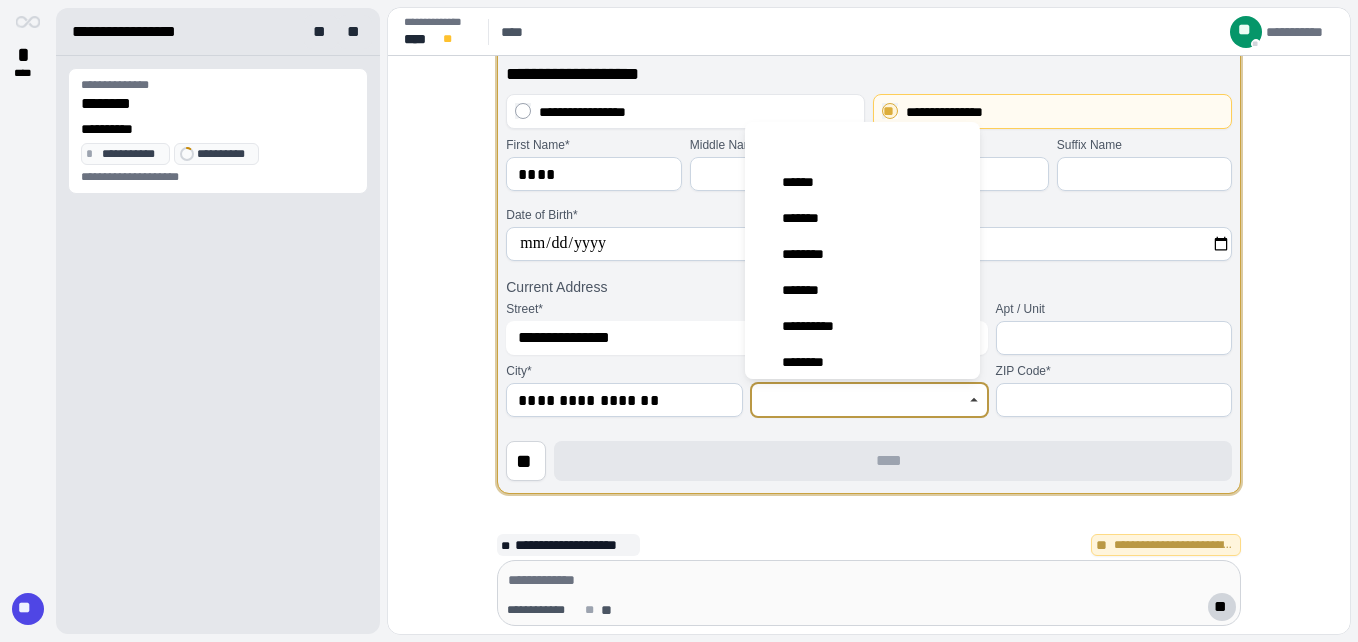 click 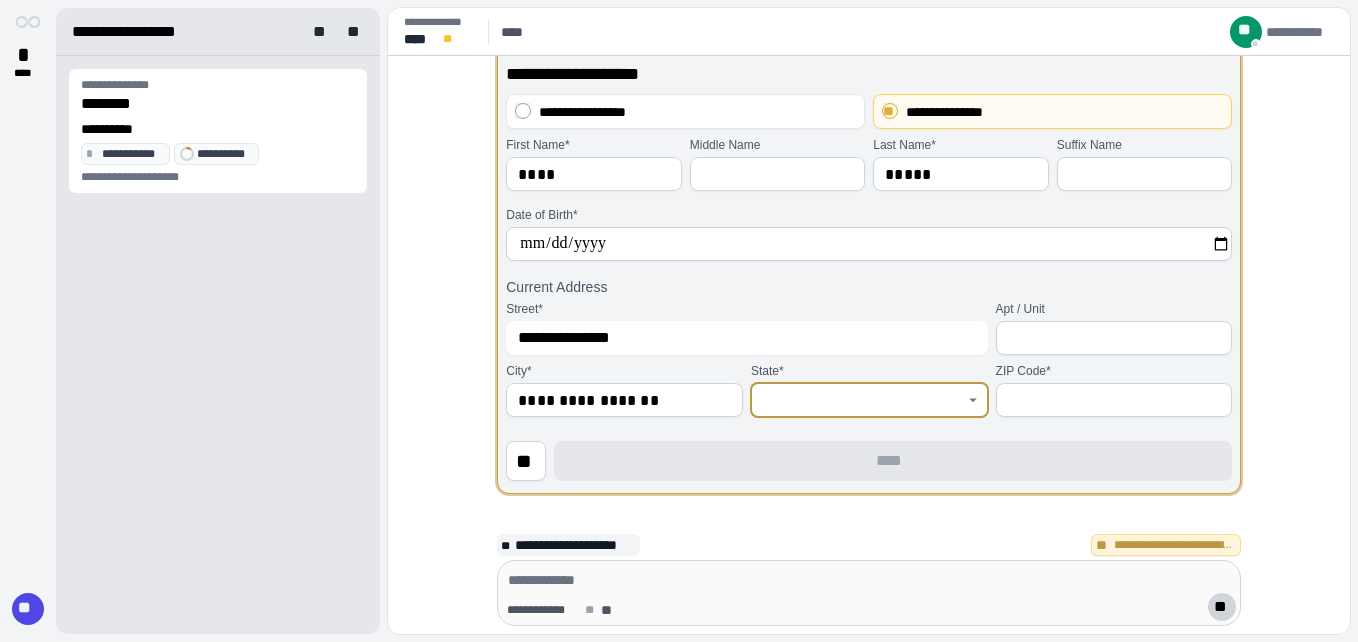 click 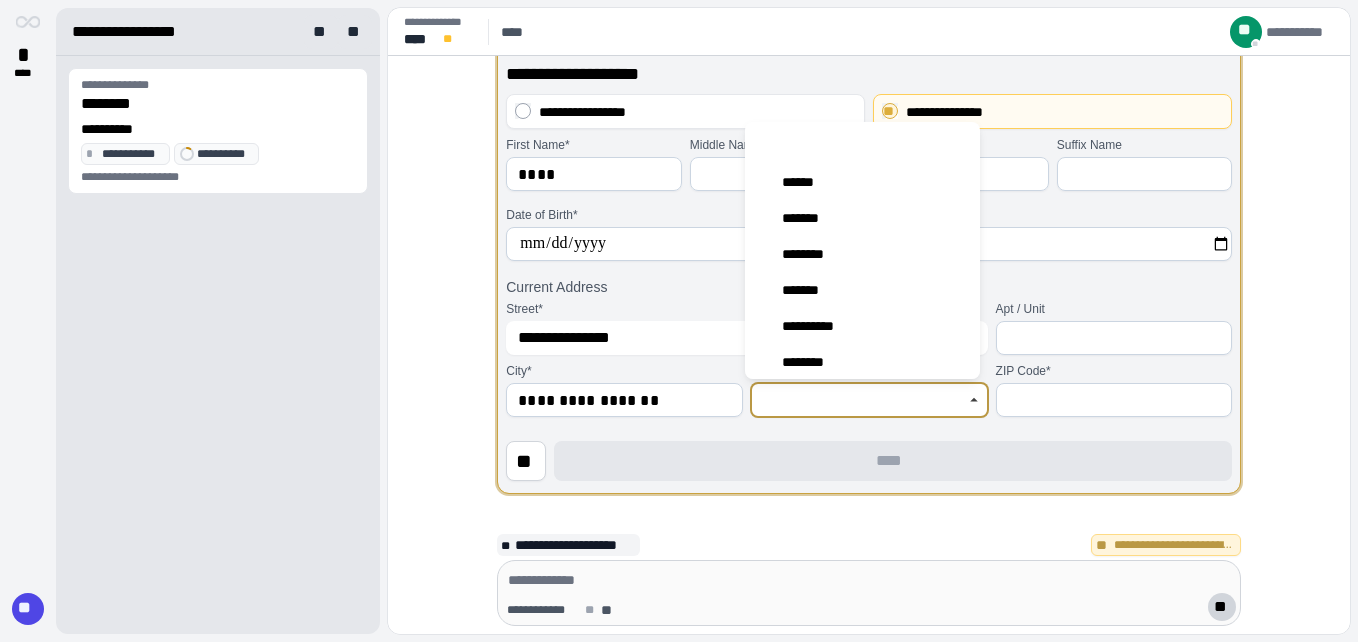 click 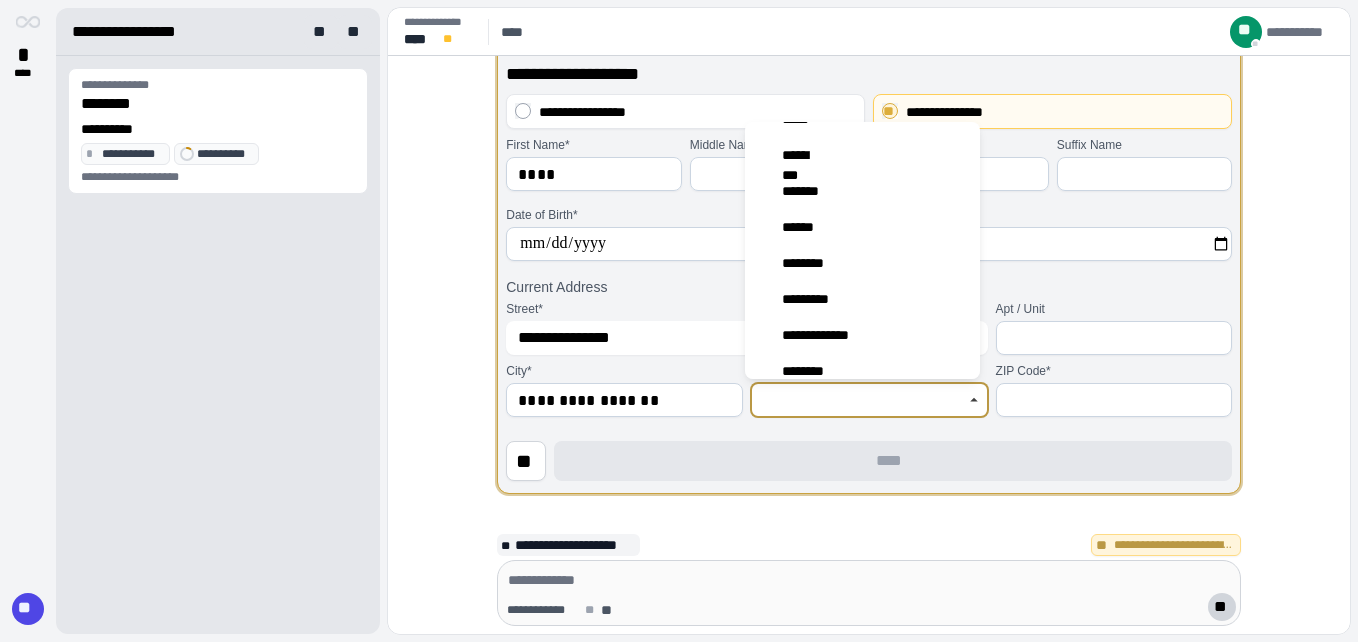 scroll, scrollTop: 573, scrollLeft: 0, axis: vertical 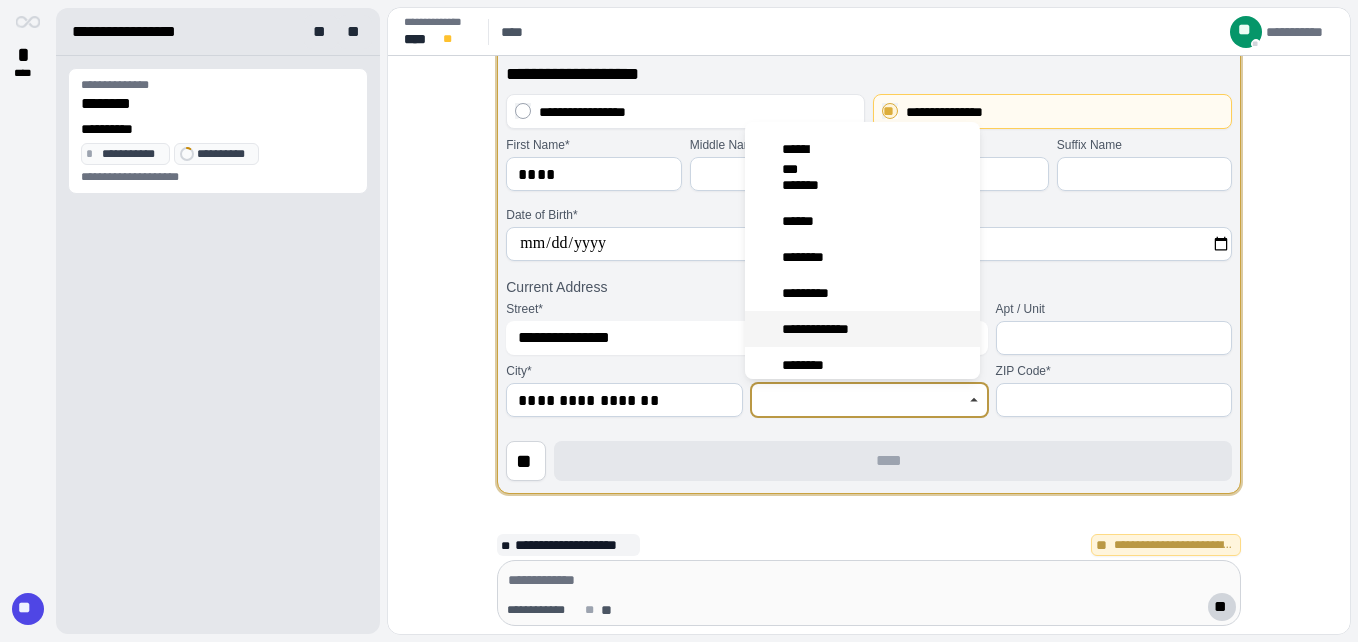 click on "**********" at bounding box center (827, 329) 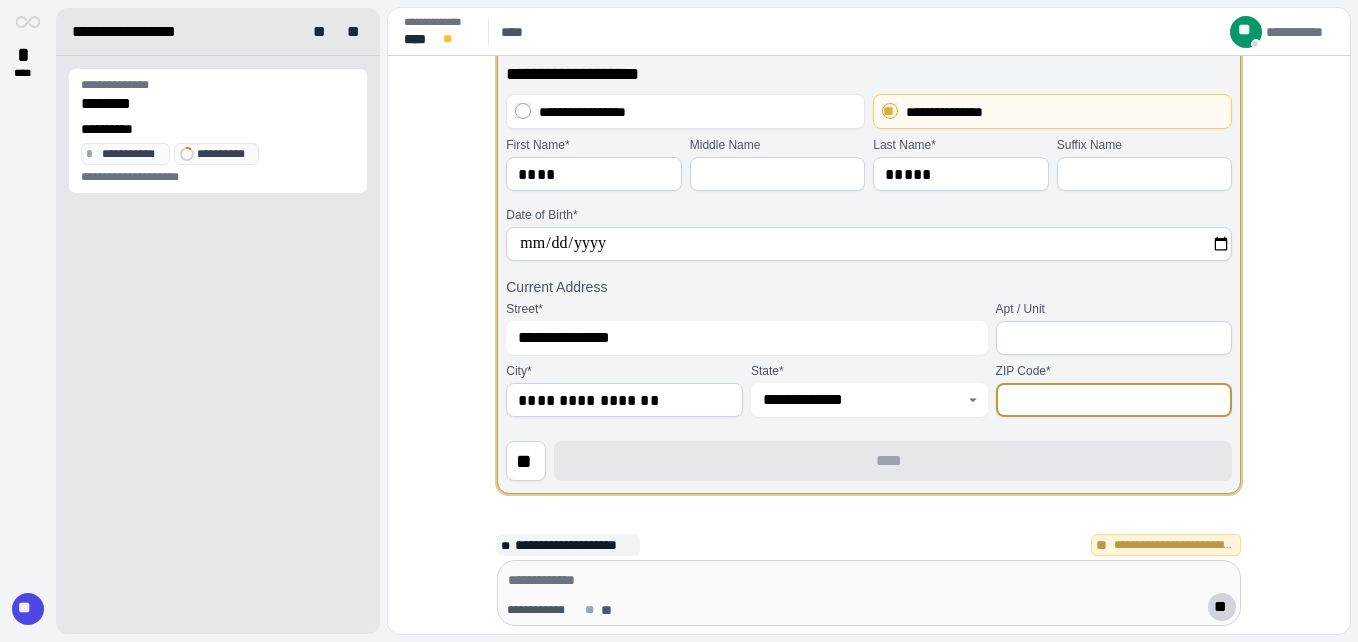 click at bounding box center (1113, 400) 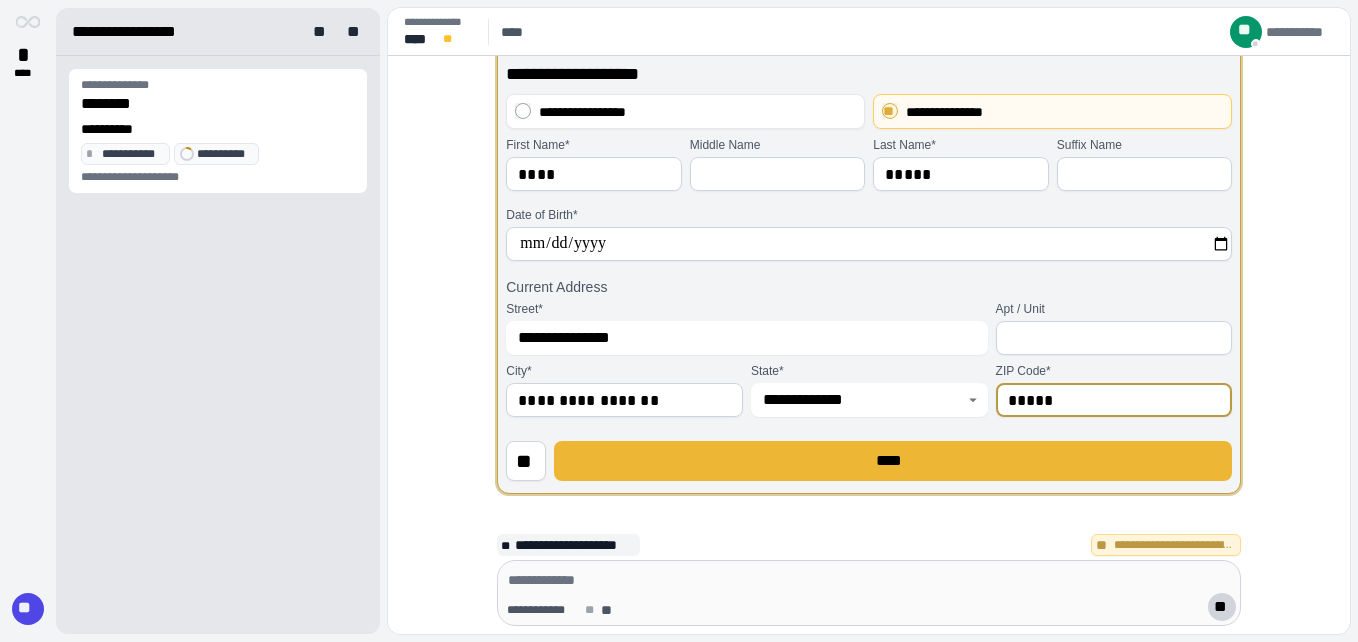type on "*****" 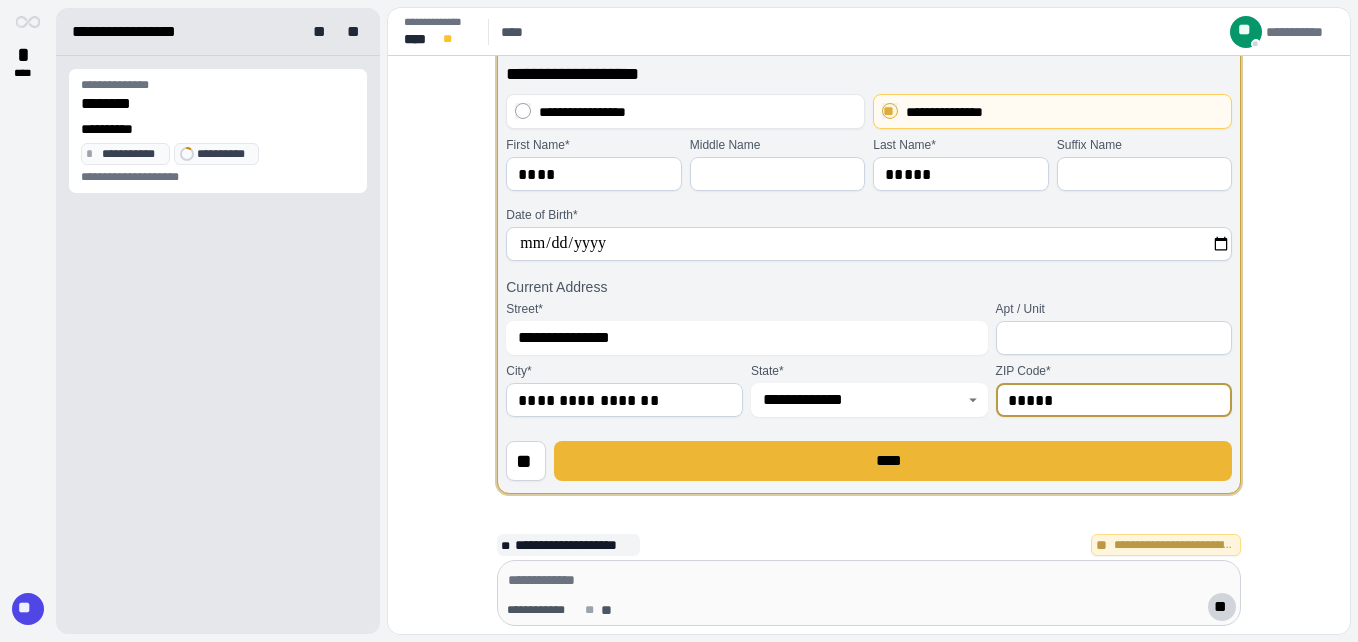 click on "****" at bounding box center [893, 461] 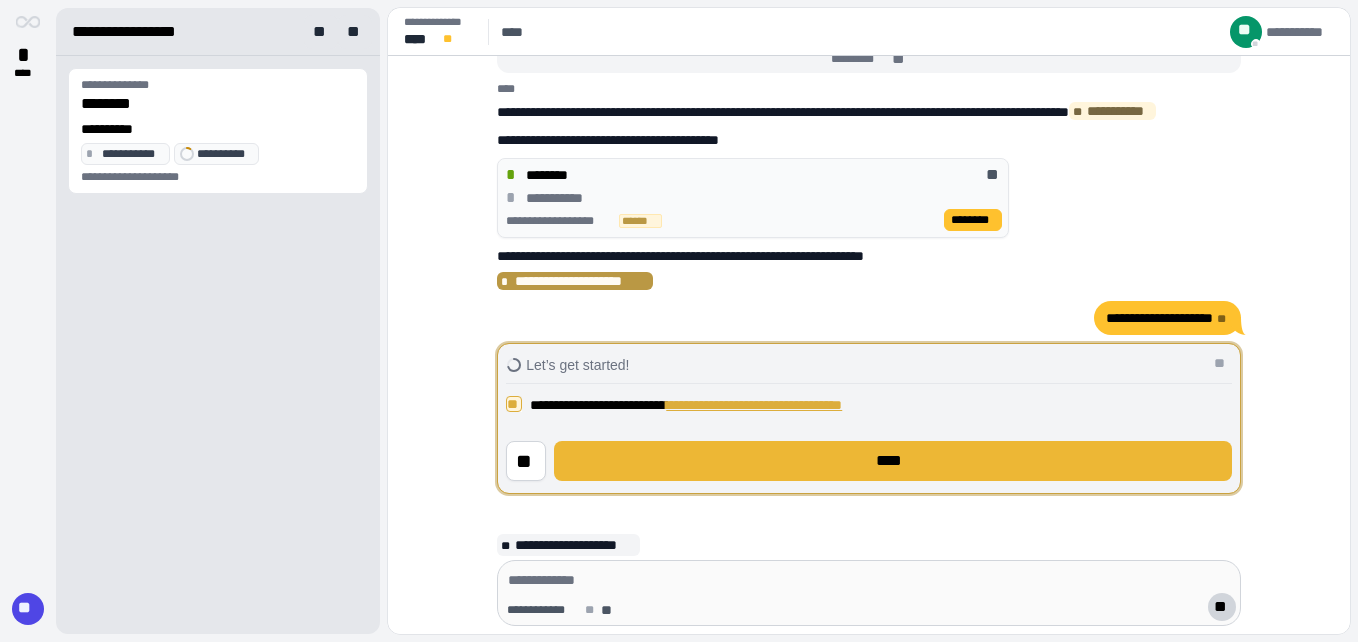 click on "****" at bounding box center [893, 461] 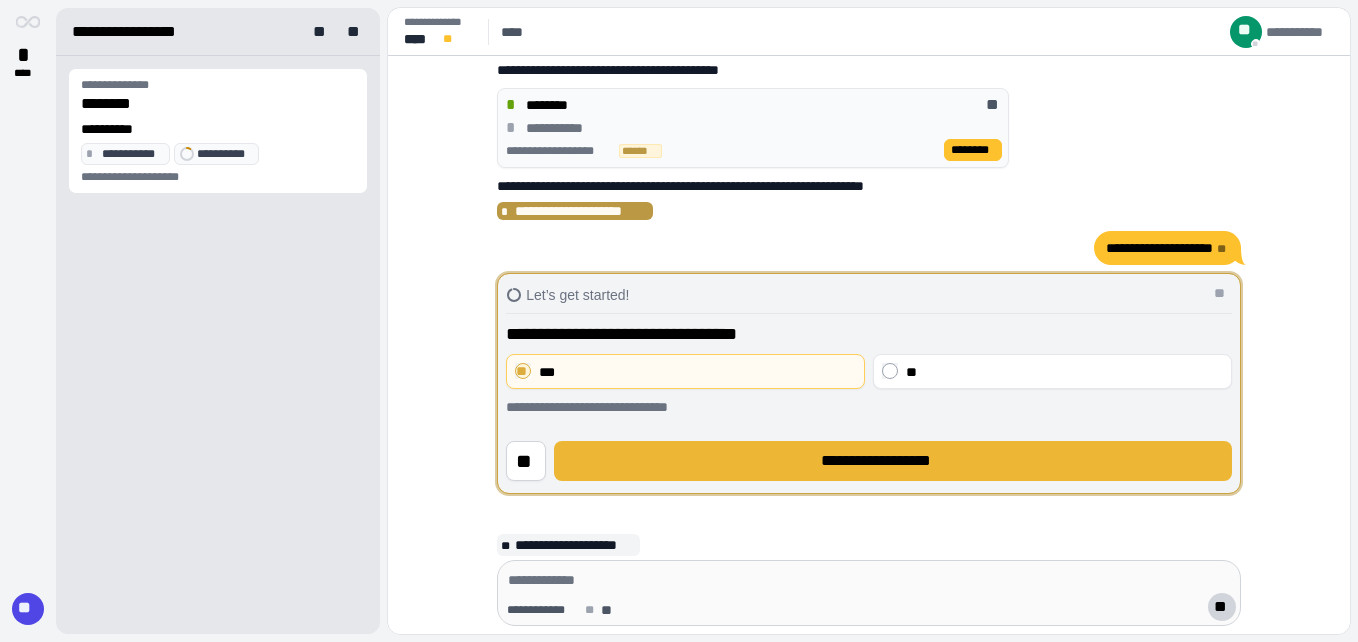 click on "**********" at bounding box center [893, 461] 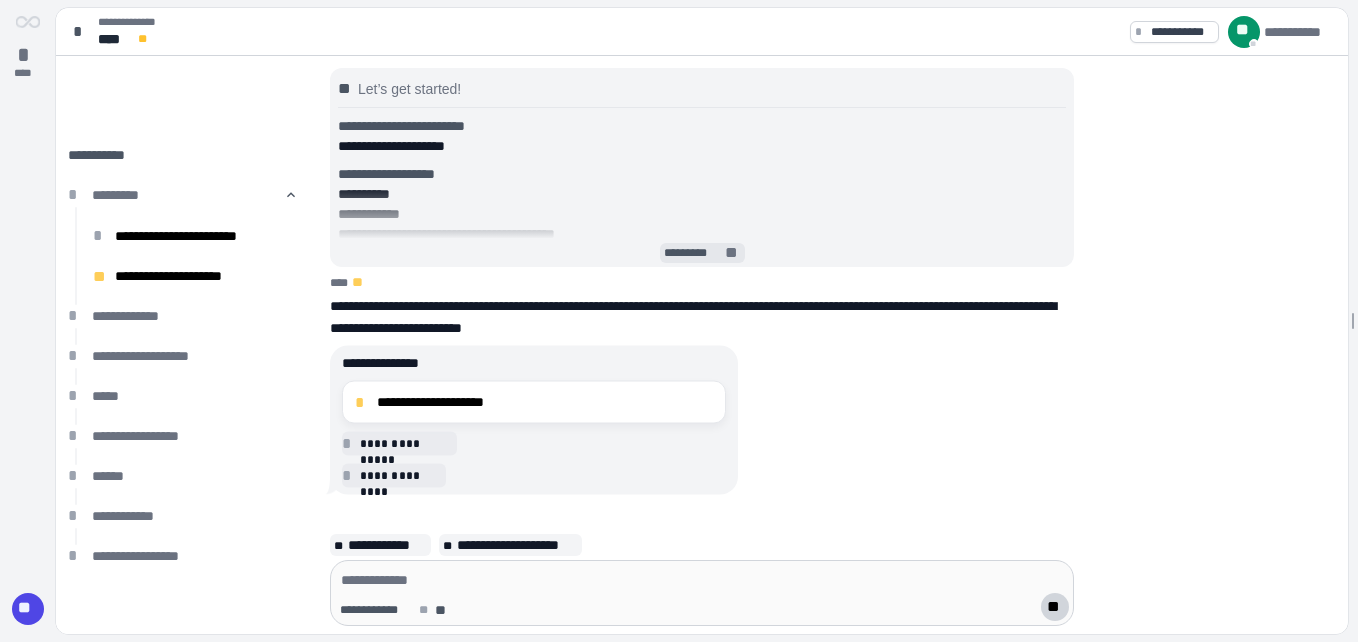 click on "**" at bounding box center [733, 254] 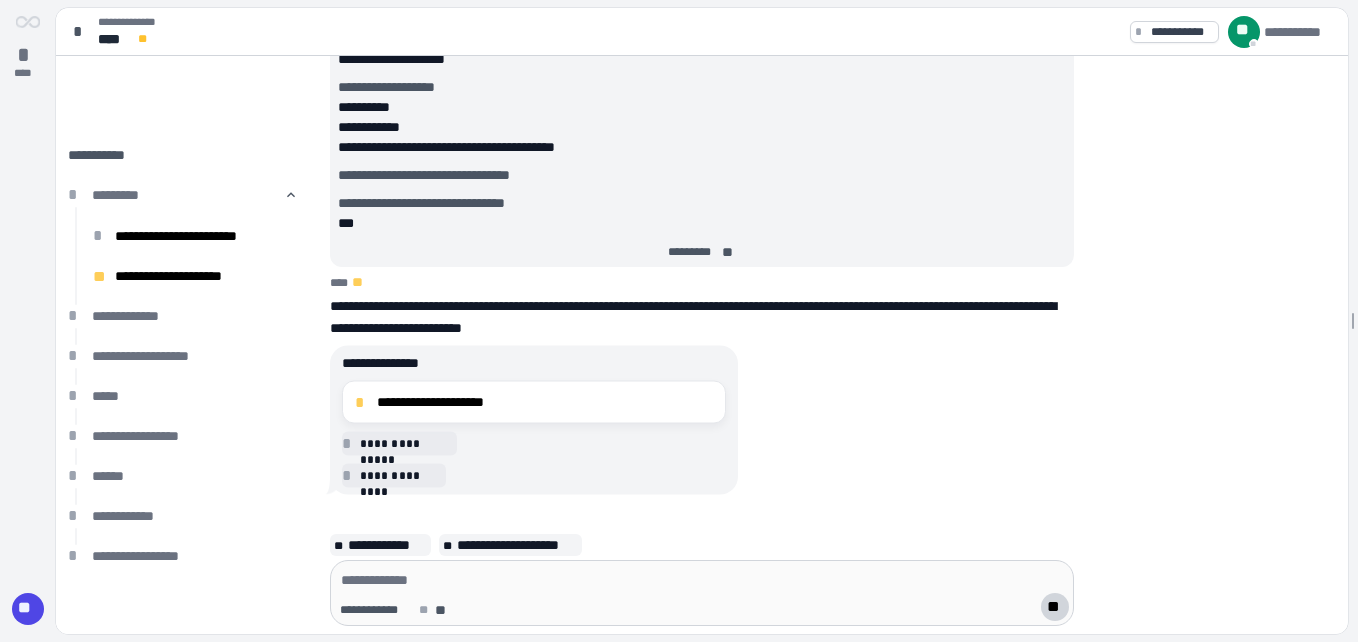 click on "**" at bounding box center (729, 253) 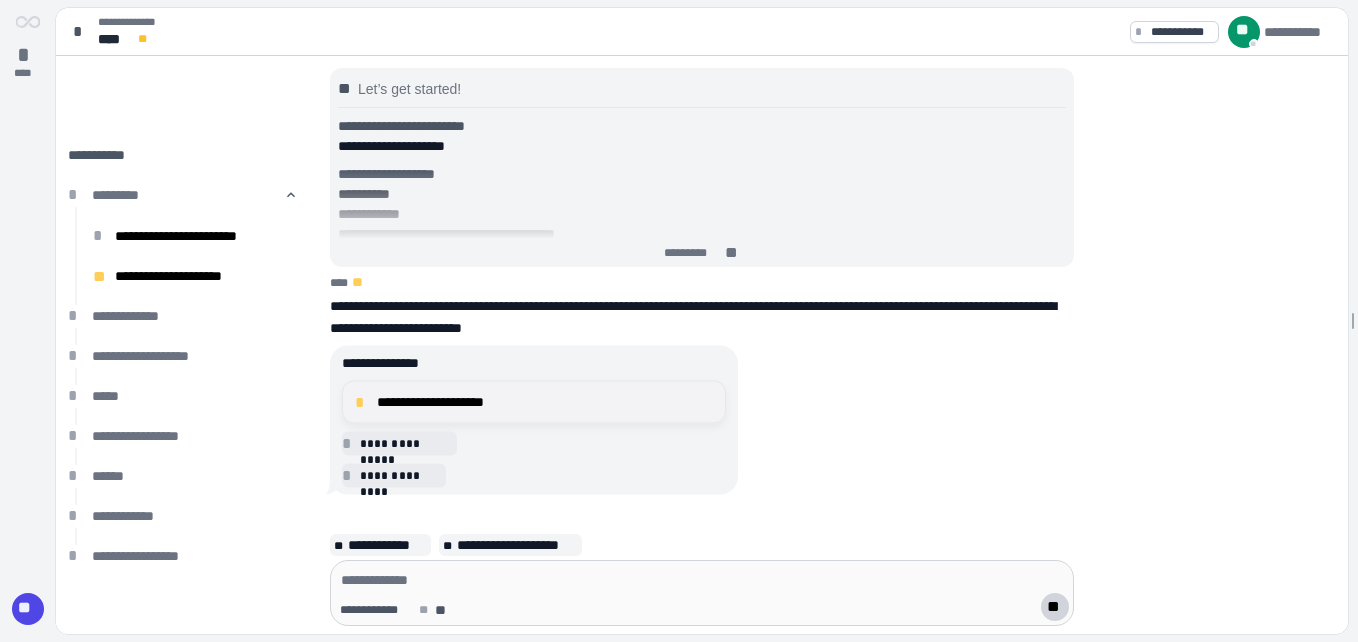 click on "**********" at bounding box center [545, 402] 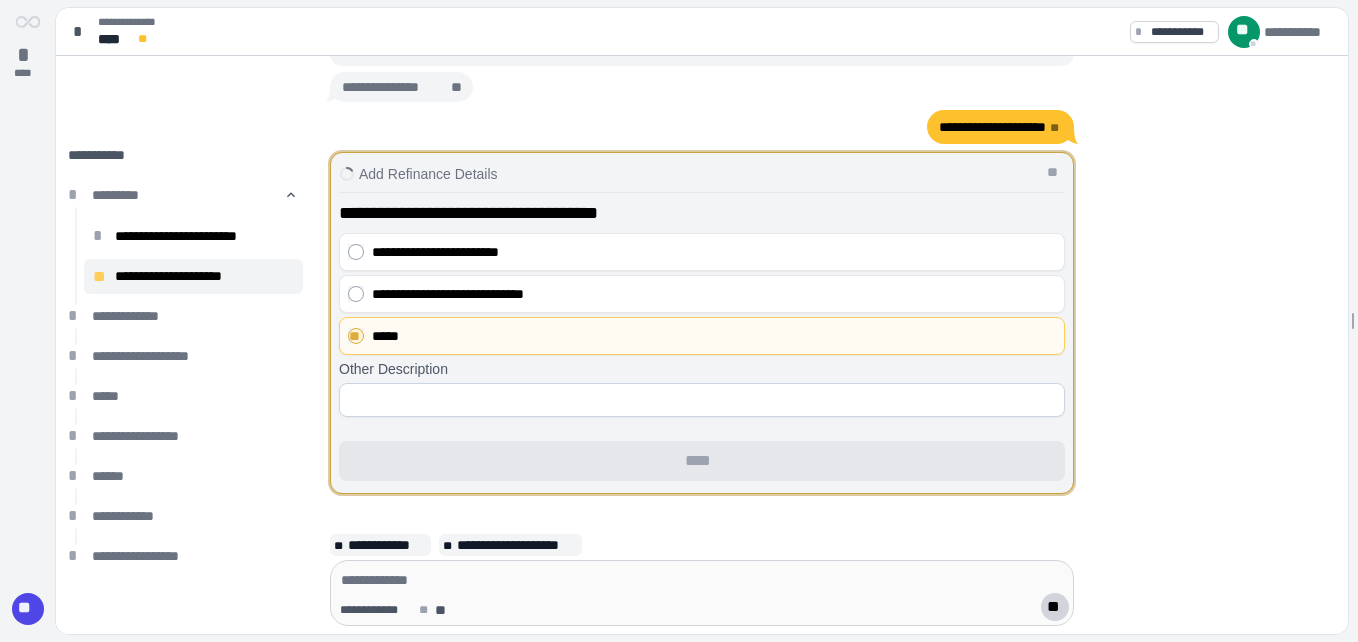 click at bounding box center (702, 400) 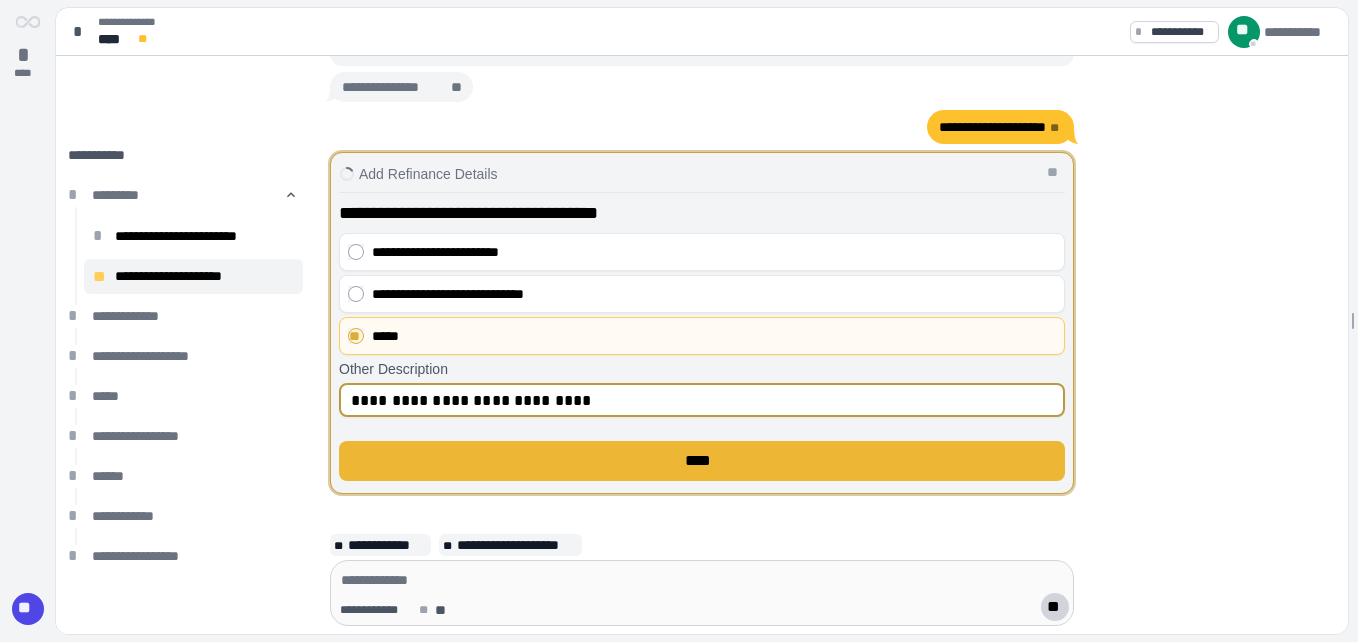 type on "**********" 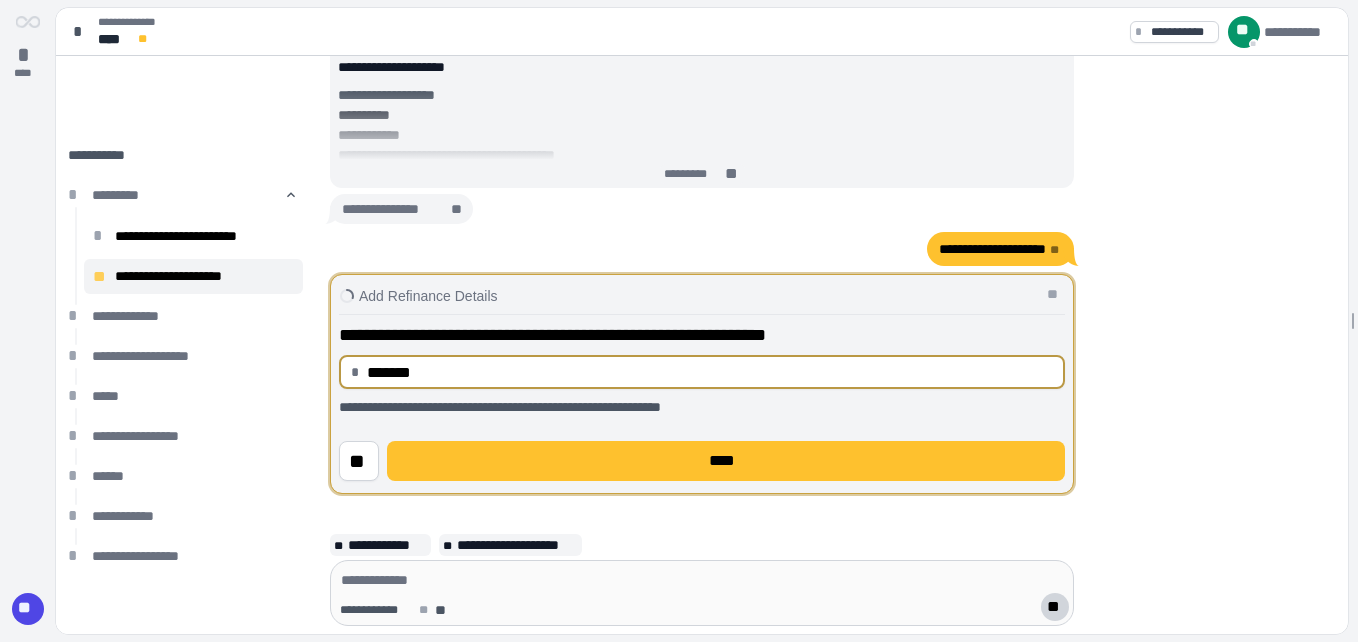 type on "**********" 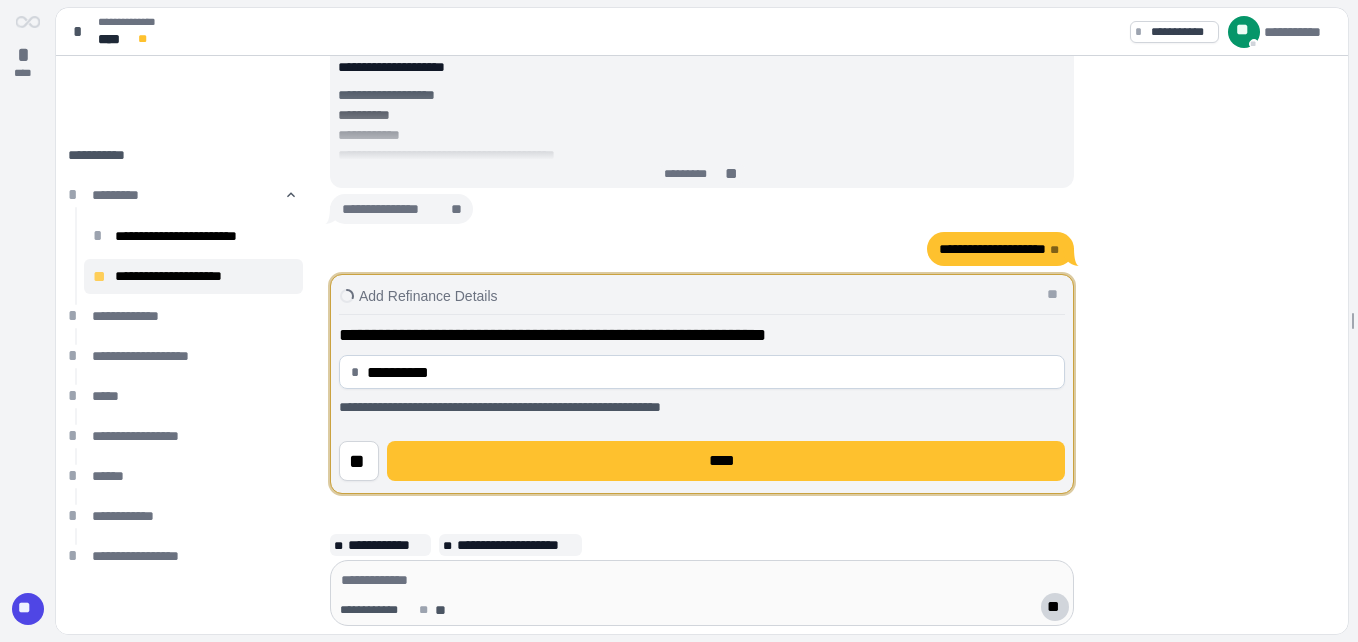 click on "****" at bounding box center [726, 461] 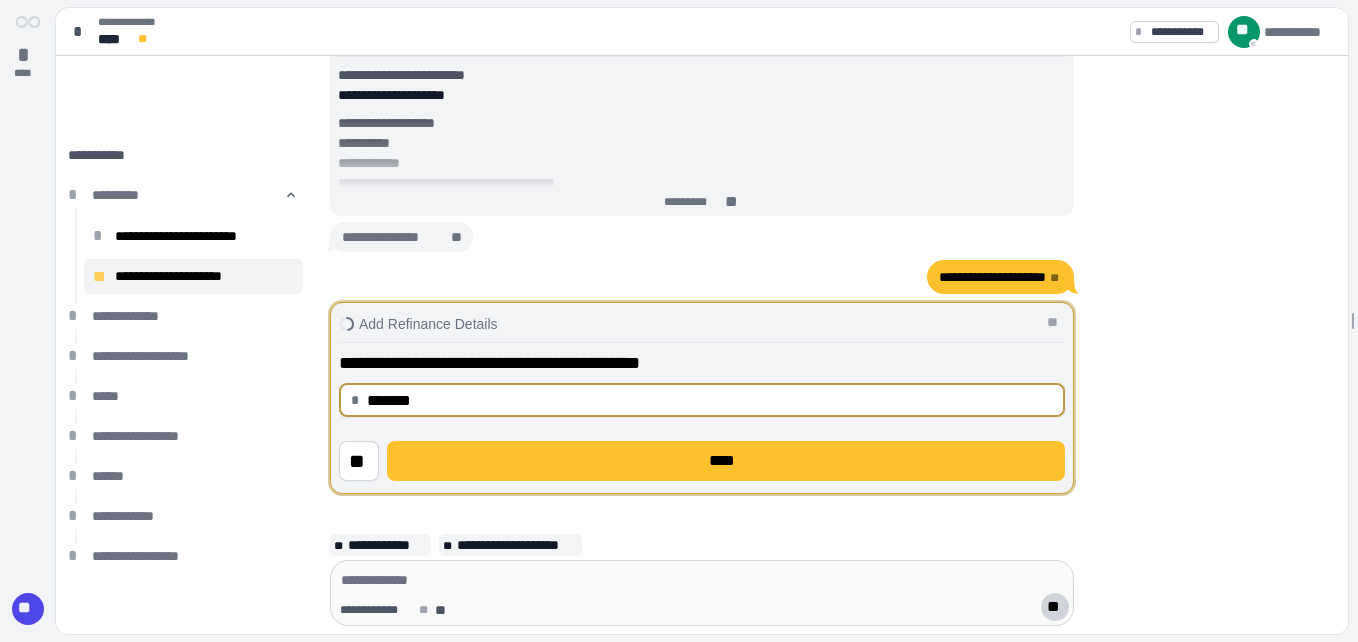 type on "**********" 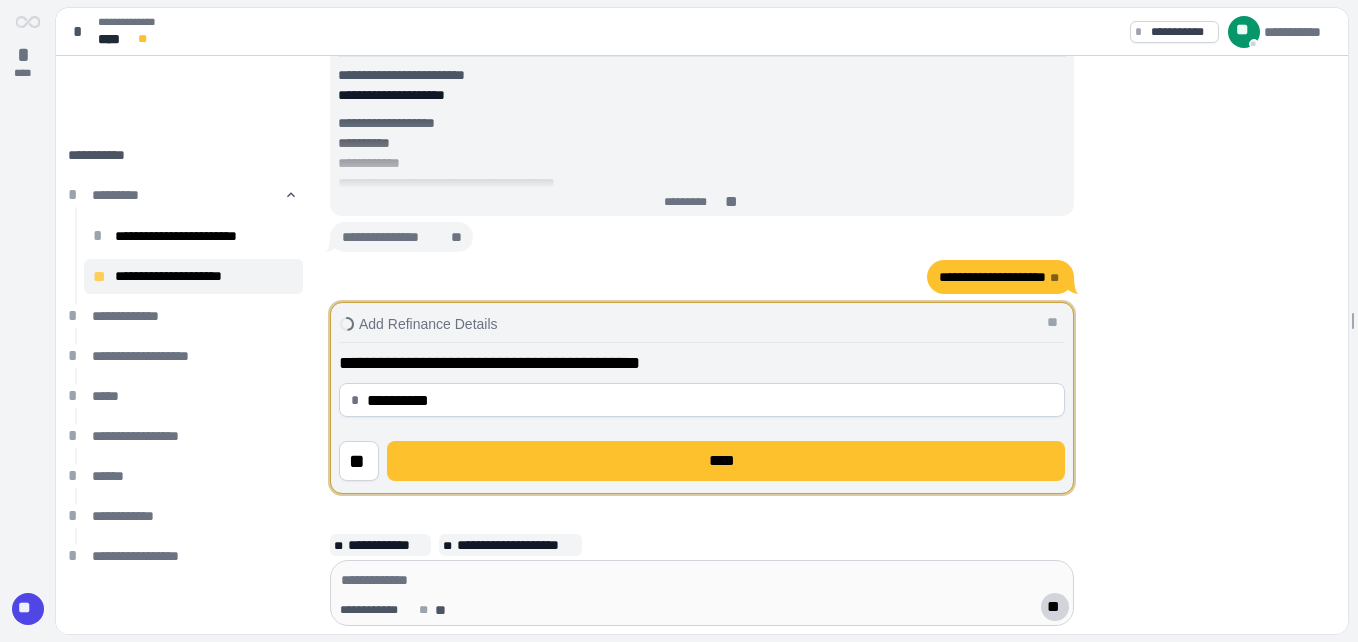 click on "****" at bounding box center (726, 461) 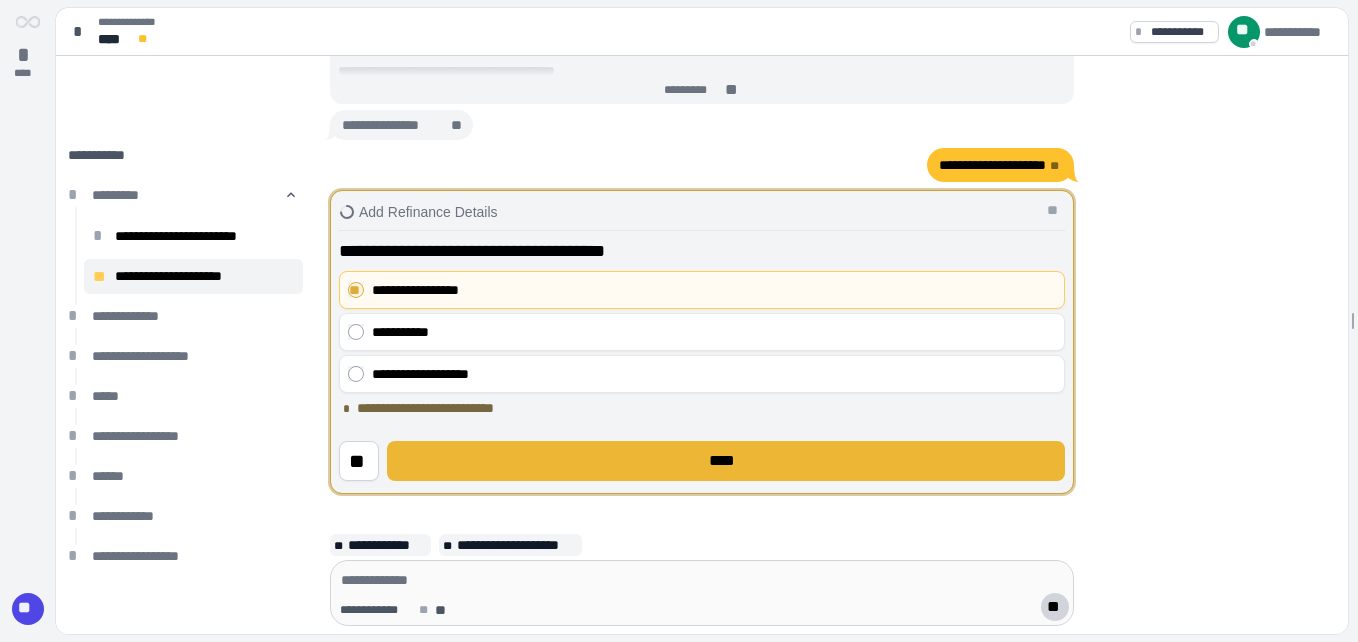 click on "****" at bounding box center [726, 461] 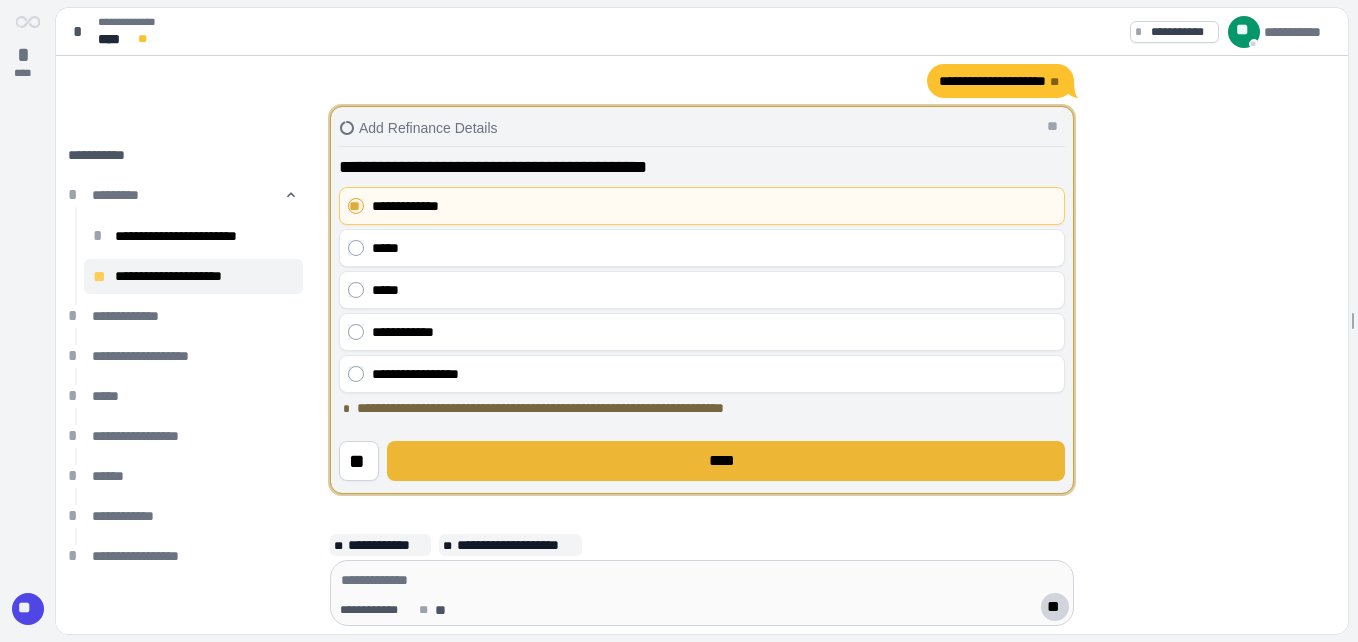 click on "****" at bounding box center [726, 461] 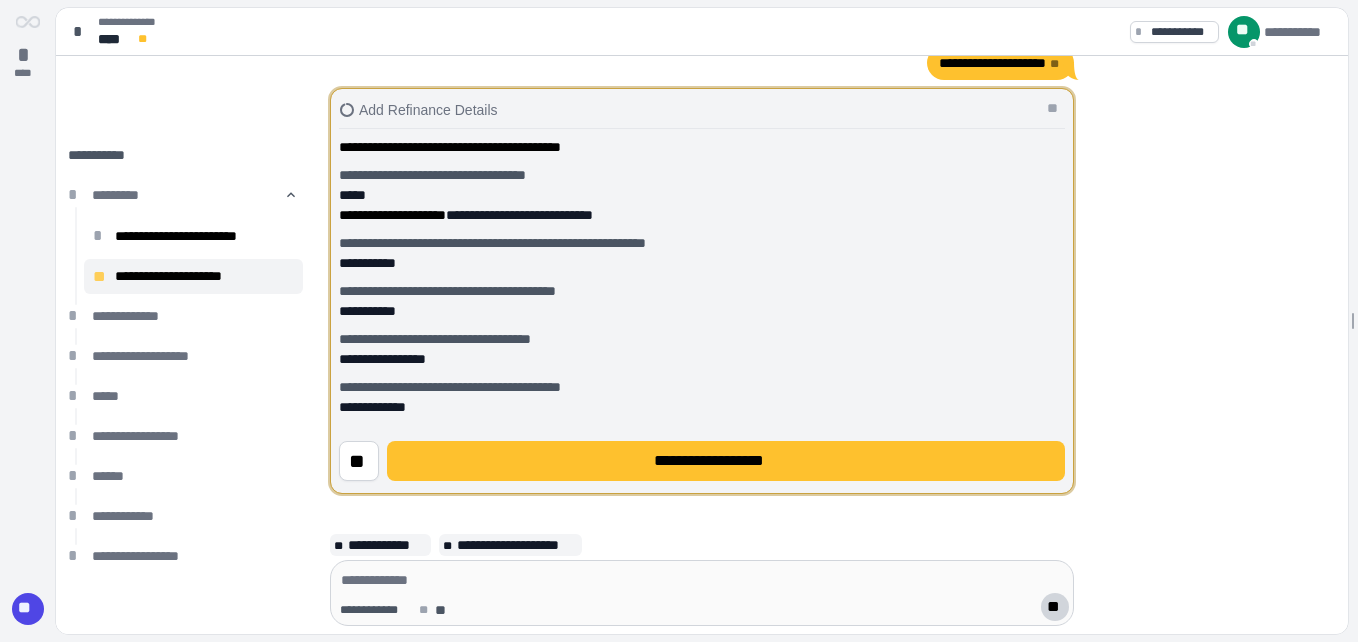 click on "**********" at bounding box center (702, 309) 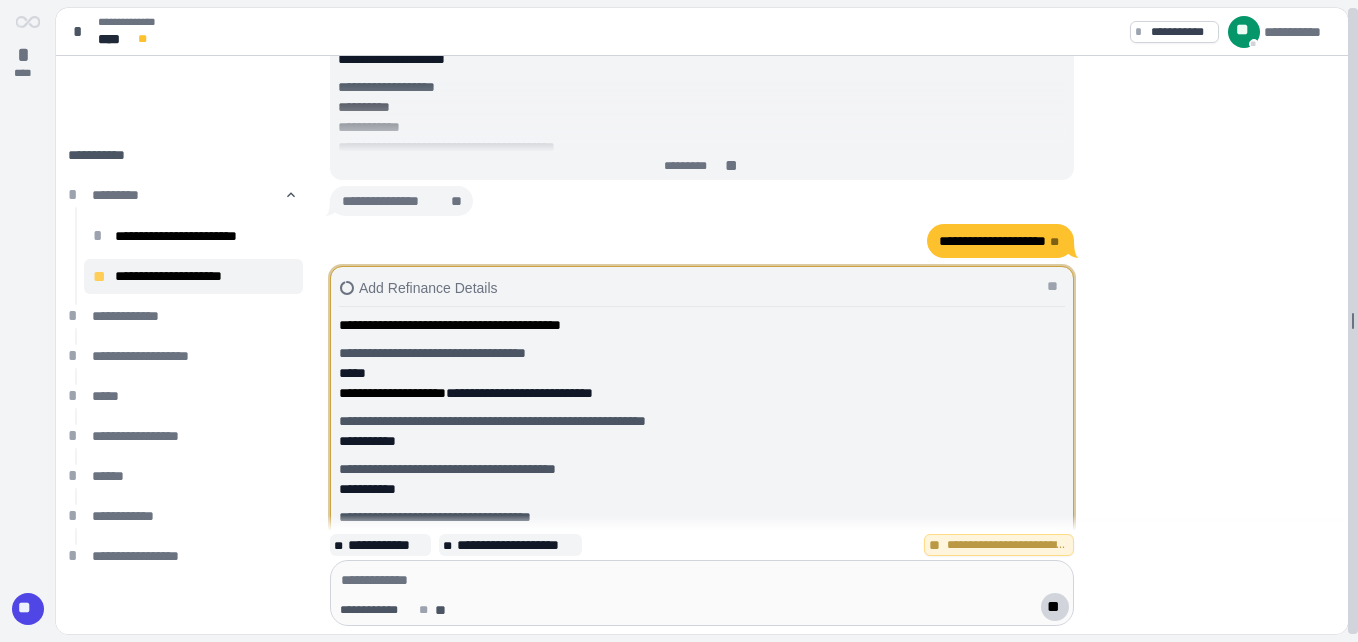 scroll, scrollTop: 176, scrollLeft: 0, axis: vertical 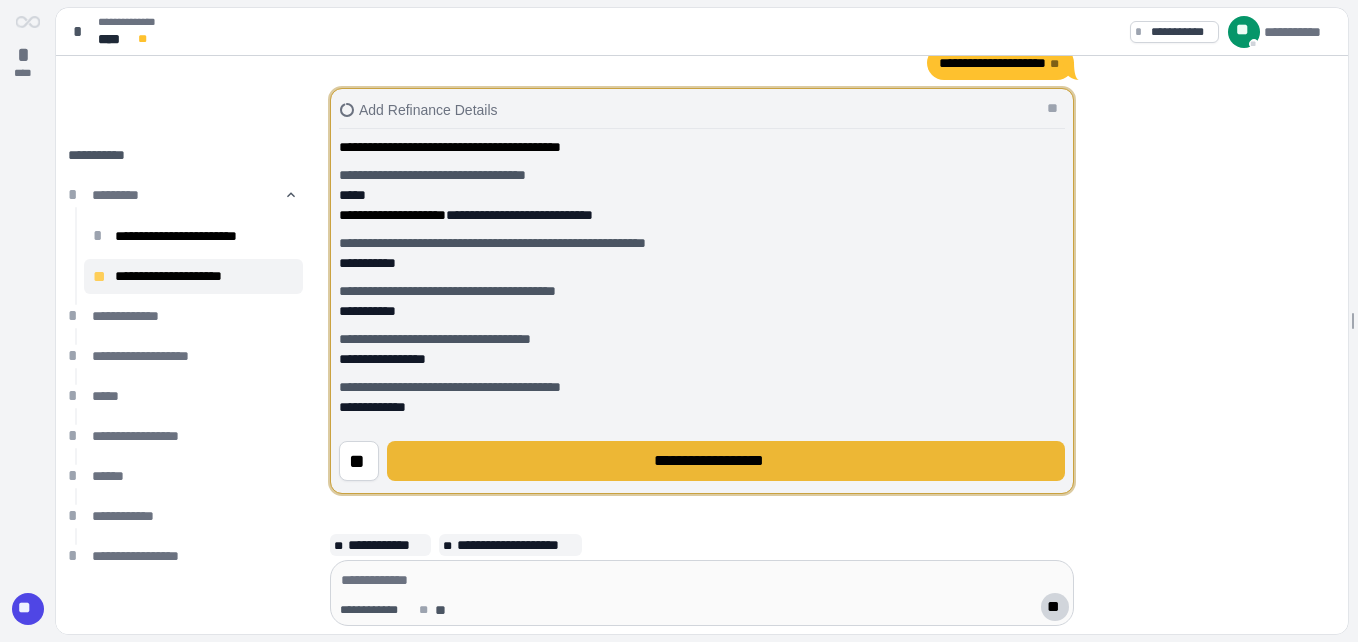 click on "**********" at bounding box center [726, 461] 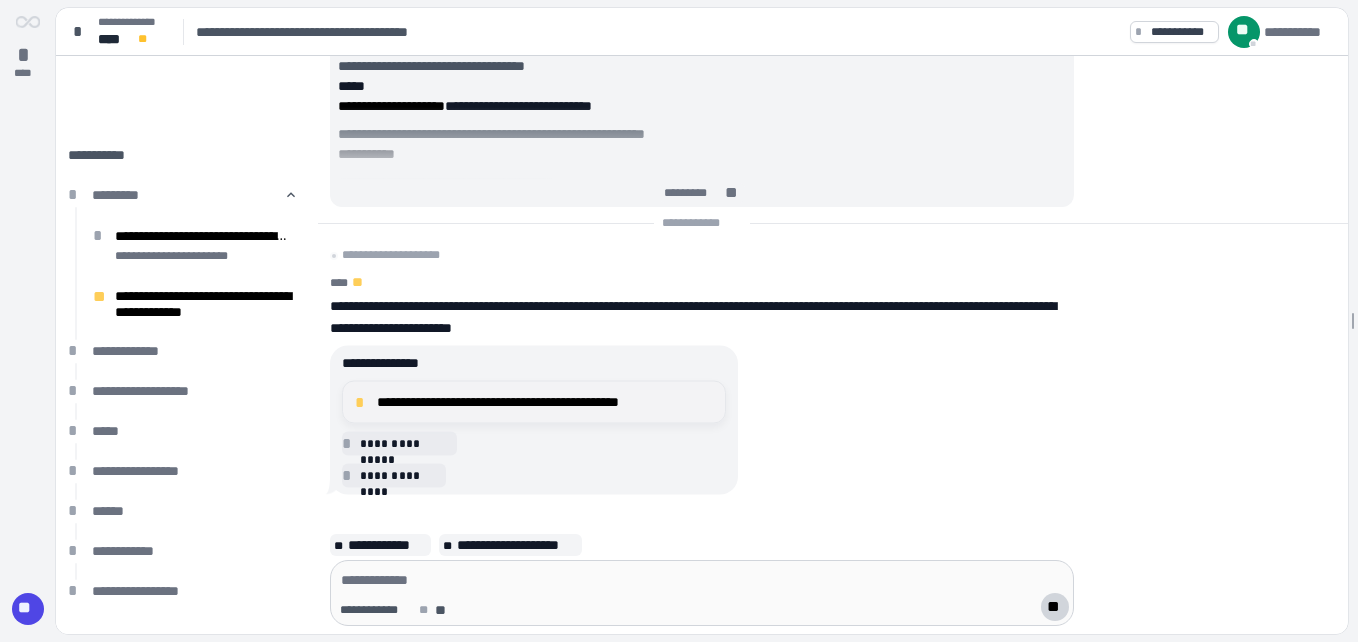 click on "*" at bounding box center [363, 402] 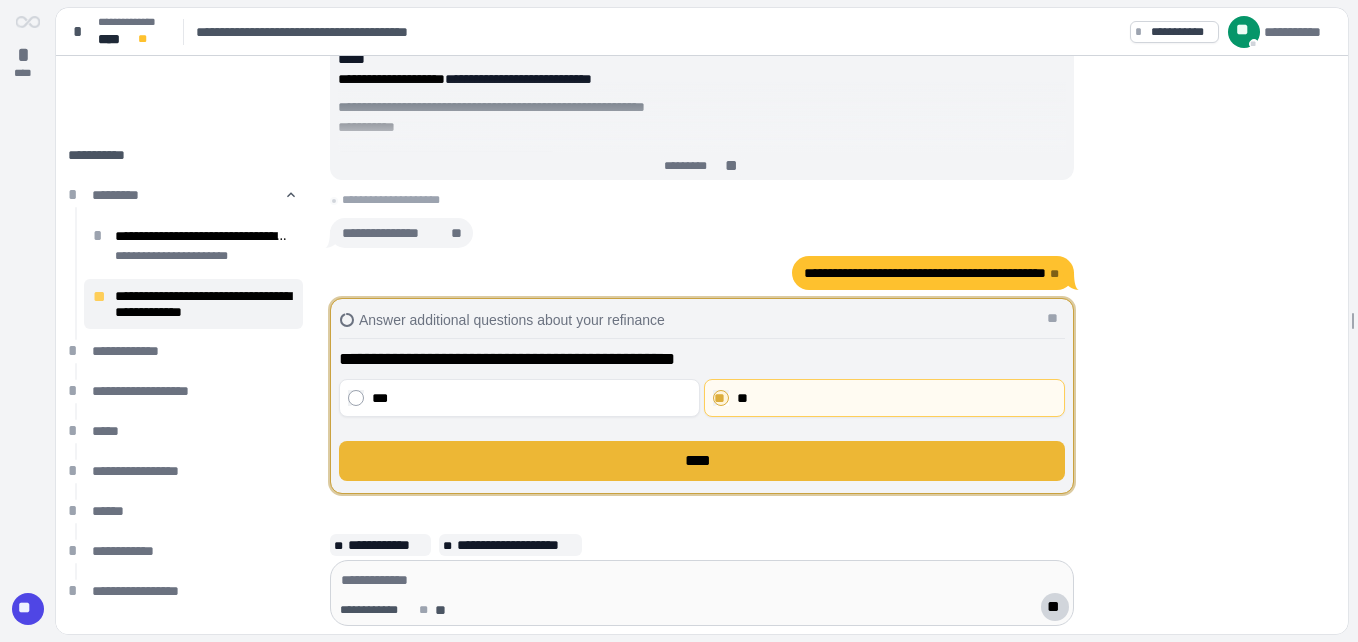click on "****" at bounding box center (702, 461) 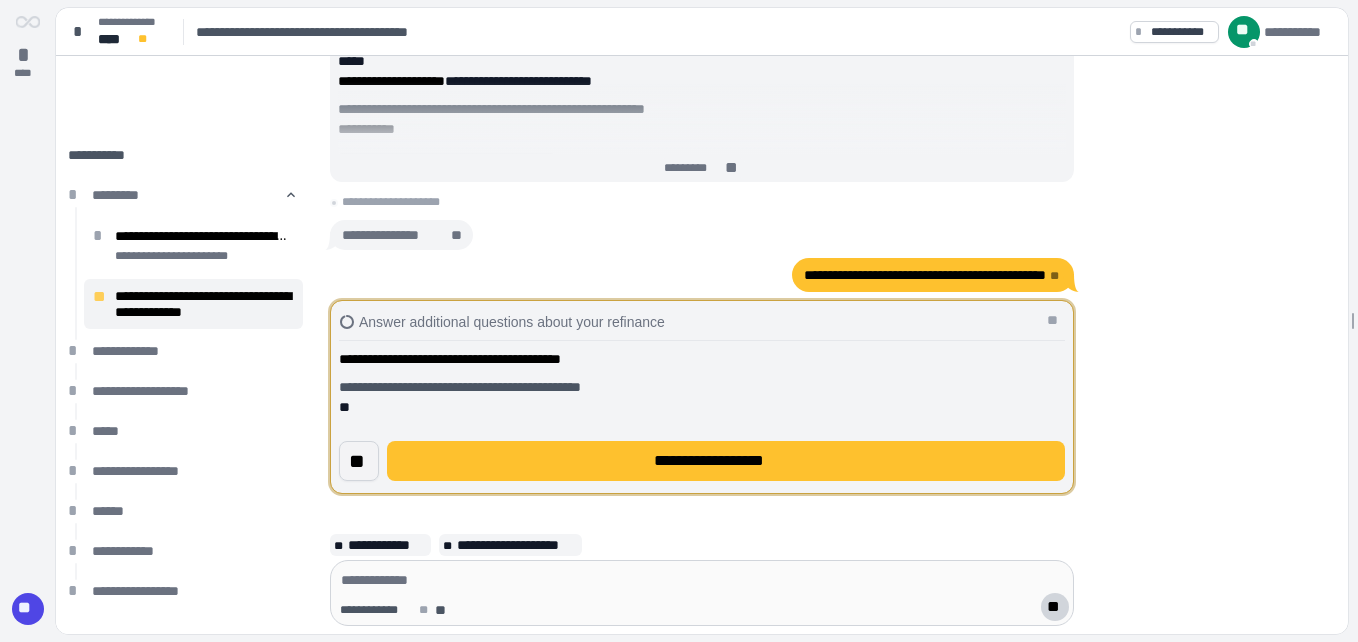 click on "**" at bounding box center (359, 461) 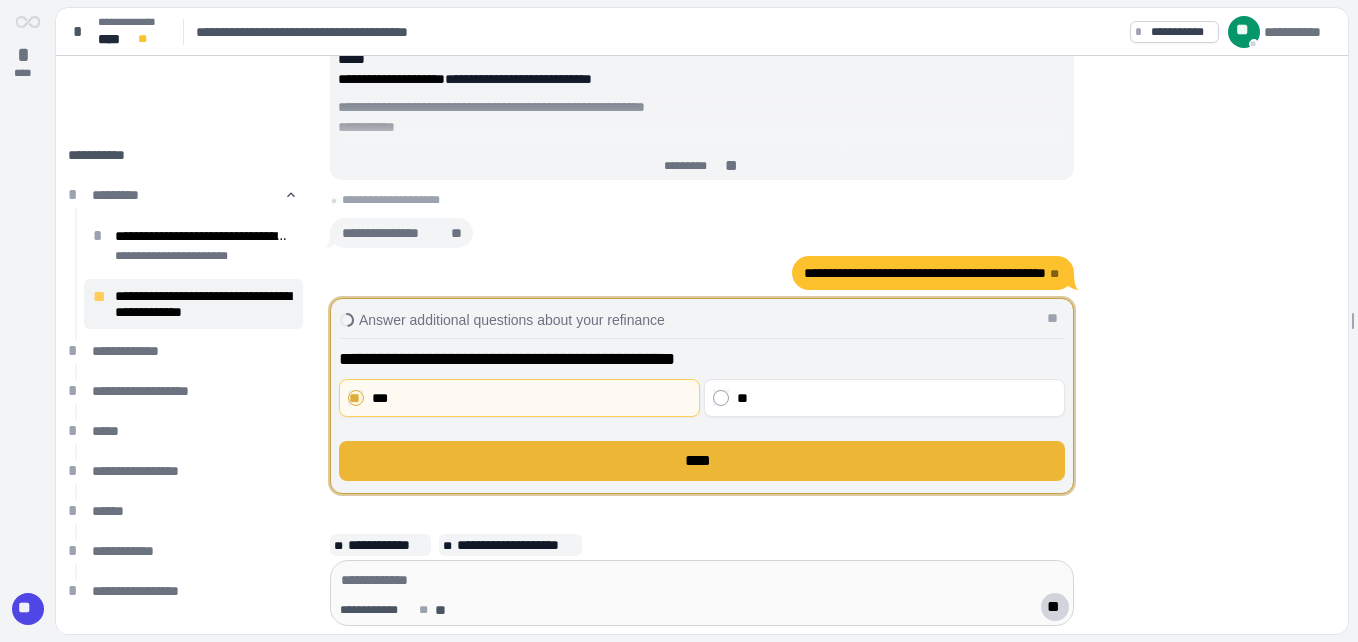 click on "****" at bounding box center [702, 461] 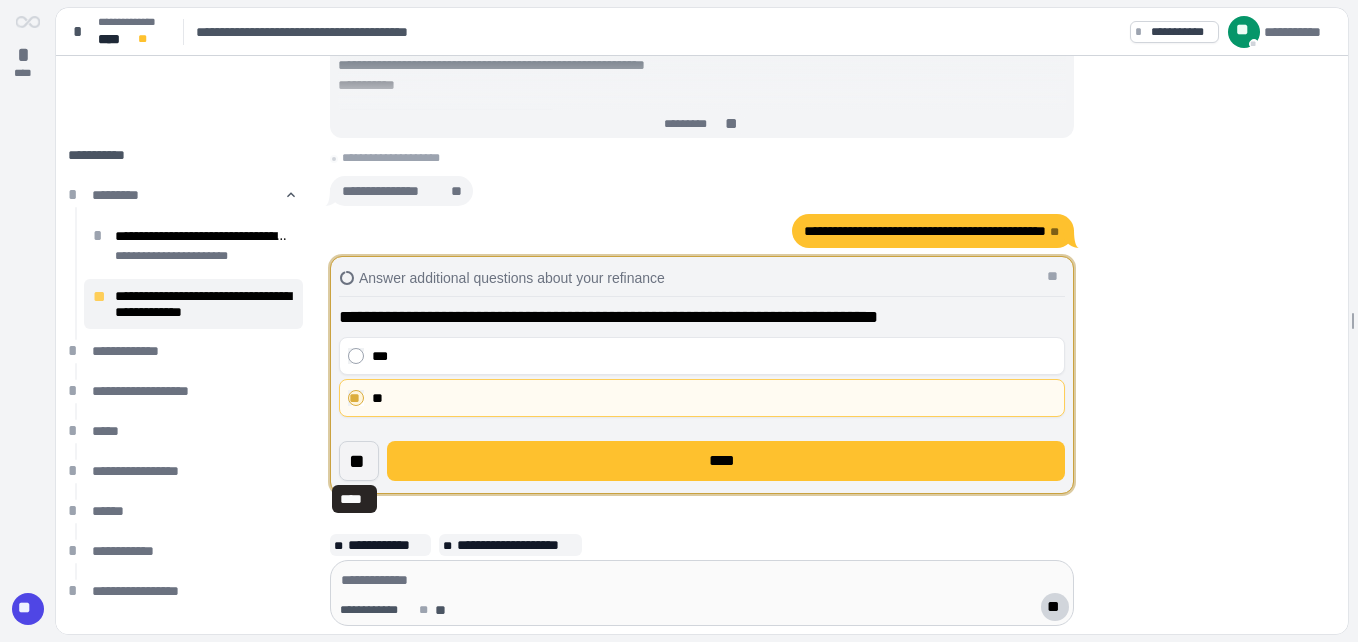 click on "**" at bounding box center [359, 461] 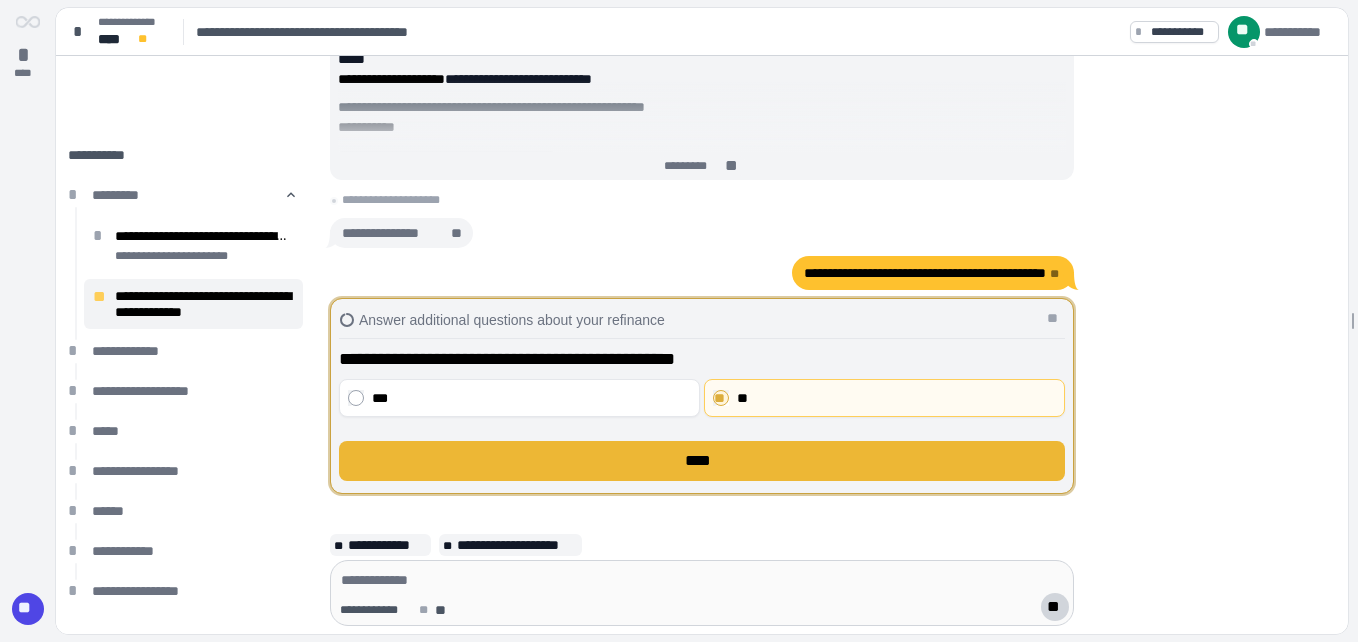 click on "****" at bounding box center (702, 461) 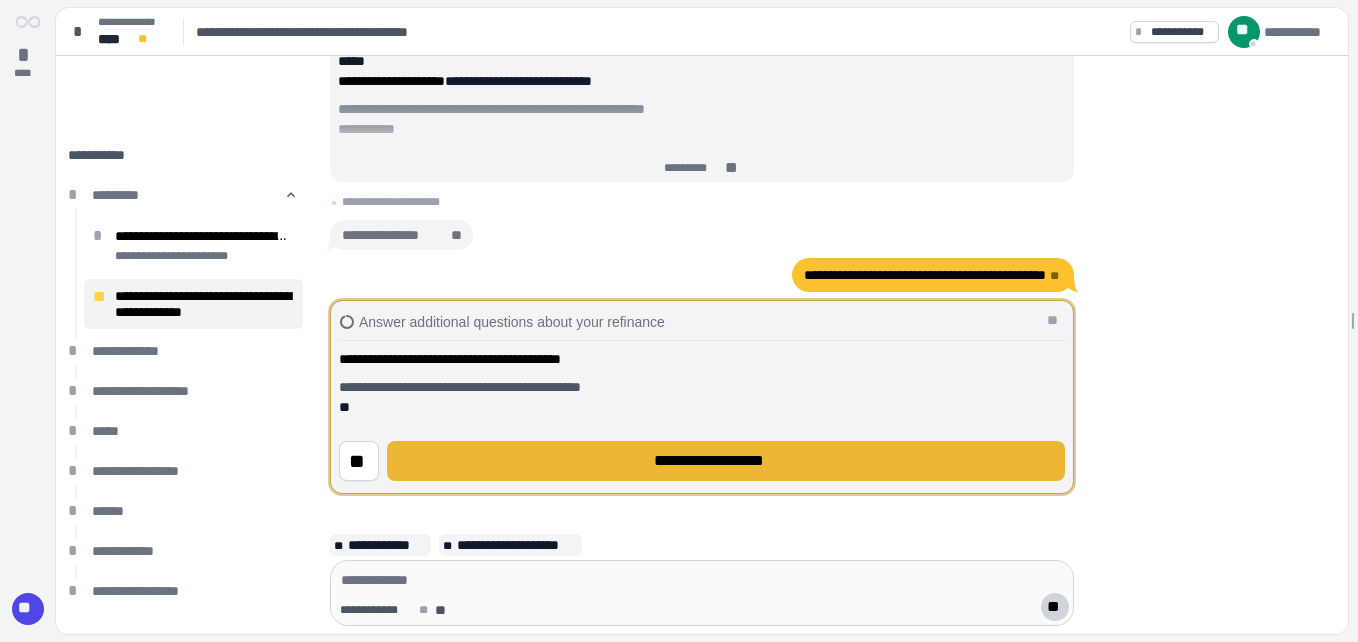 click on "**********" at bounding box center (726, 461) 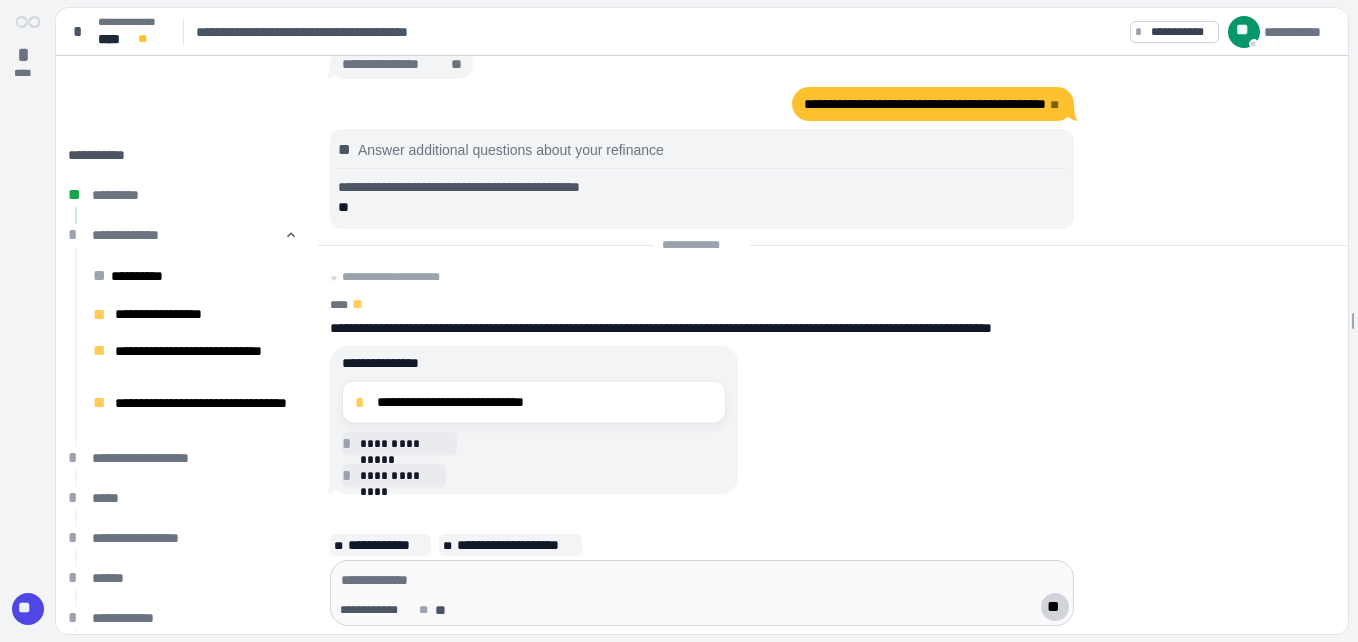 click on "**********" at bounding box center [702, 345] 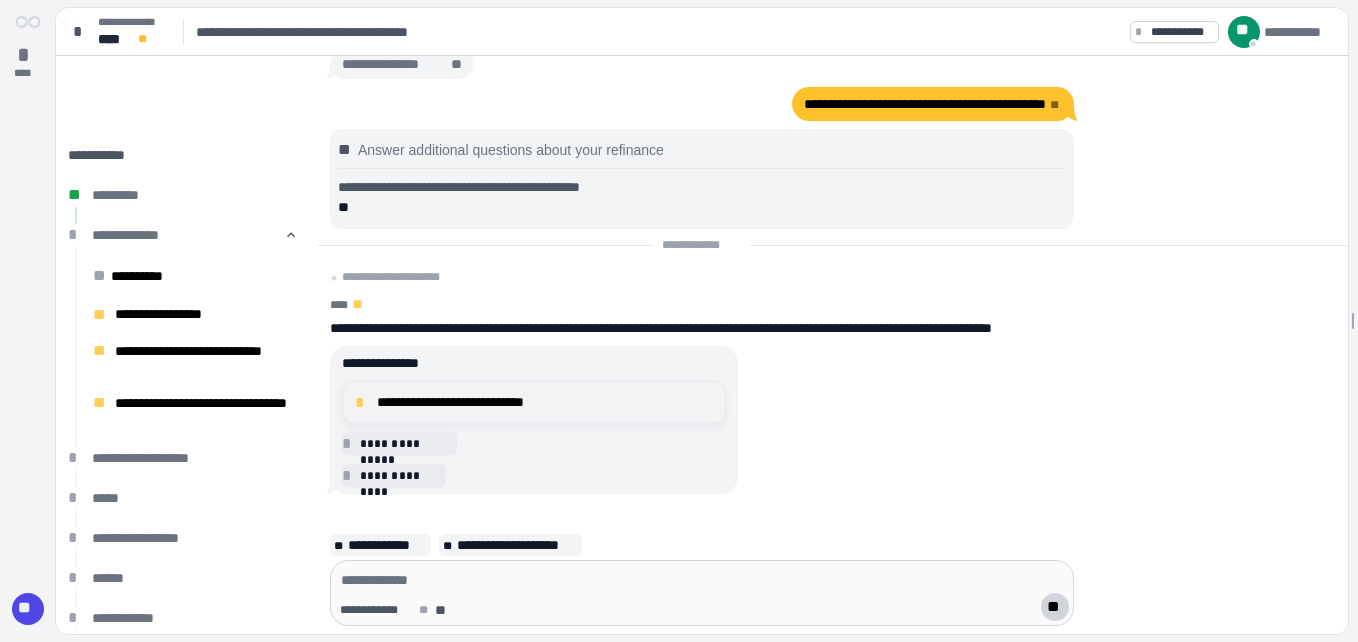 click on "**********" at bounding box center (545, 402) 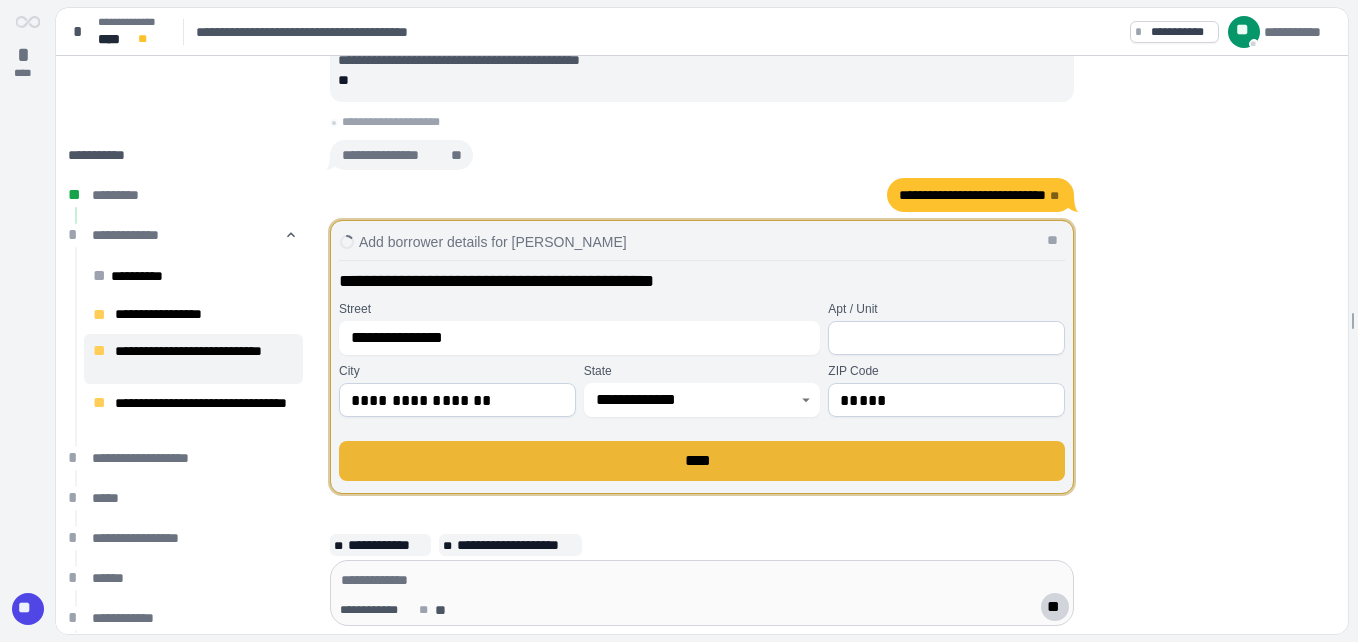 click on "****" at bounding box center [702, 461] 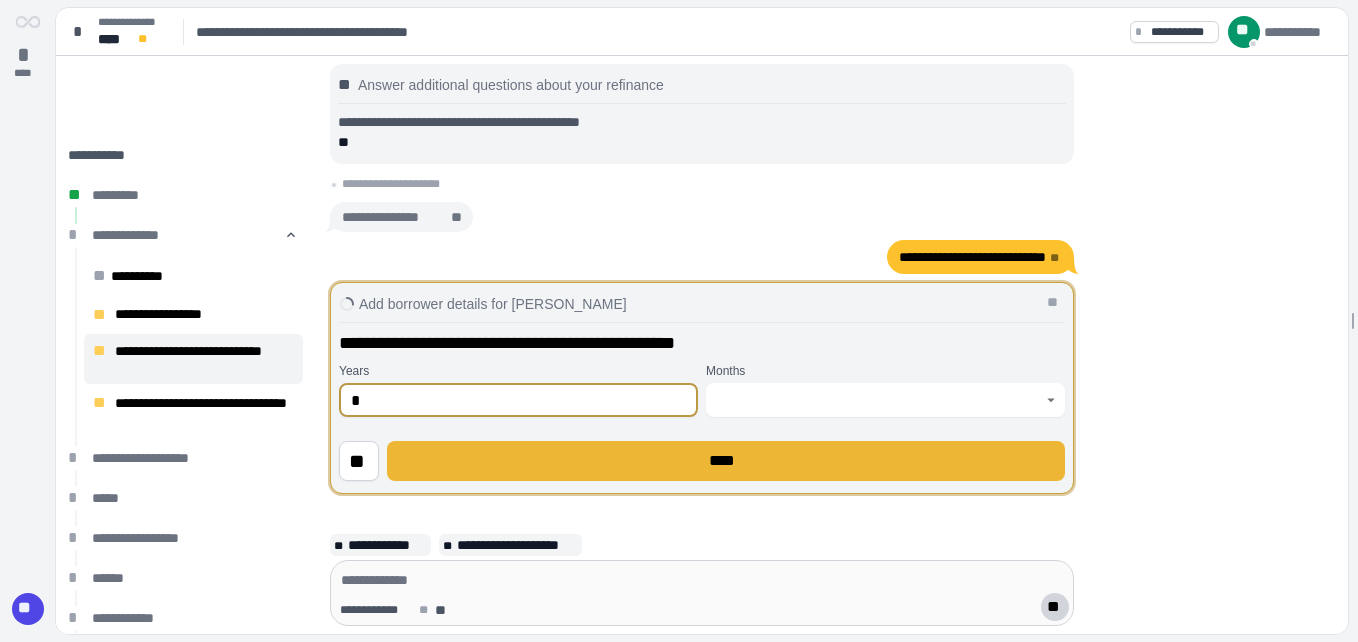 type on "*" 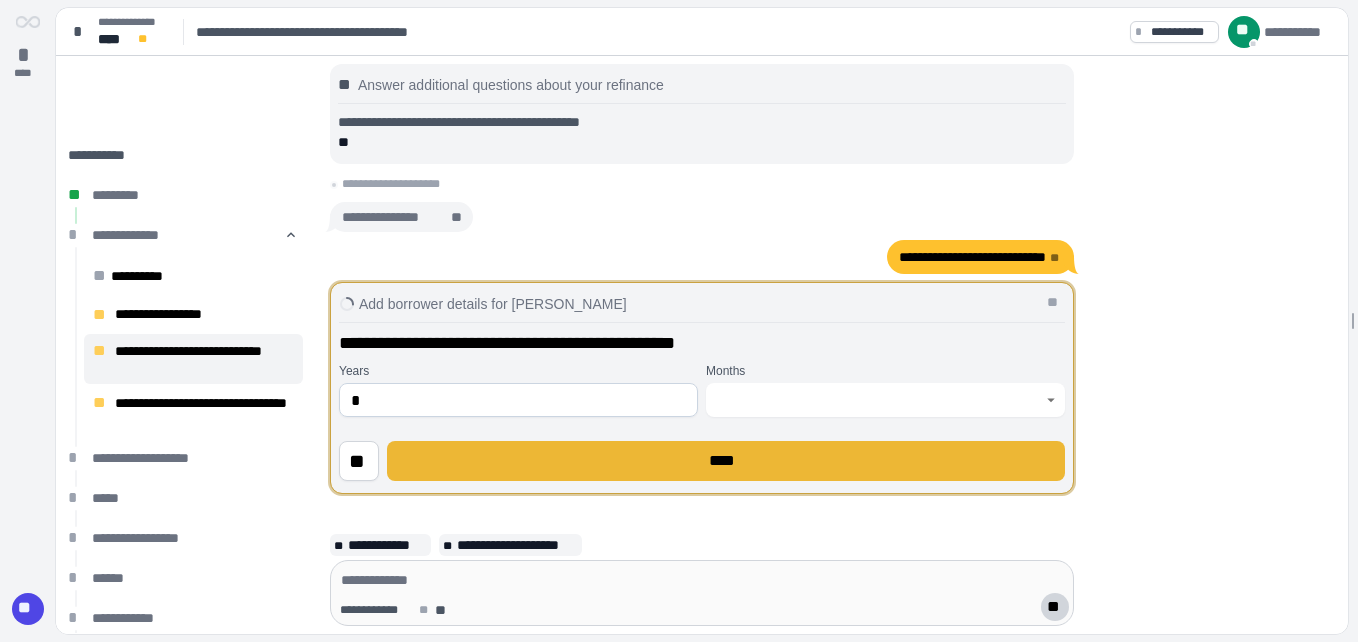 click on "****" at bounding box center (726, 461) 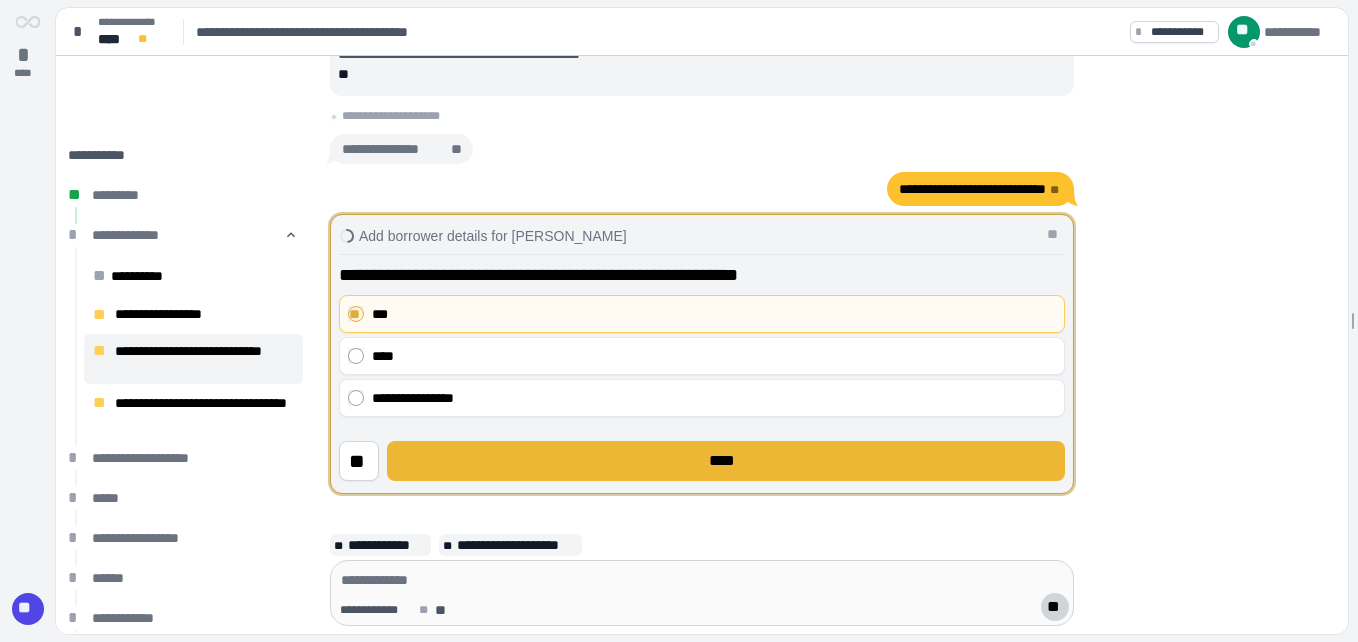 click on "****" at bounding box center [726, 461] 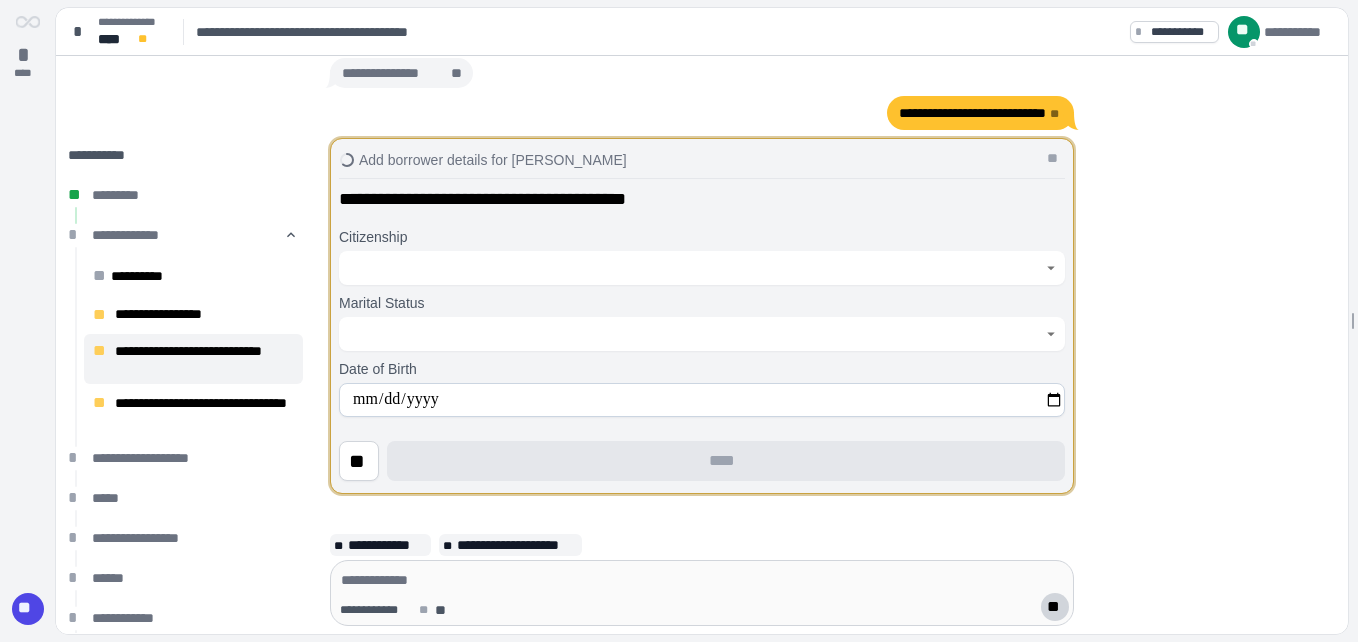 click 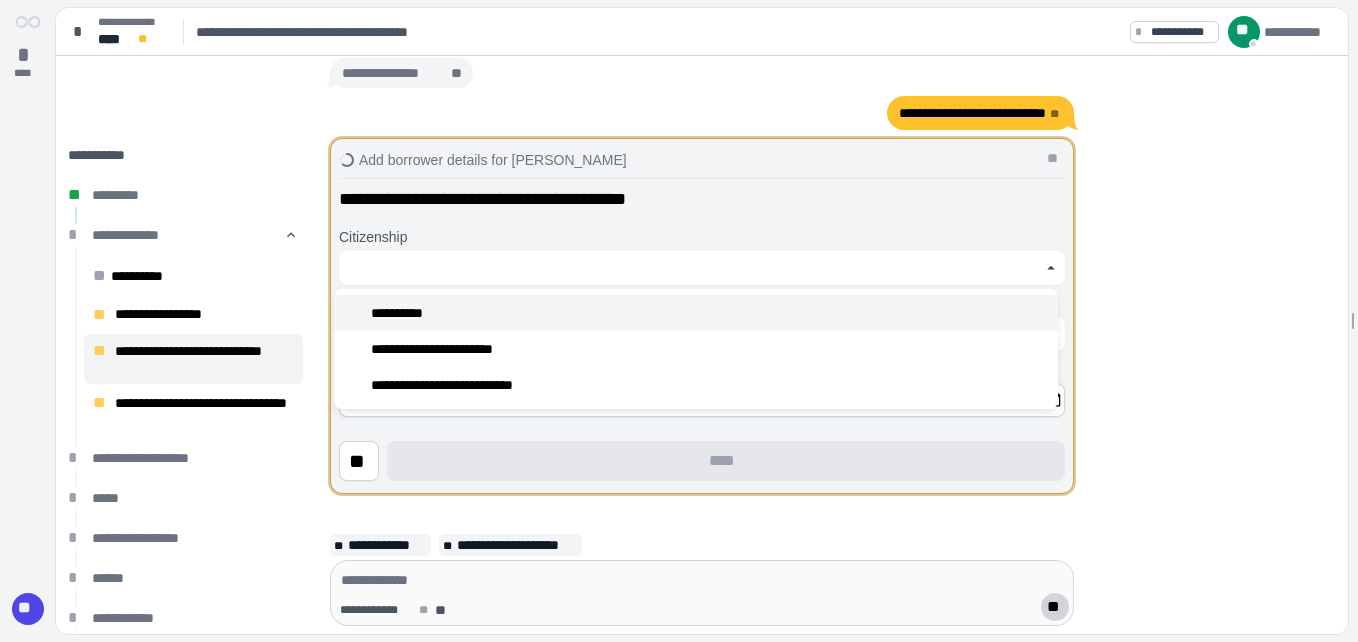 click on "**********" at bounding box center (696, 313) 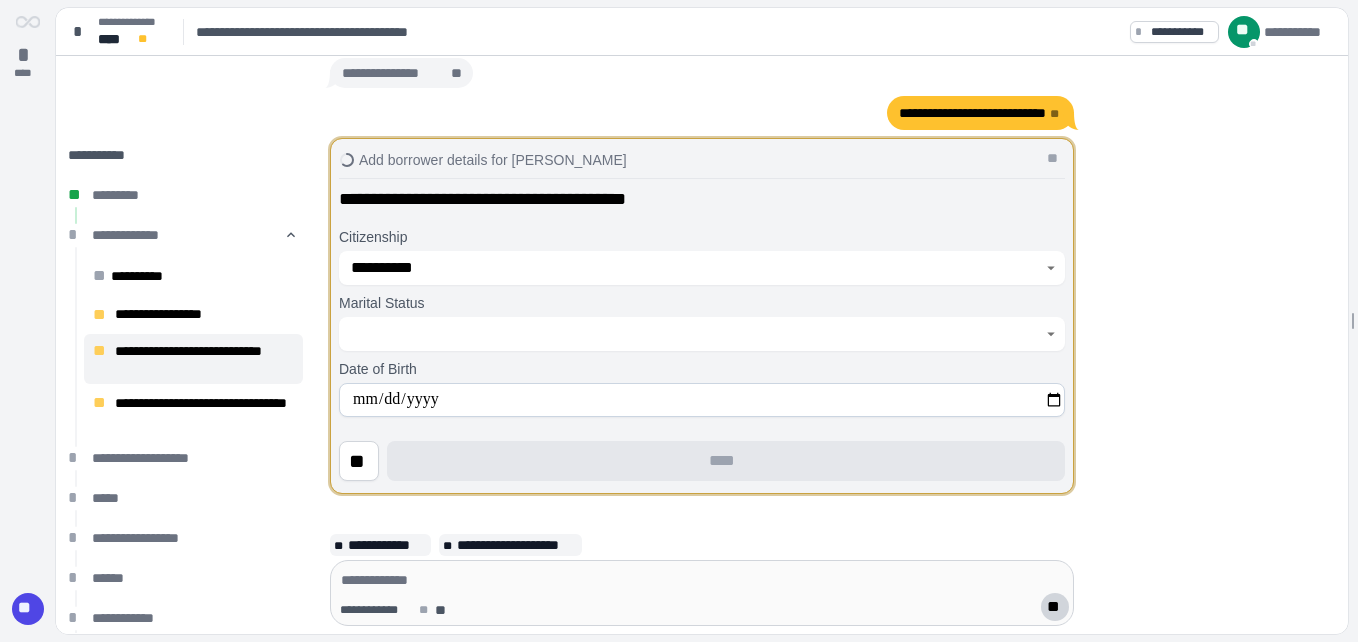 click 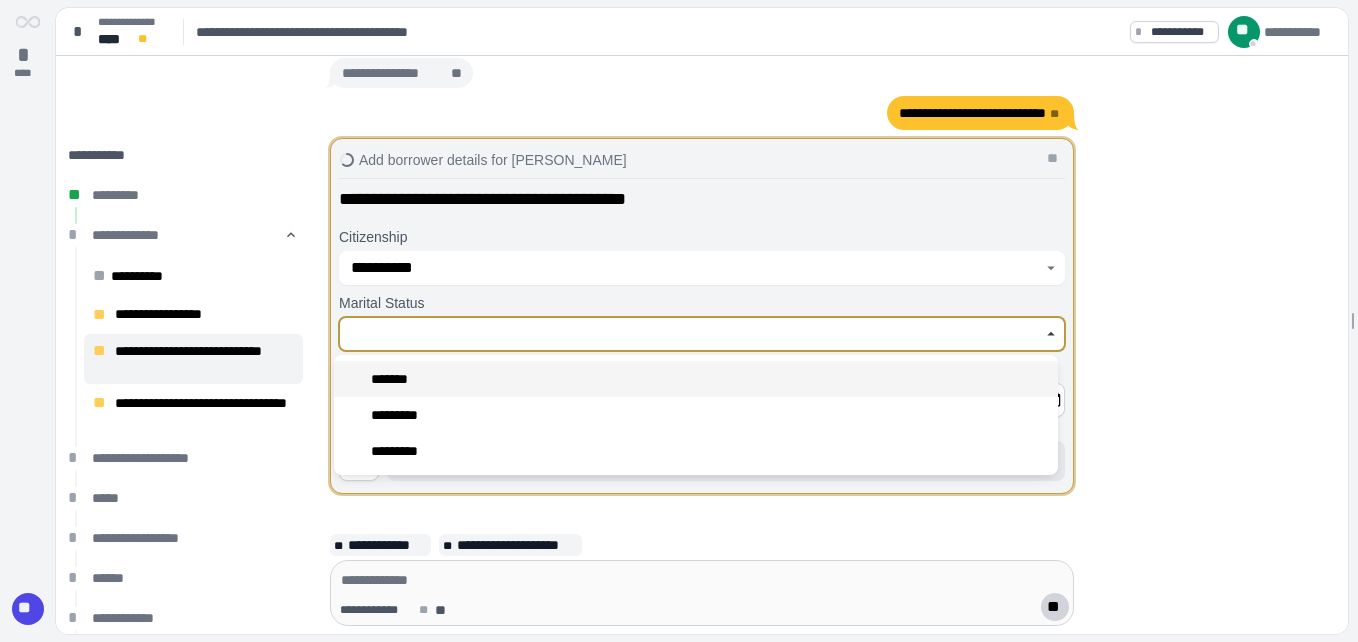 click on "*******" at bounding box center [696, 379] 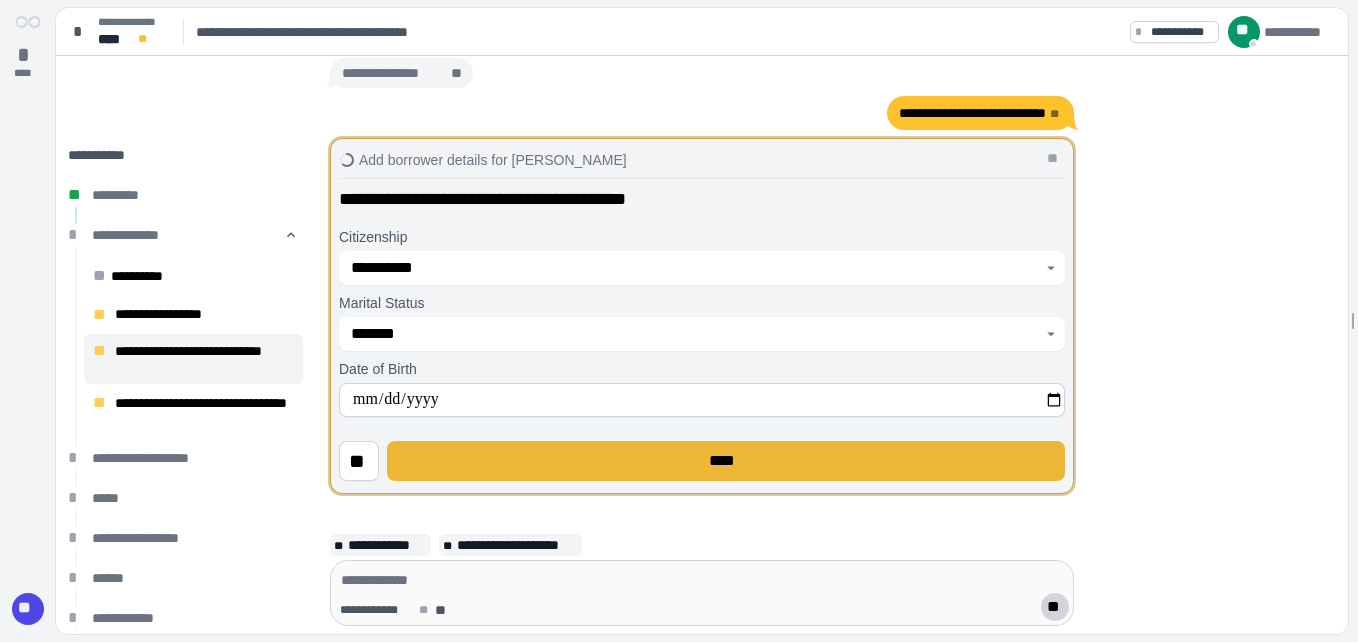 click on "****" at bounding box center [726, 461] 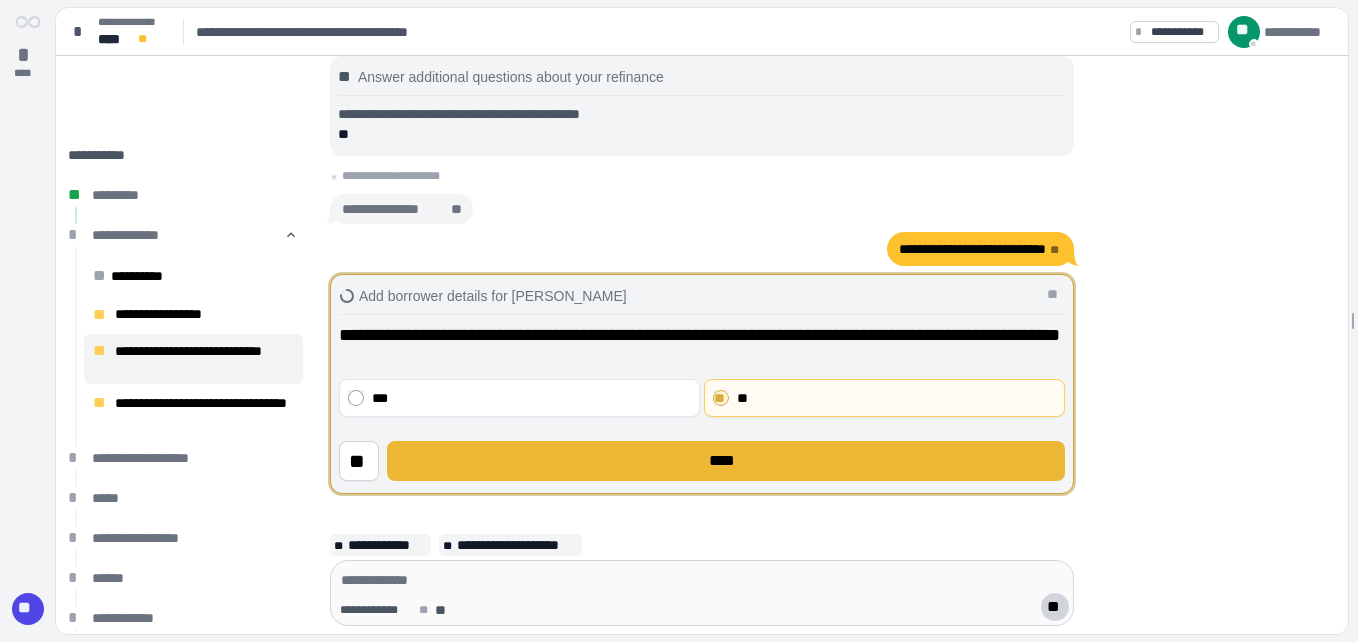 click on "****" at bounding box center [726, 461] 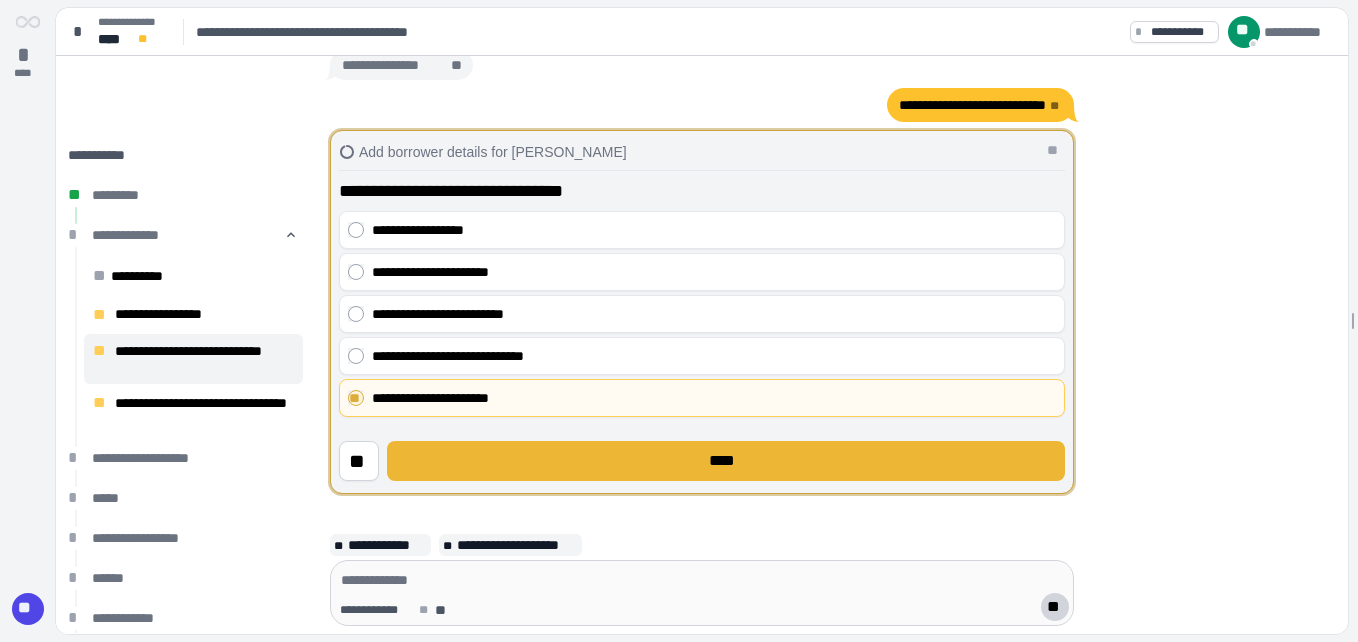 click on "****" at bounding box center (726, 461) 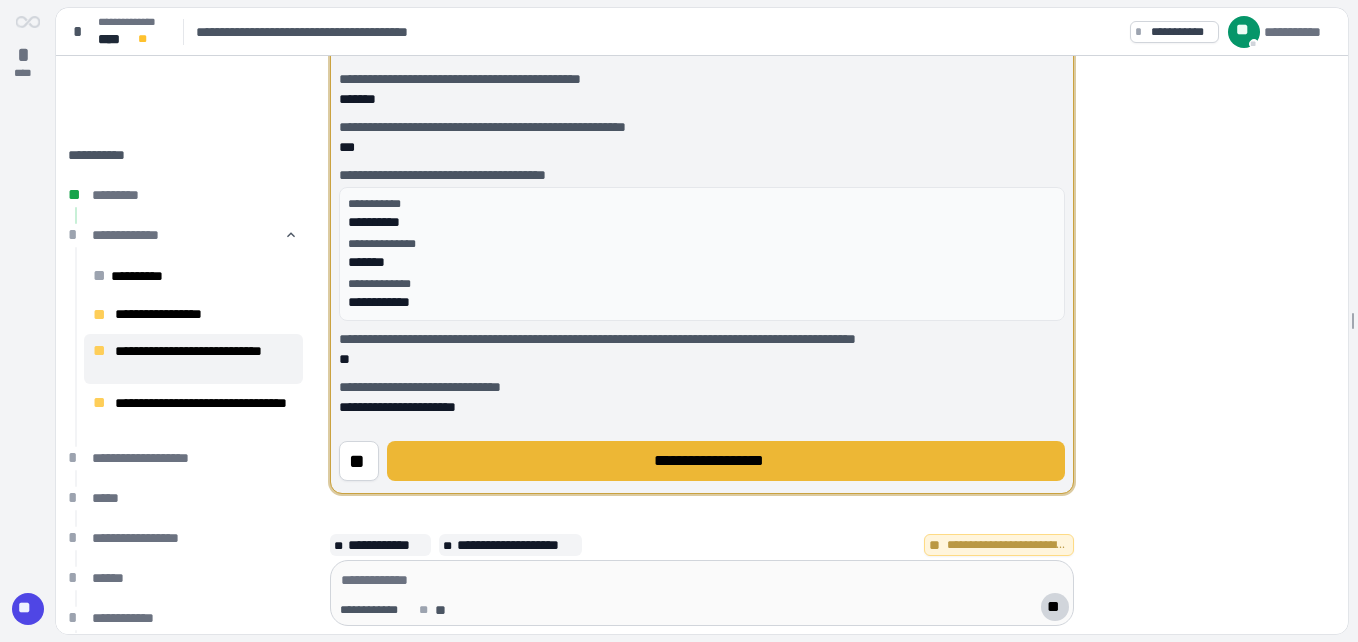 click on "**********" at bounding box center (726, 461) 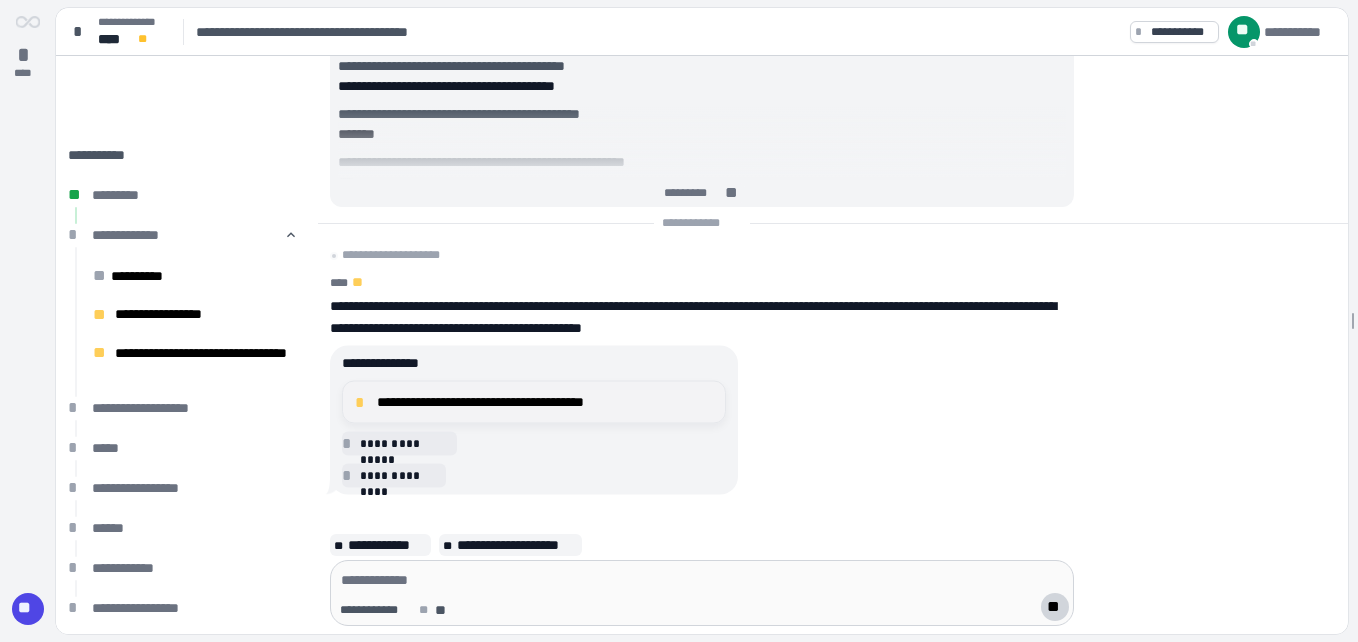 click on "**********" at bounding box center (534, 402) 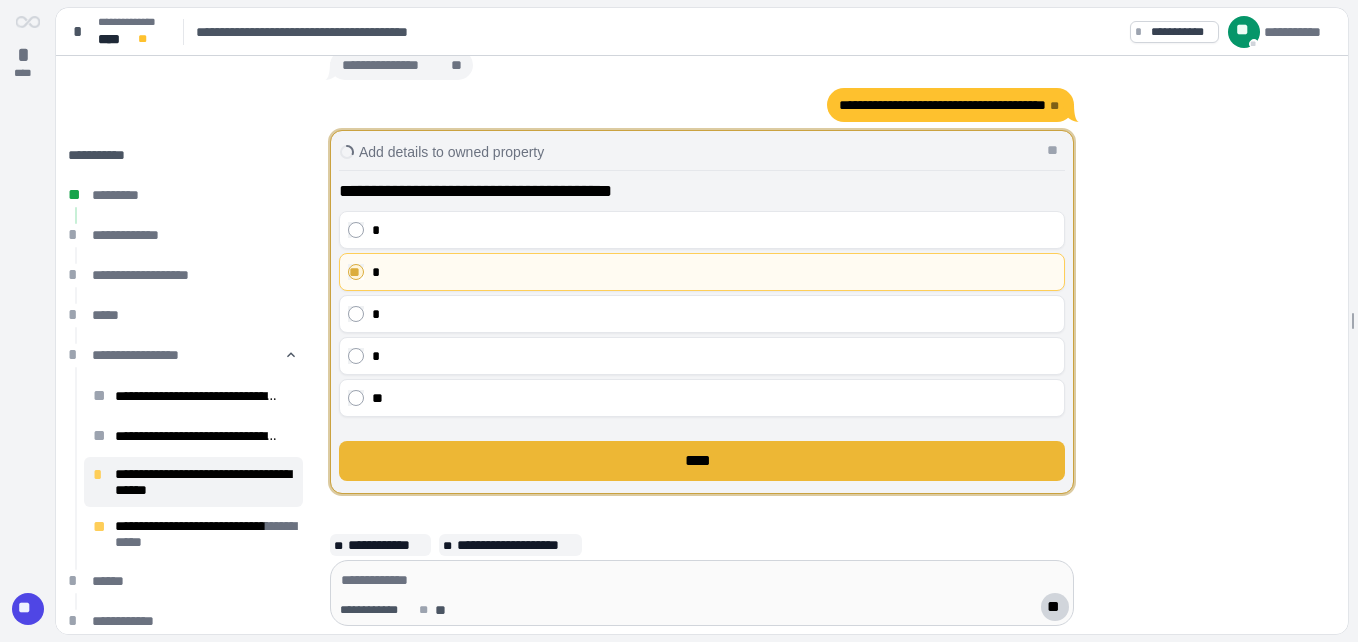 click on "****" at bounding box center (702, 461) 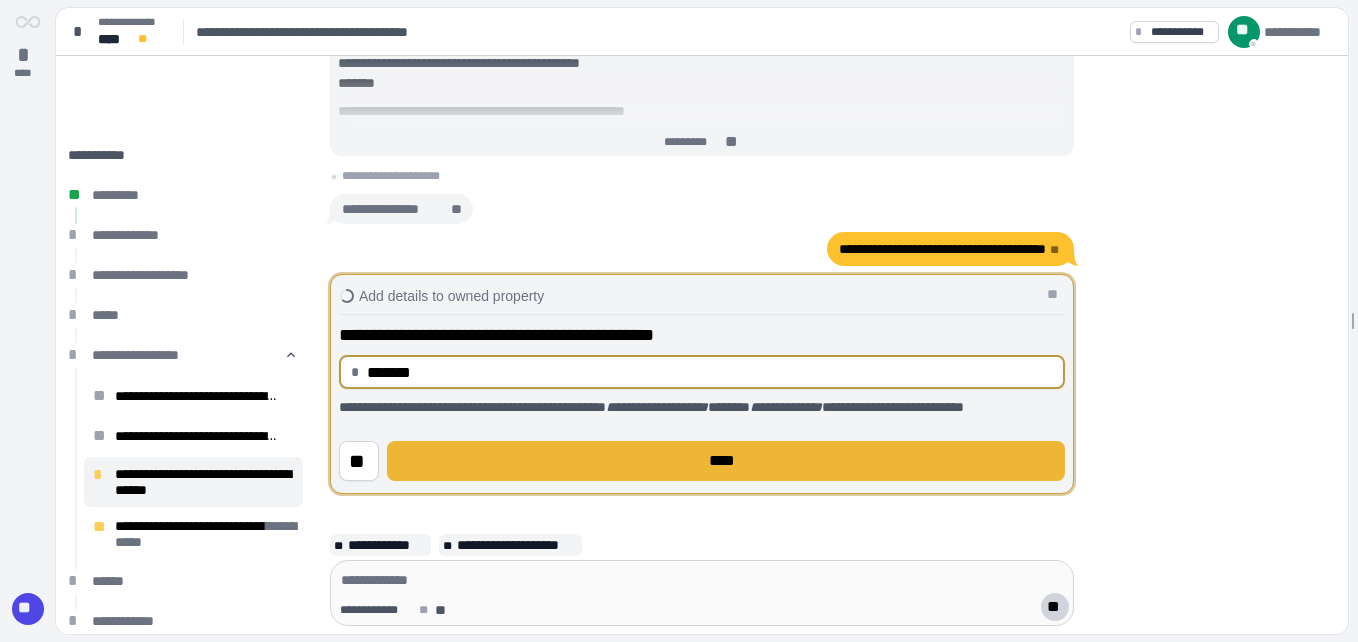 type on "**********" 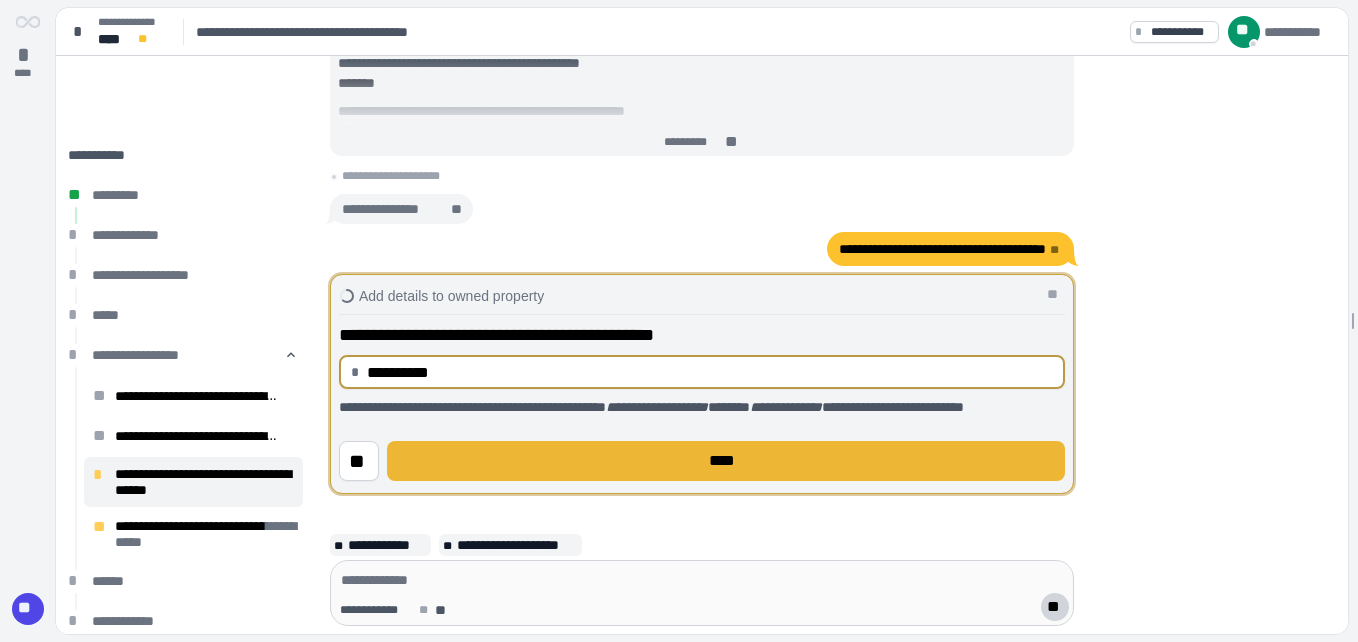 click on "****" at bounding box center [726, 461] 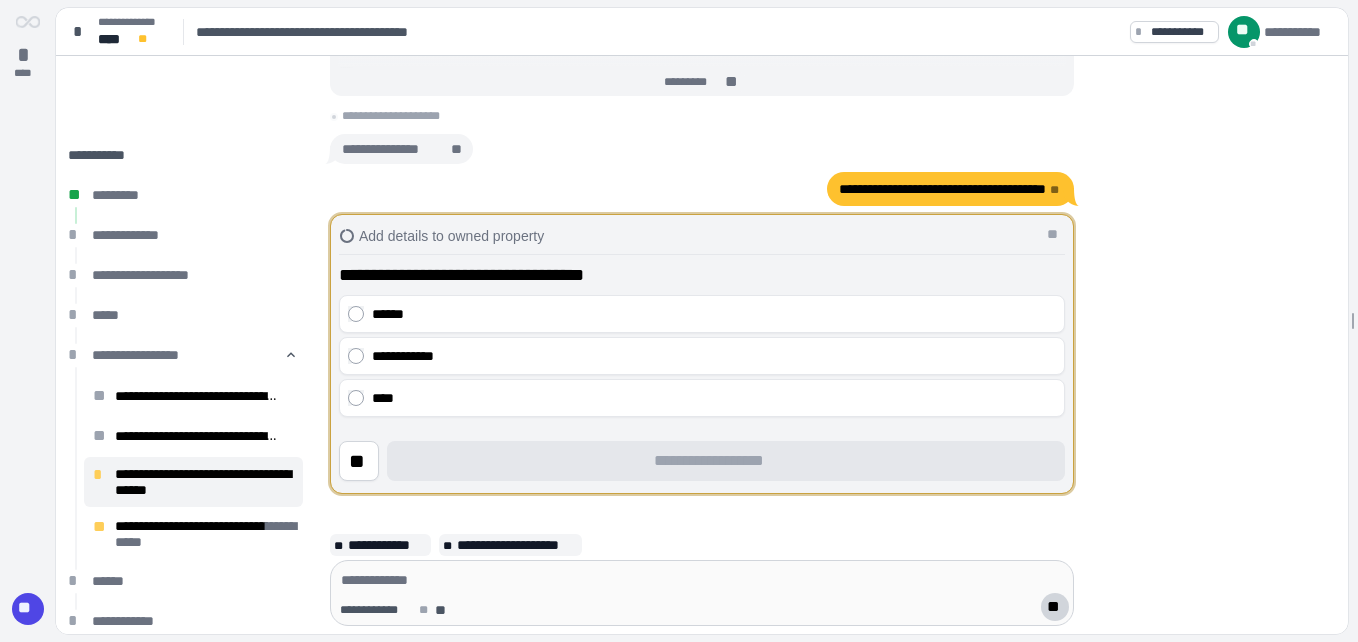 click on "**********" at bounding box center [702, 372] 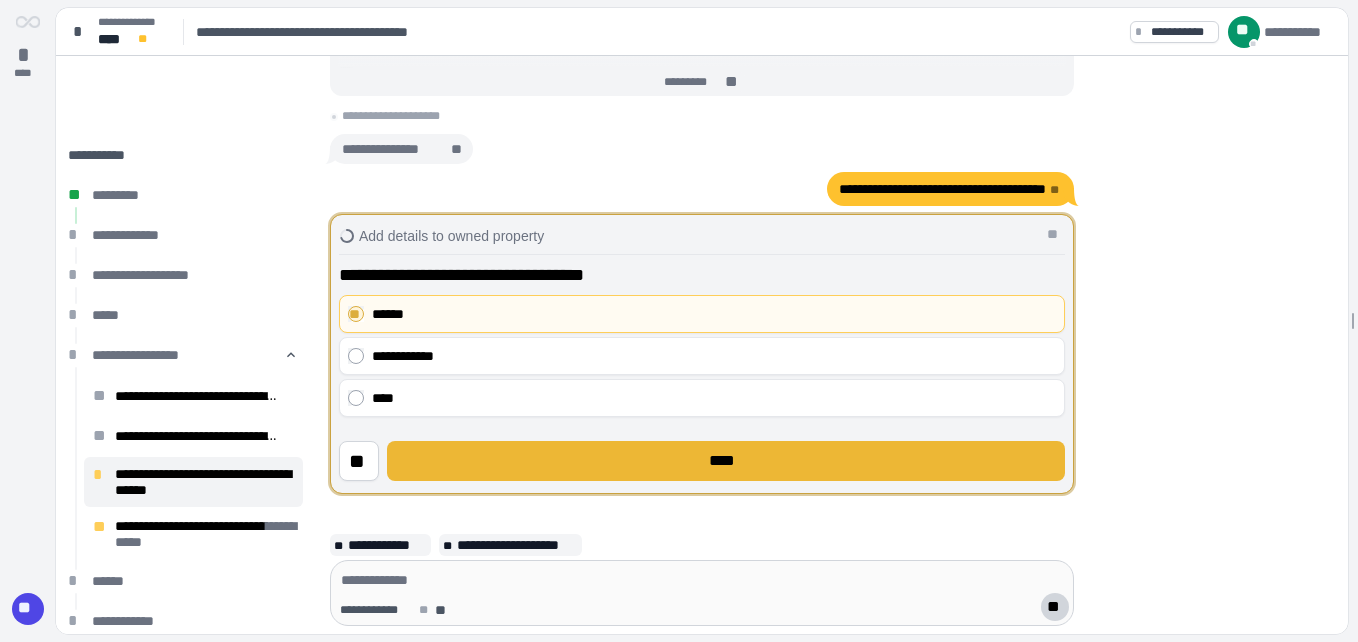 click on "****" at bounding box center (726, 461) 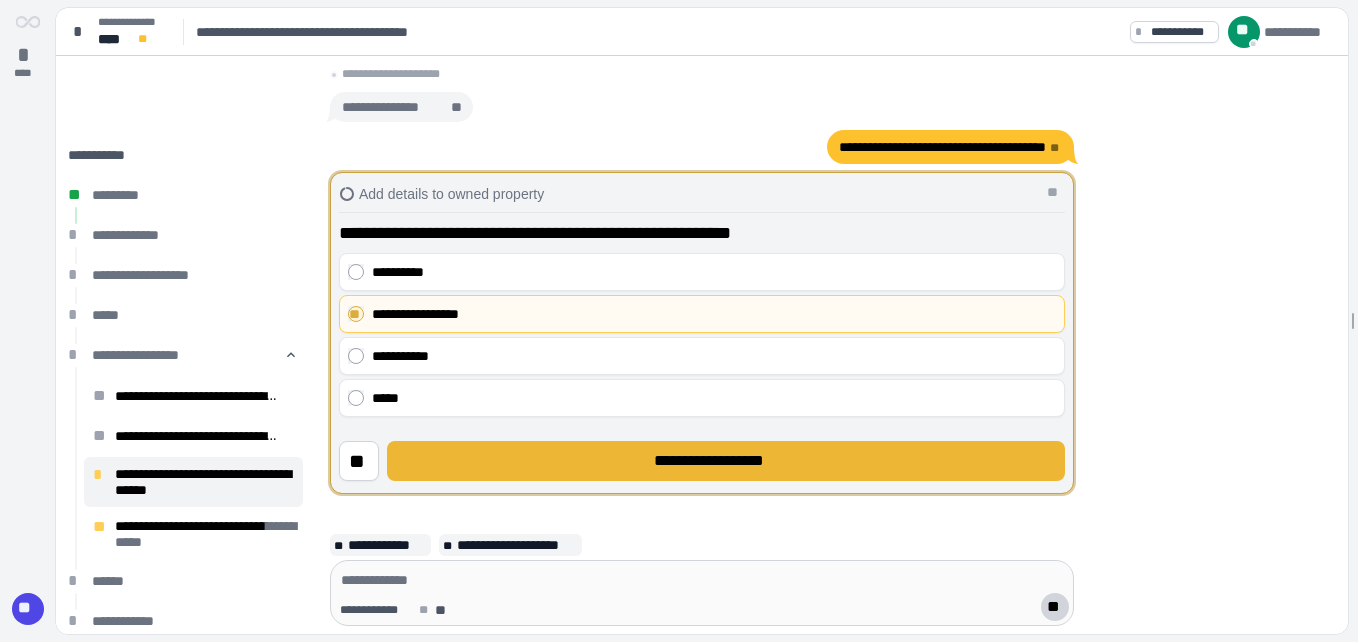 click on "**********" at bounding box center [726, 461] 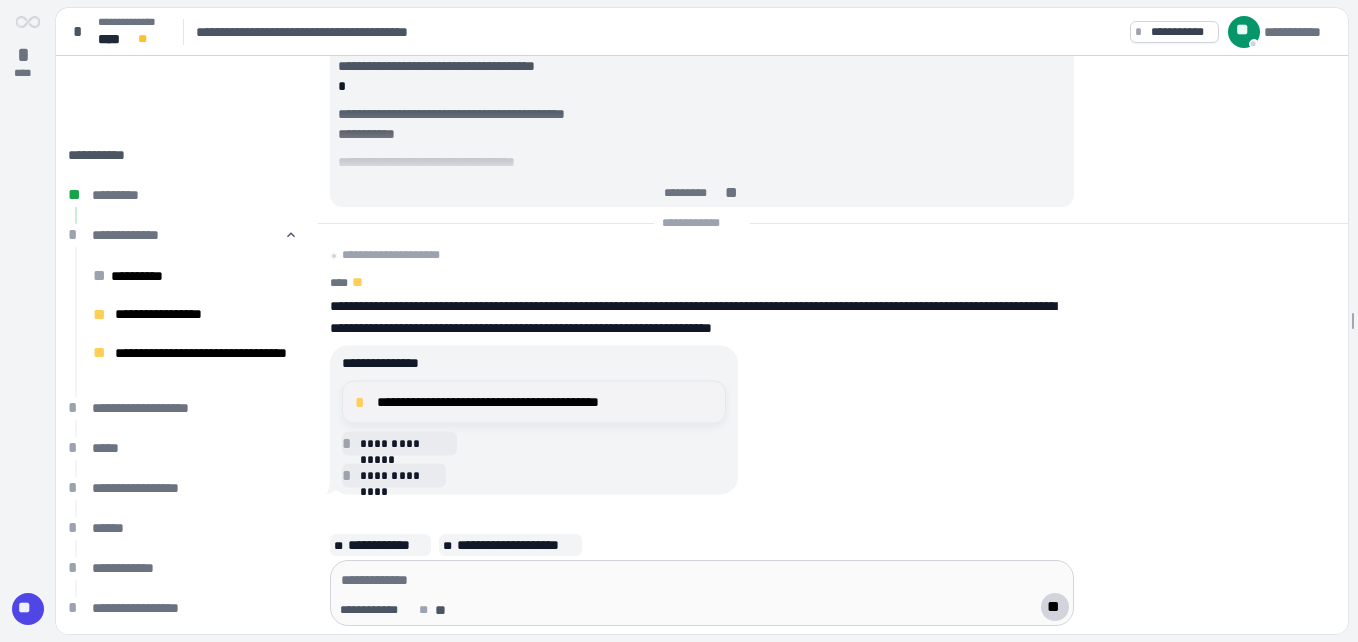 click on "**********" at bounding box center (545, 402) 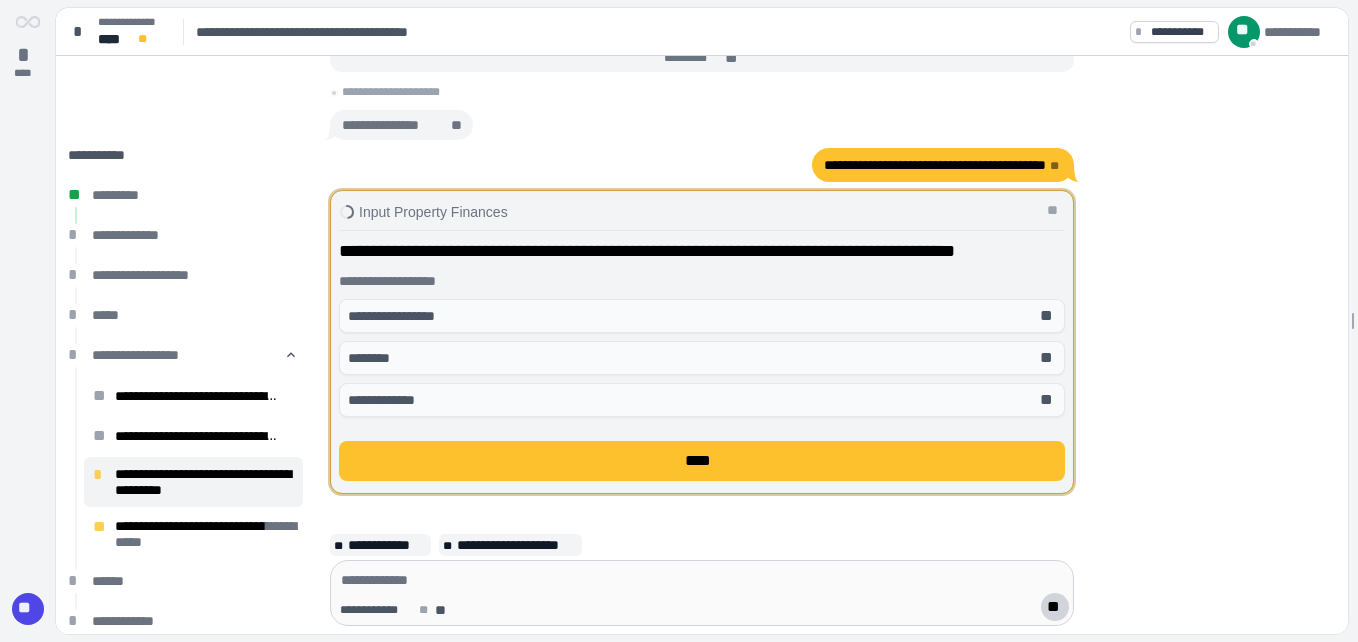 click on "**********" at bounding box center (702, 281) 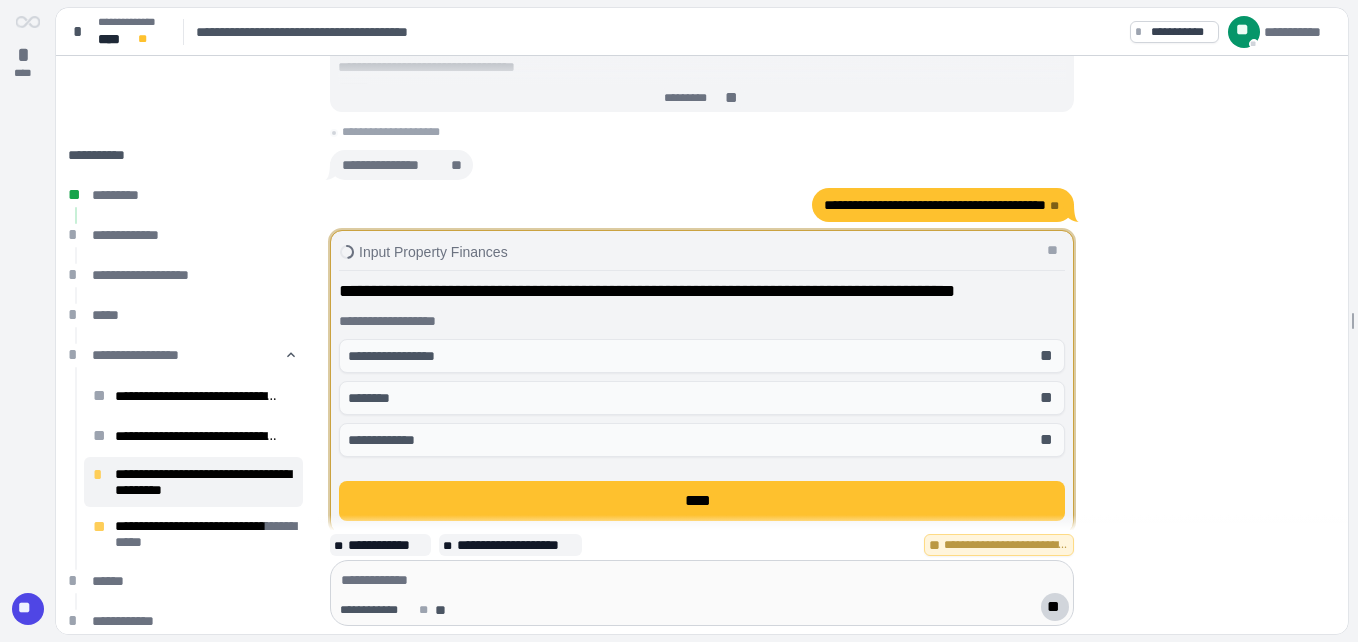 scroll, scrollTop: 80, scrollLeft: 0, axis: vertical 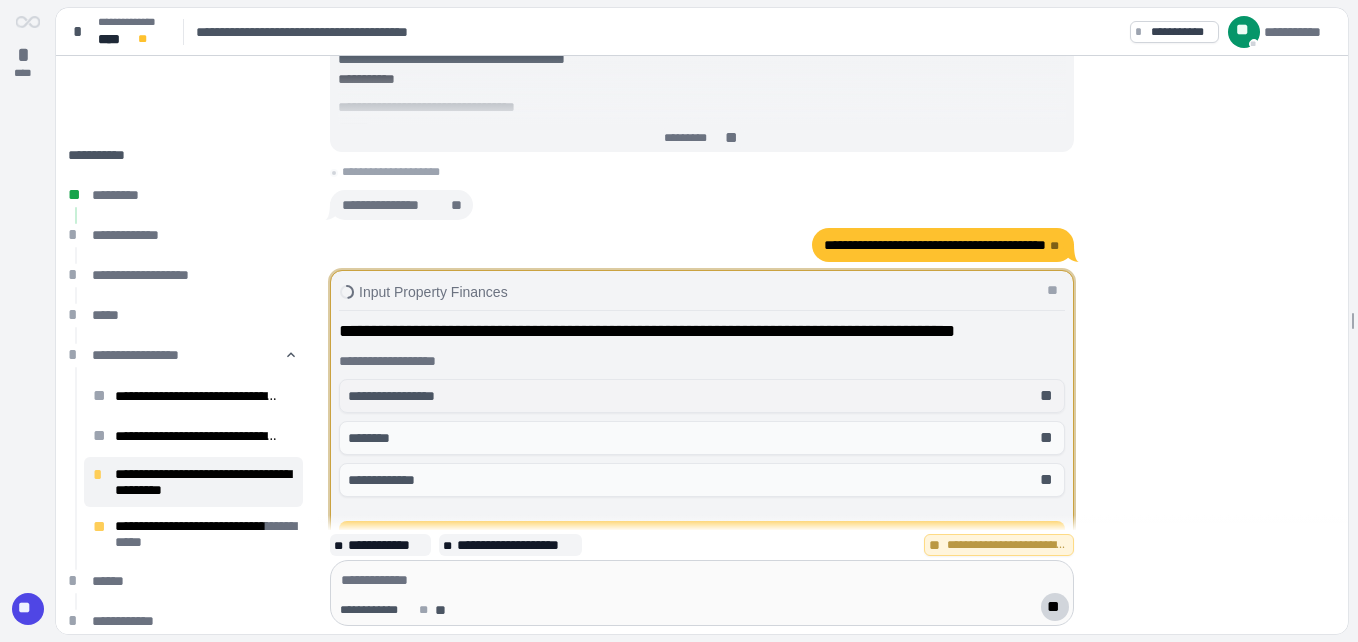 click on "**" at bounding box center (1048, 396) 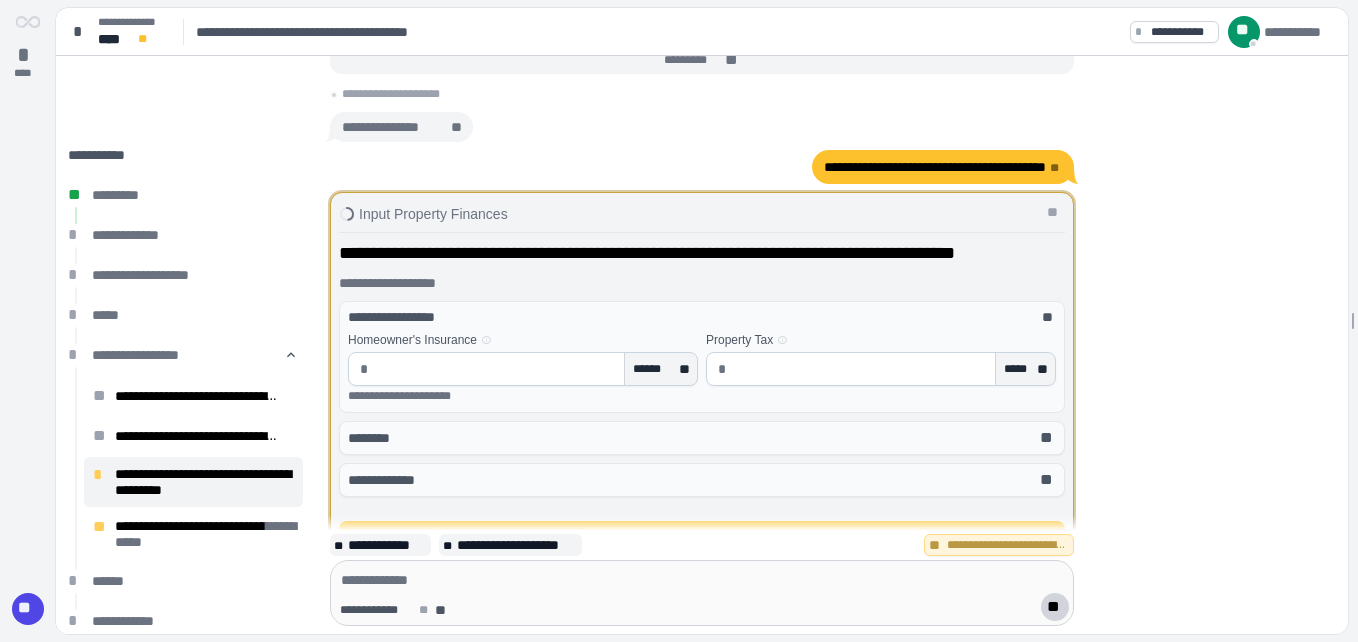 click at bounding box center [496, 369] 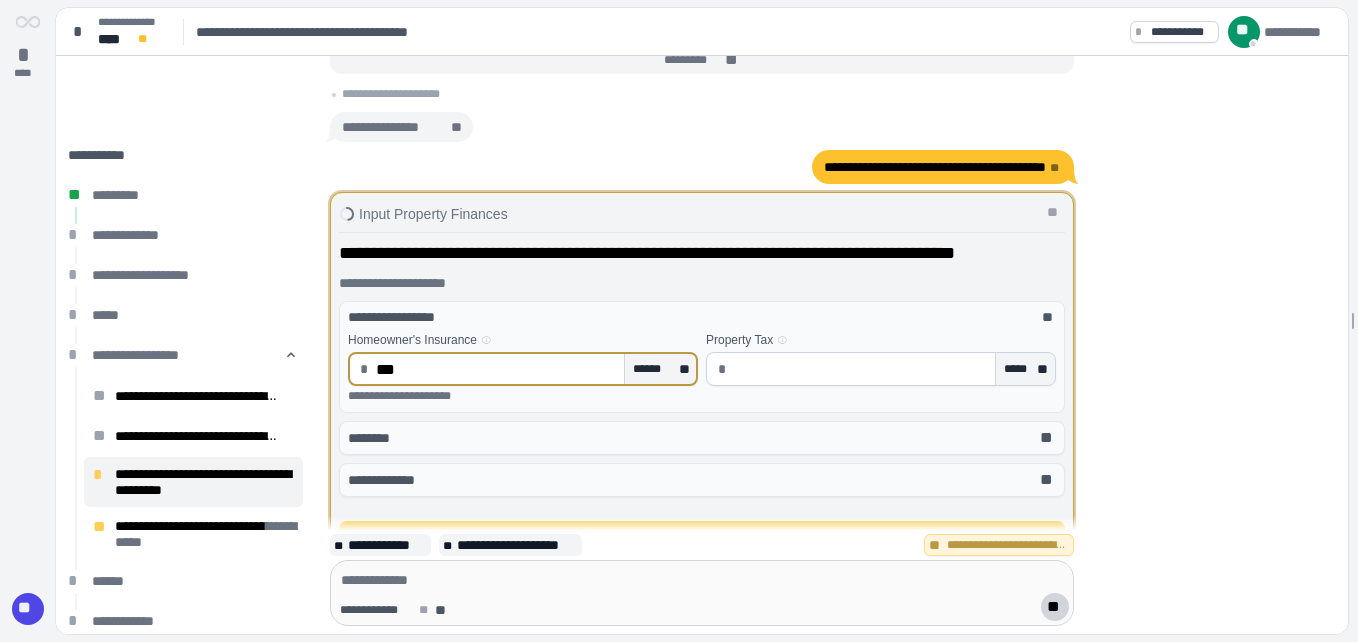 type on "******" 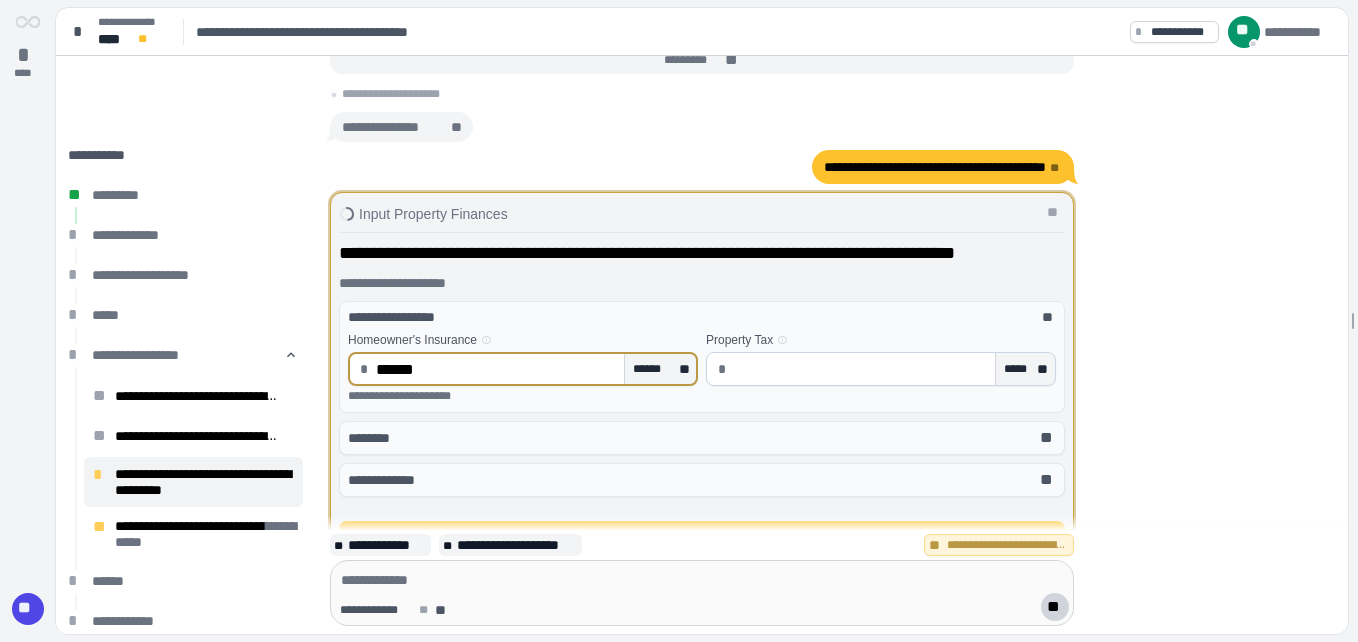 click at bounding box center (861, 369) 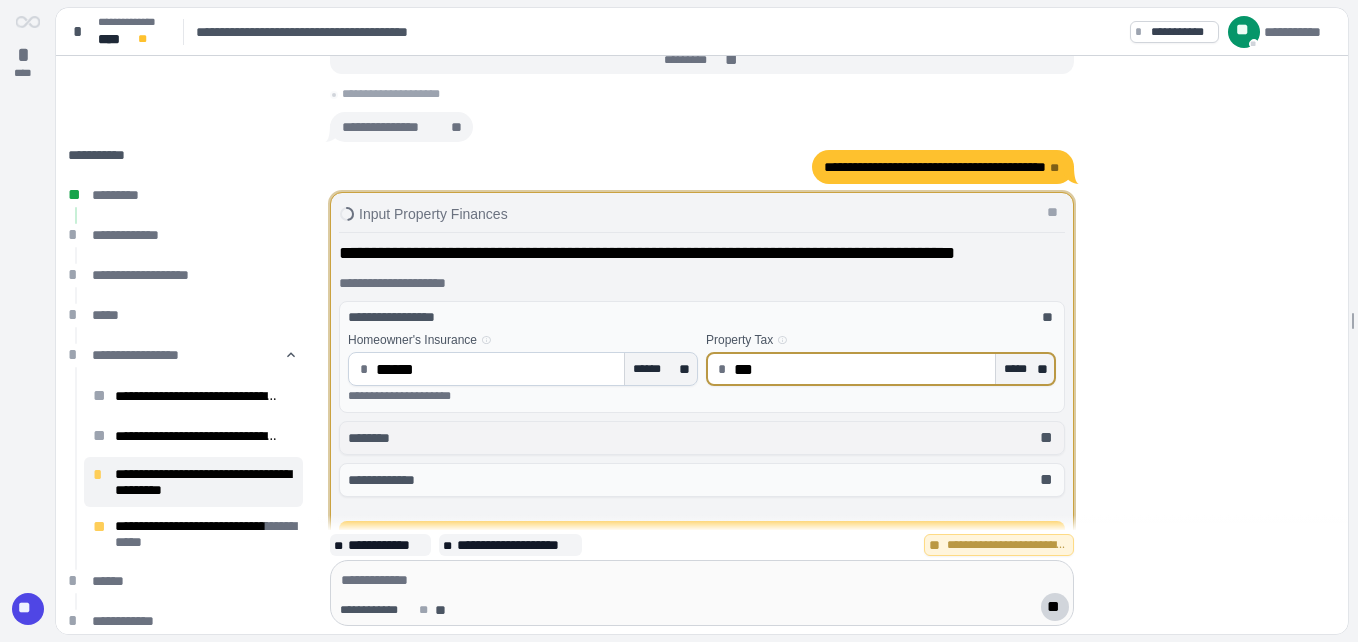 type on "******" 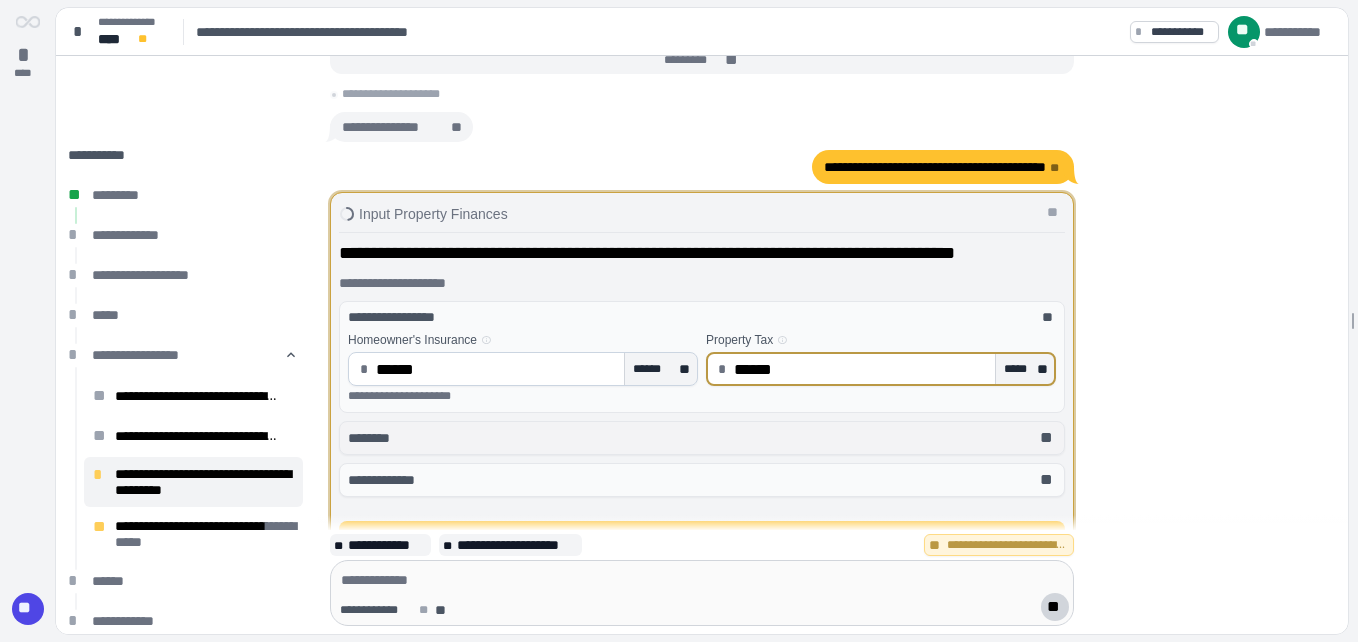 click on "**" at bounding box center (1048, 438) 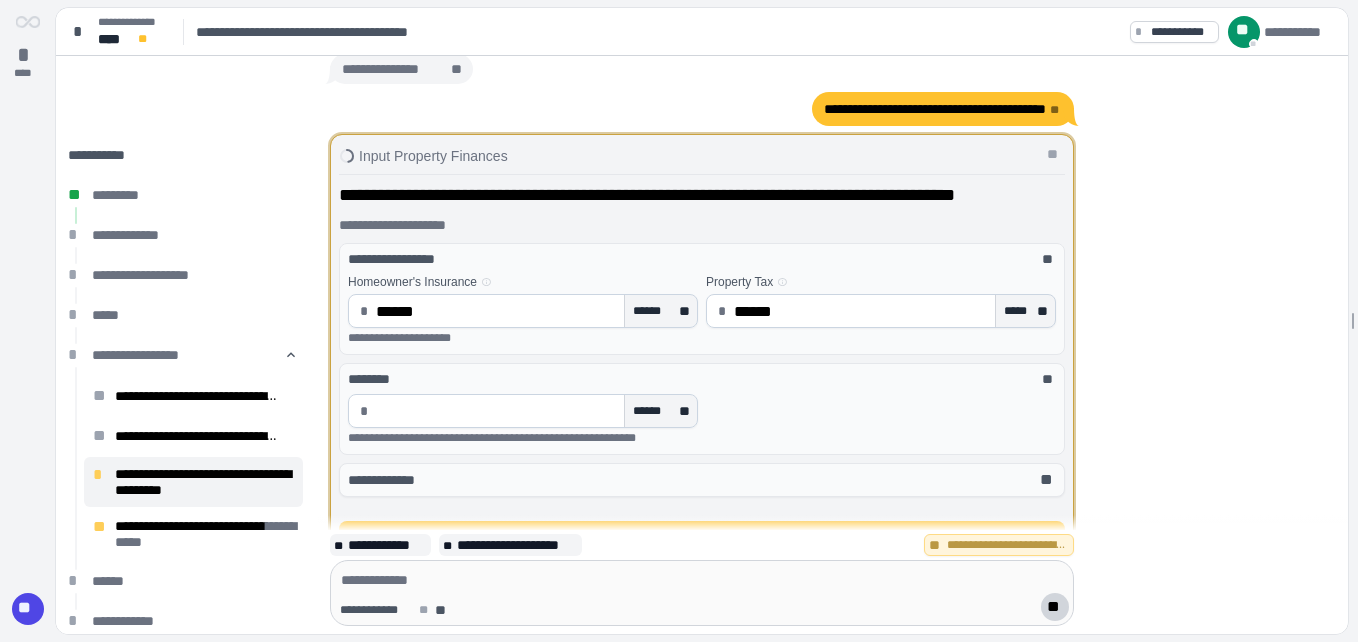 click on "**********" at bounding box center (706, 420) 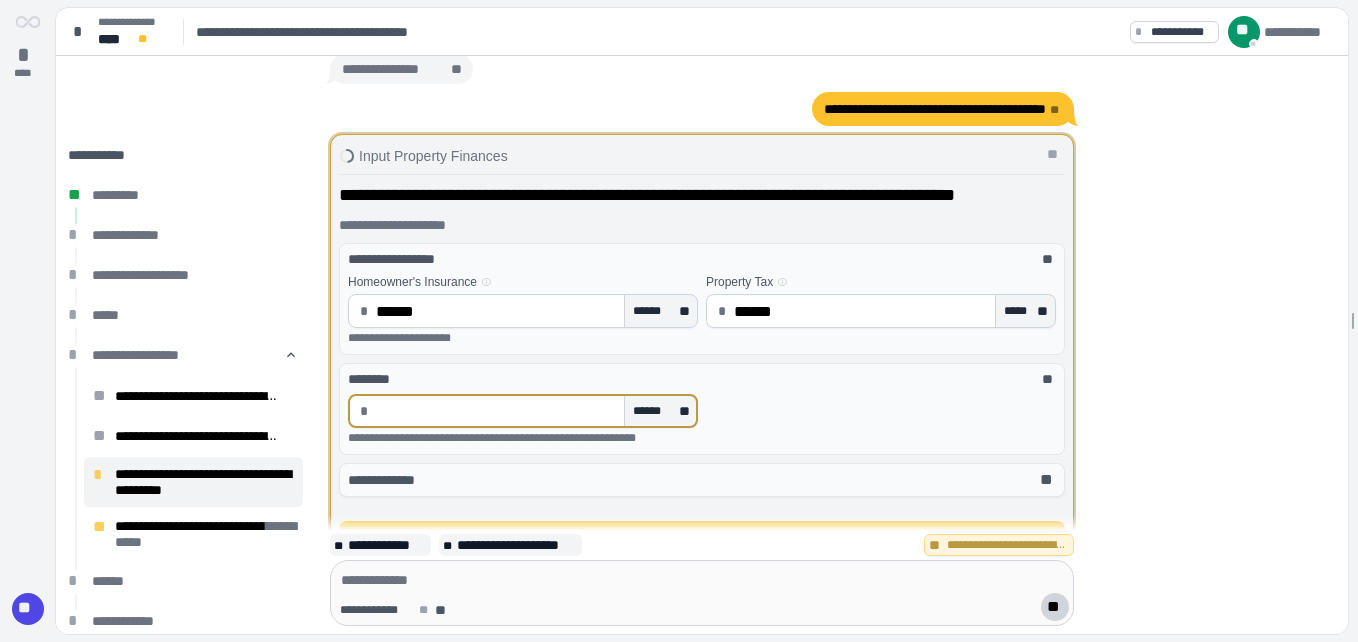 click at bounding box center [496, 411] 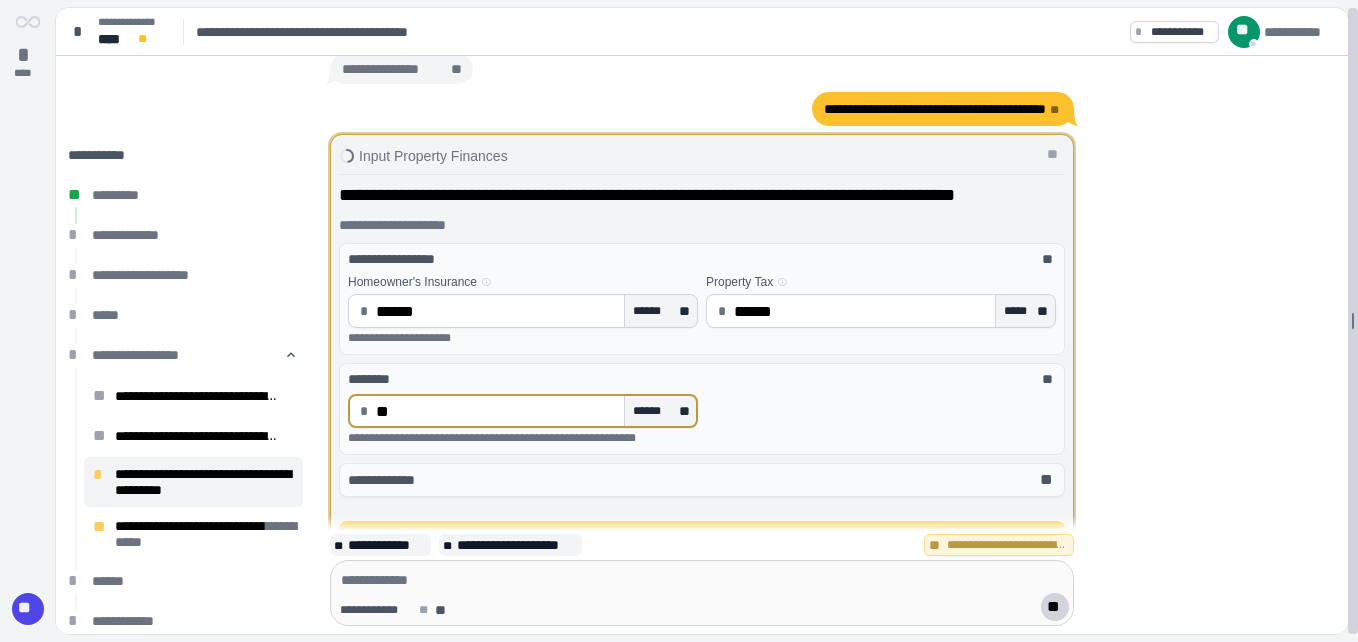 click on "**********" at bounding box center (679, 321) 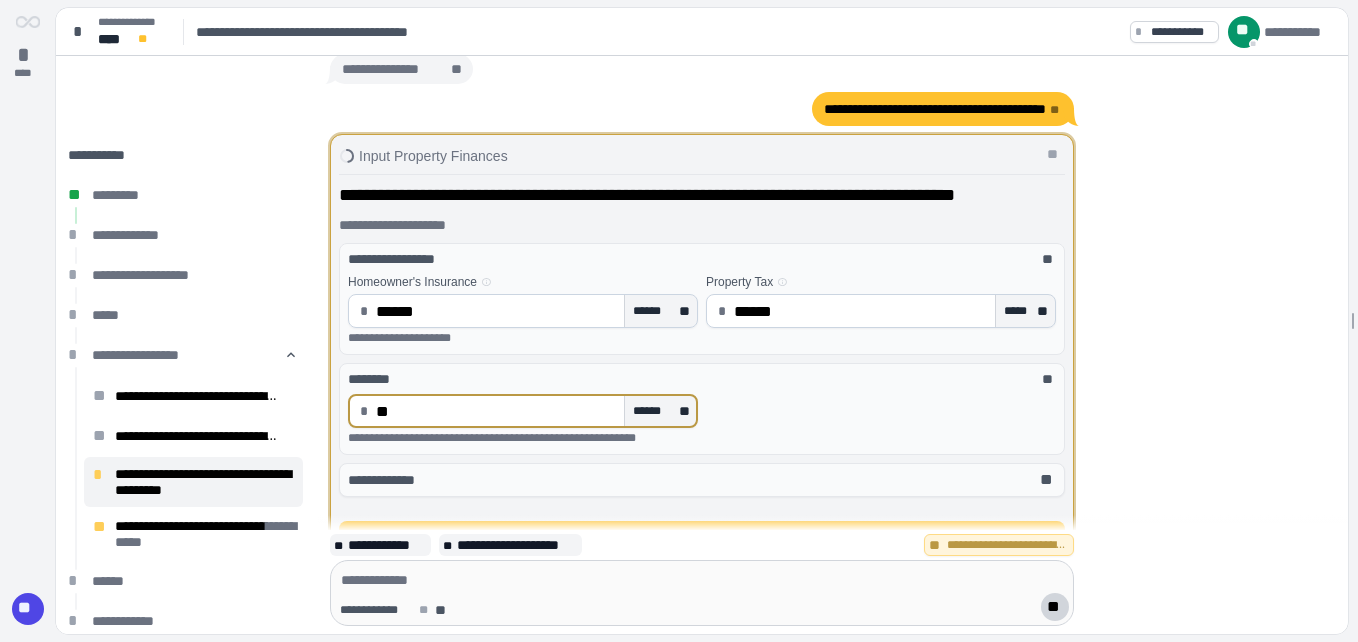 scroll, scrollTop: 0, scrollLeft: 0, axis: both 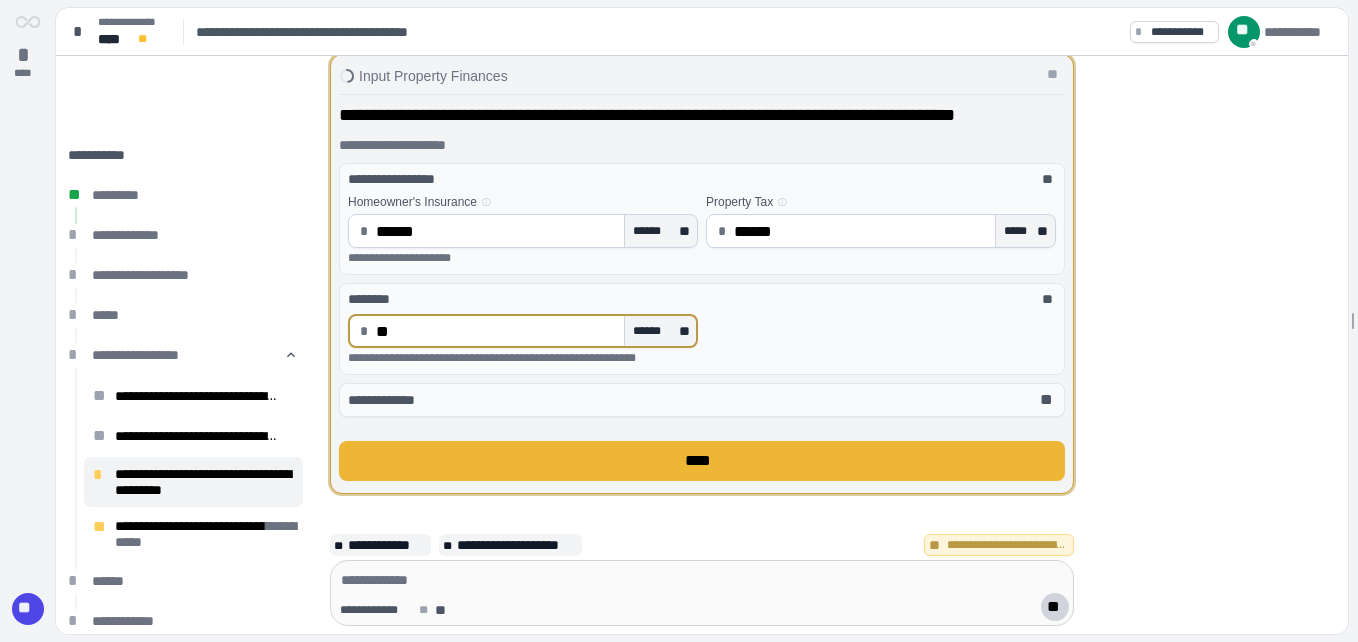 type on "****" 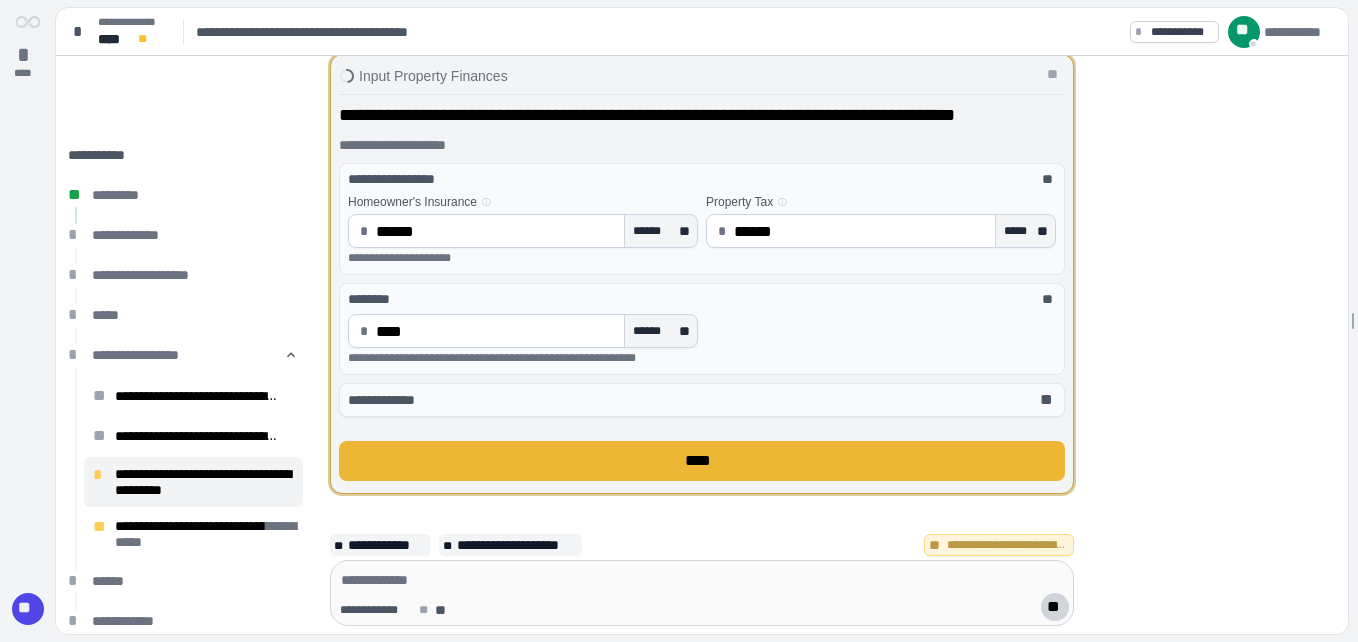 click on "****" at bounding box center [702, 461] 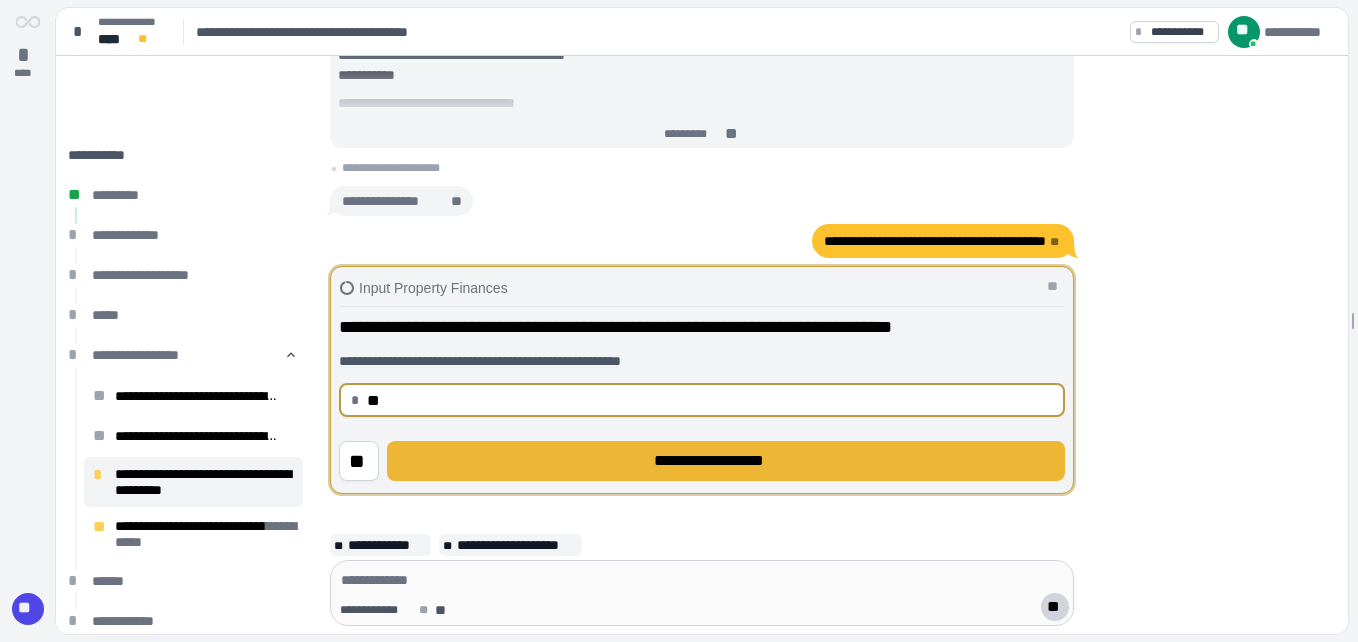 type on "****" 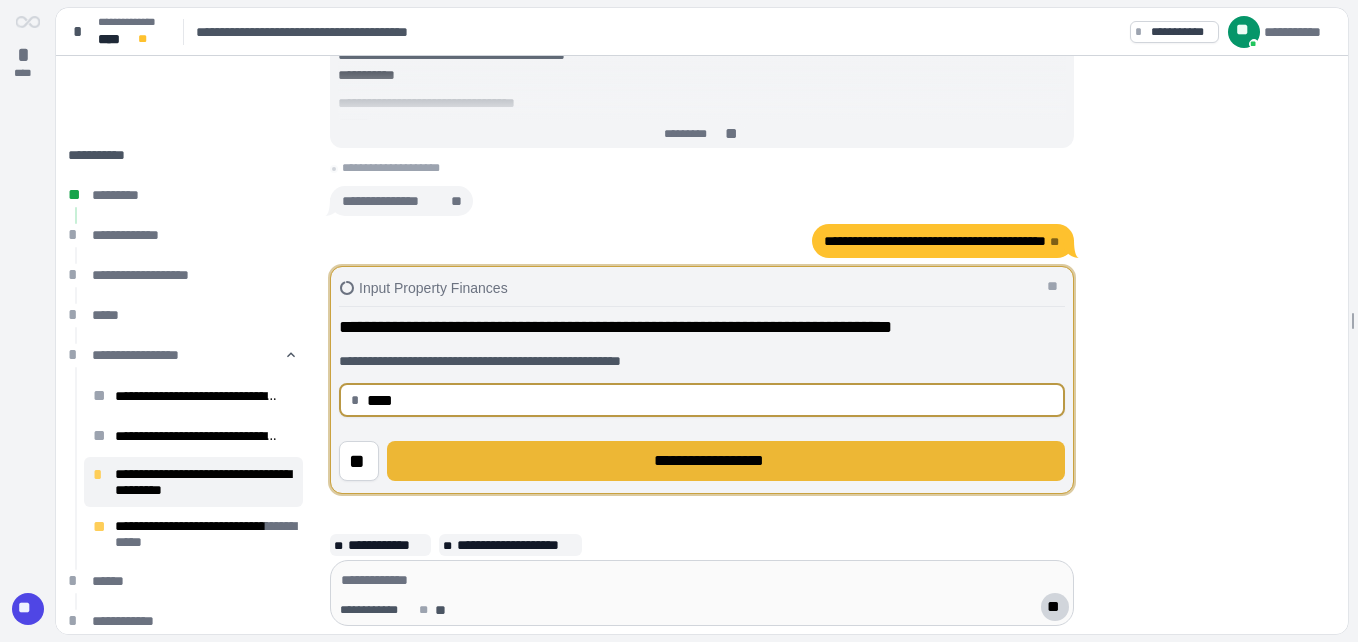 click on "**********" at bounding box center [726, 461] 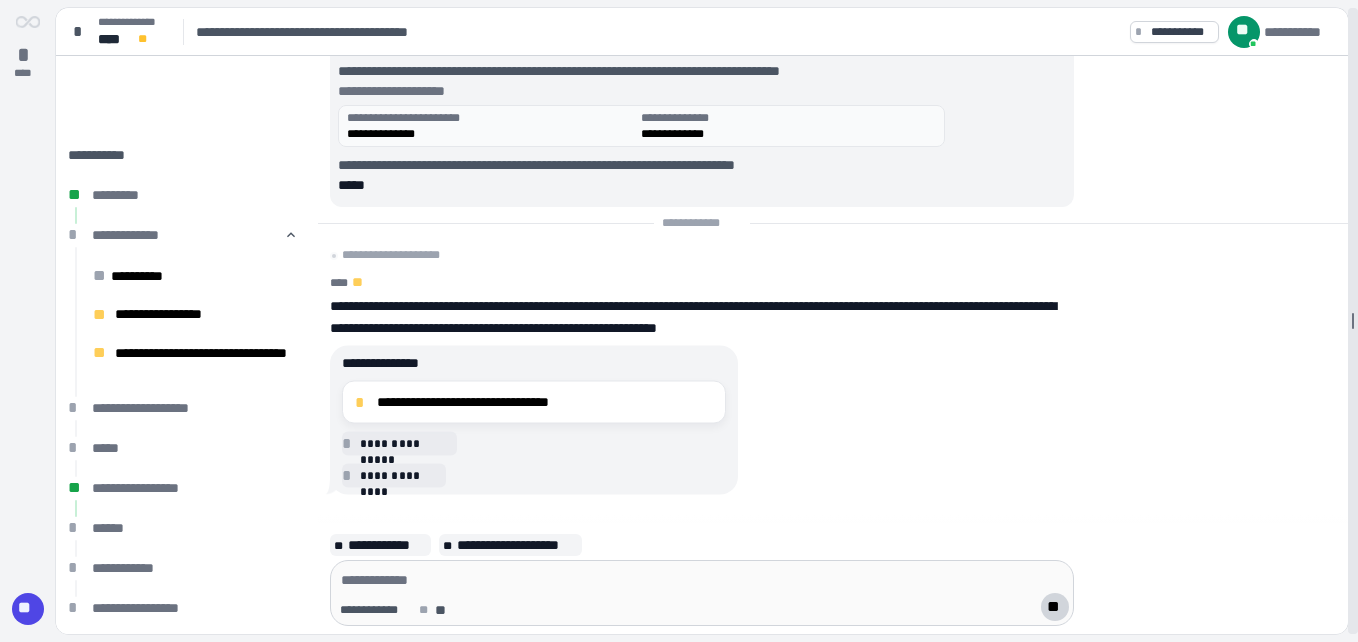 scroll, scrollTop: 48, scrollLeft: 0, axis: vertical 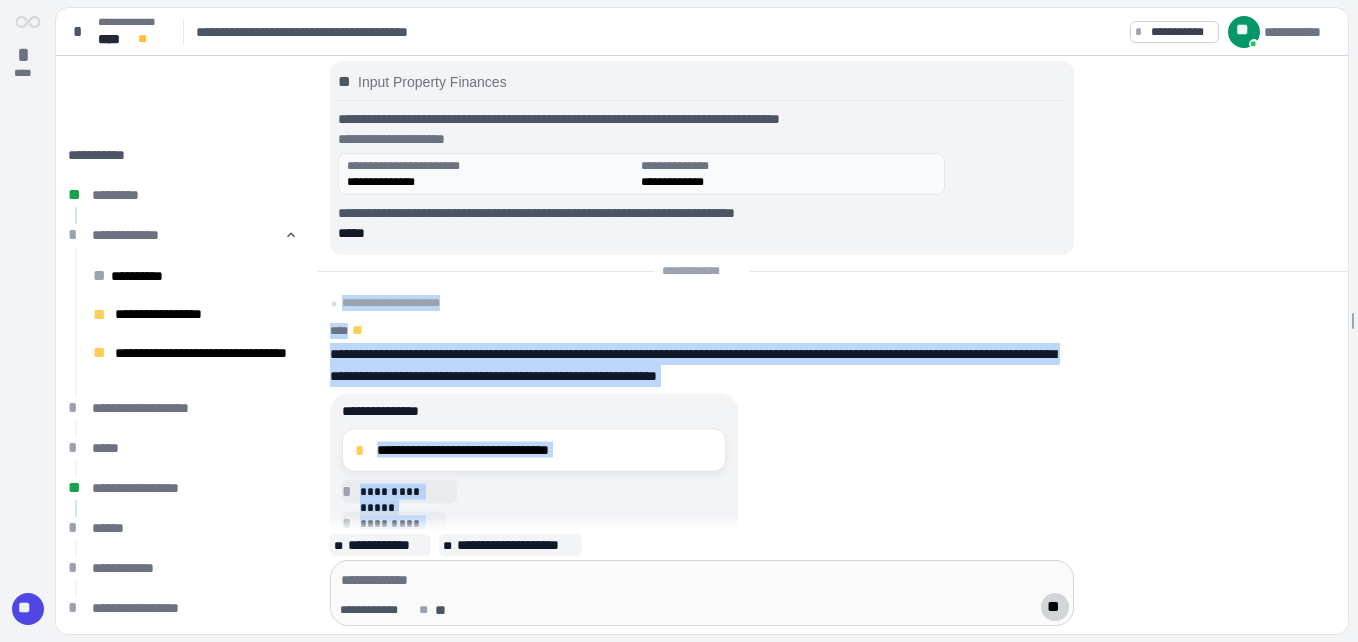 drag, startPoint x: 1336, startPoint y: 415, endPoint x: 1329, endPoint y: 303, distance: 112.21854 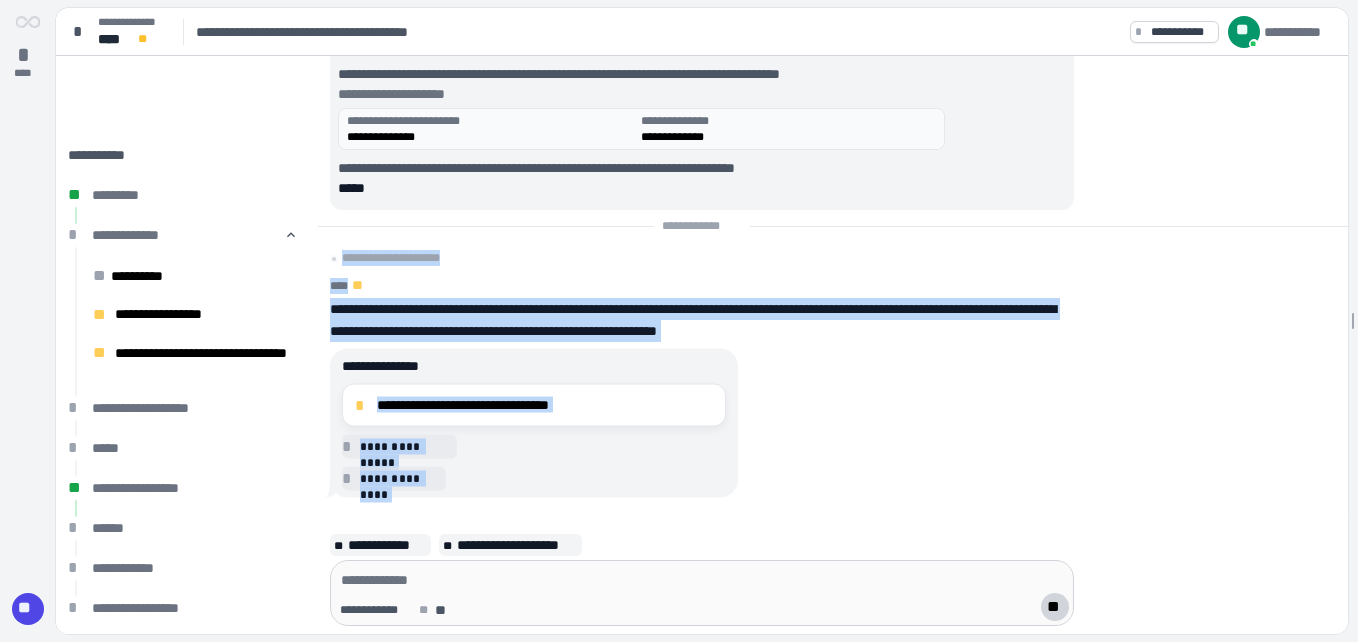 scroll, scrollTop: 0, scrollLeft: 0, axis: both 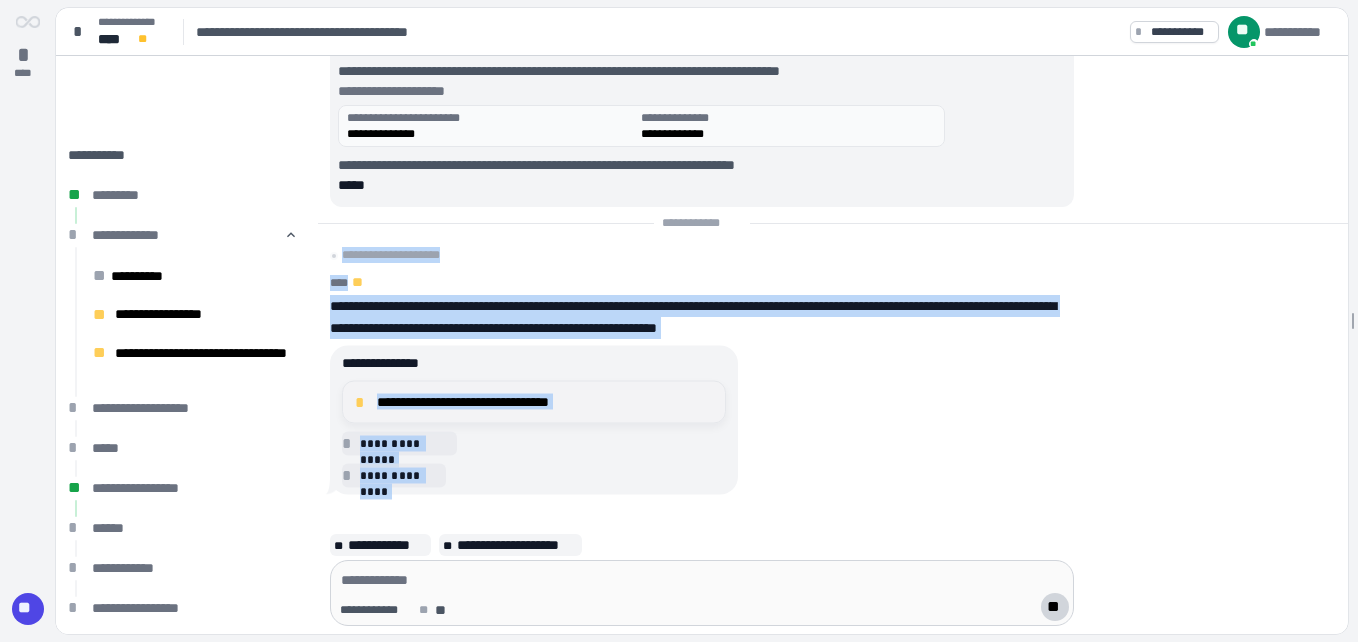 click on "*" at bounding box center [363, 402] 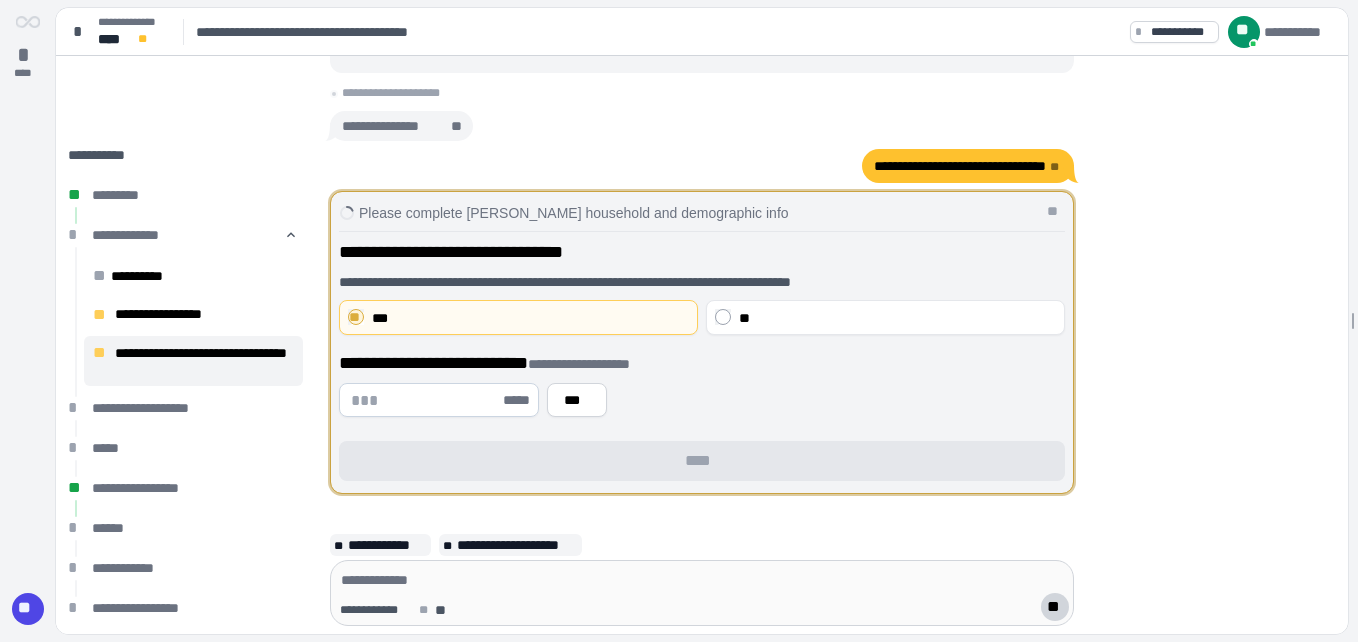 click at bounding box center [425, 400] 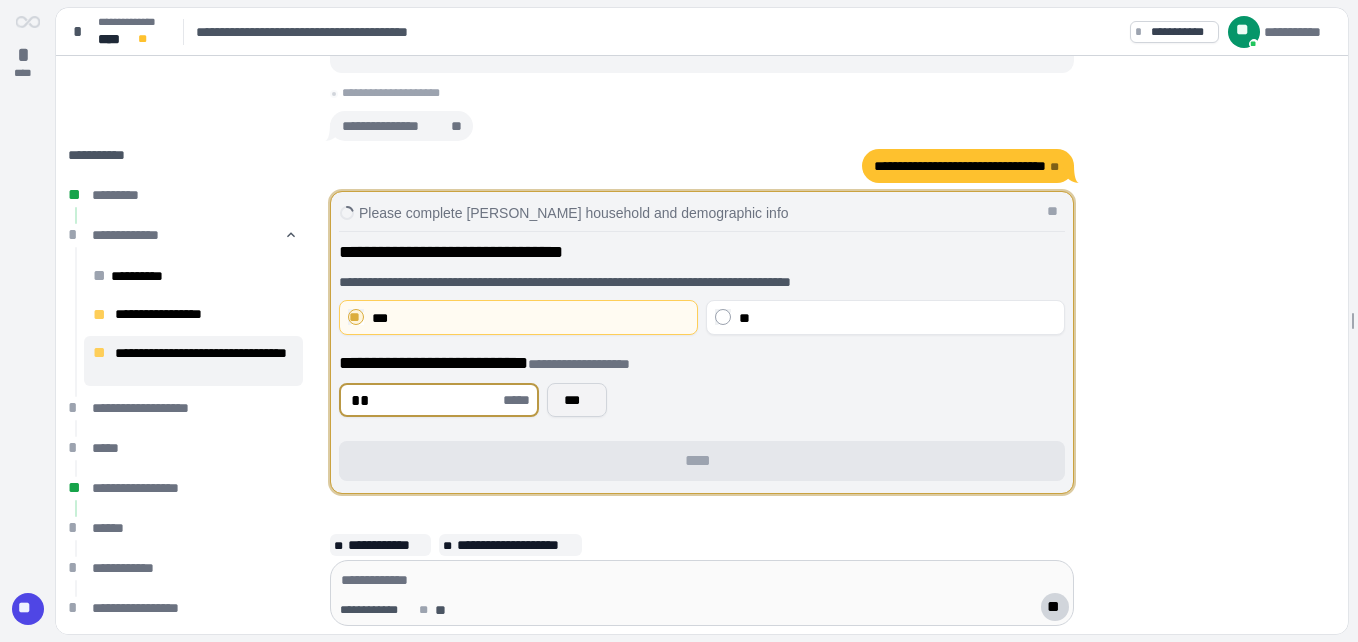 type on "**" 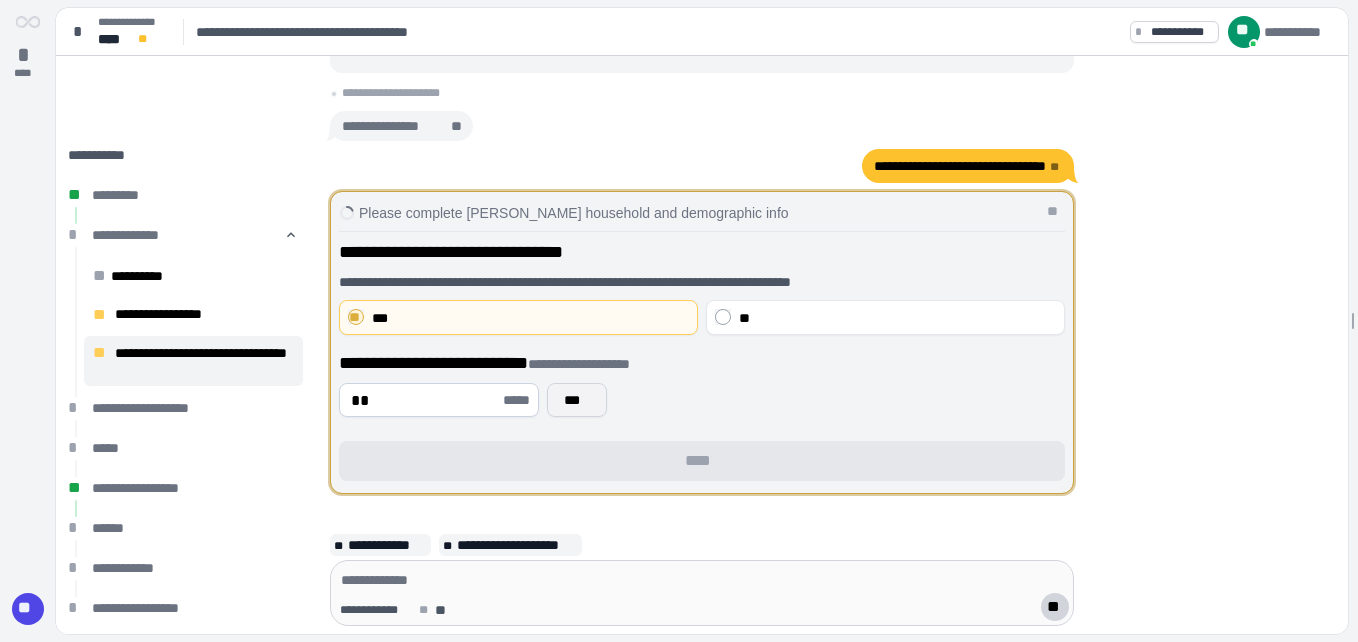 click on "***" at bounding box center [577, 400] 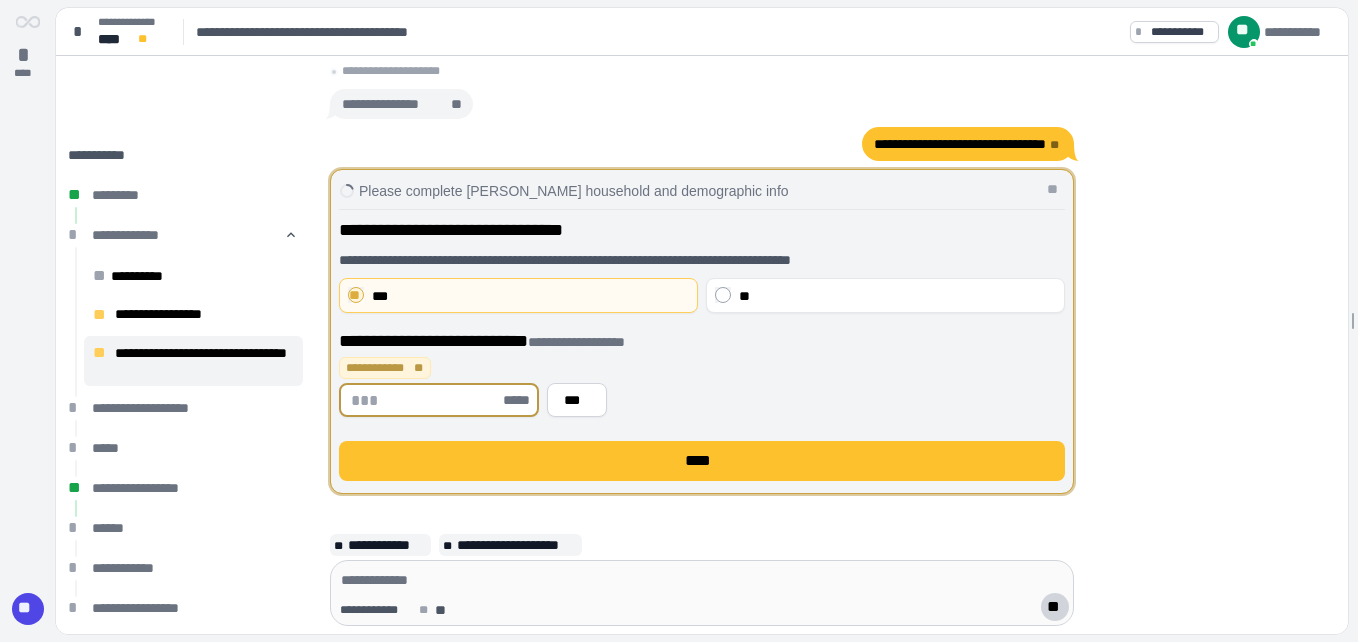 click at bounding box center (425, 400) 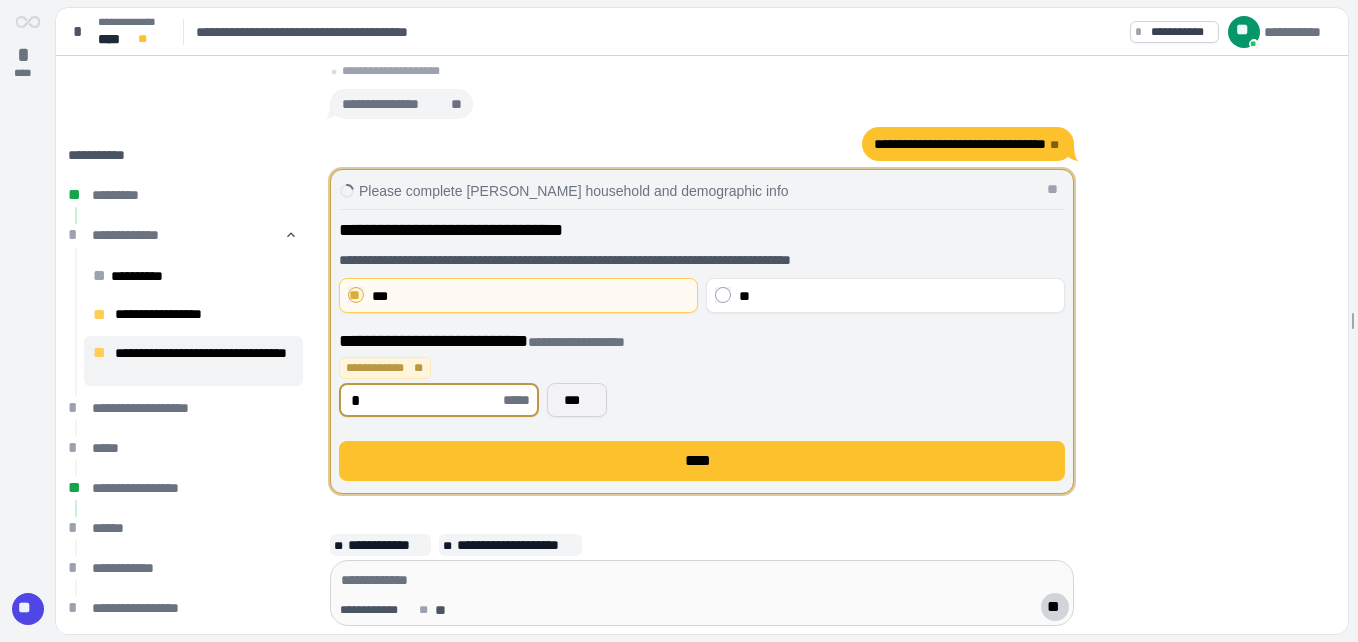type on "*" 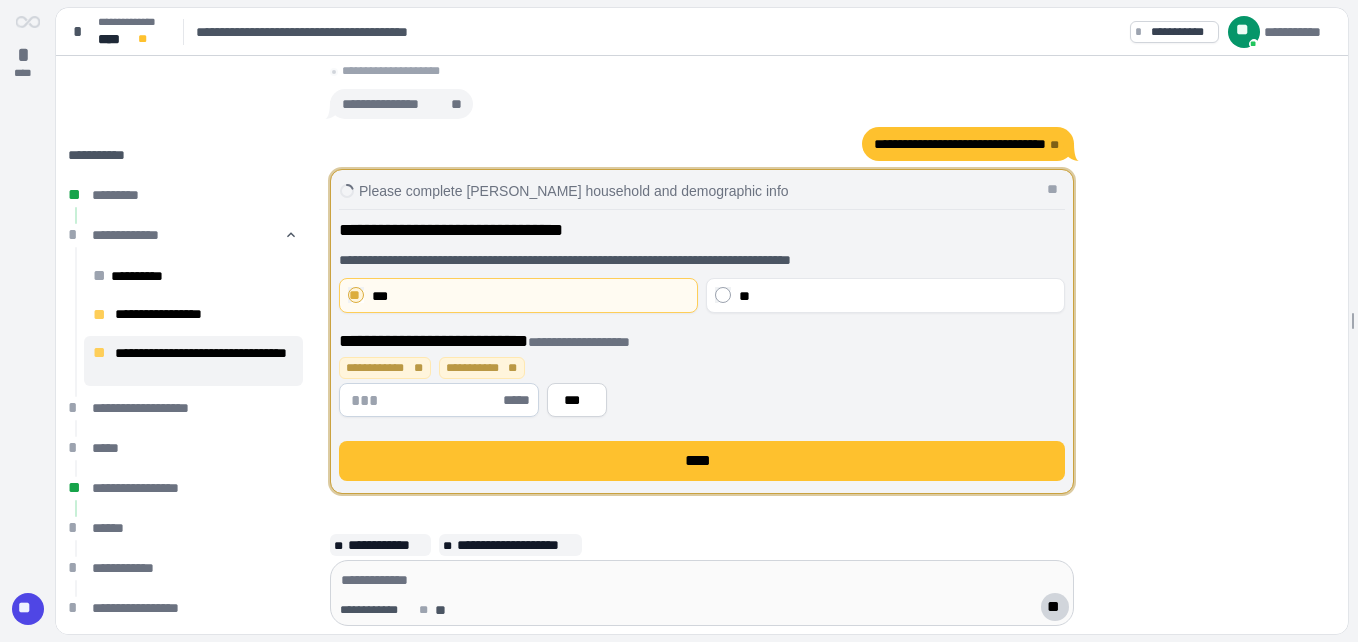 click at bounding box center (425, 400) 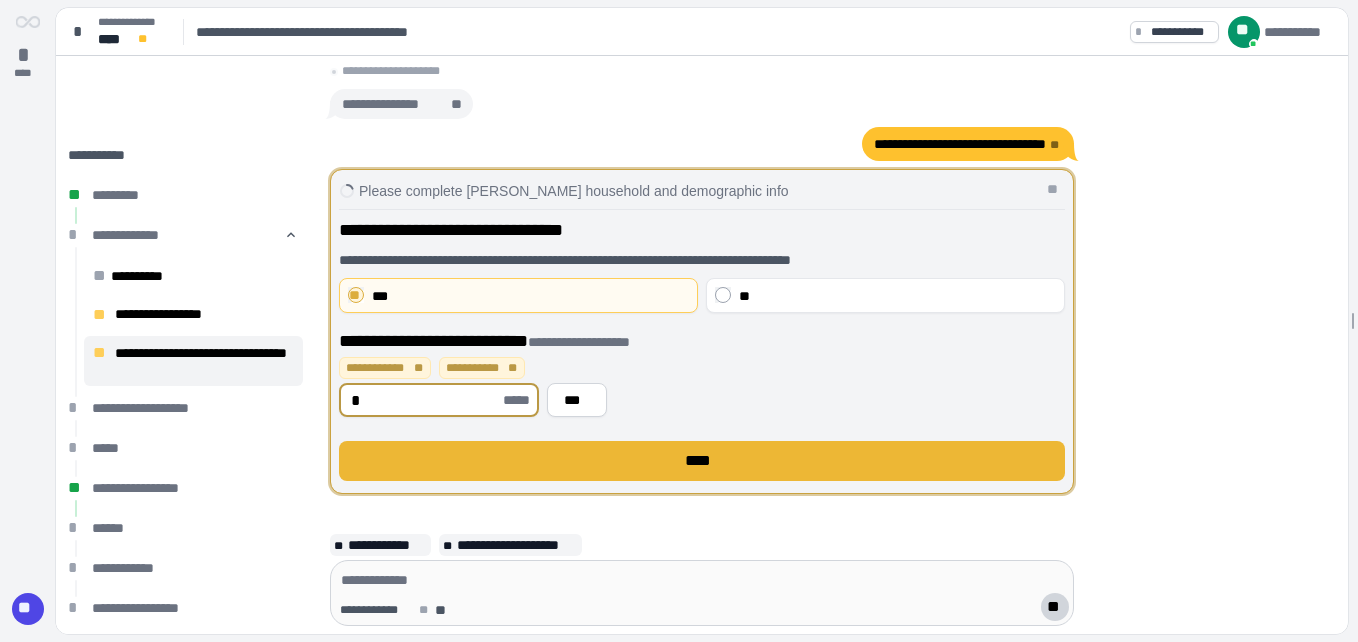 type on "*" 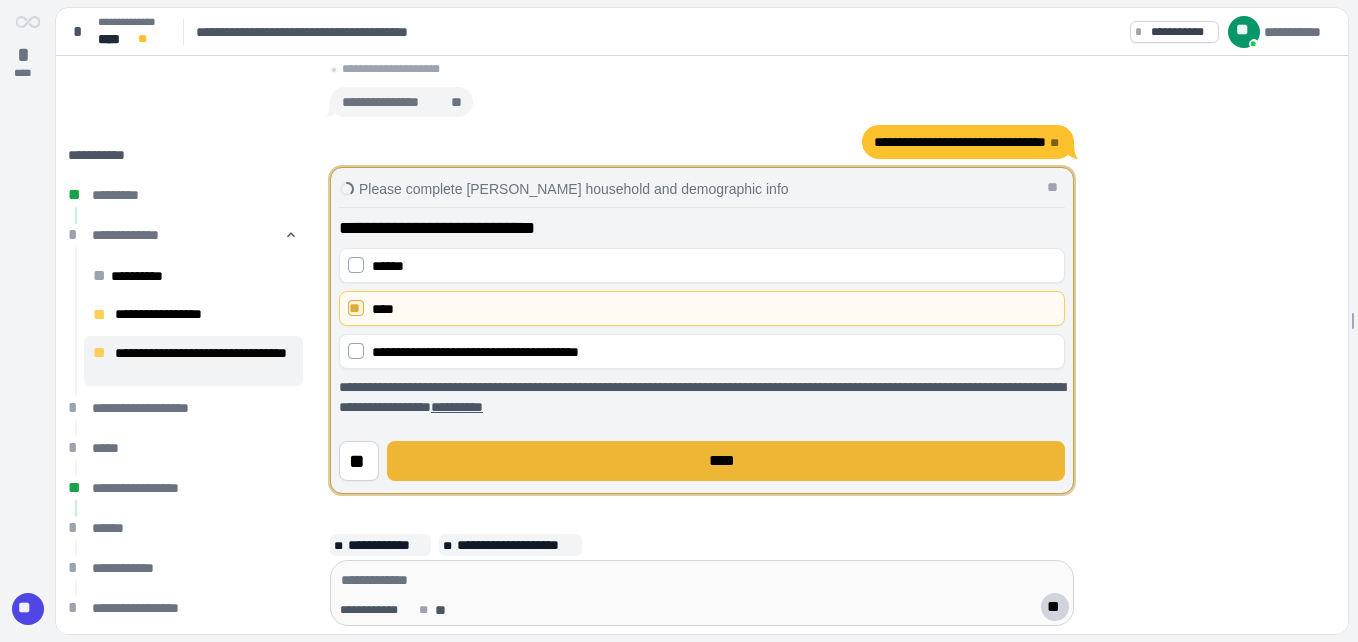 click on "****" at bounding box center (726, 461) 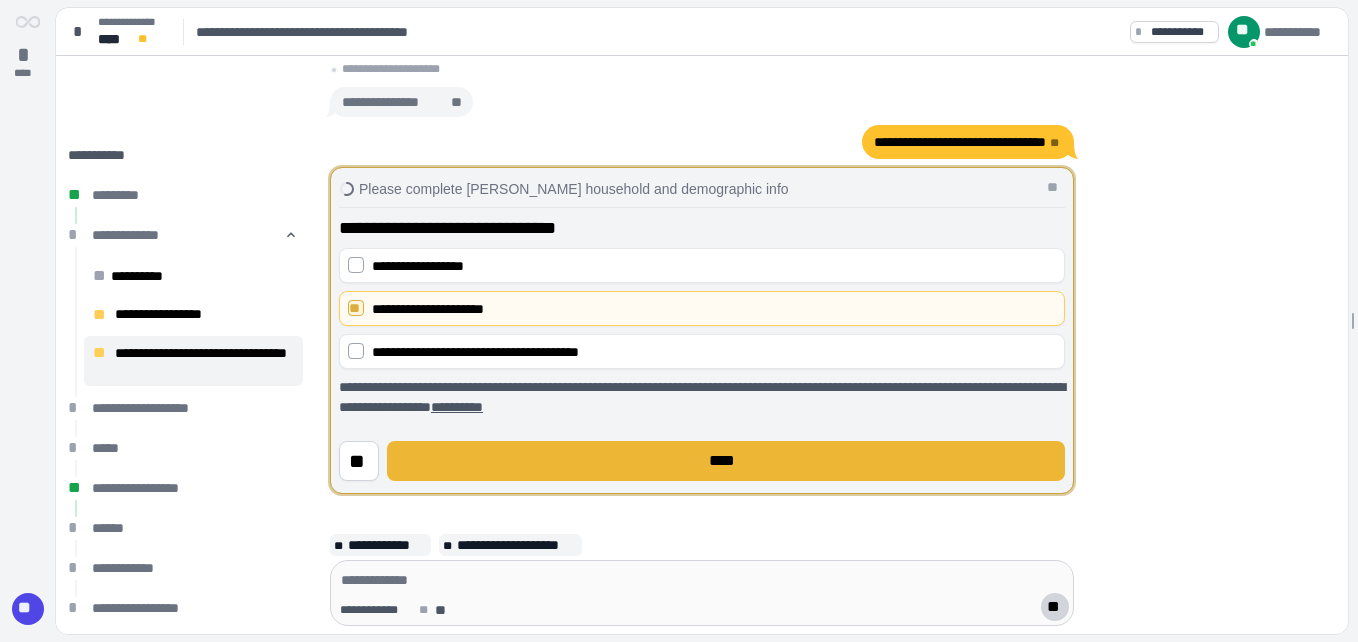 click on "****" at bounding box center (726, 461) 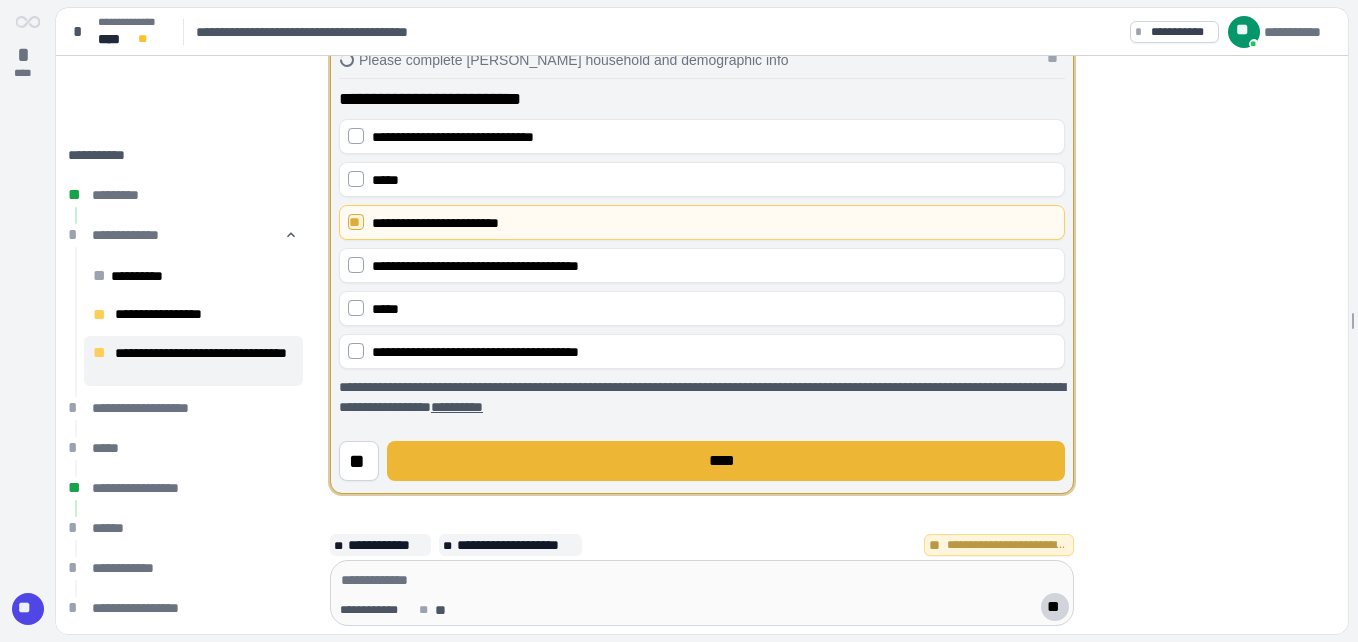 click on "****" at bounding box center [726, 461] 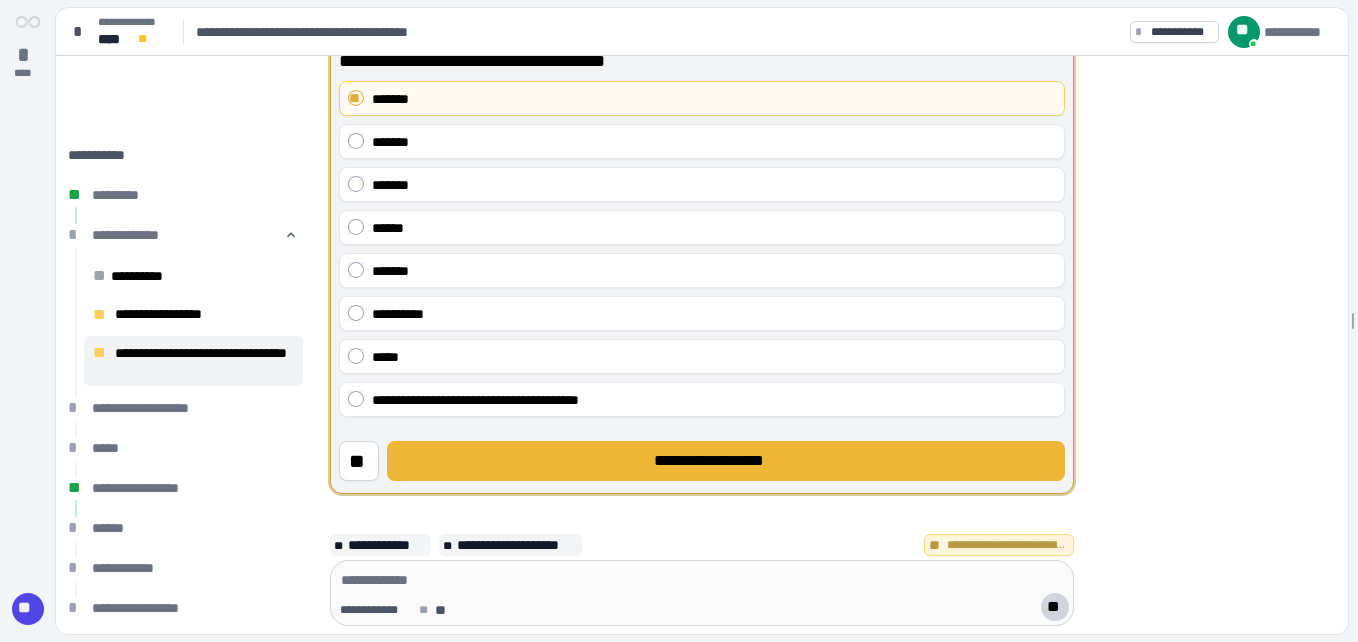 click on "**********" at bounding box center [726, 461] 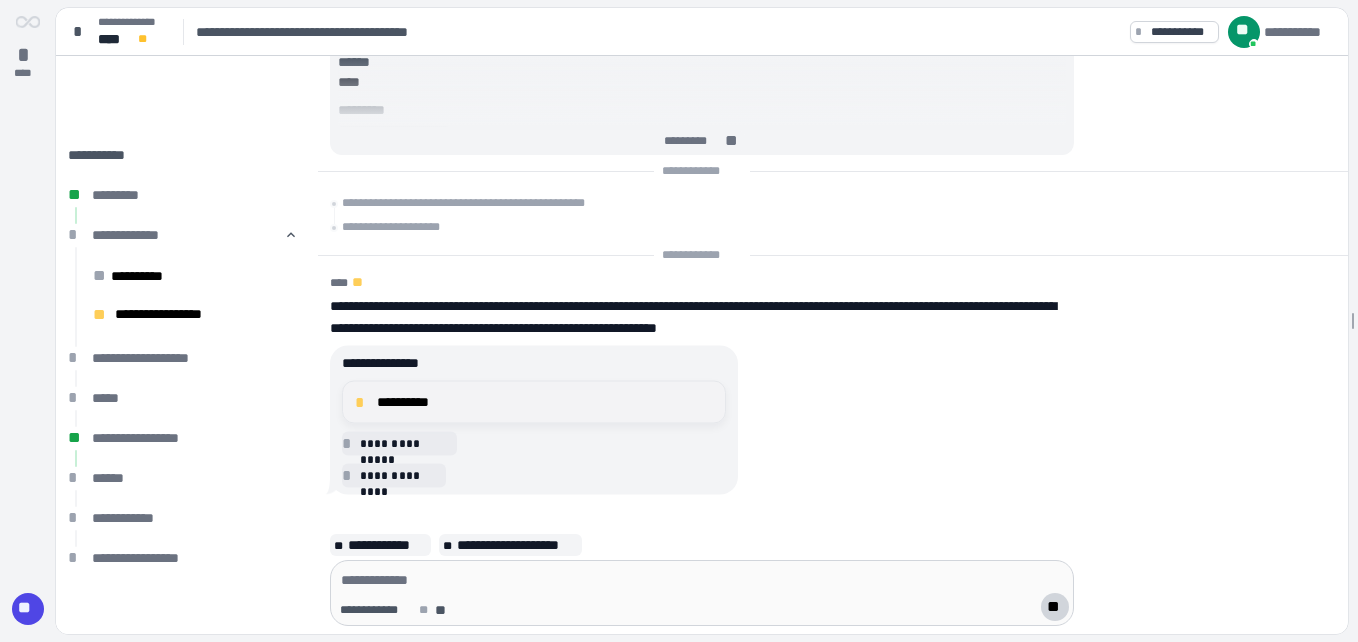 click on "*" at bounding box center (363, 402) 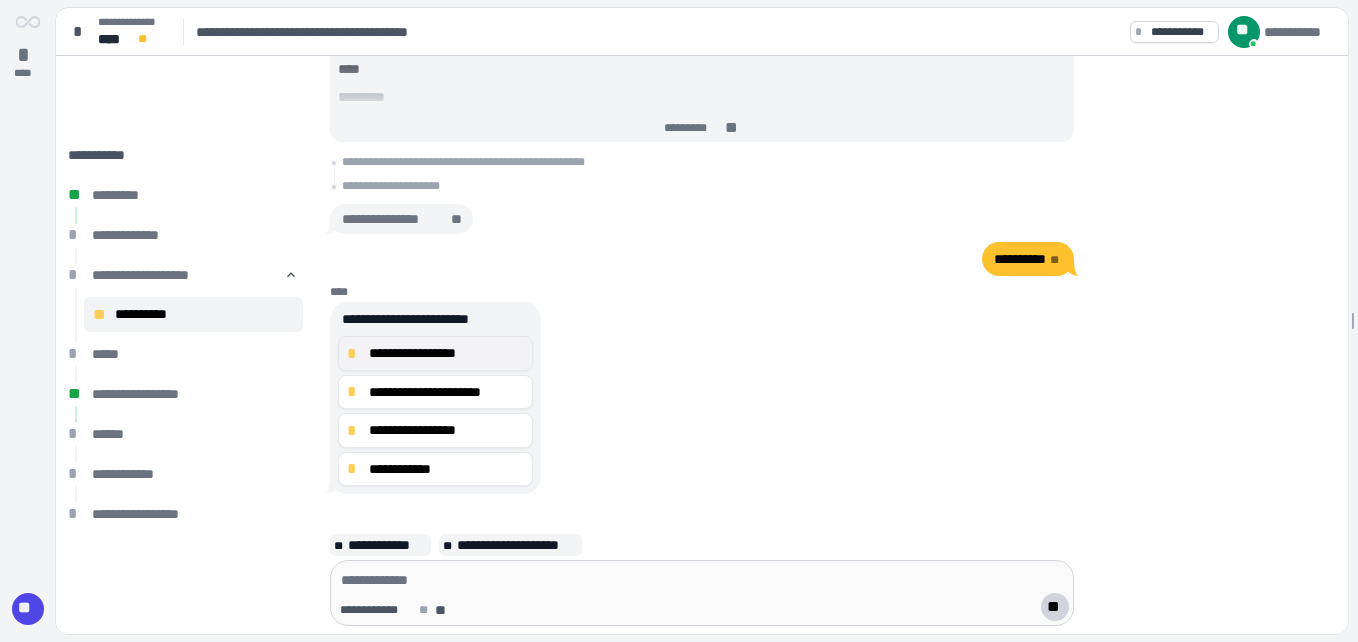 click on "*" at bounding box center (355, 354) 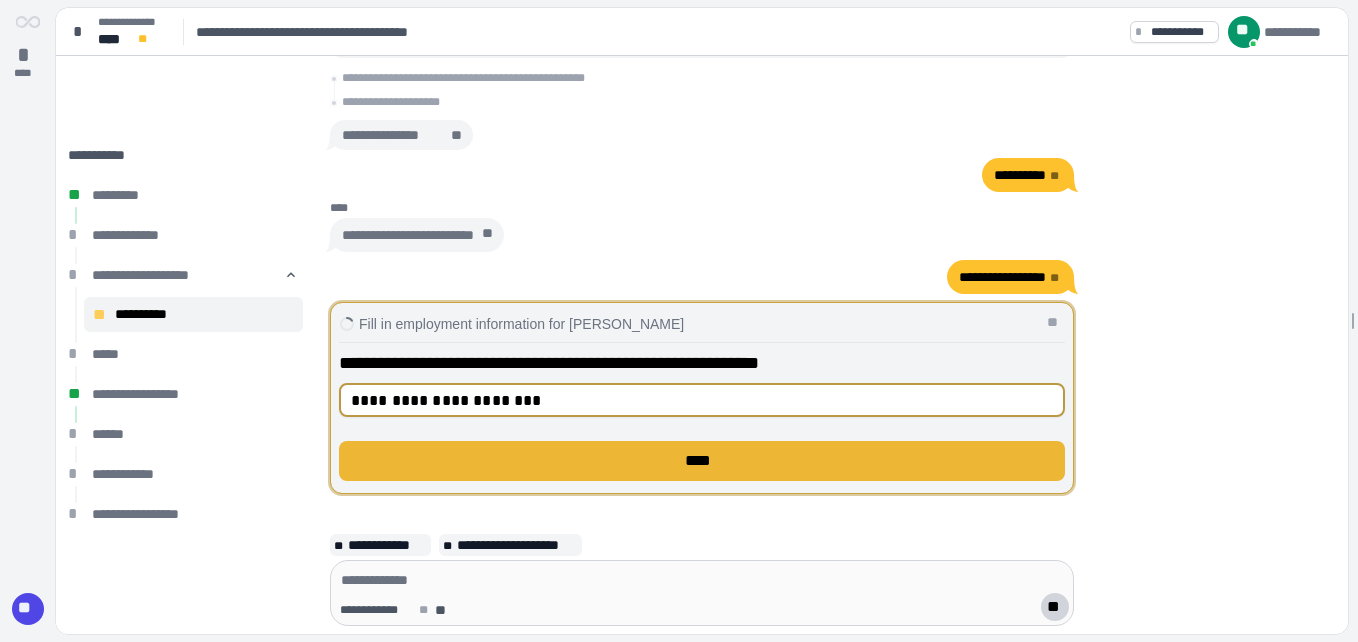 type on "**********" 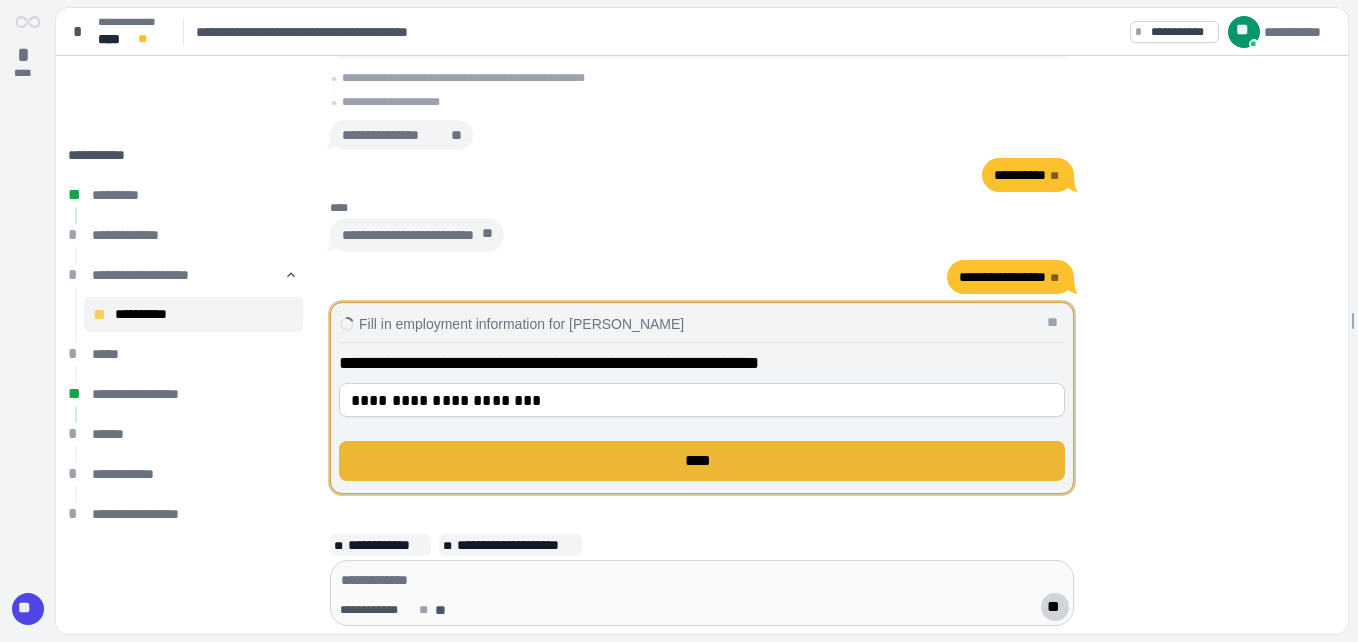 click on "****" at bounding box center (702, 461) 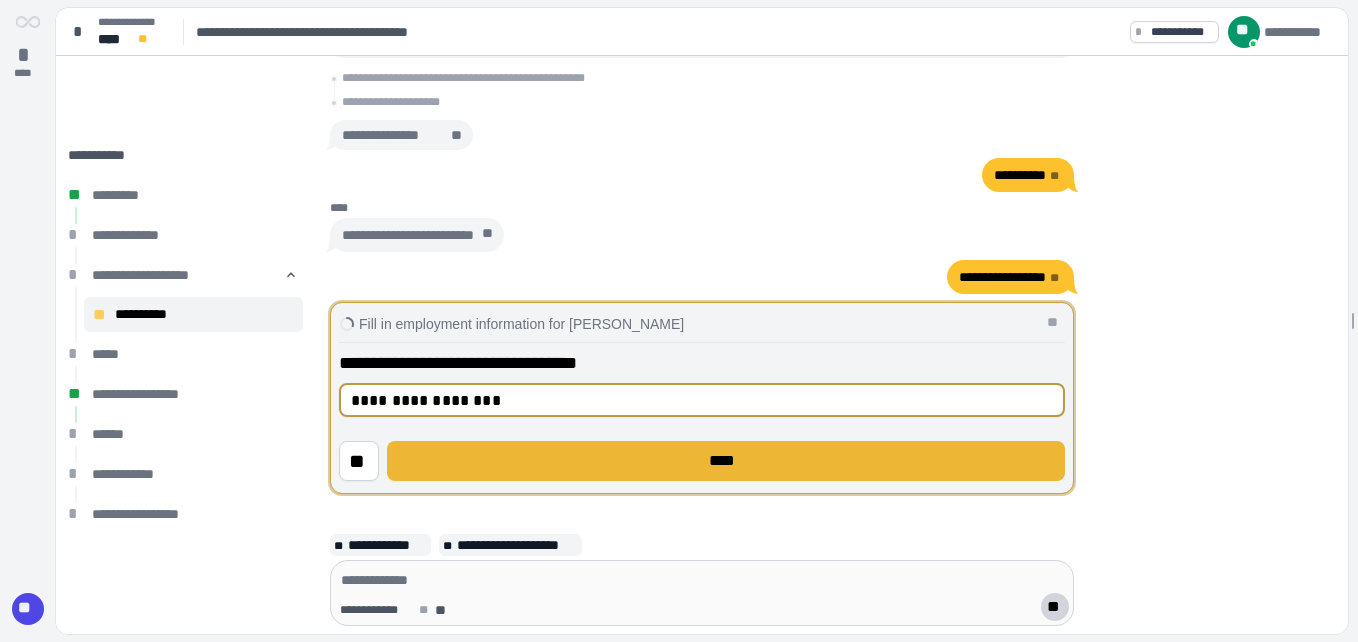 type on "**********" 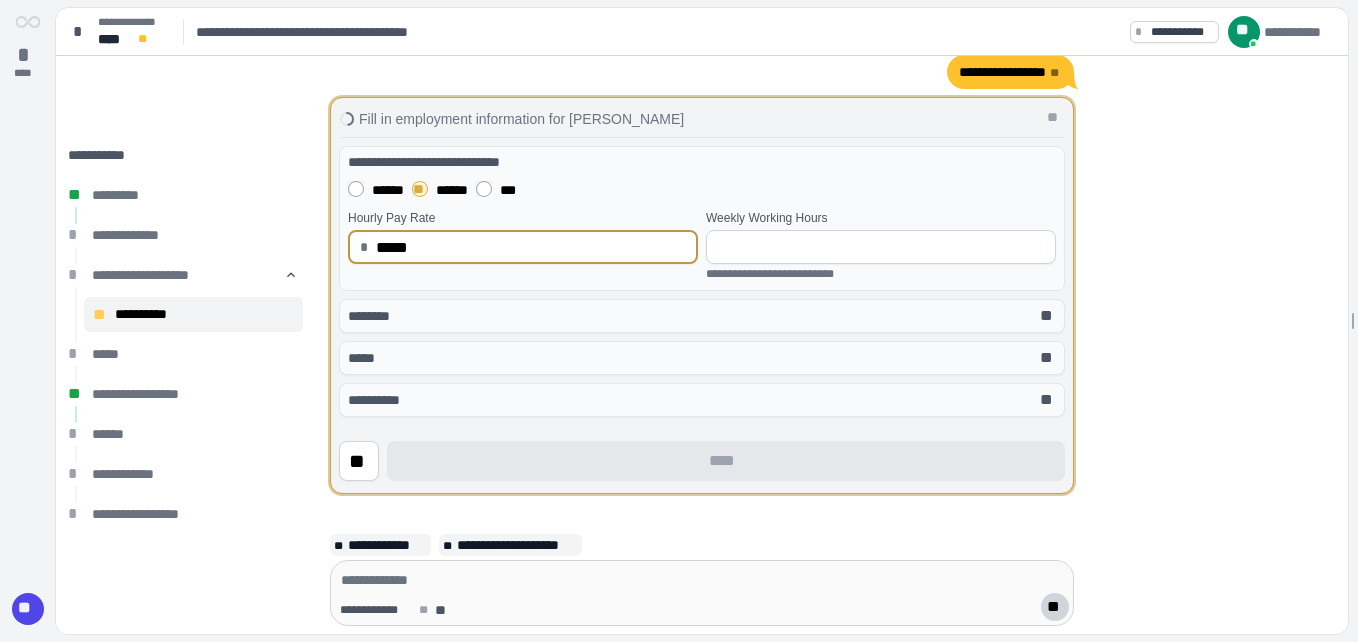 type on "*****" 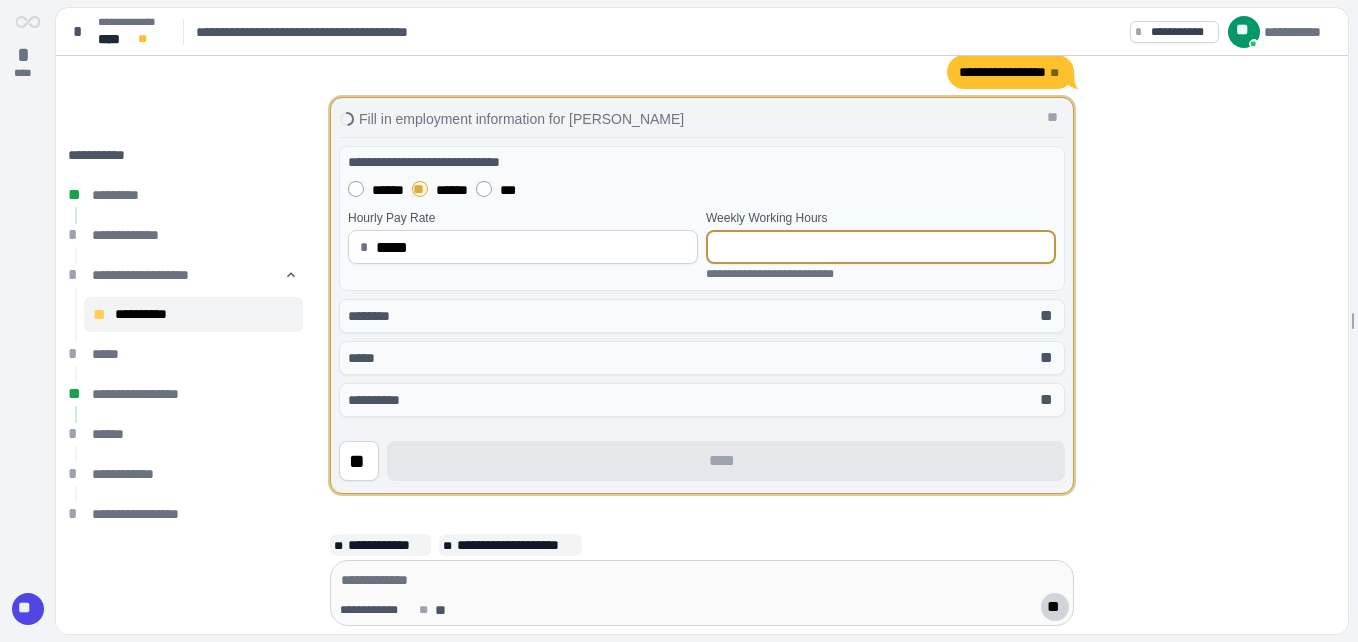 click at bounding box center (881, 247) 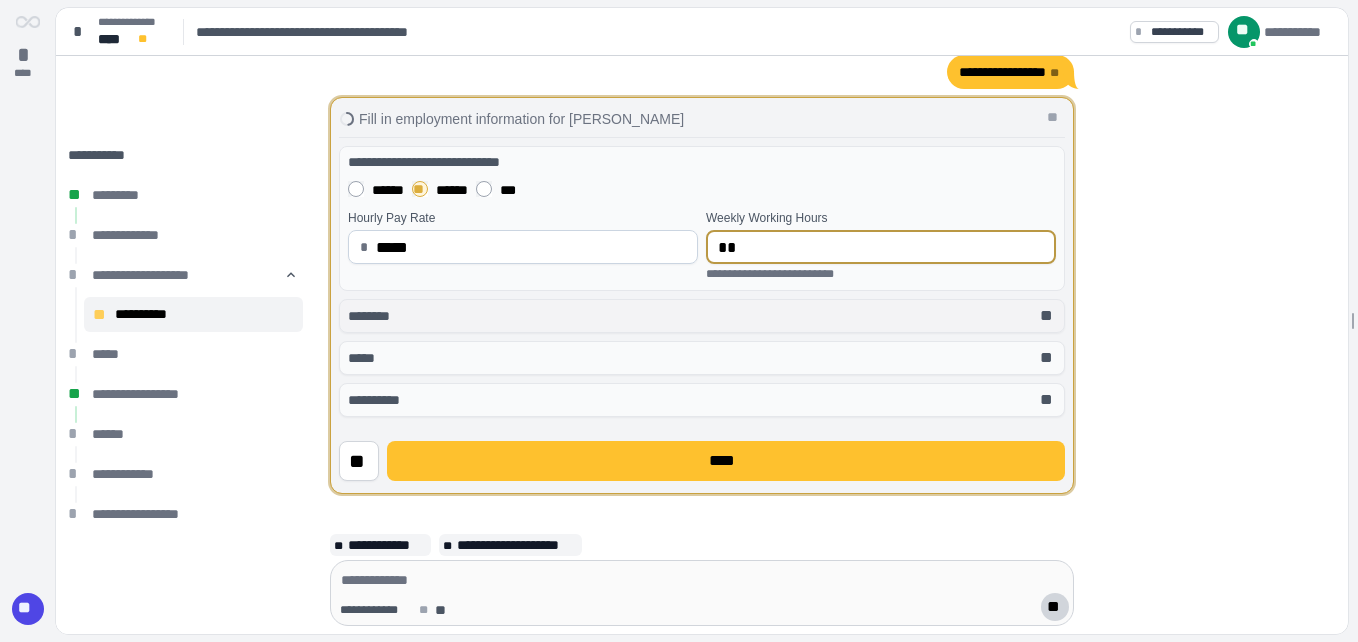 type on "**" 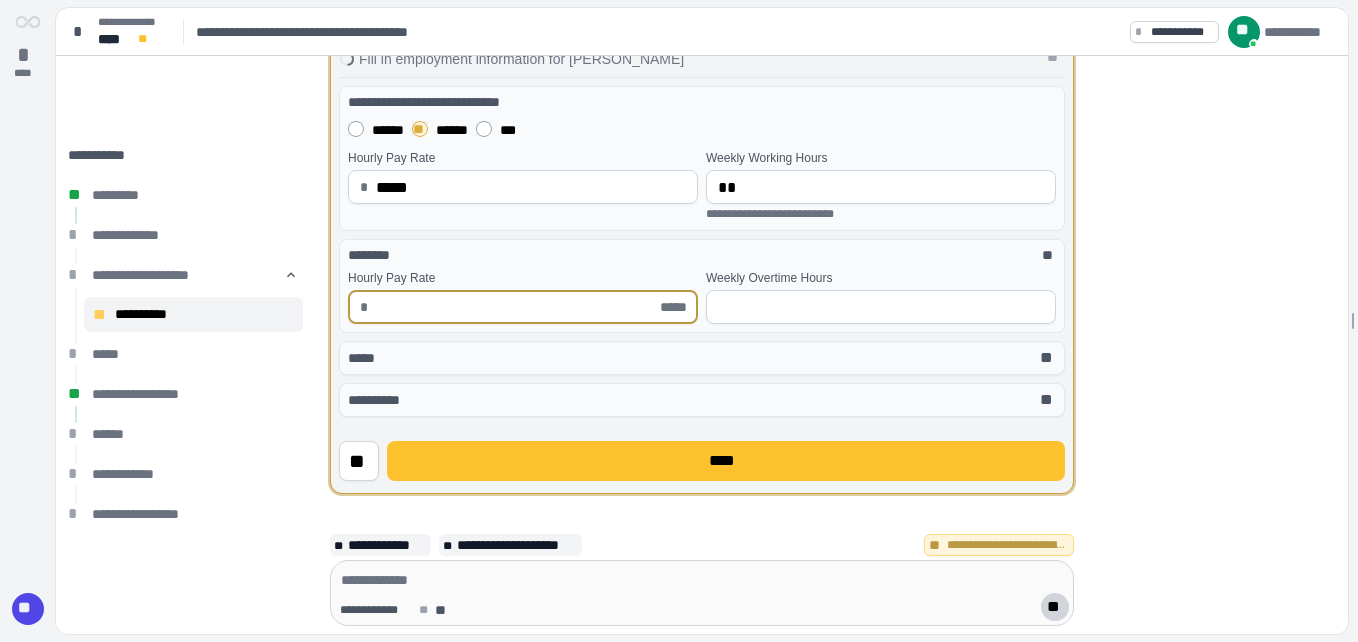 click at bounding box center (516, 307) 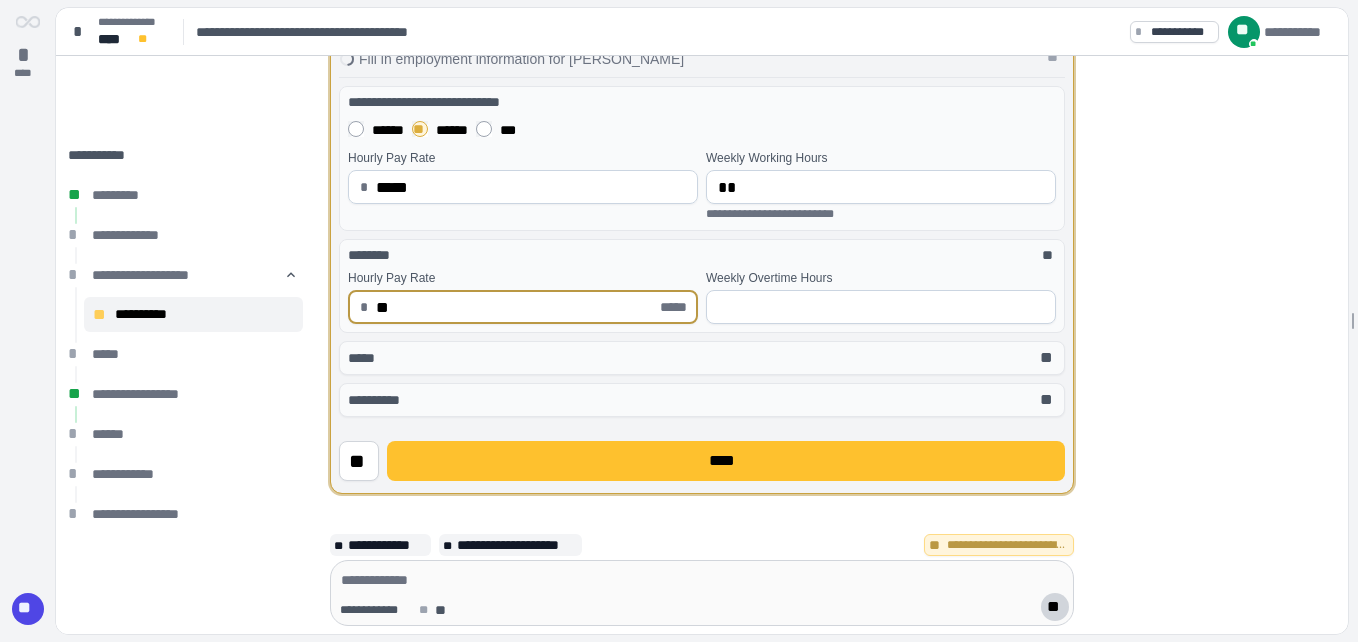 type on "*****" 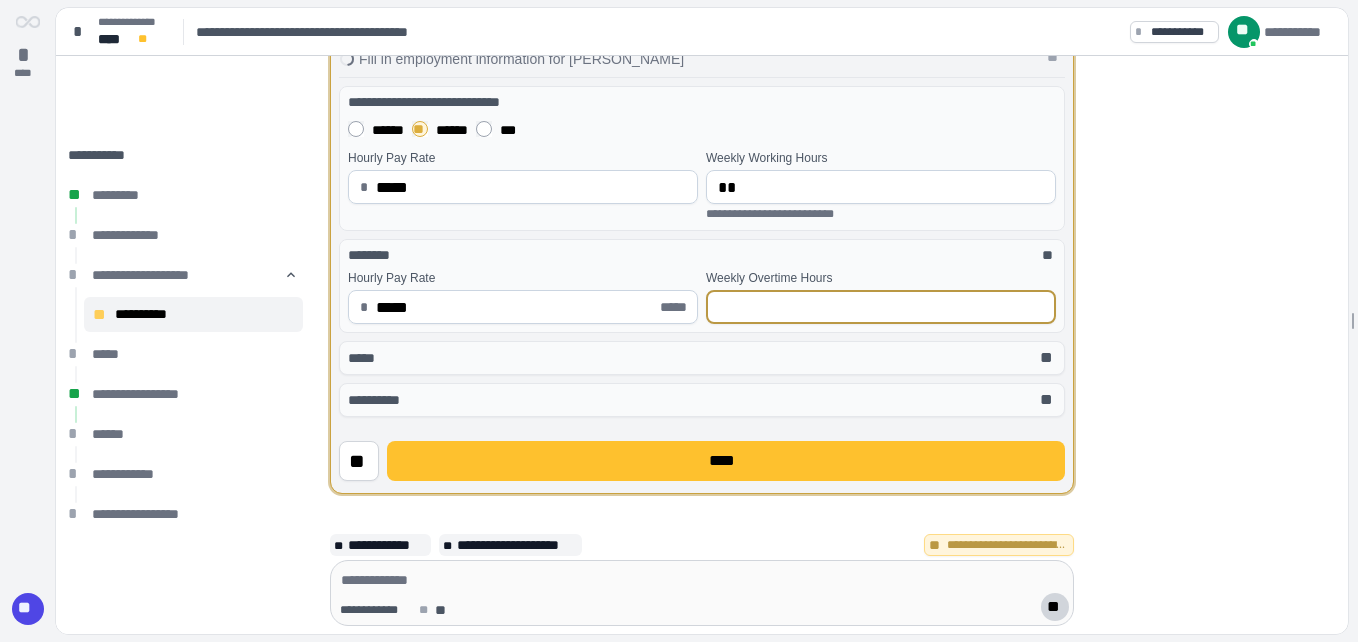 click at bounding box center (881, 307) 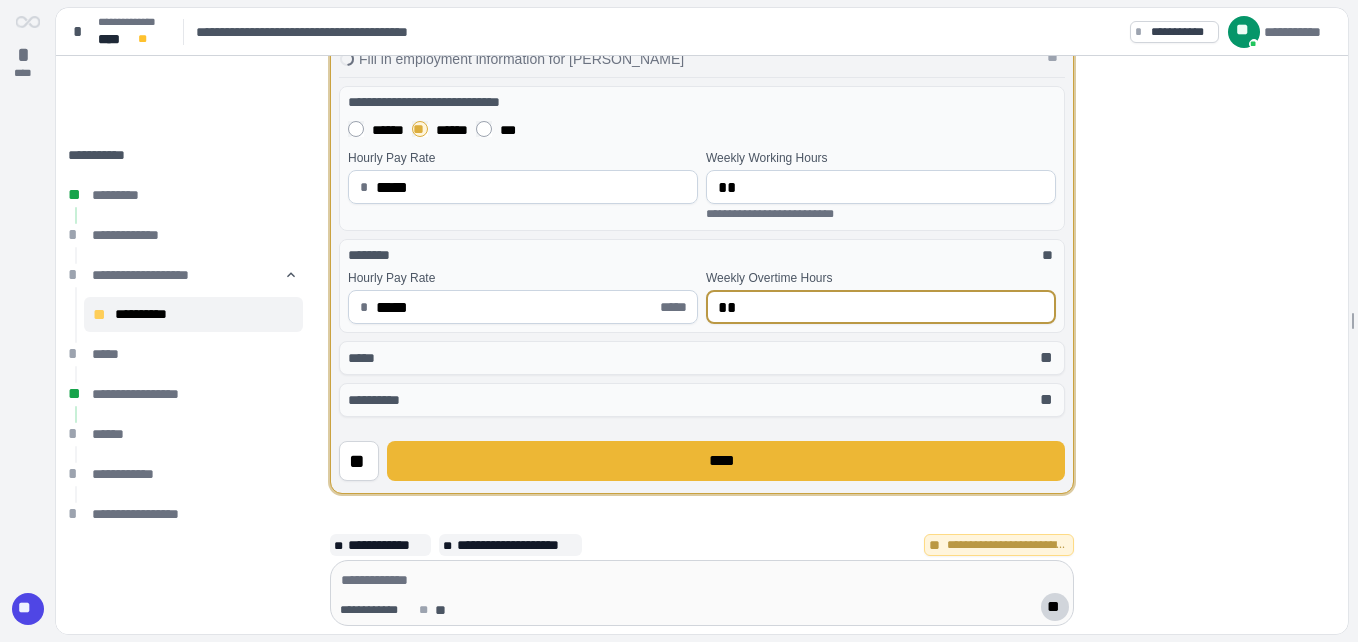 type on "**" 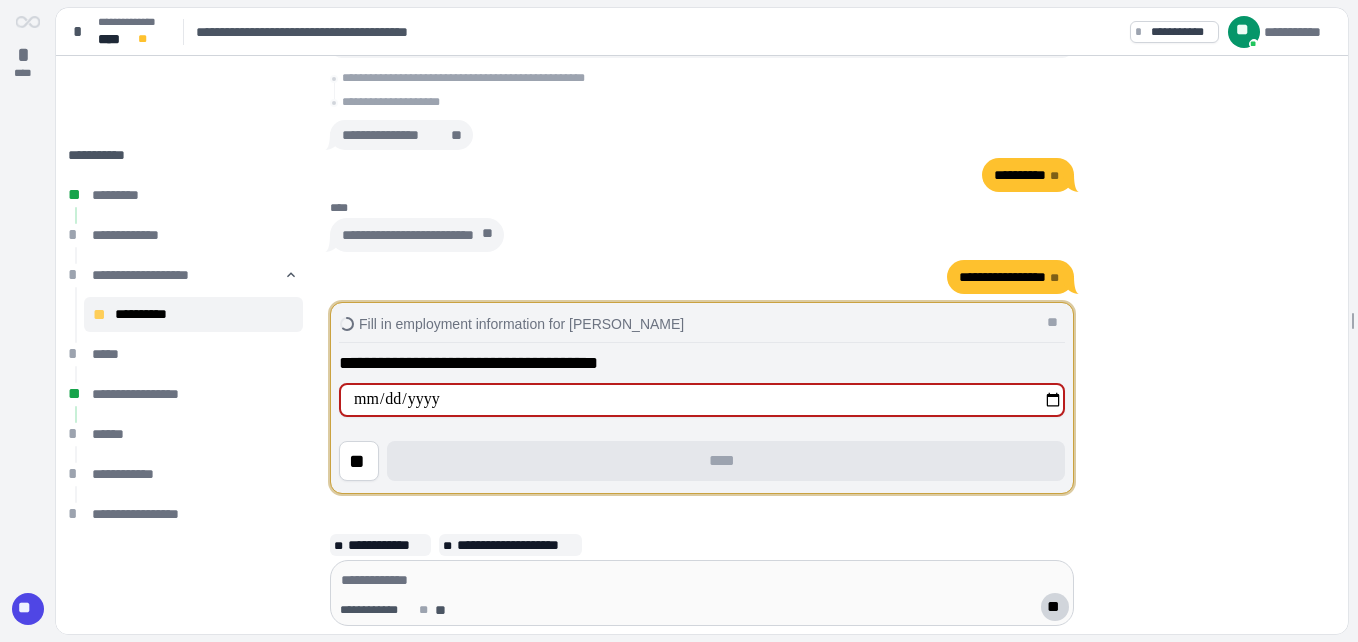 type on "**********" 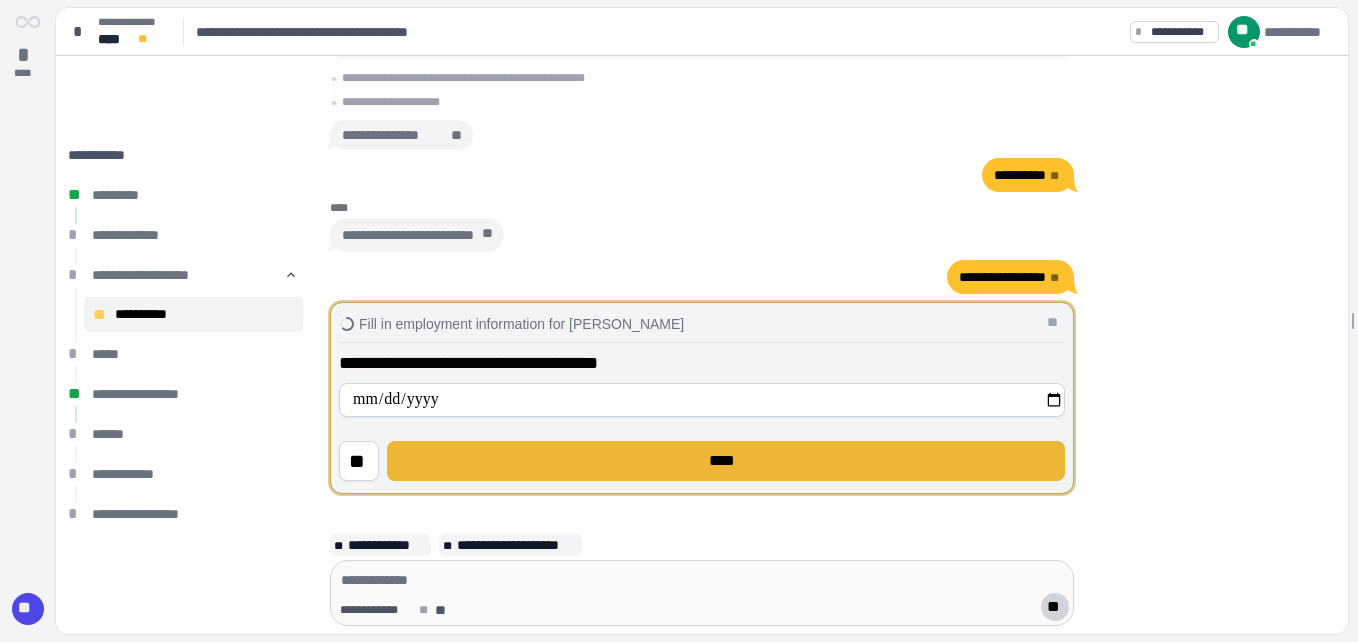 click on "****" at bounding box center [726, 461] 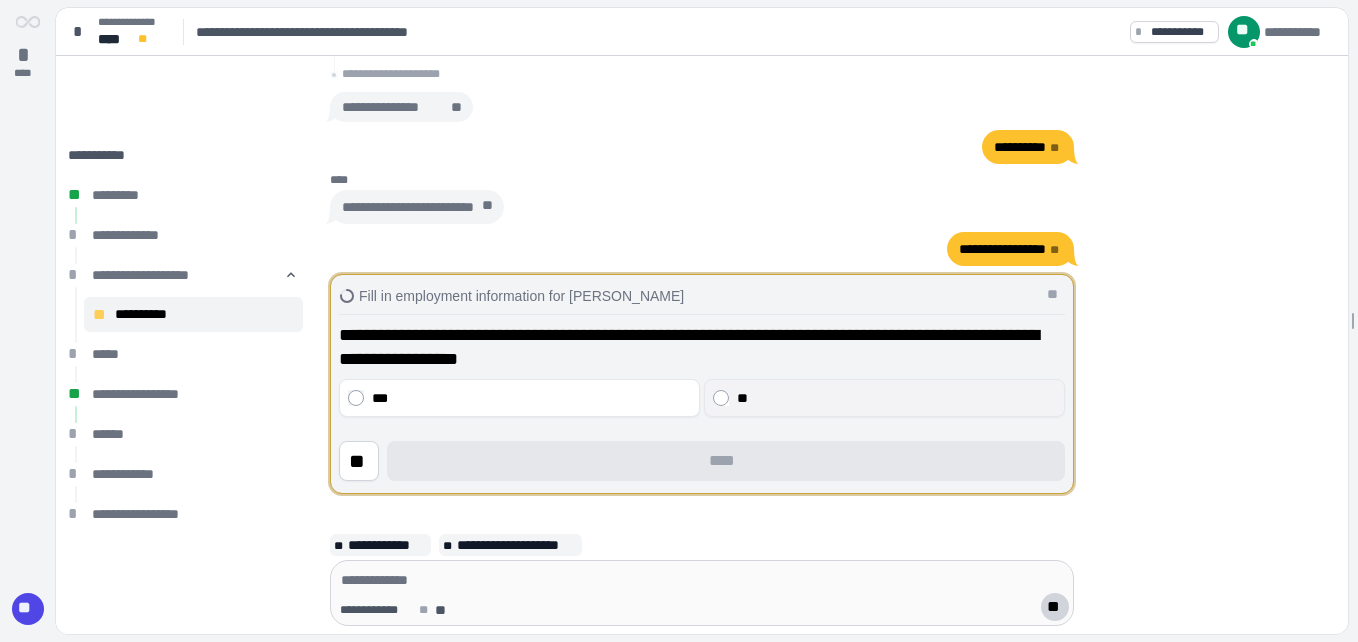 click on "**" at bounding box center [884, 398] 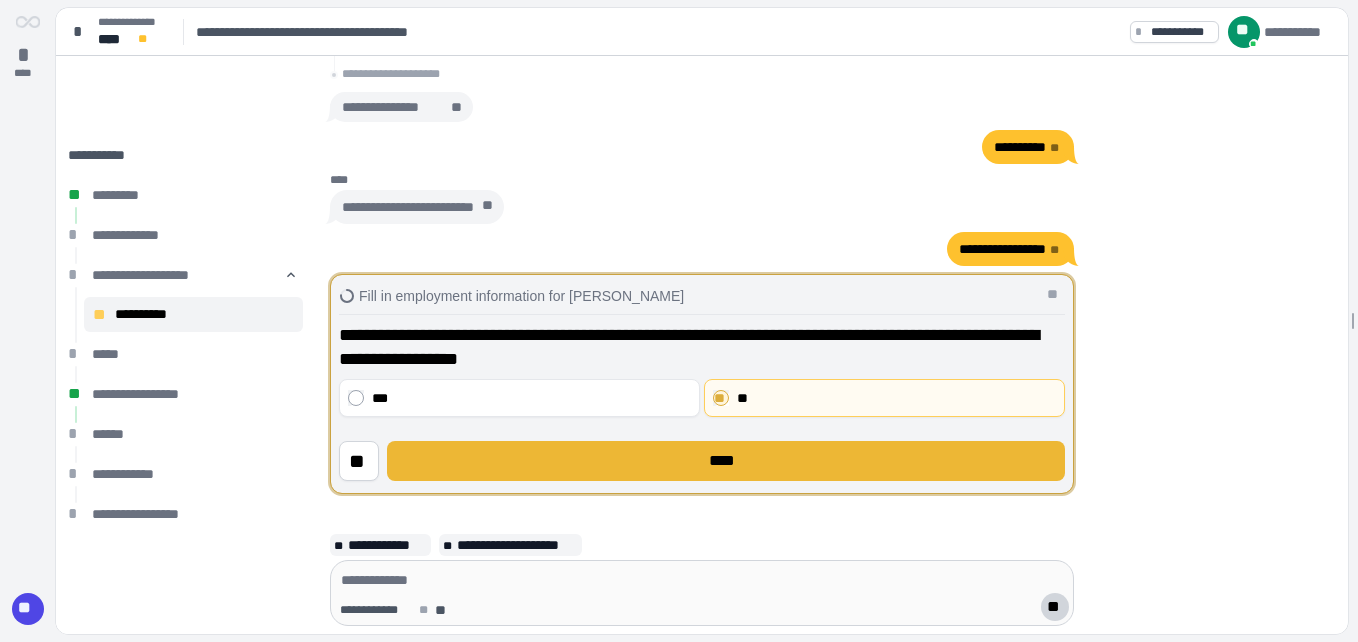 click on "****" at bounding box center [726, 461] 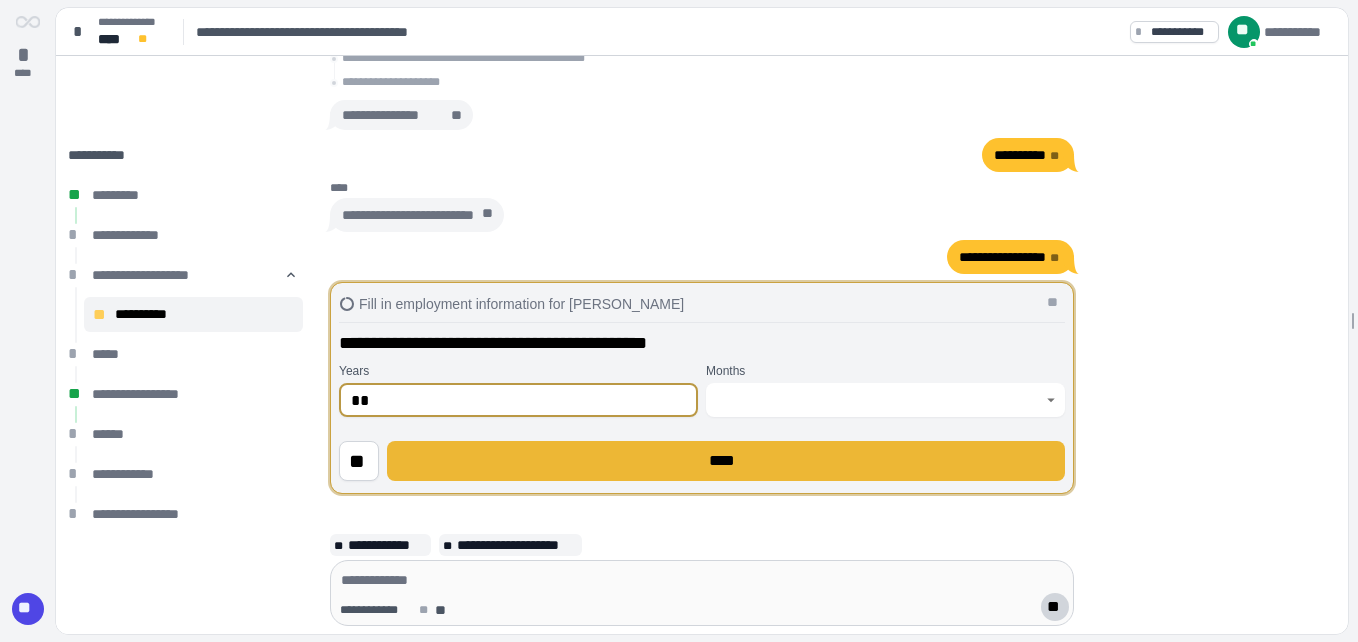 type on "**" 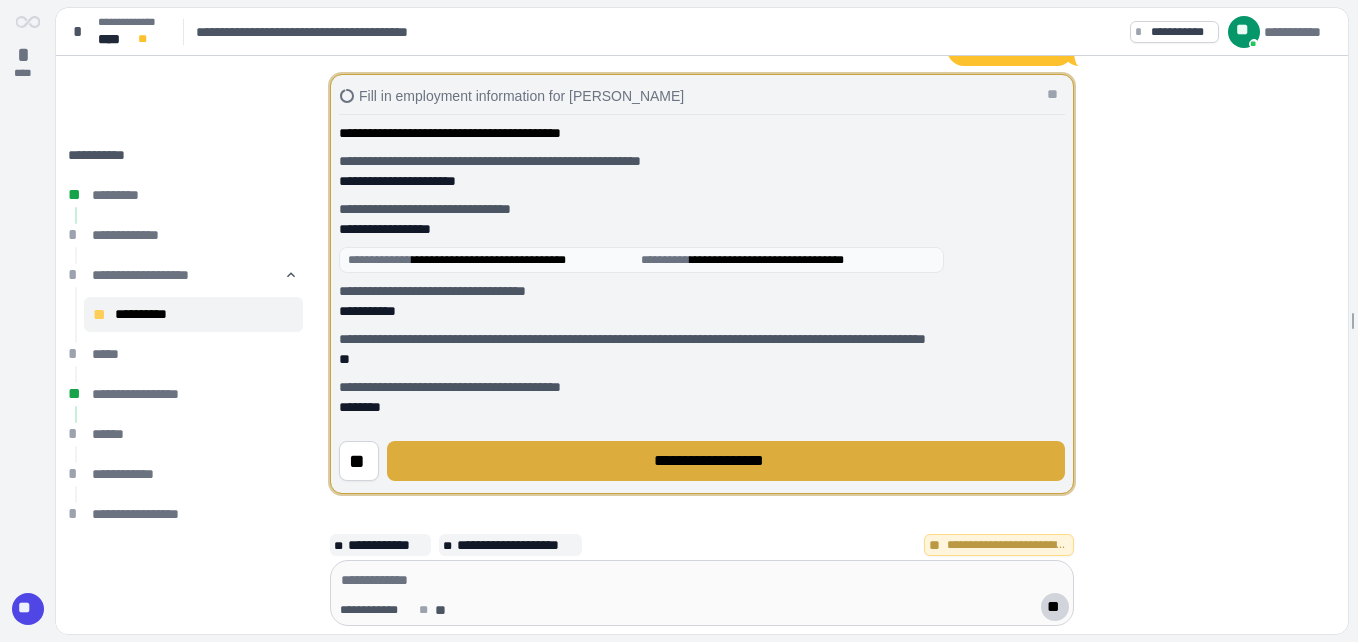 click on "**********" at bounding box center (726, 461) 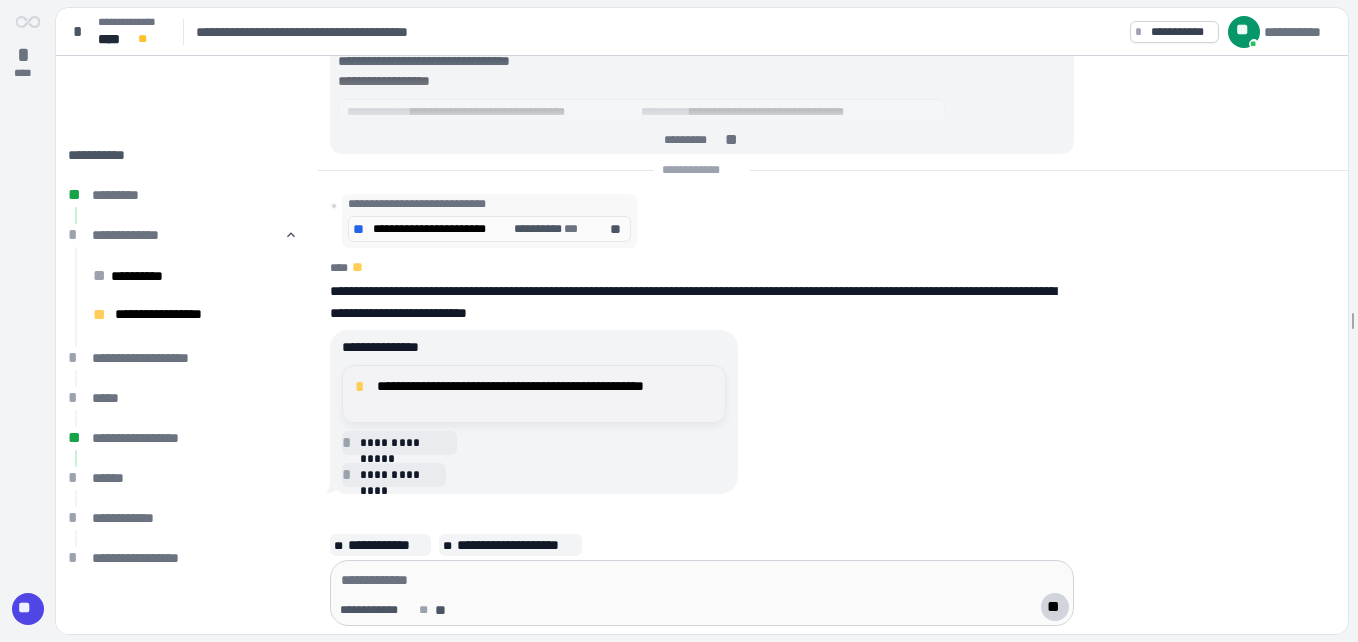 click on "**********" at bounding box center (545, 394) 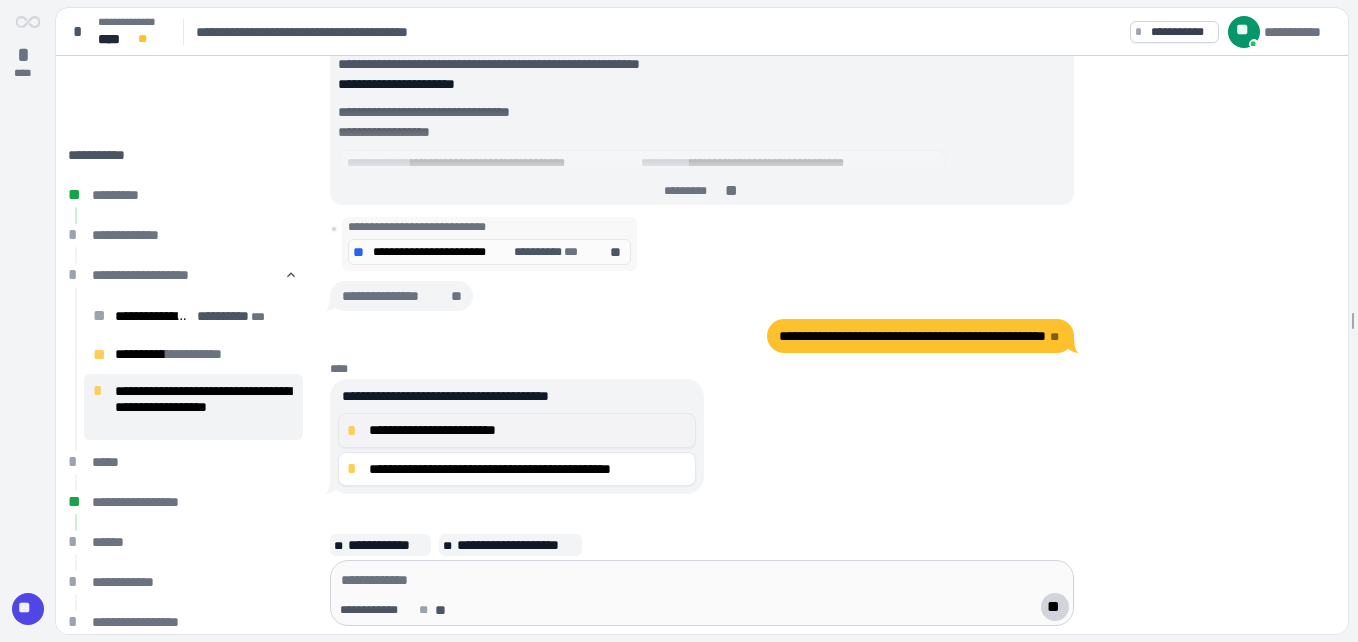 click on "*" at bounding box center (355, 431) 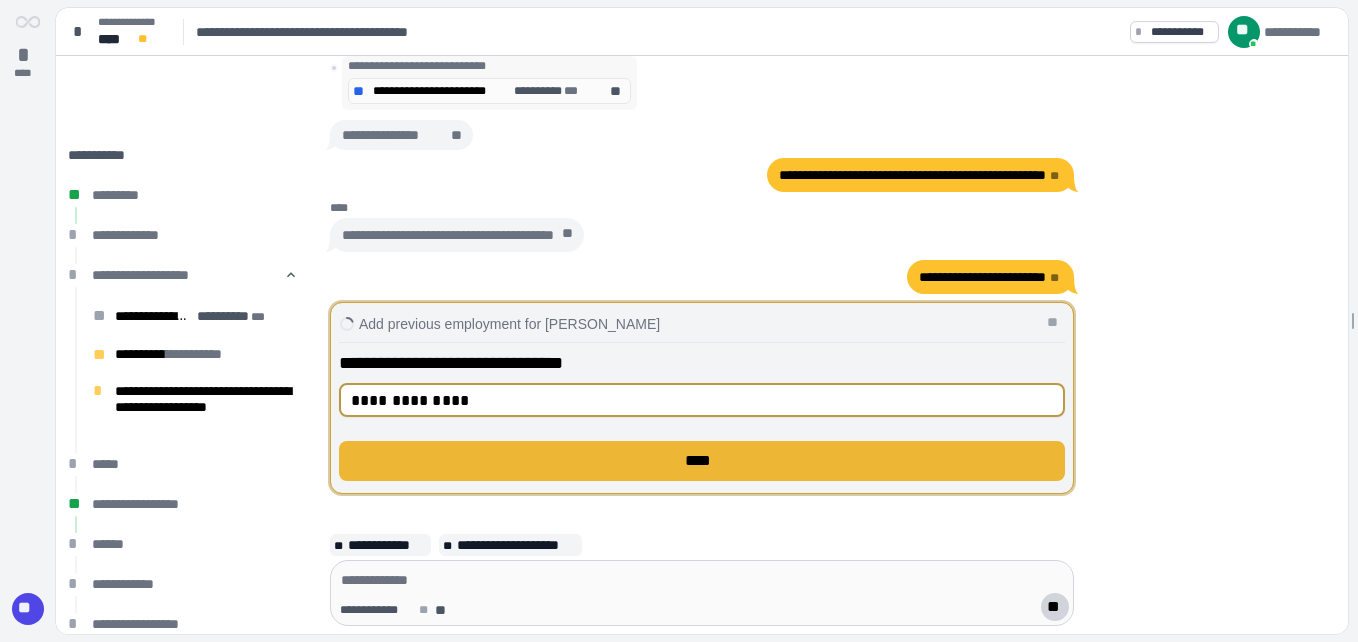 type on "**********" 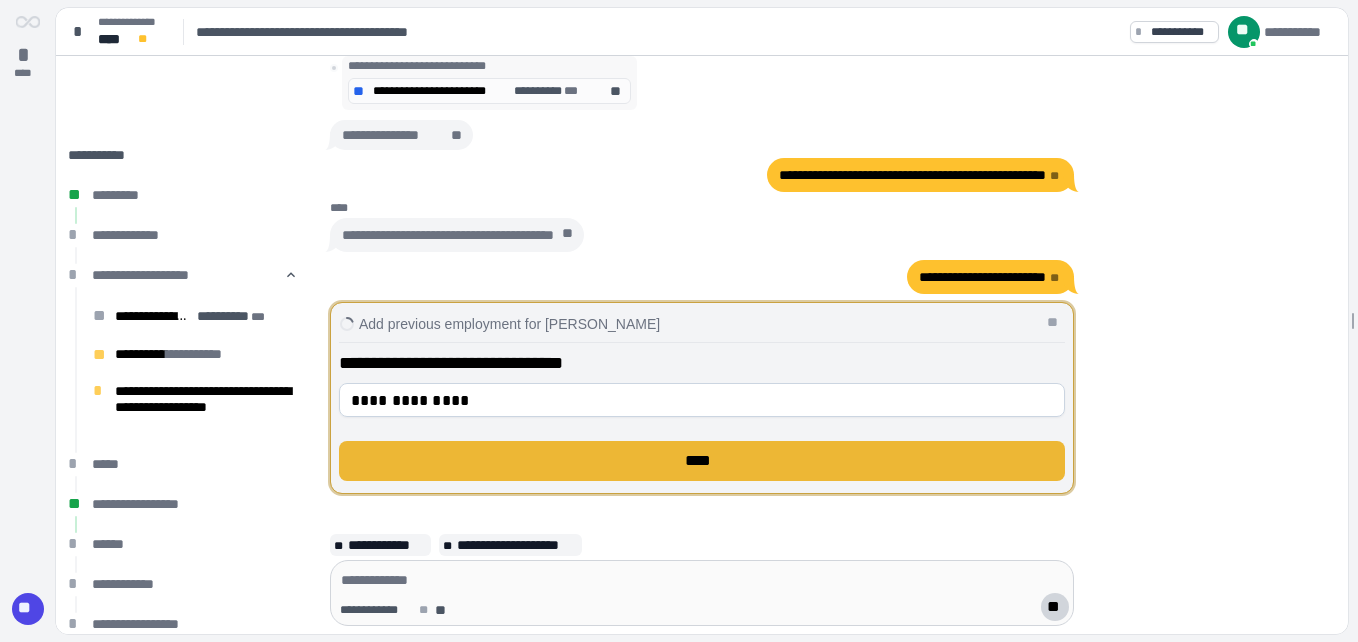 click on "****" at bounding box center (702, 461) 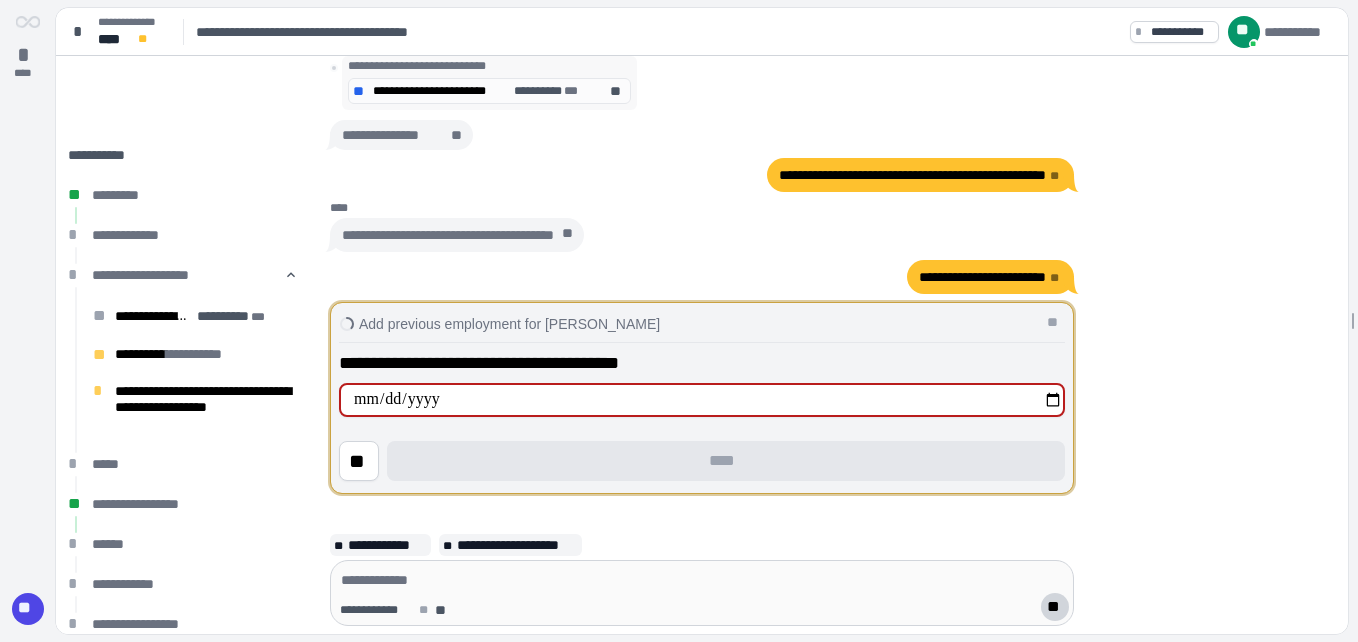 type on "**********" 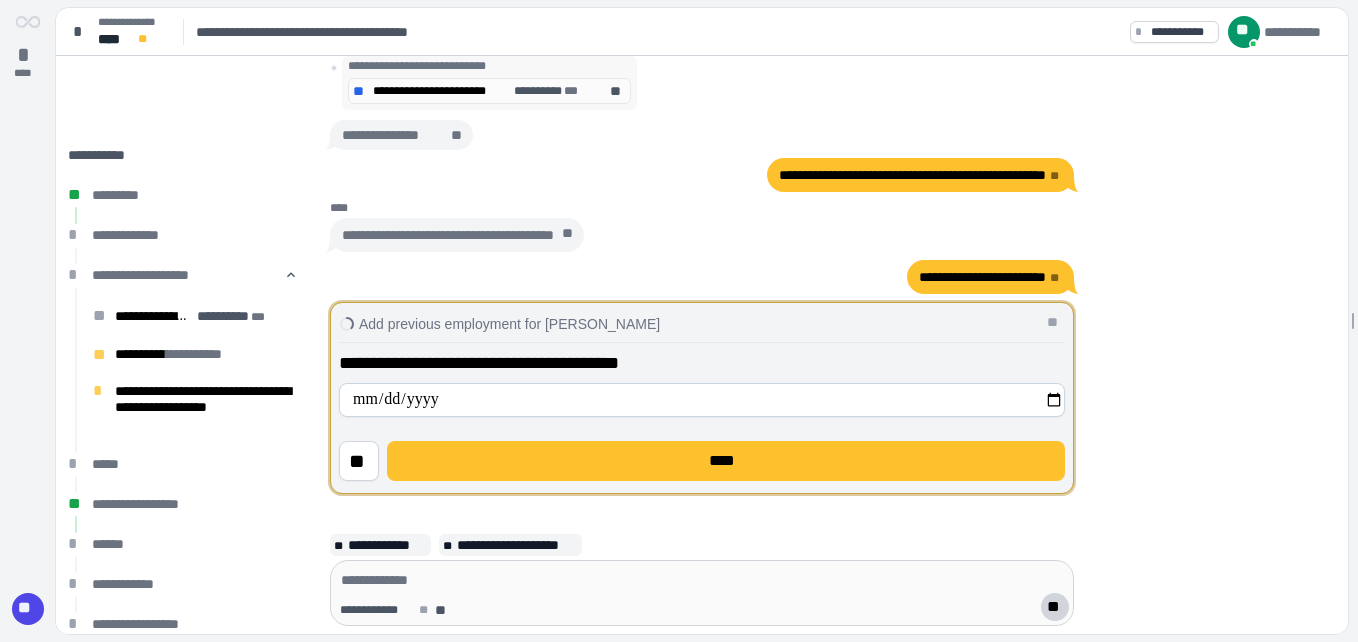 click on "****" at bounding box center [726, 461] 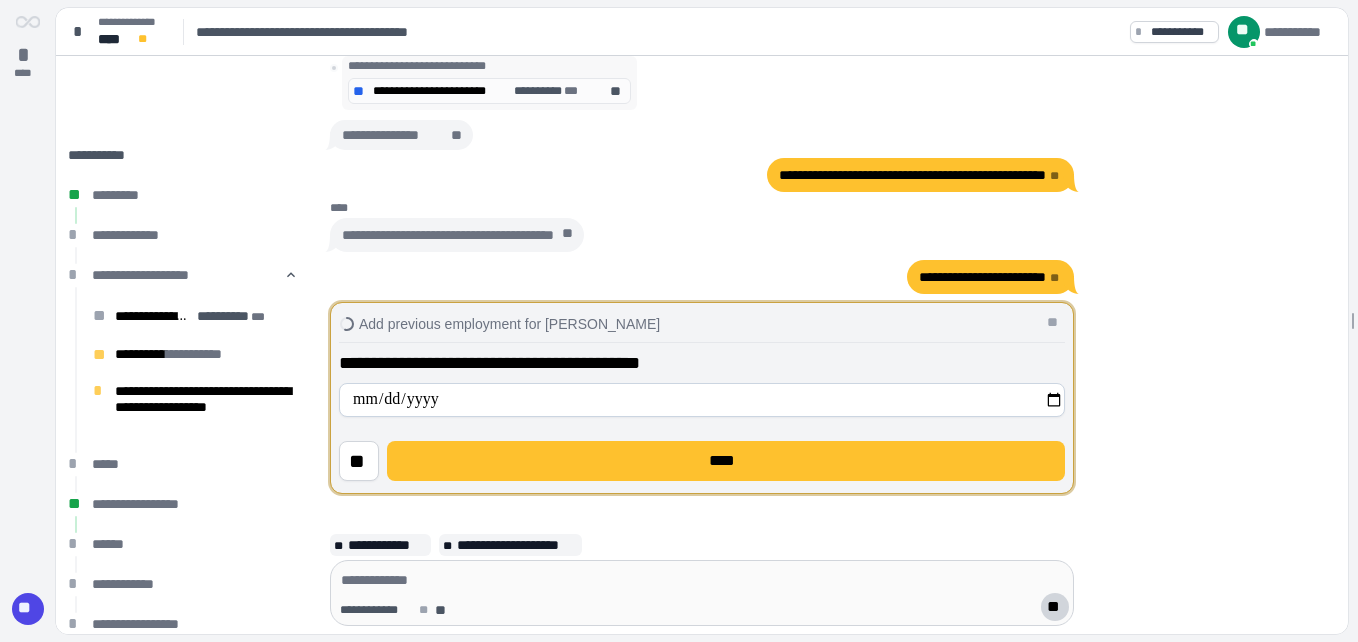 type on "**********" 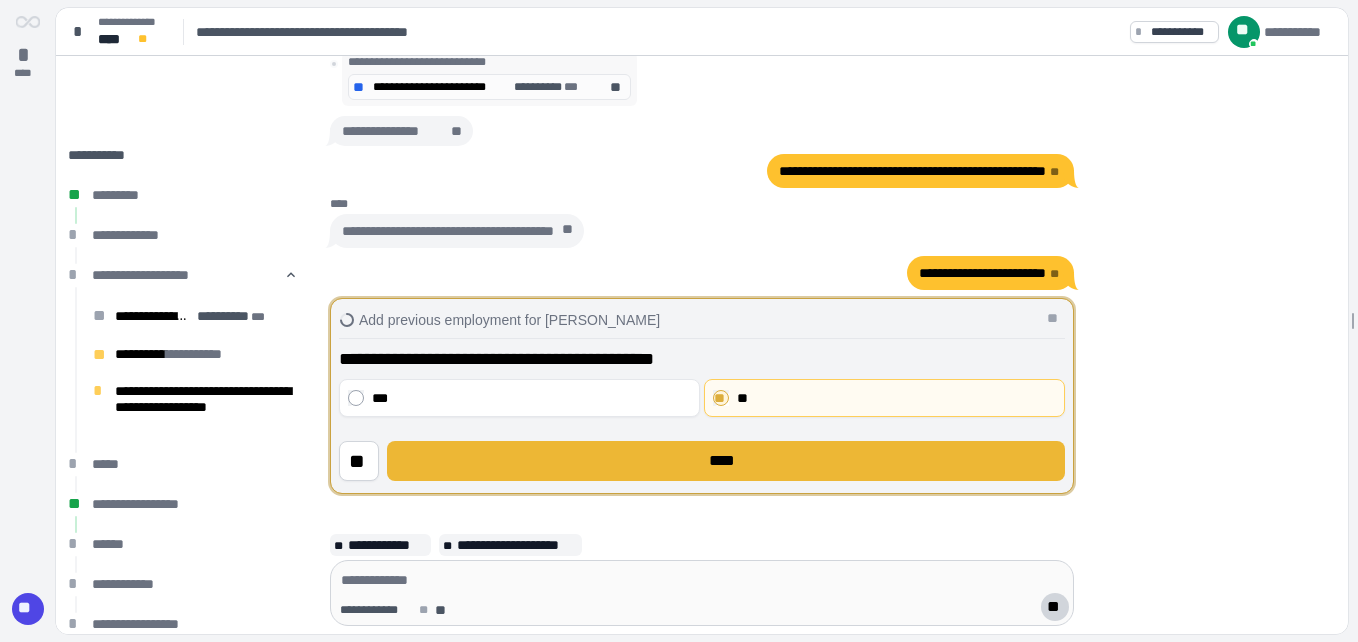 click on "****" at bounding box center [726, 461] 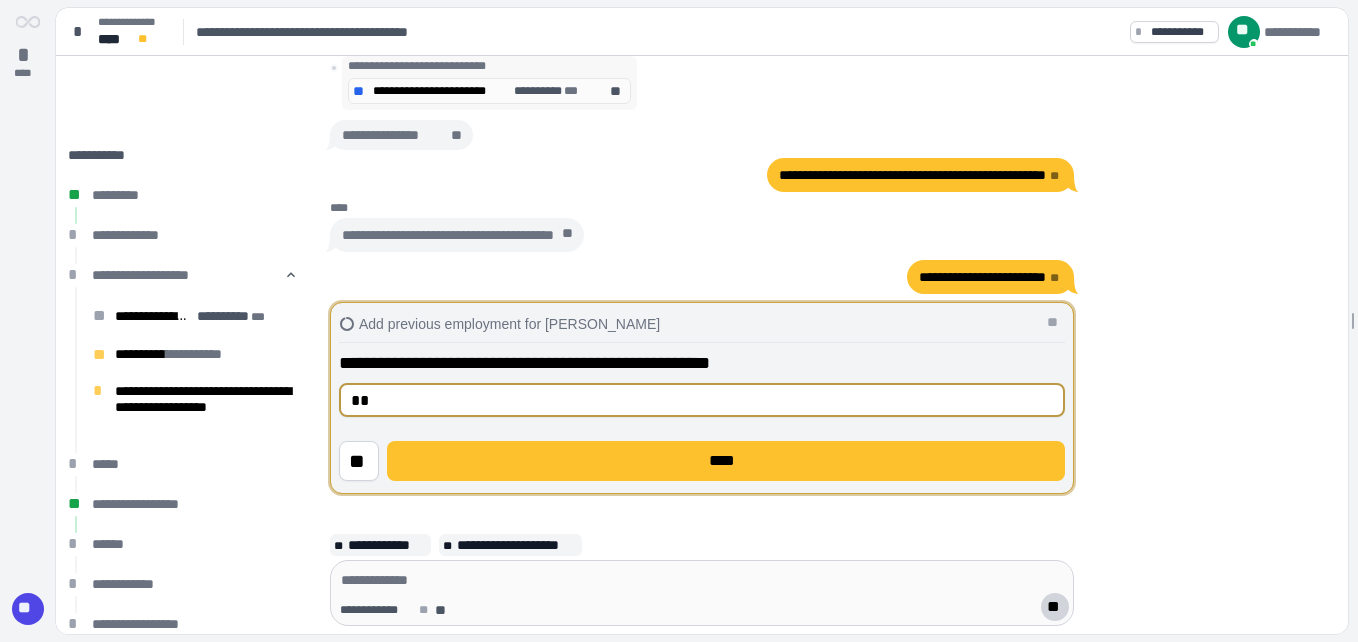type on "**********" 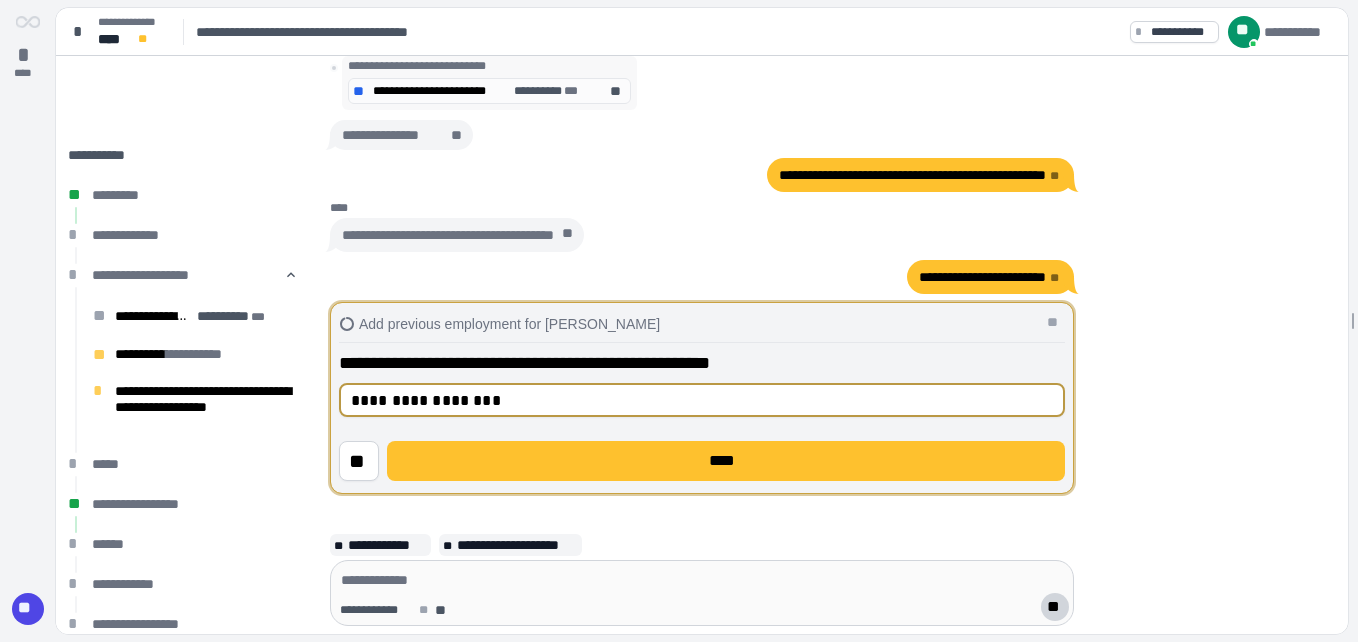 type 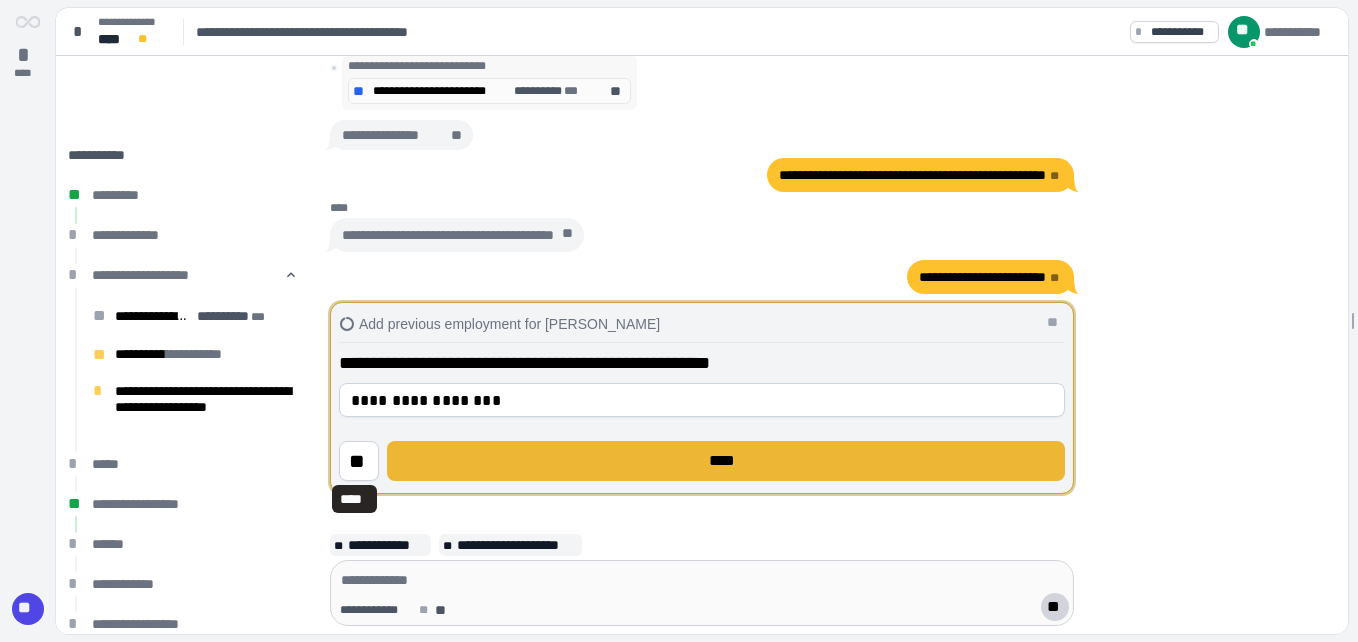 click on "****" at bounding box center (726, 461) 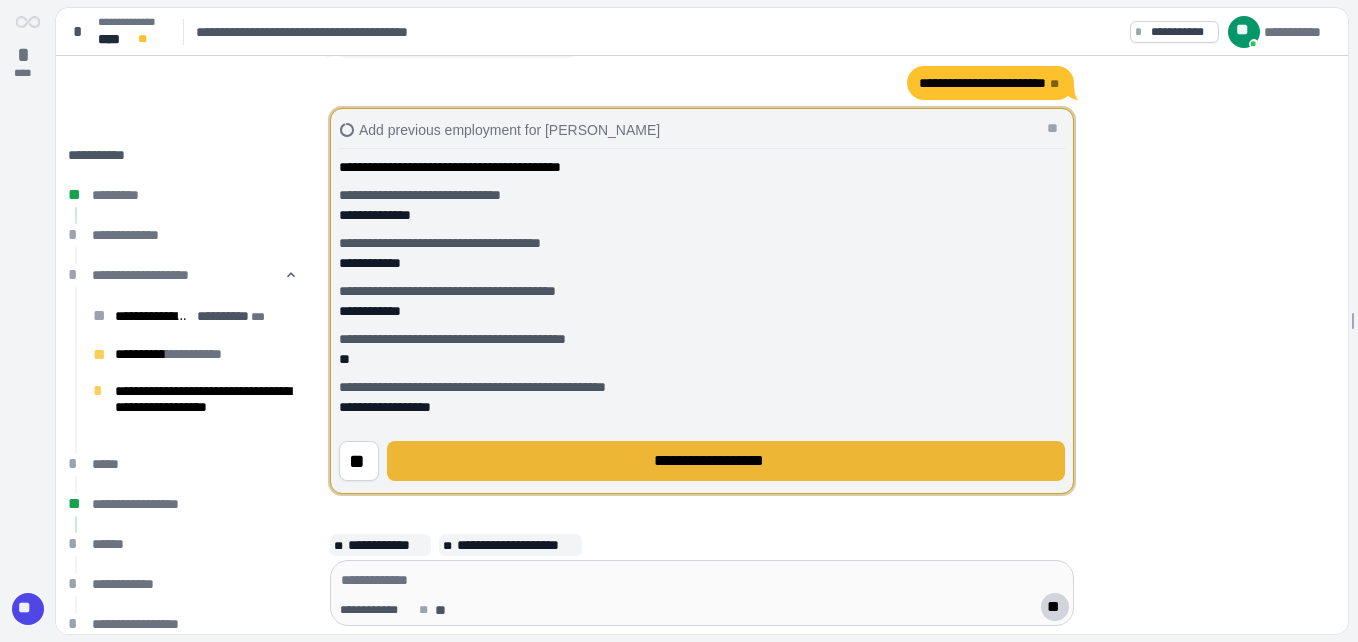 click on "**********" at bounding box center [726, 461] 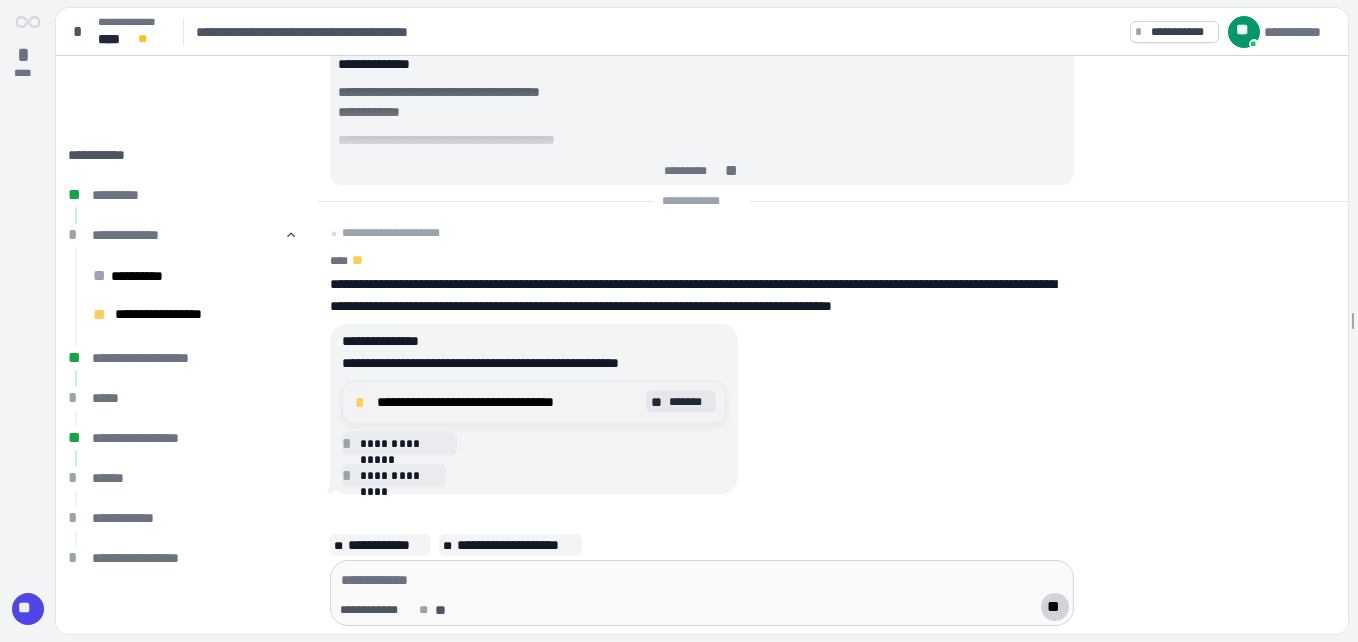 click on "**********" at bounding box center [508, 402] 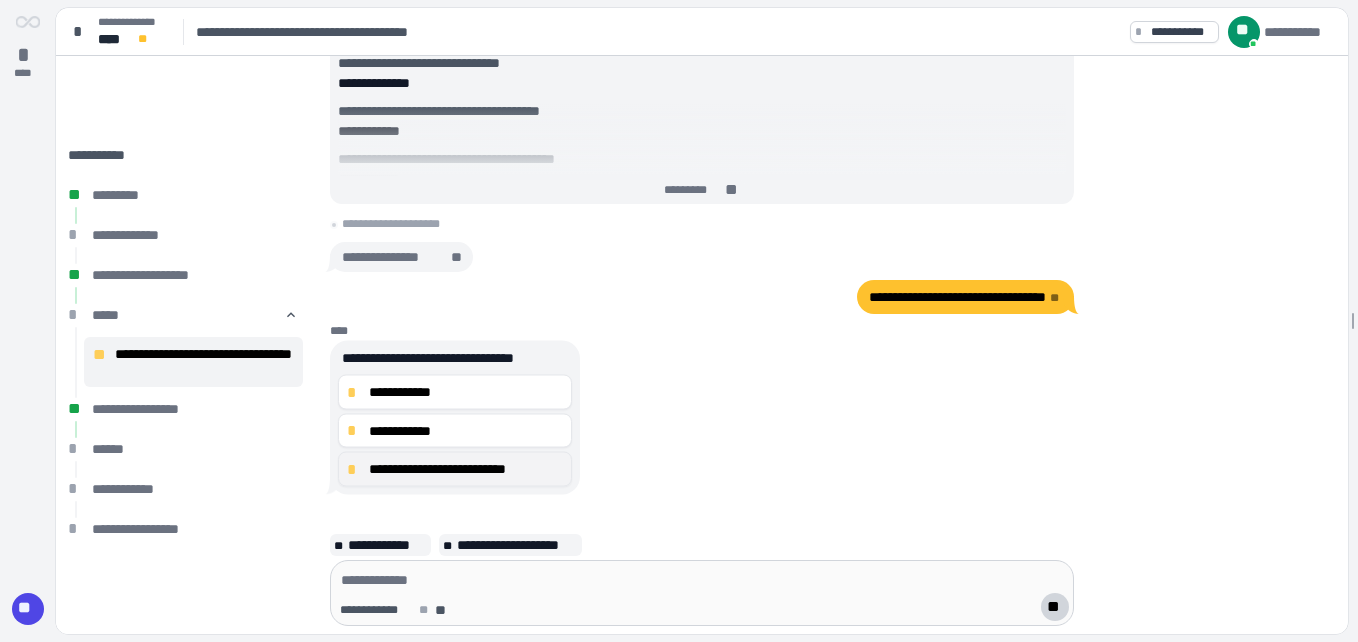 click on "*" at bounding box center (355, 469) 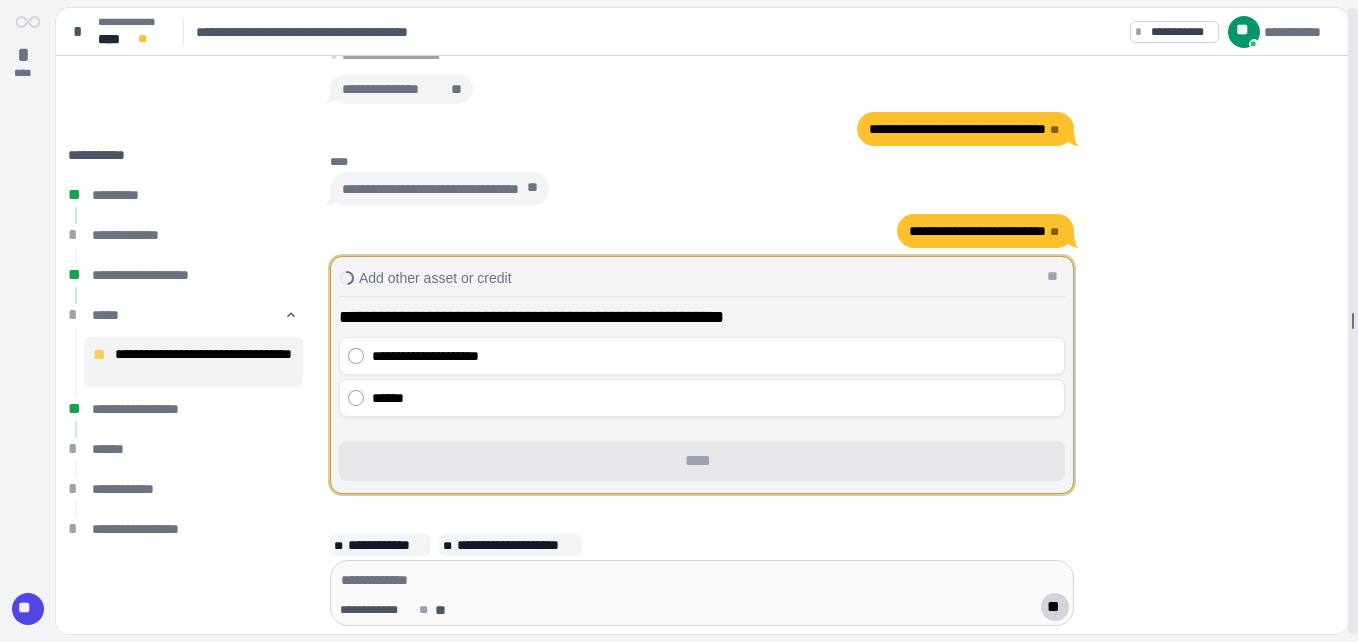 click on "**********" at bounding box center [679, 321] 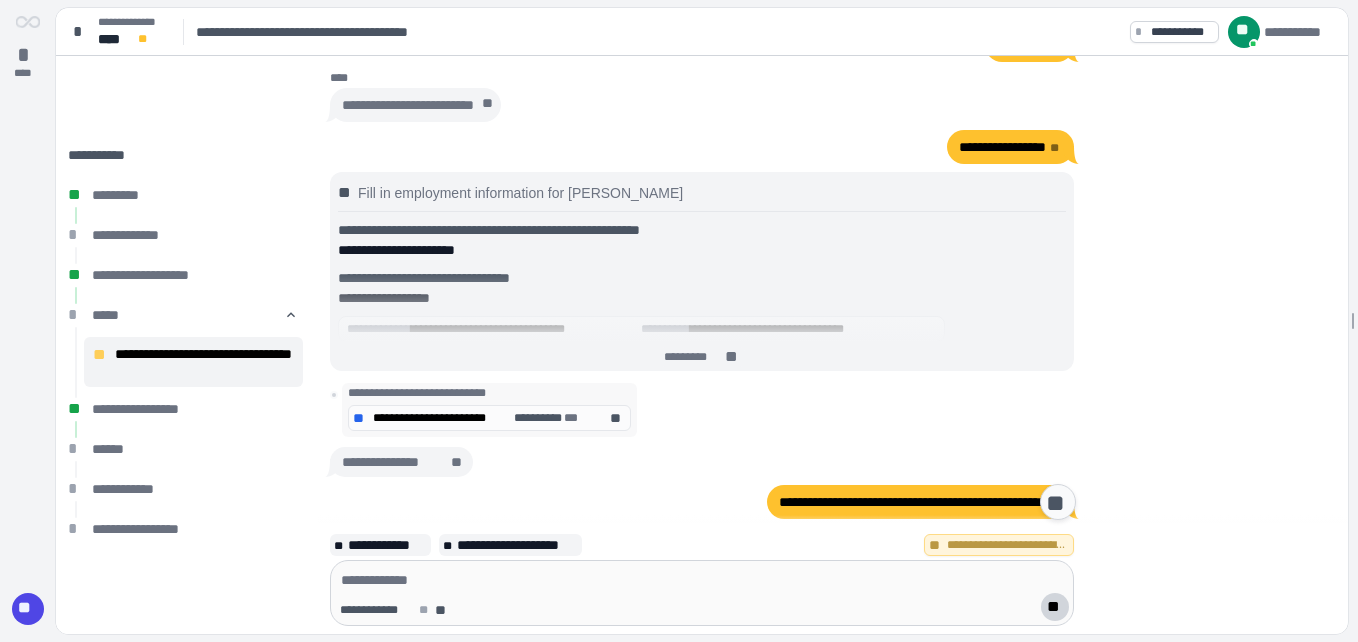 scroll, scrollTop: 1126, scrollLeft: 0, axis: vertical 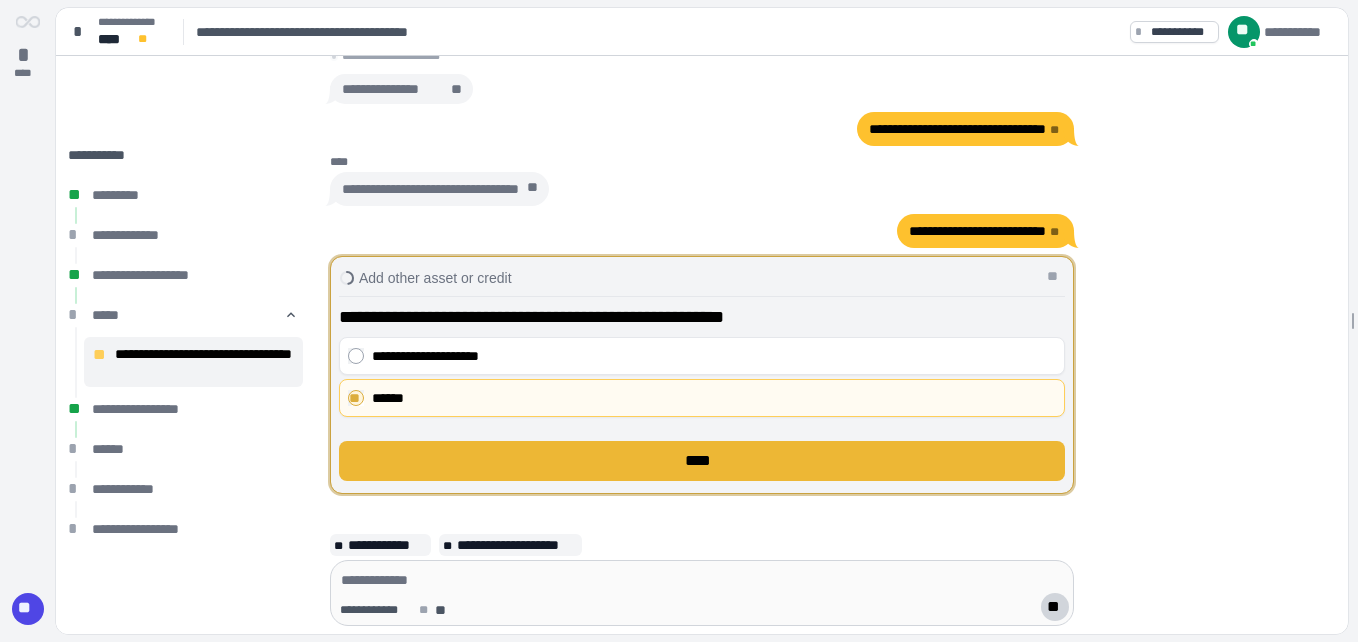 click on "****" at bounding box center [702, 461] 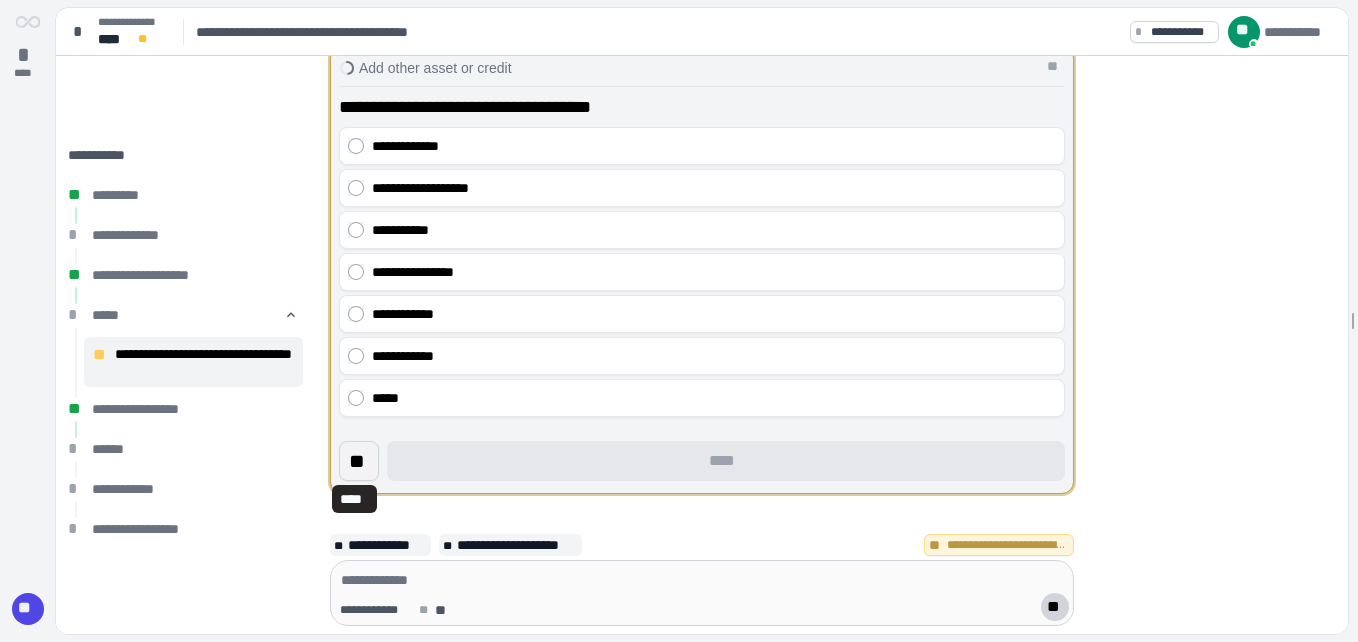 click on "**" at bounding box center (359, 461) 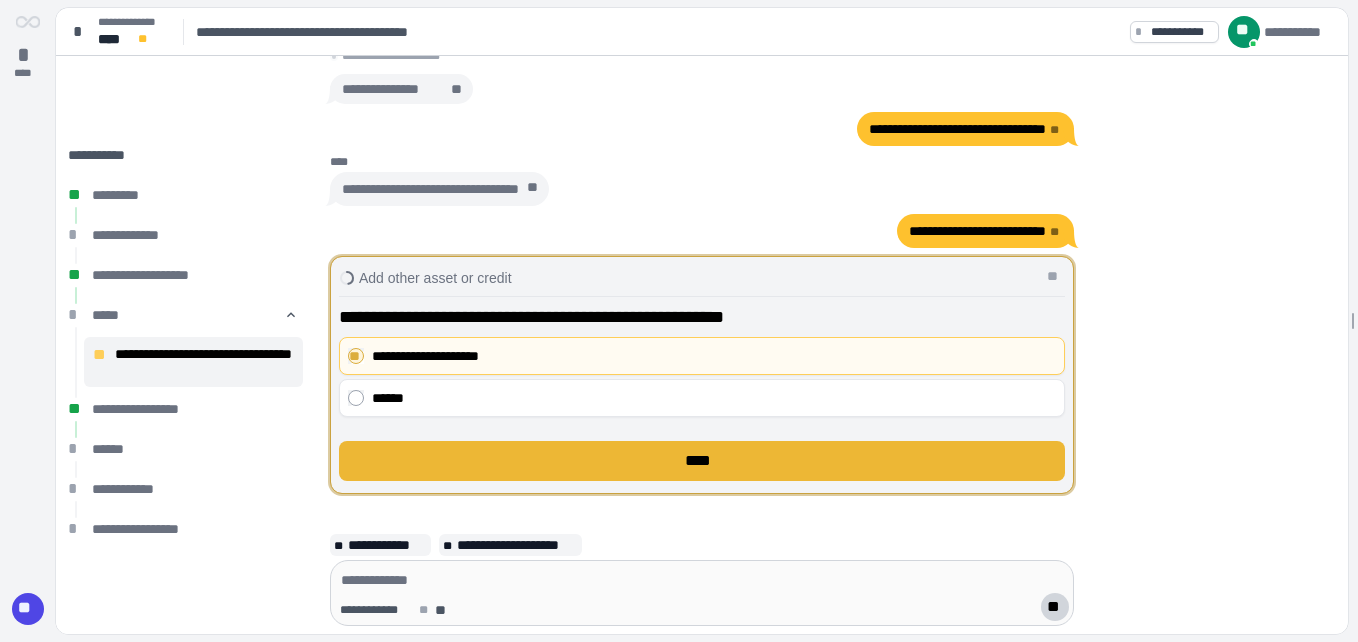 click on "****" at bounding box center (702, 461) 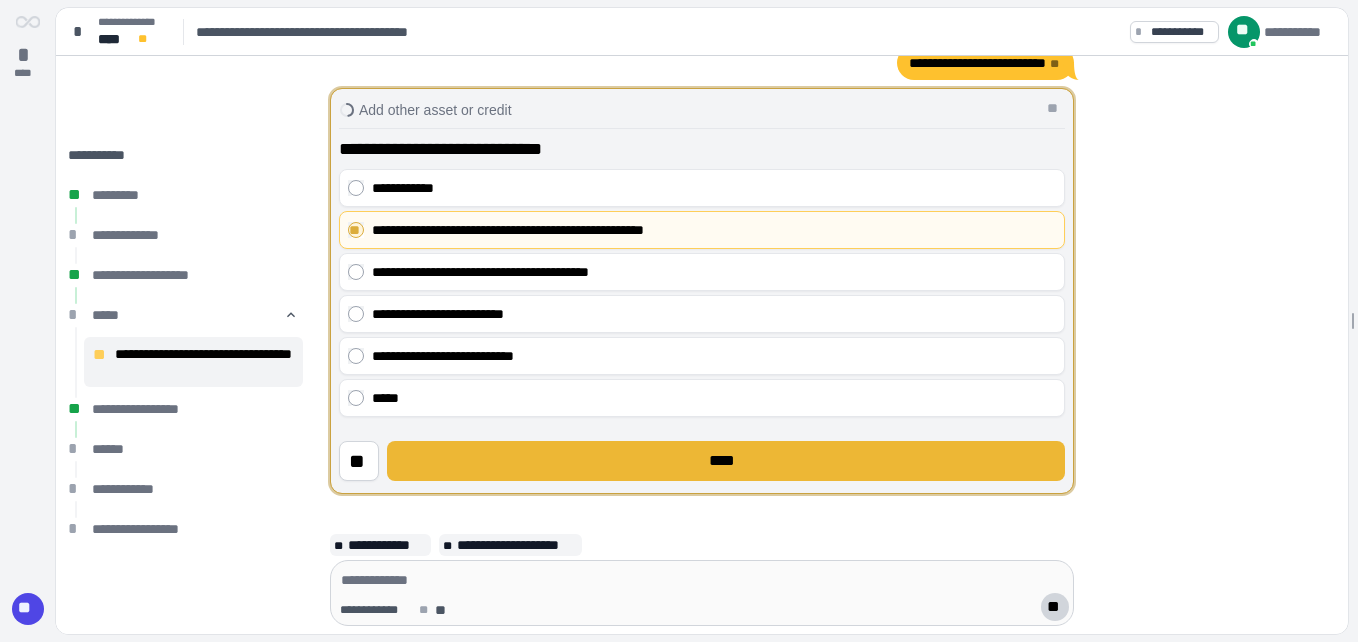 click on "****" at bounding box center (726, 461) 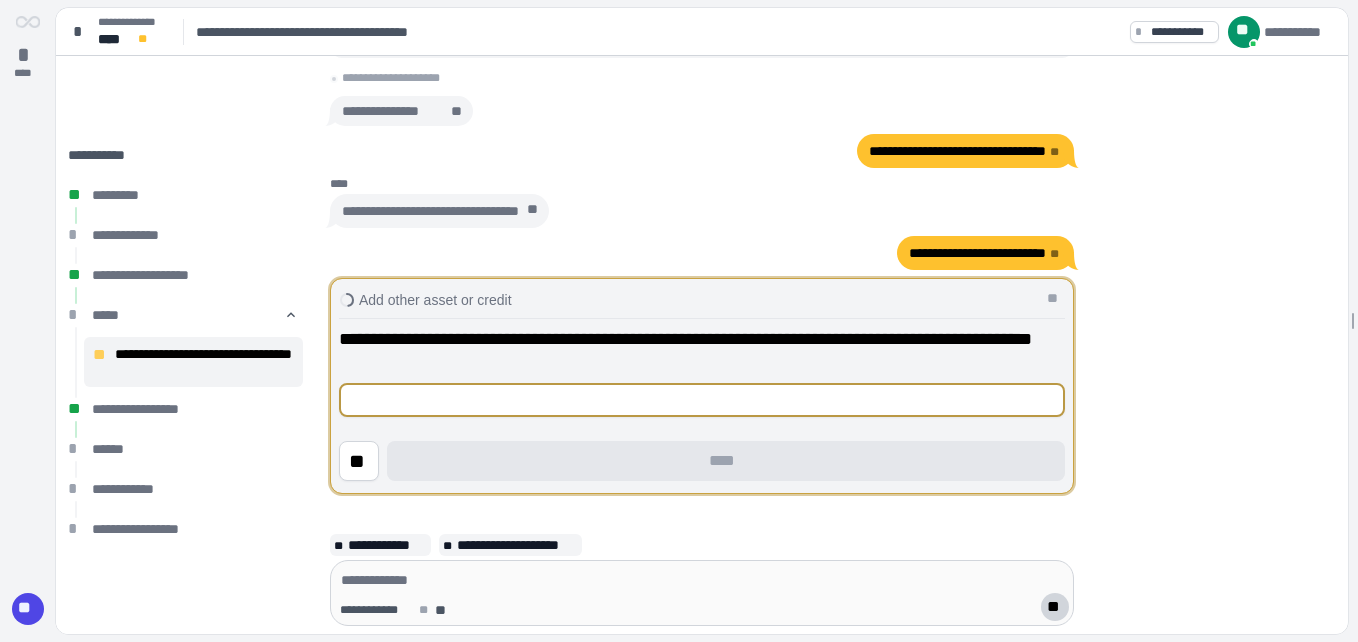 click at bounding box center (702, 400) 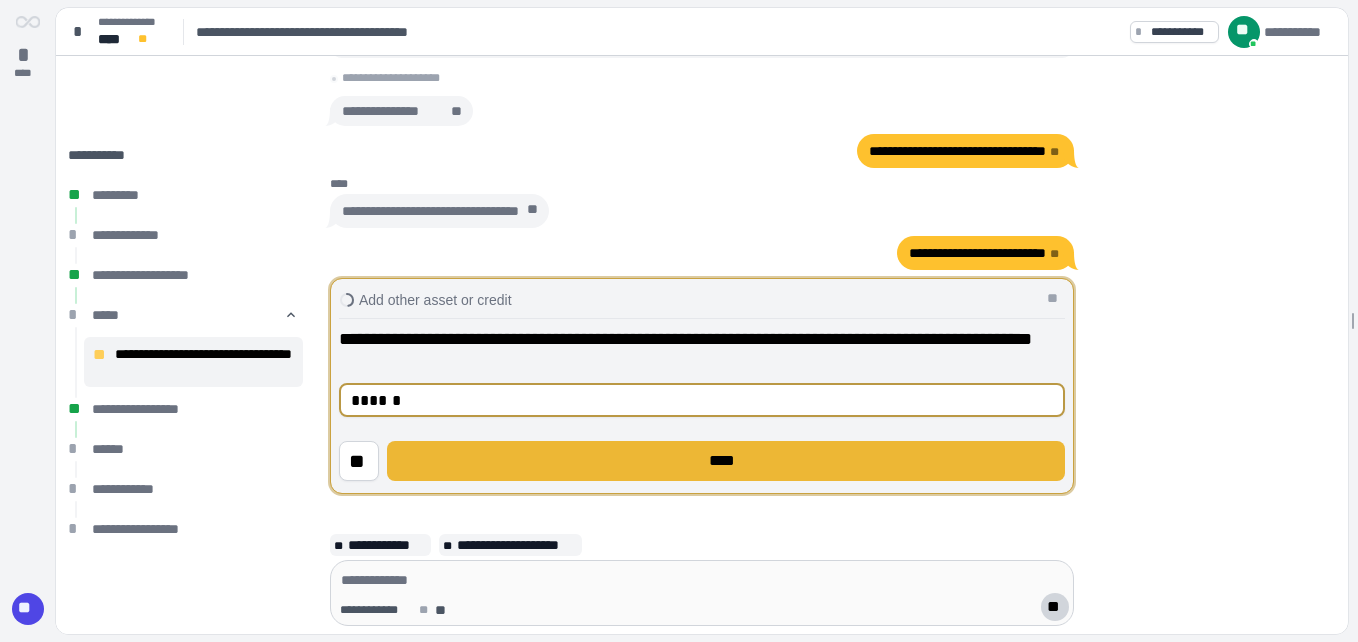 click on "****" at bounding box center (726, 461) 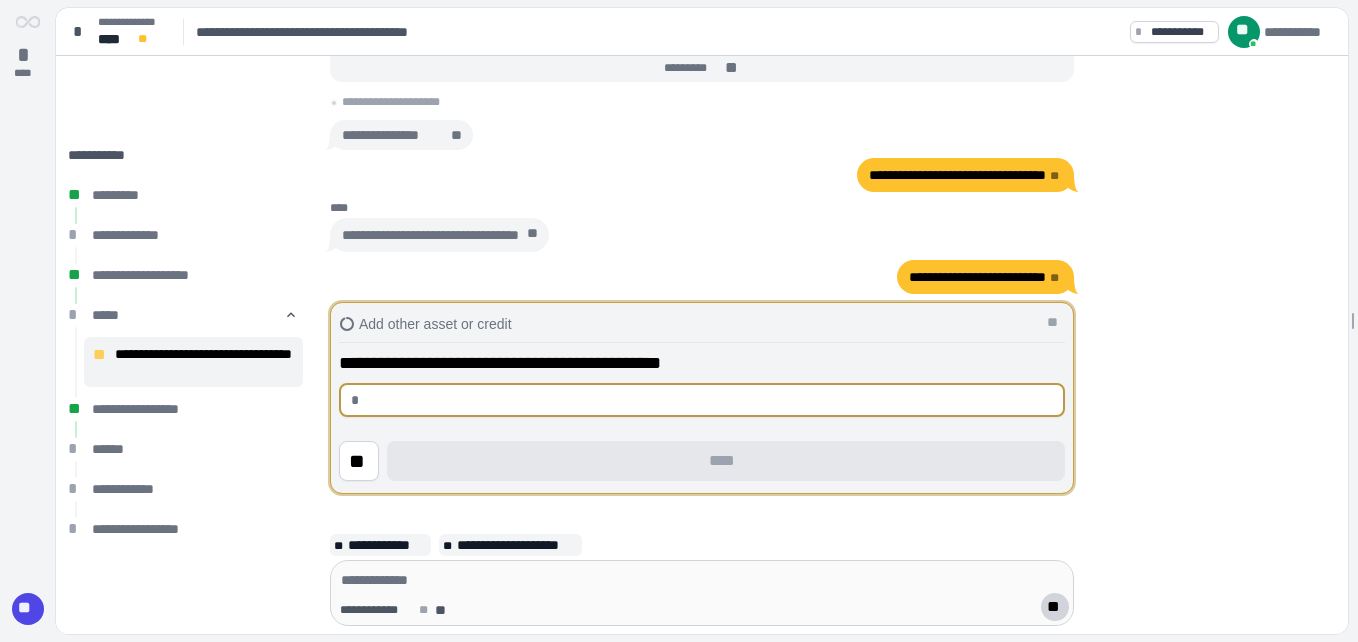 click at bounding box center [710, 400] 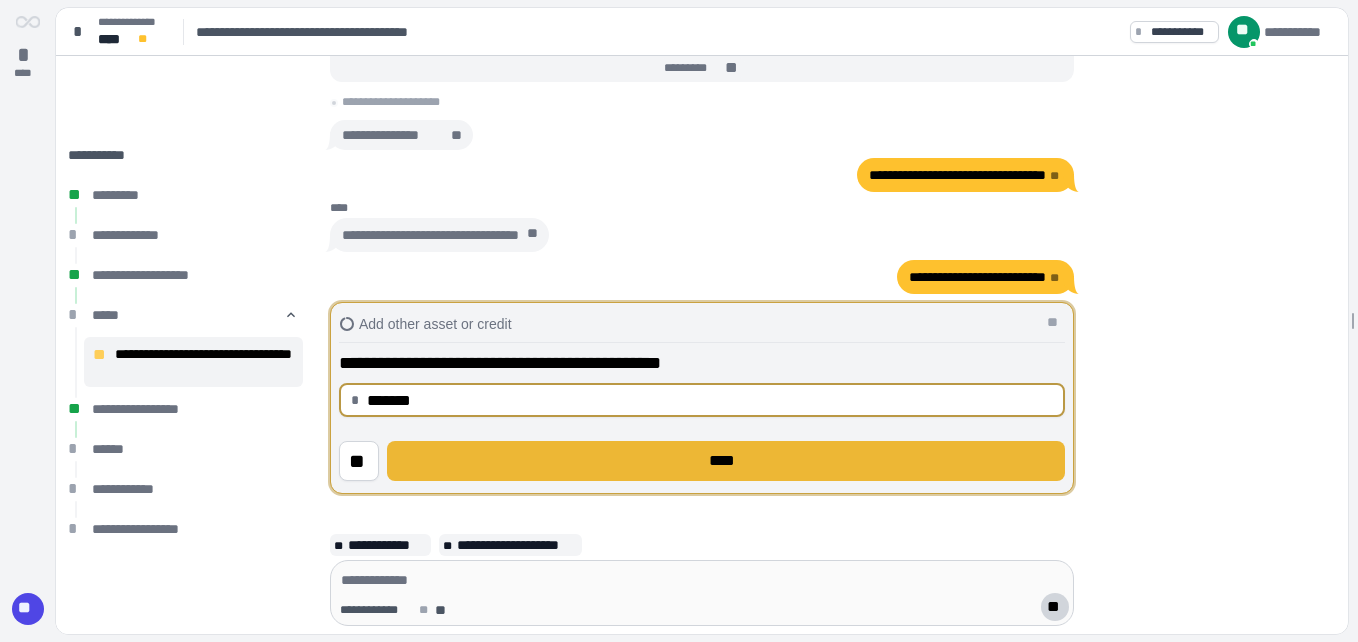 type on "**********" 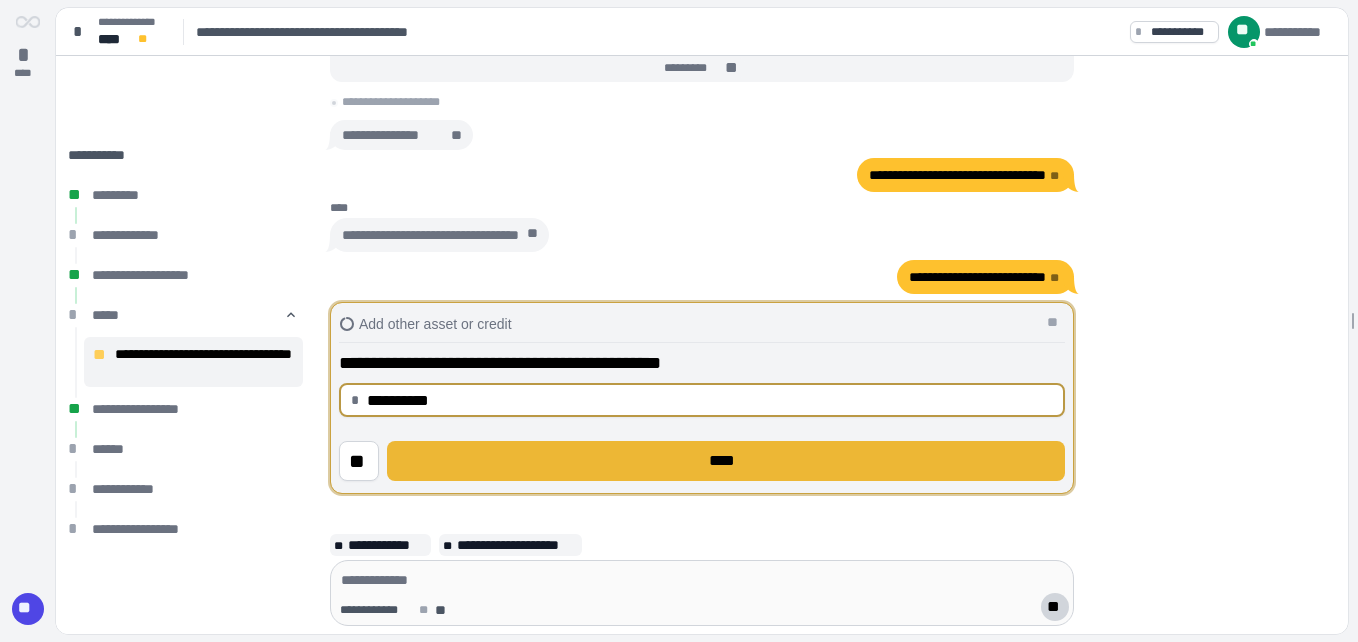 click on "****" at bounding box center [726, 461] 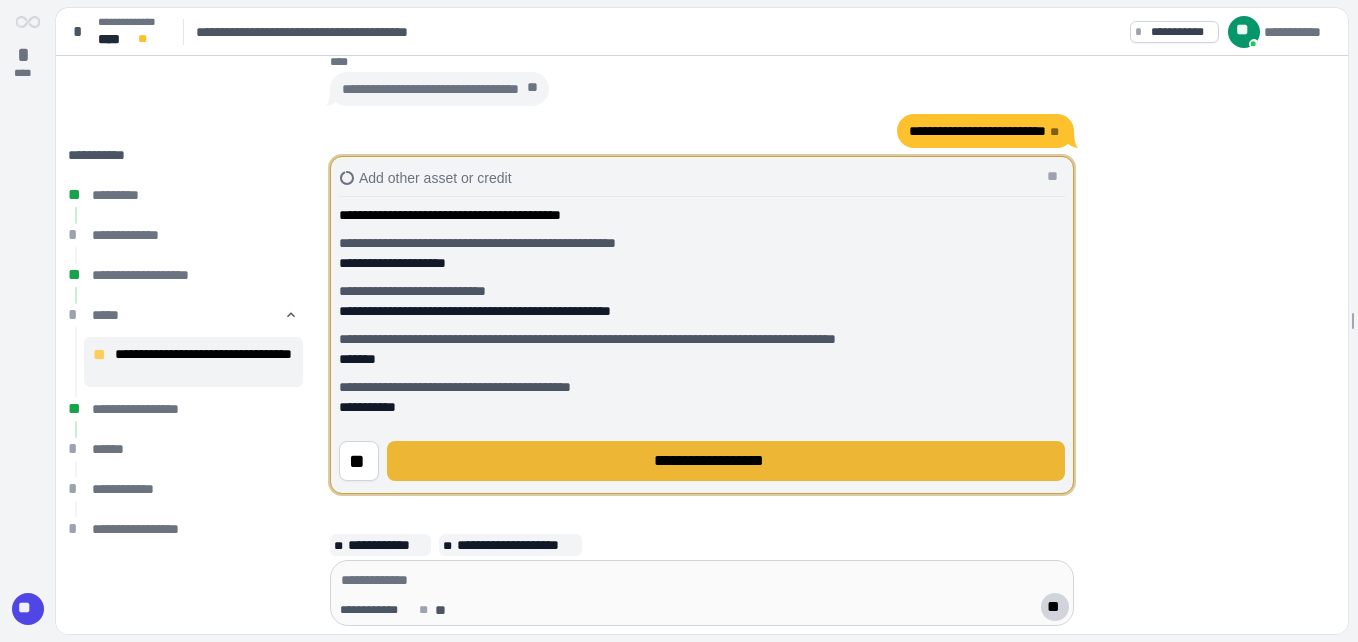 click on "**********" at bounding box center (726, 461) 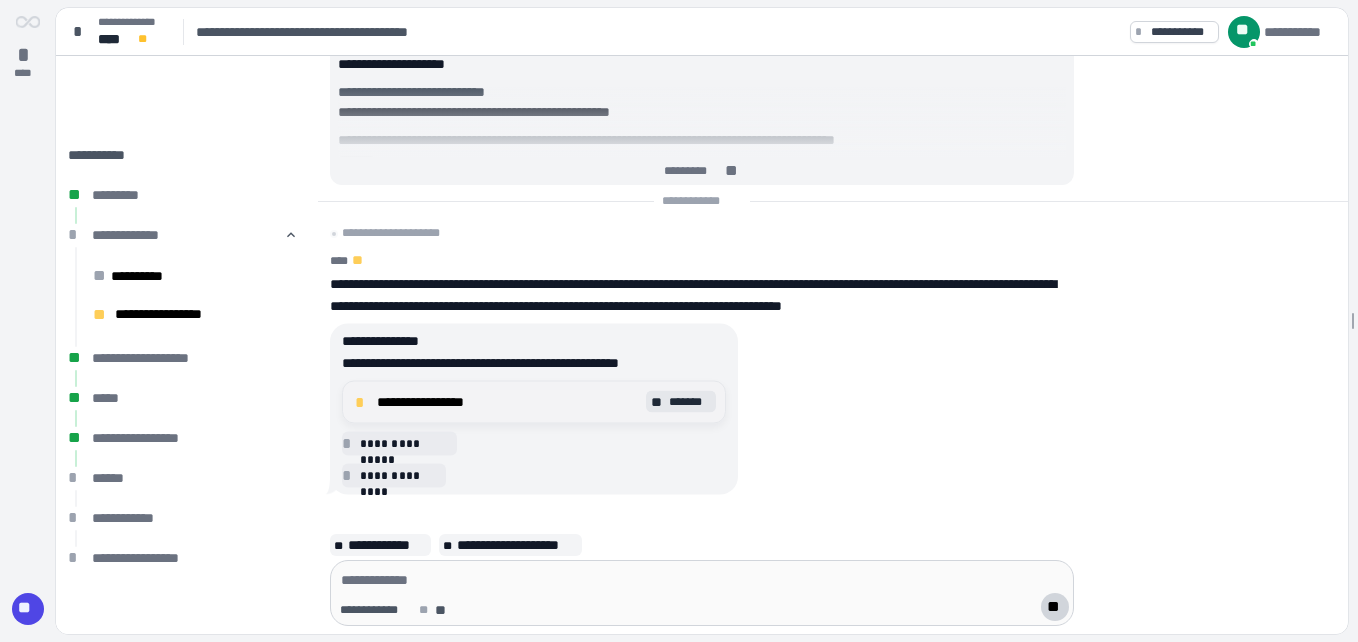 click on "*" at bounding box center [363, 402] 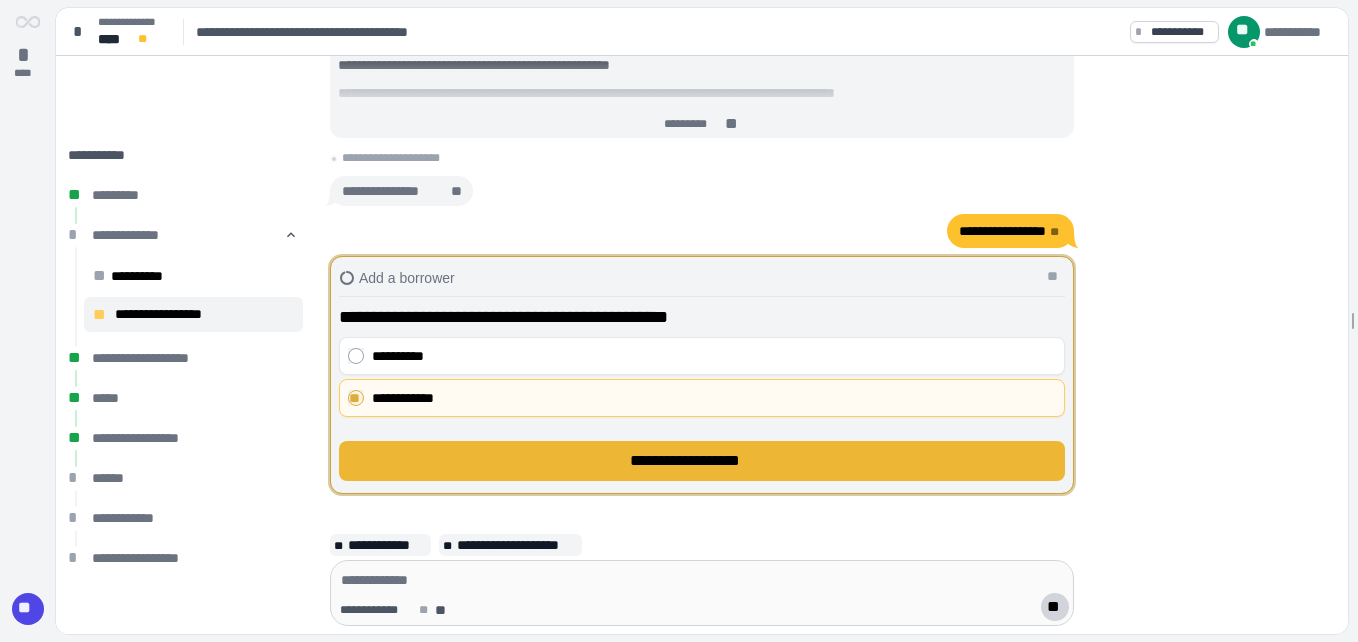 click on "**********" at bounding box center (702, 461) 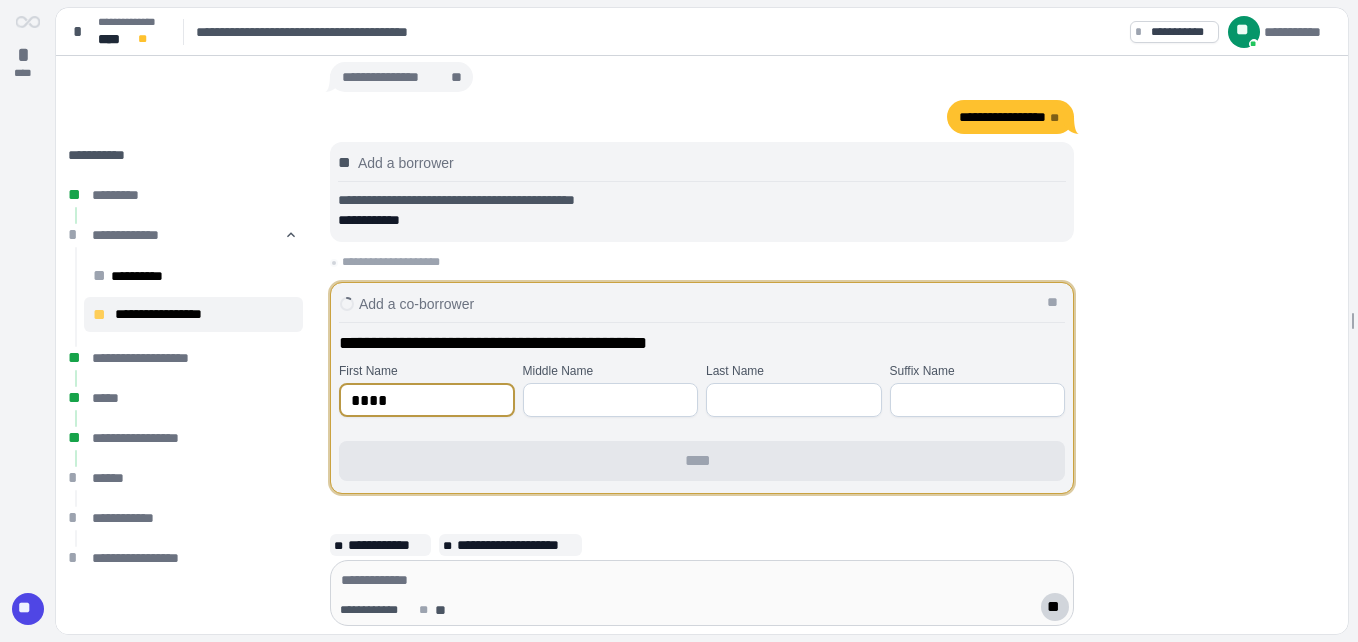 type on "*****" 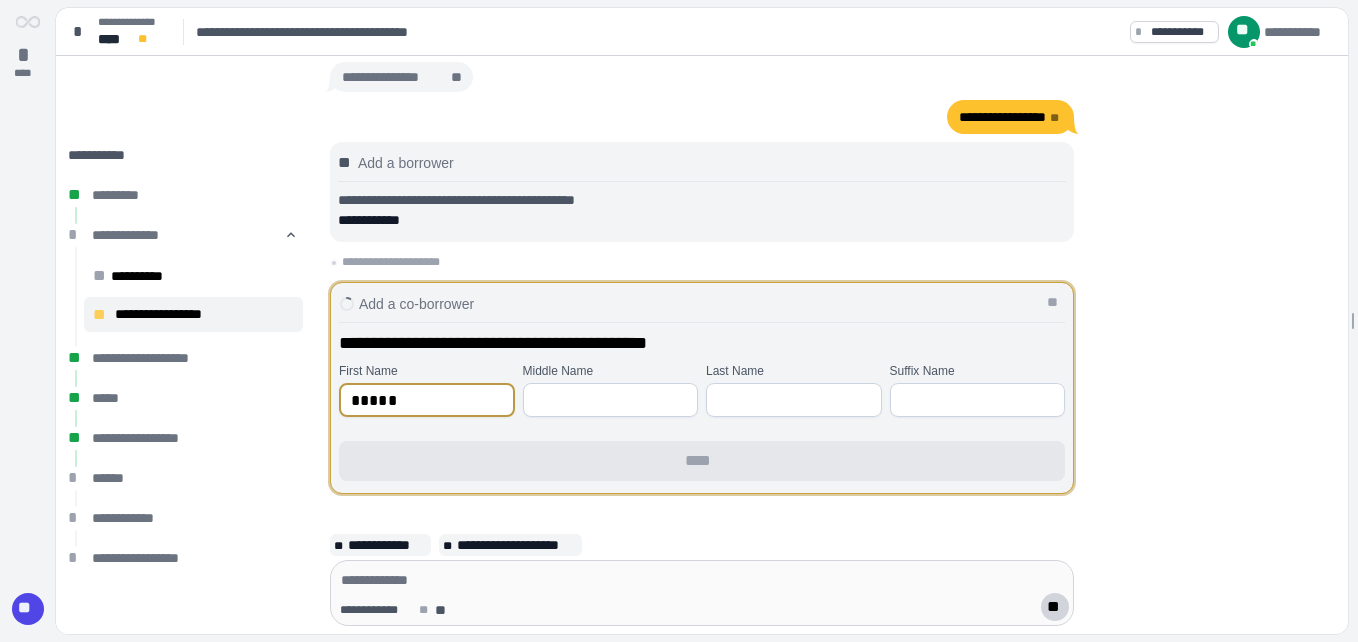 type on "*******" 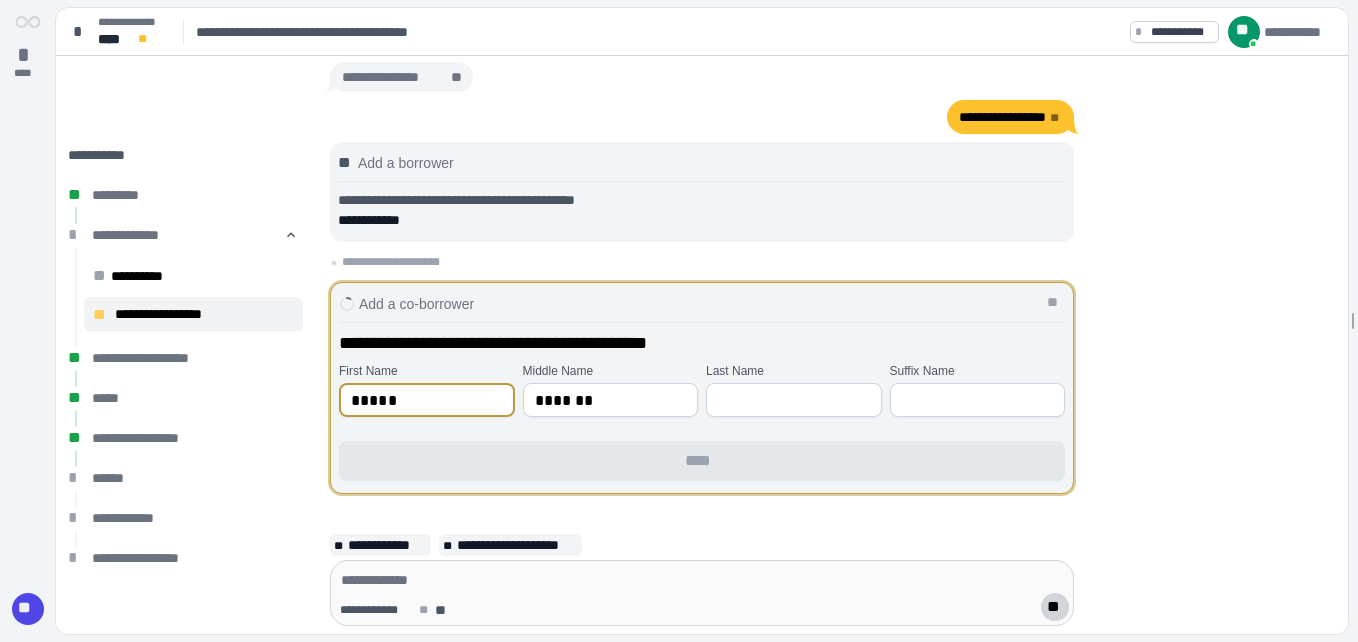 type on "*****" 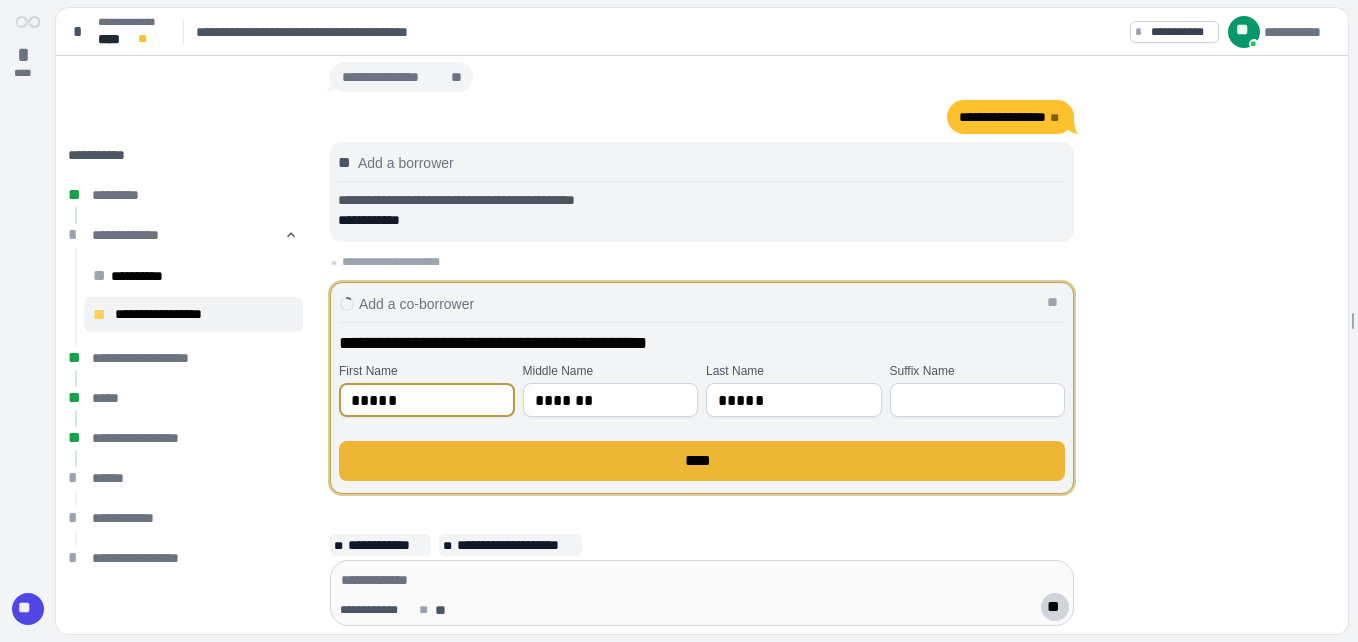 type on "*****" 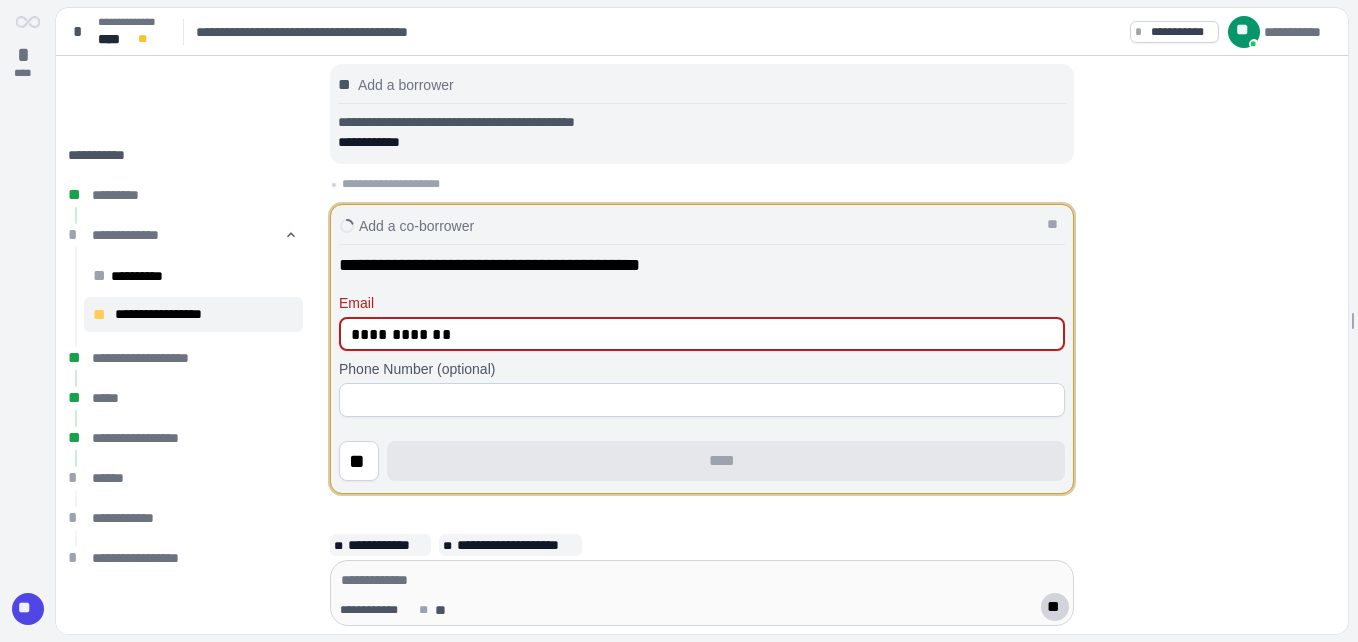 type on "**********" 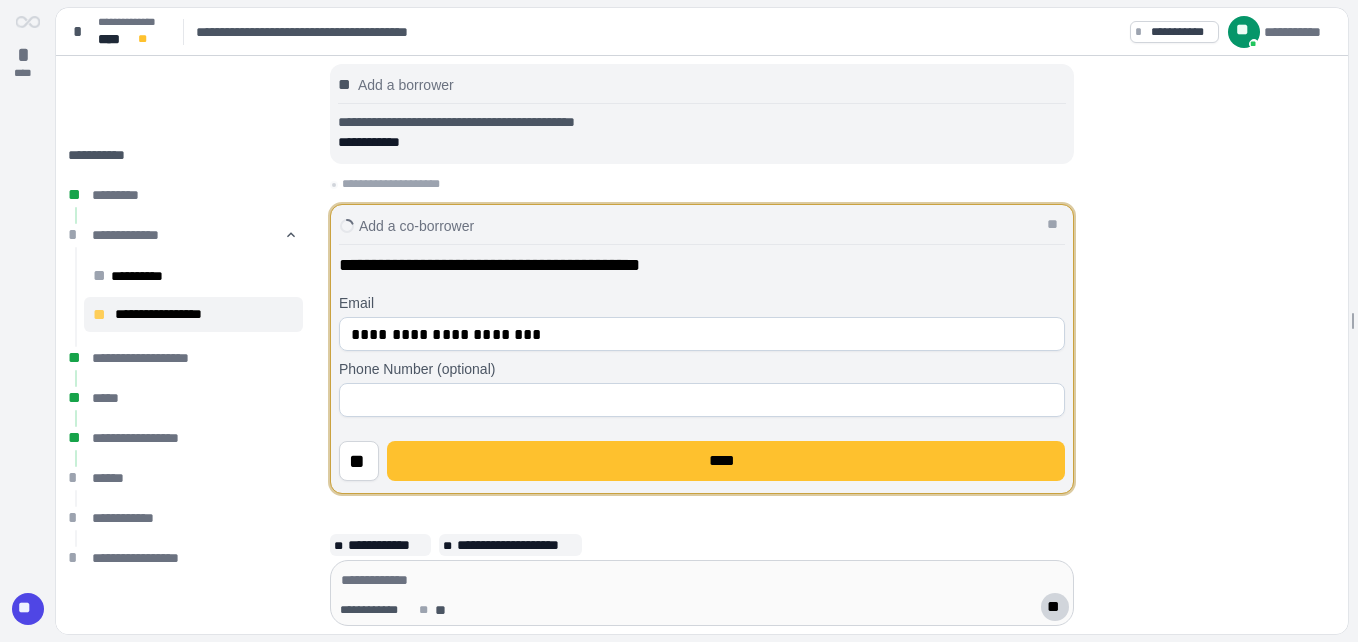 click at bounding box center (702, 400) 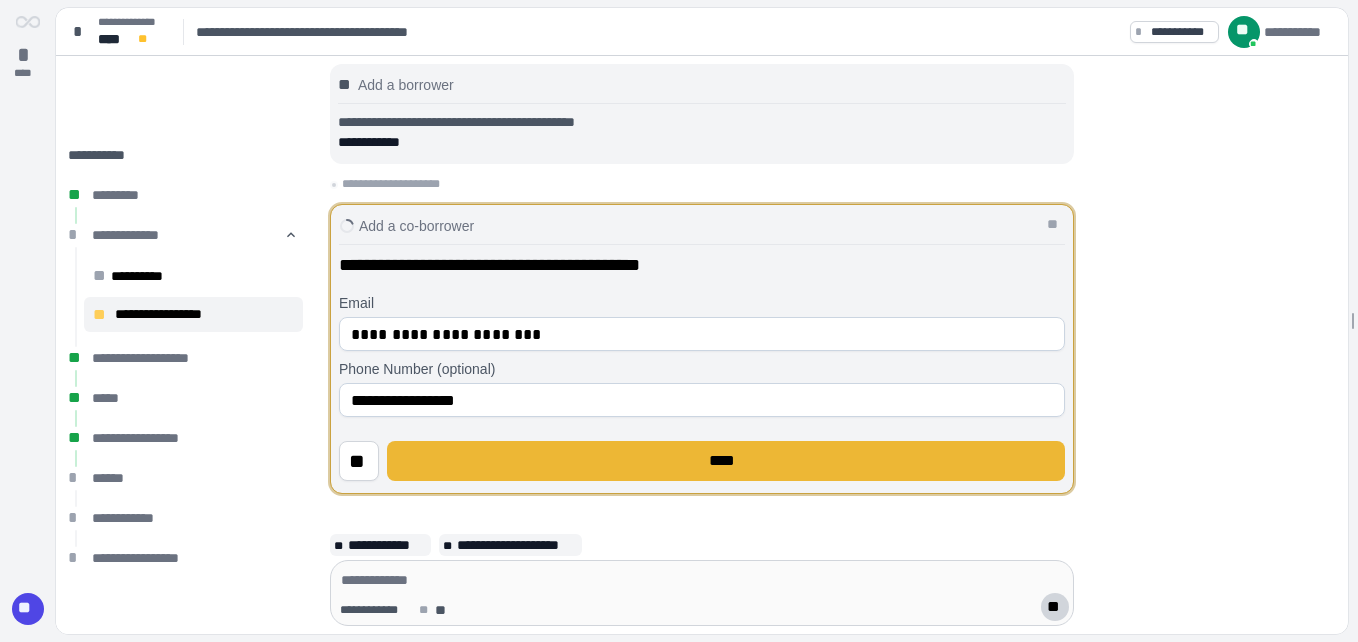 type on "**********" 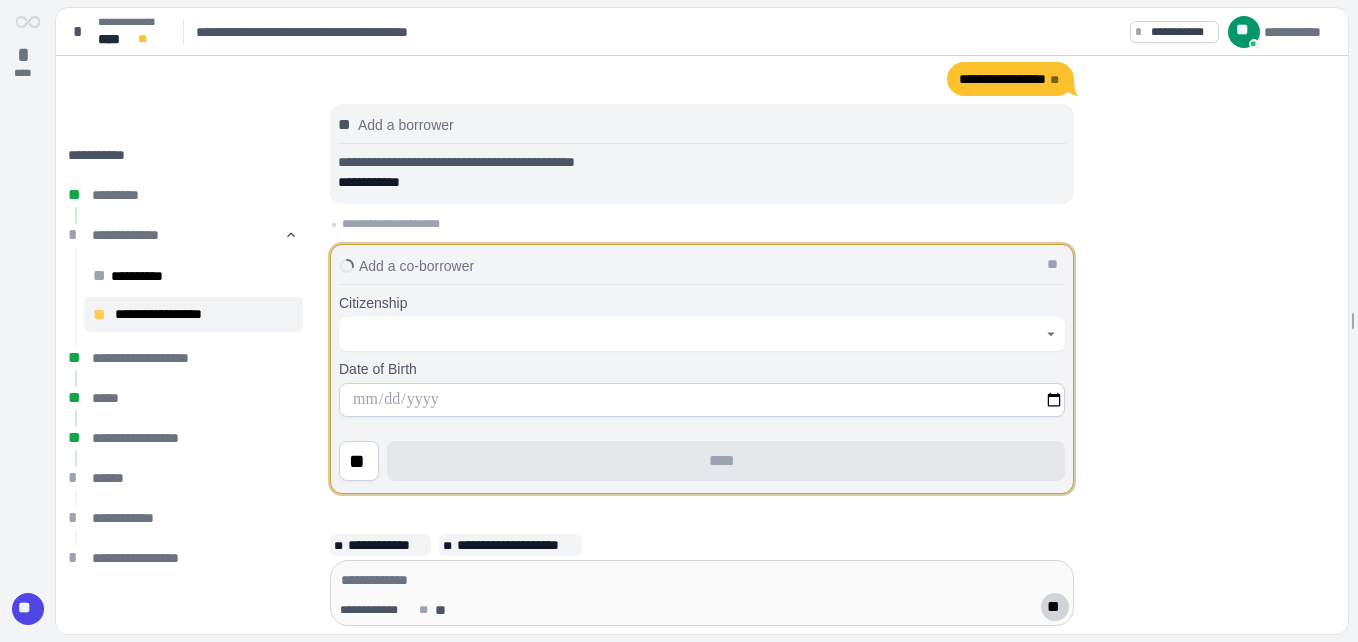 click 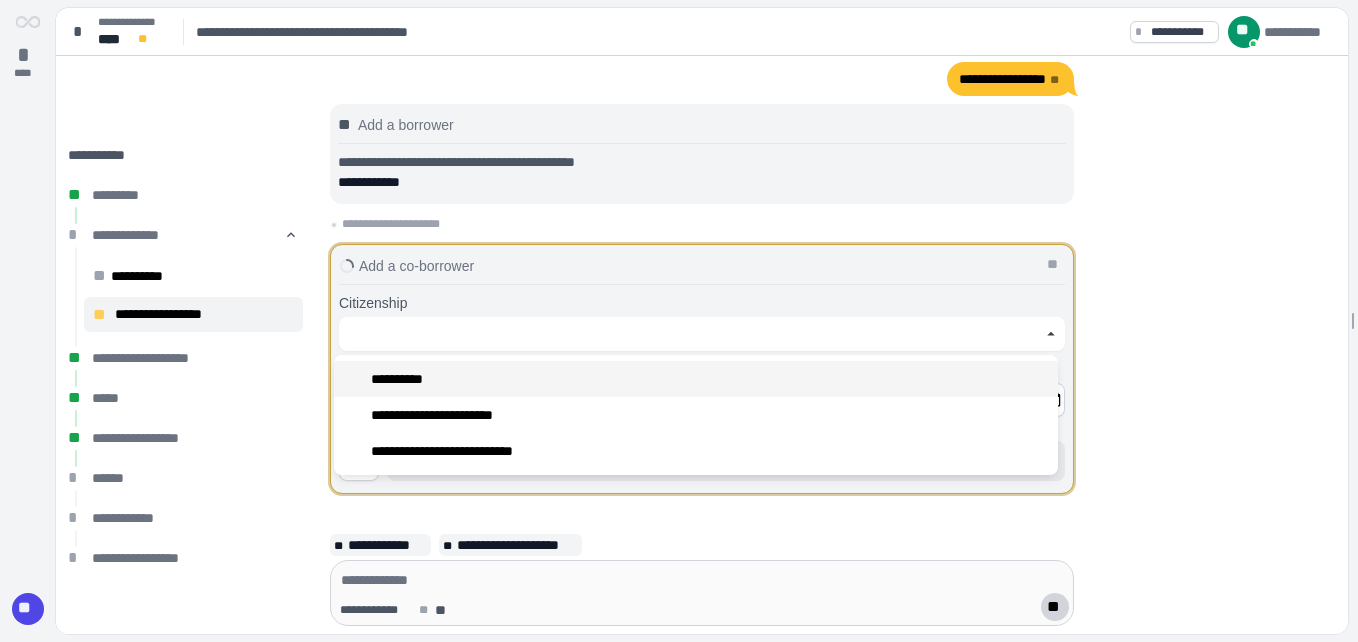 click on "**********" at bounding box center (696, 379) 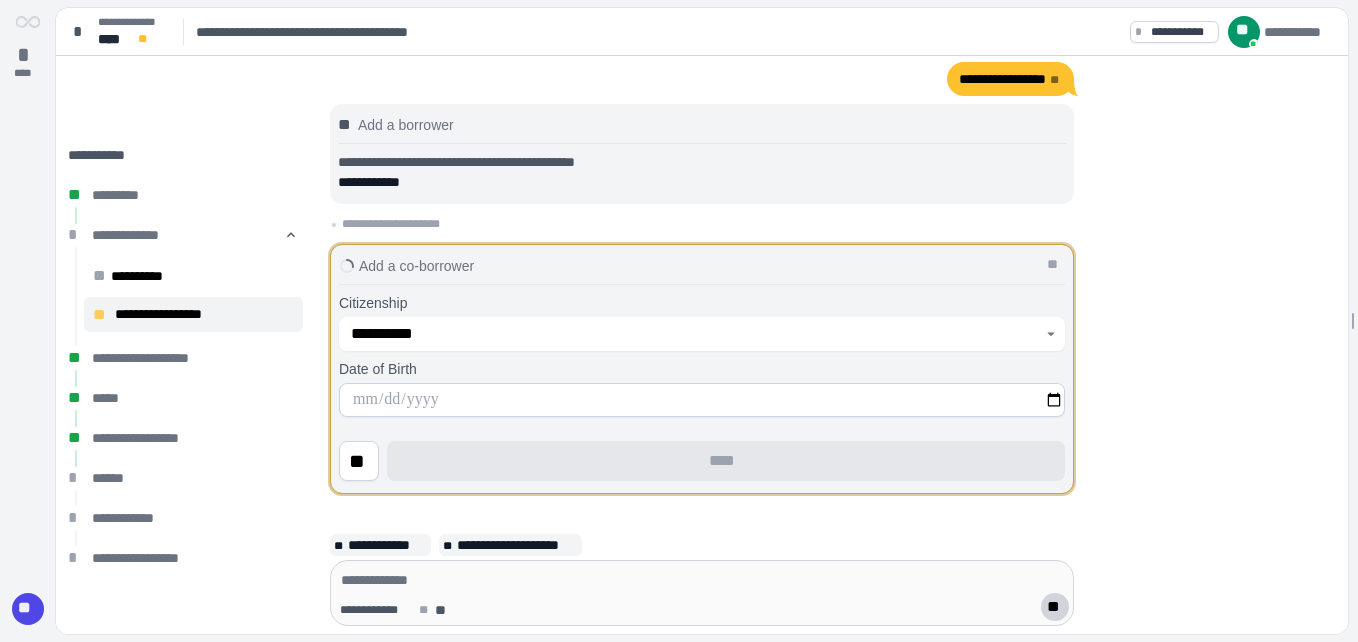 click at bounding box center (702, 400) 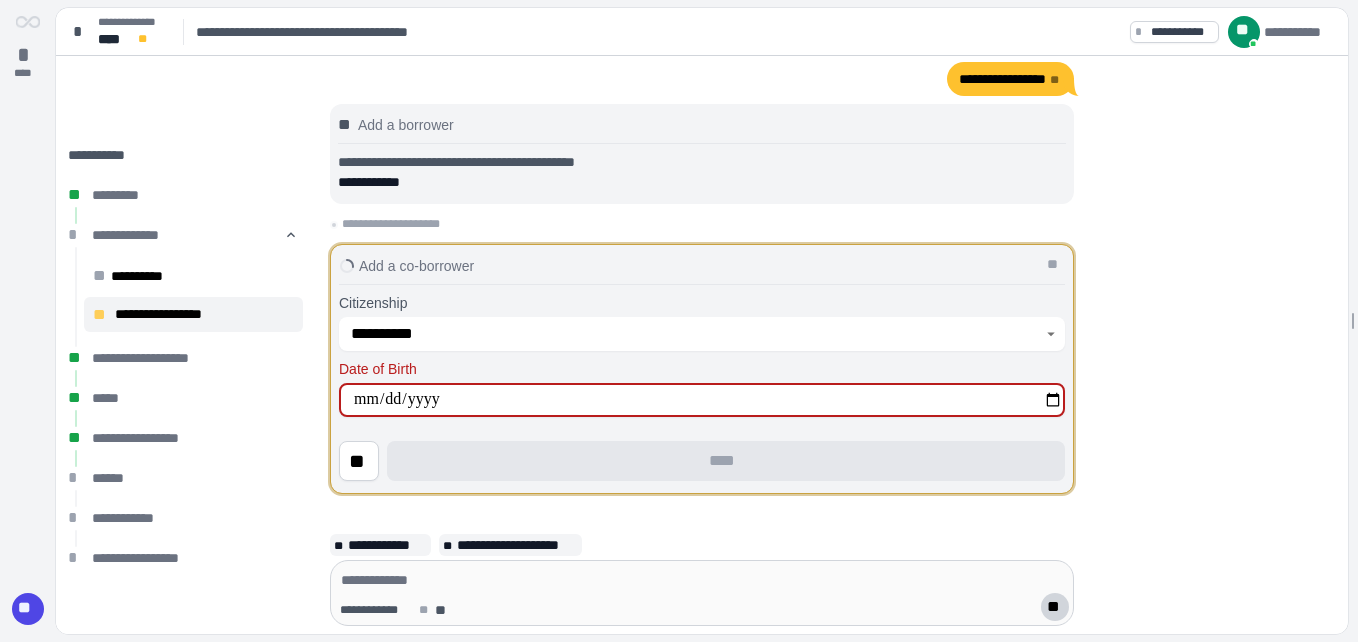 type on "**********" 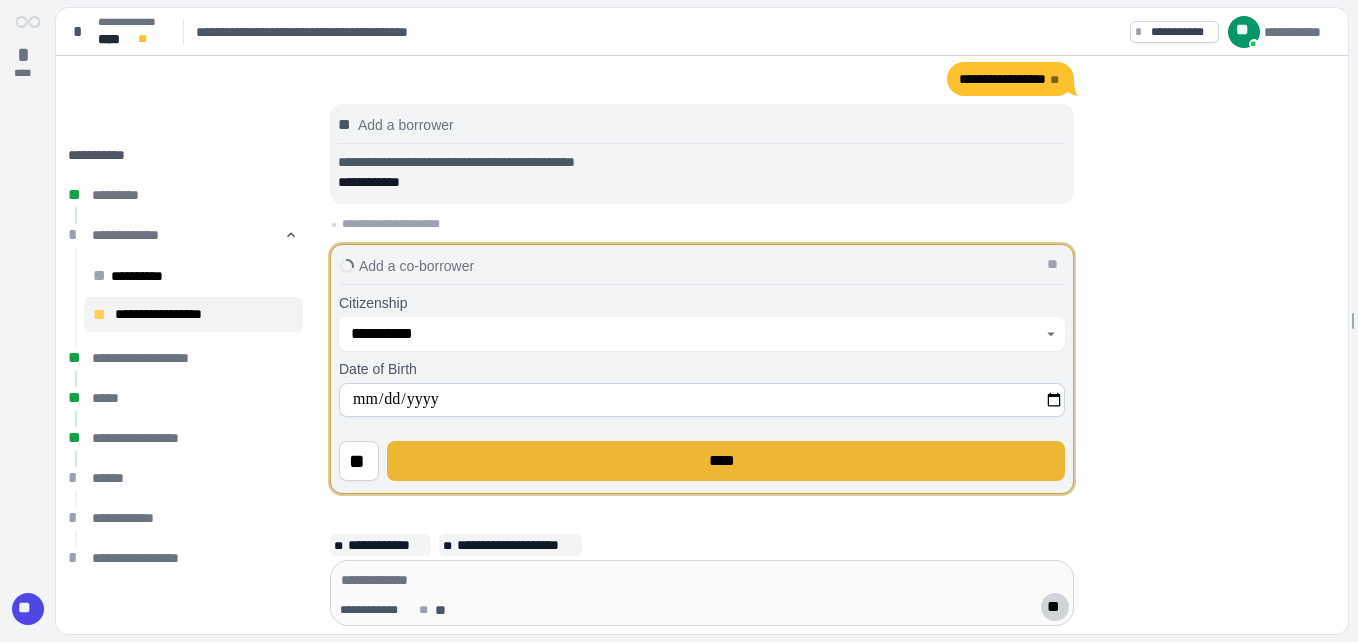 click on "****" at bounding box center [726, 461] 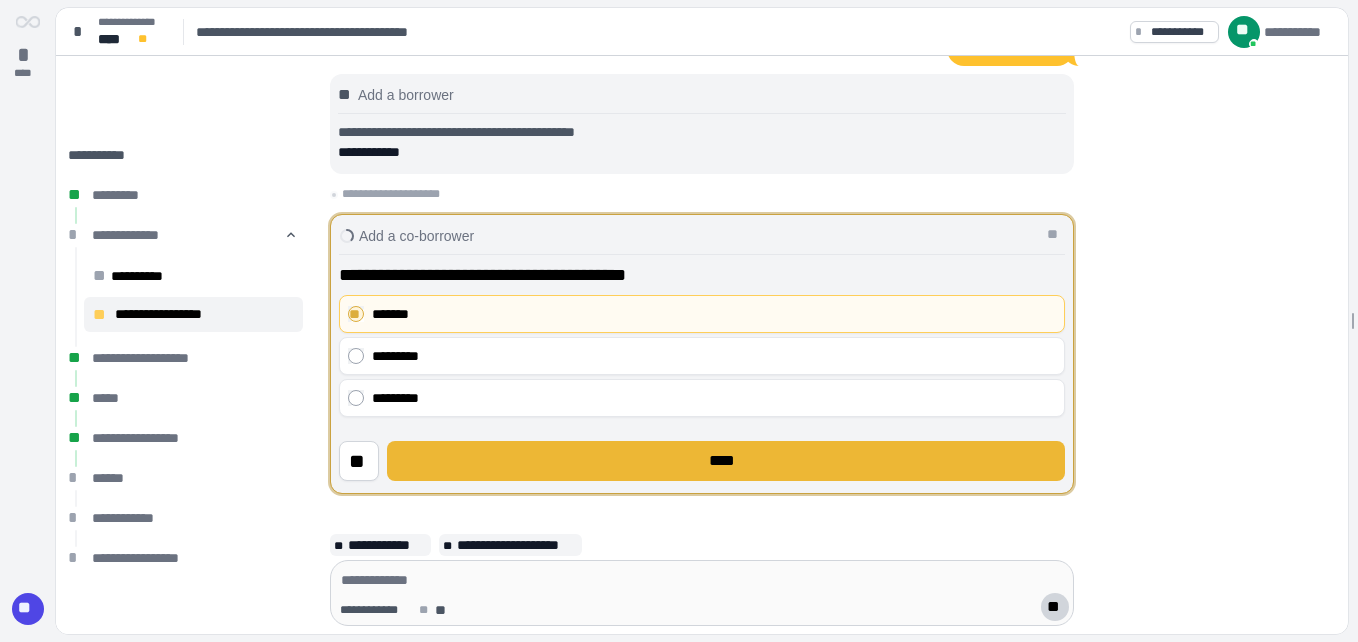 click on "****" at bounding box center (726, 461) 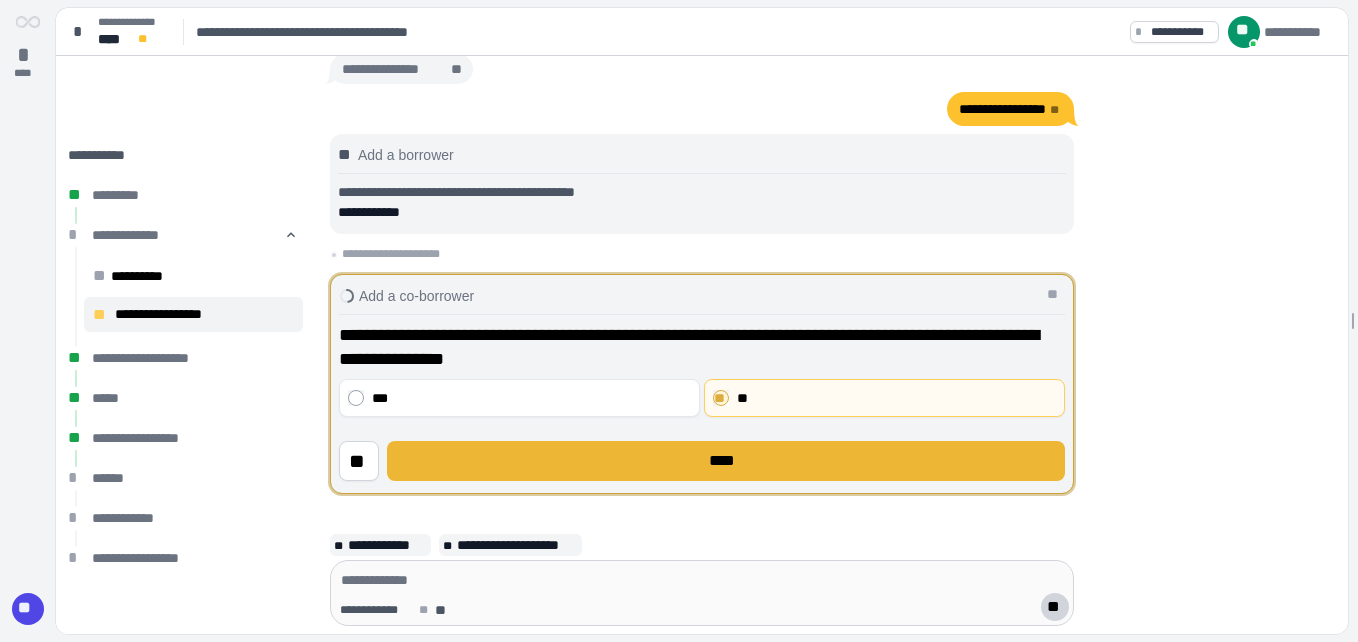 click on "****" at bounding box center (726, 461) 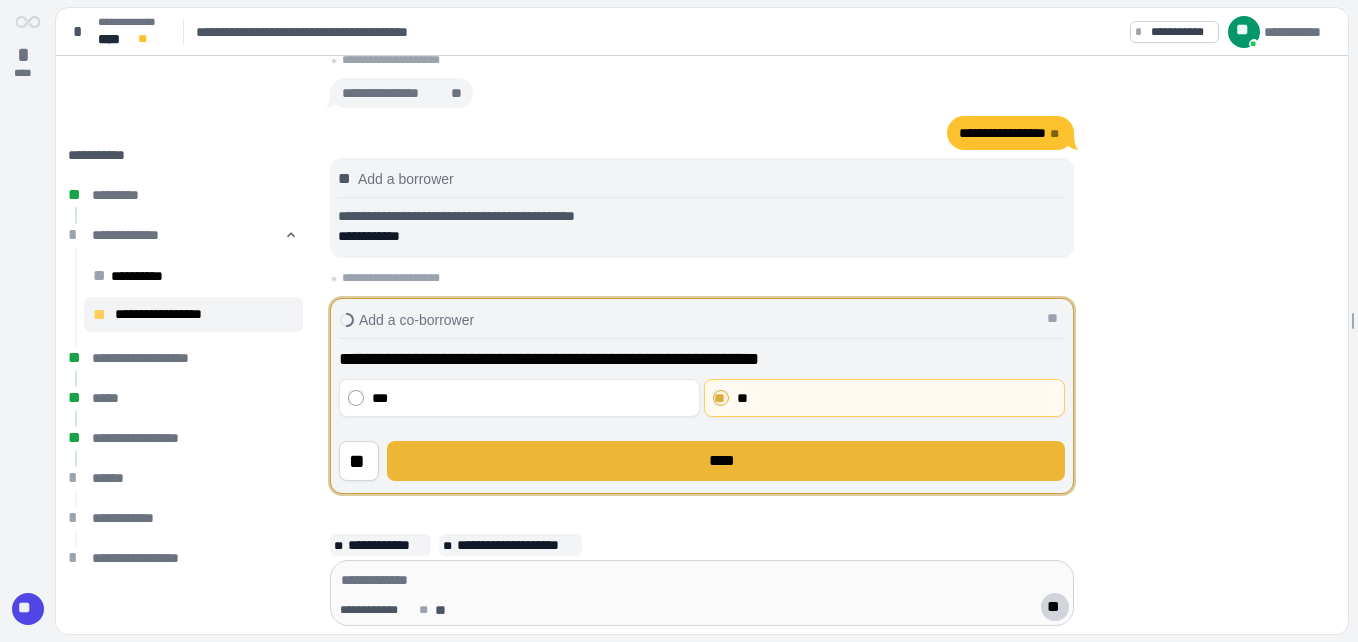 click on "****" at bounding box center (726, 461) 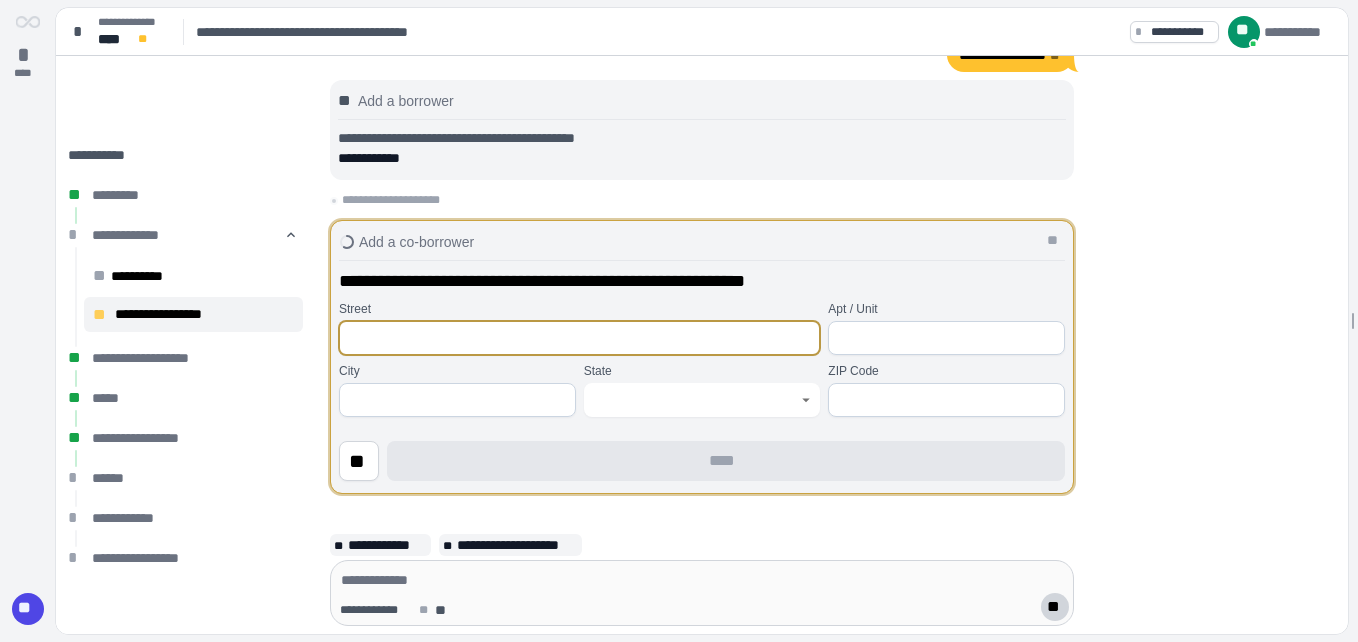 click at bounding box center [579, 338] 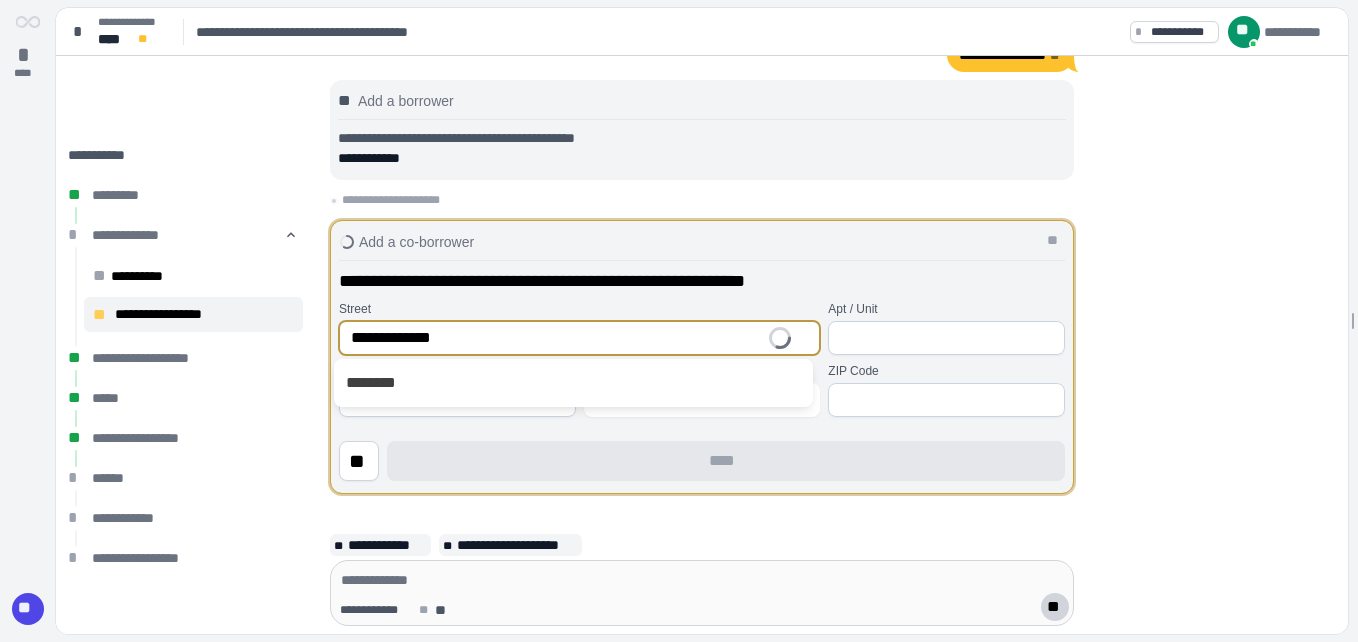 type on "**********" 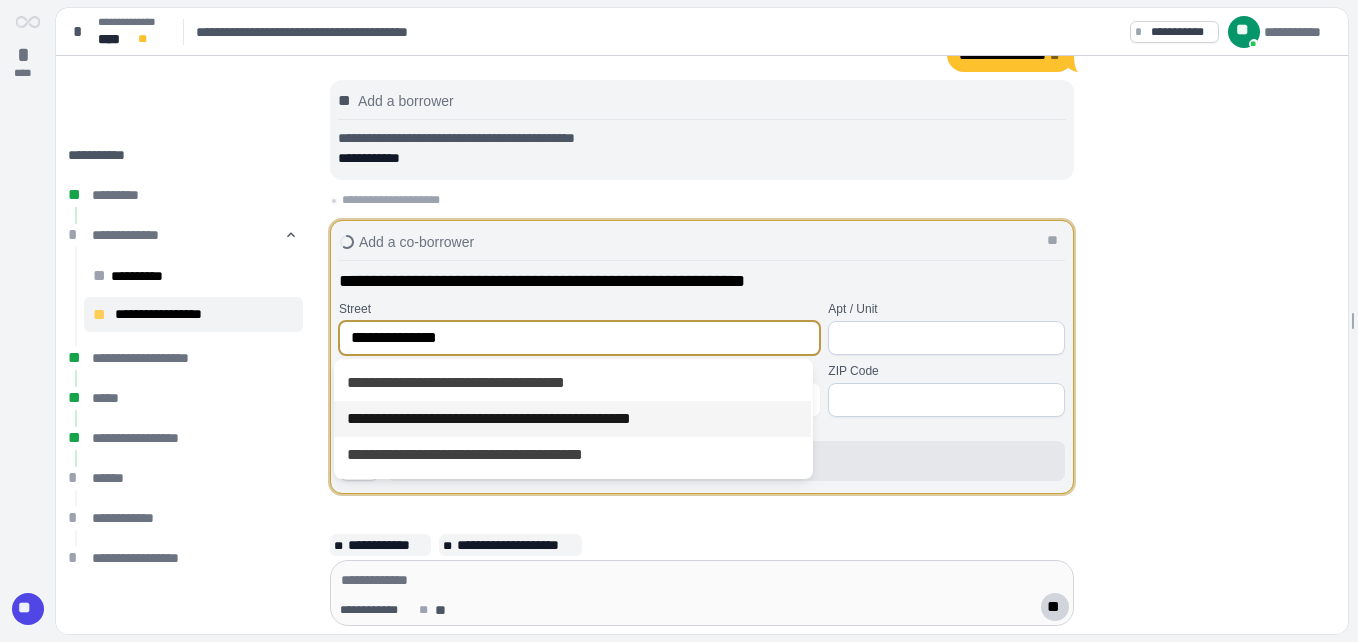 click on "**********" at bounding box center [572, 419] 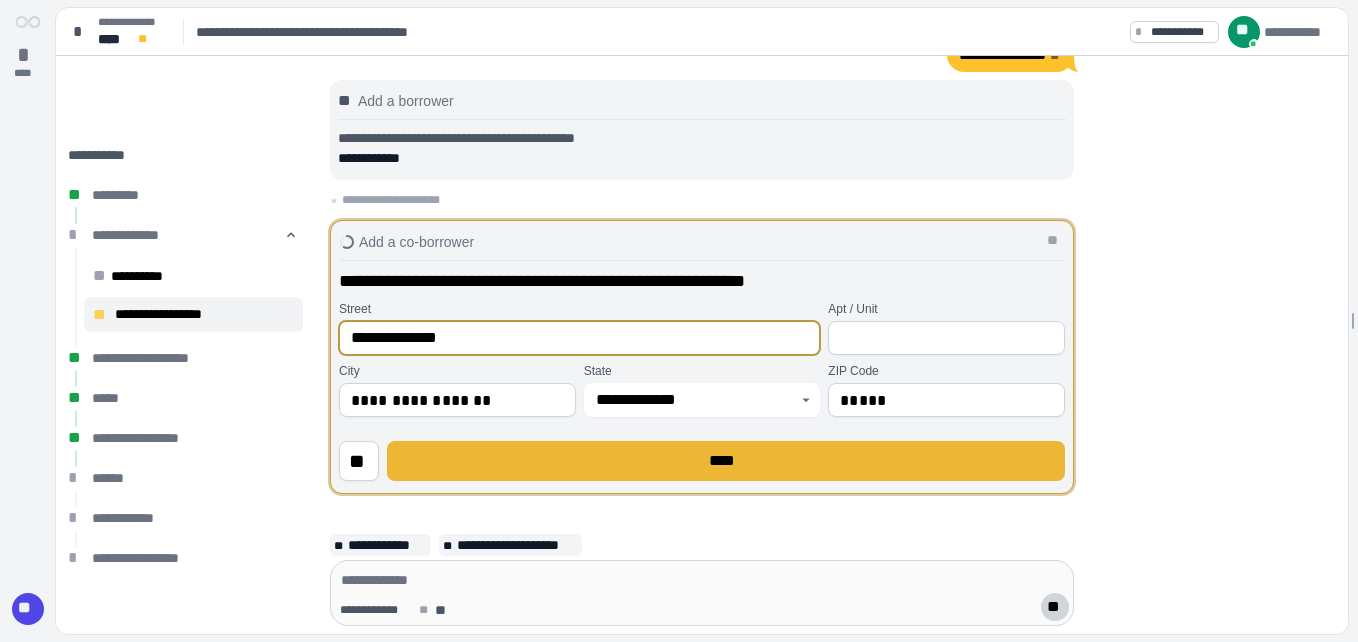 type on "**********" 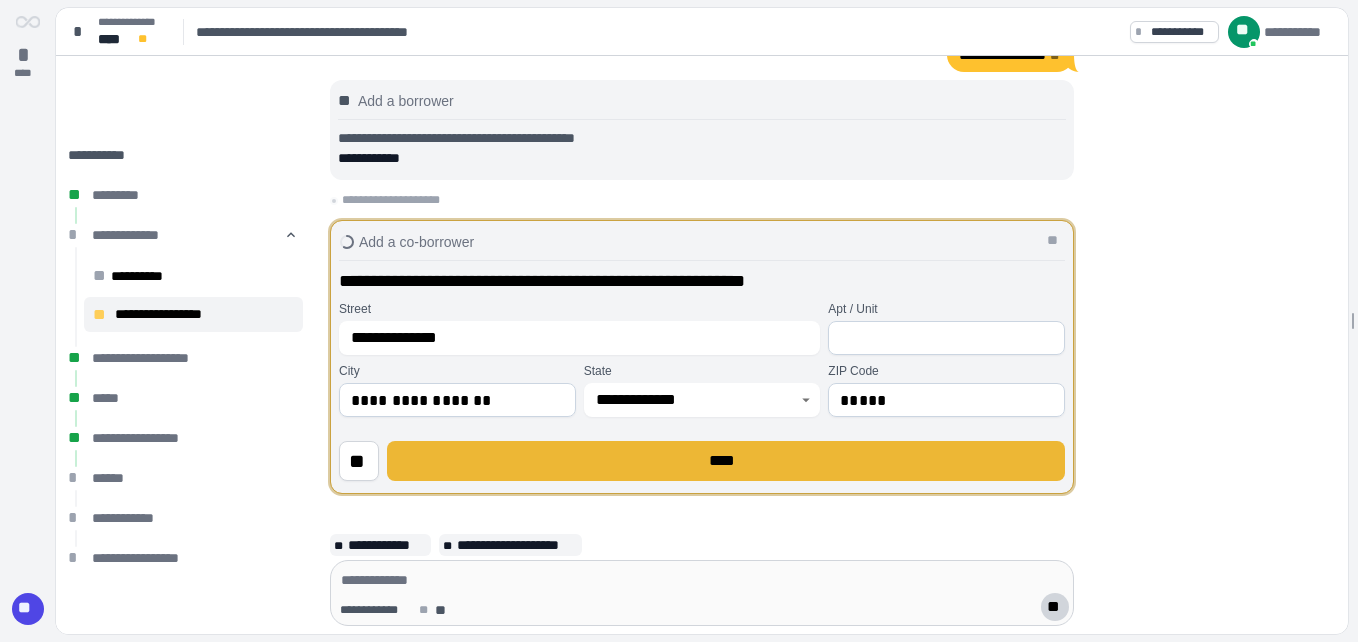 click on "****" at bounding box center [726, 461] 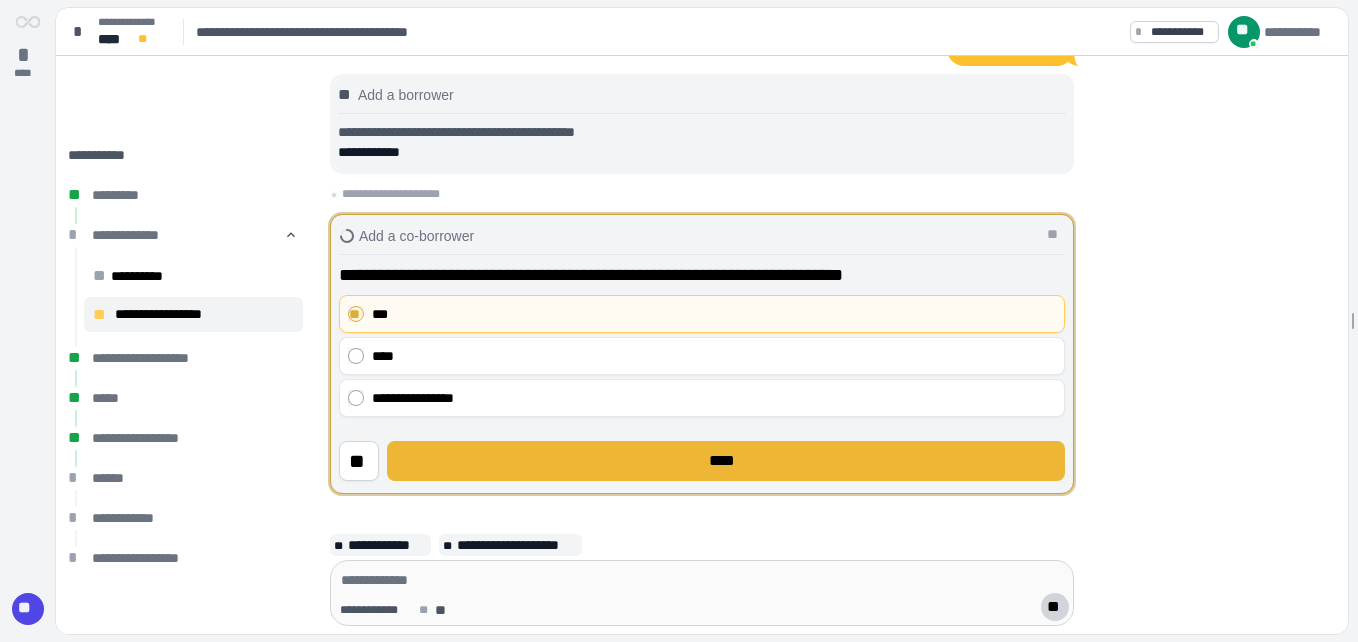 click on "****" at bounding box center [726, 461] 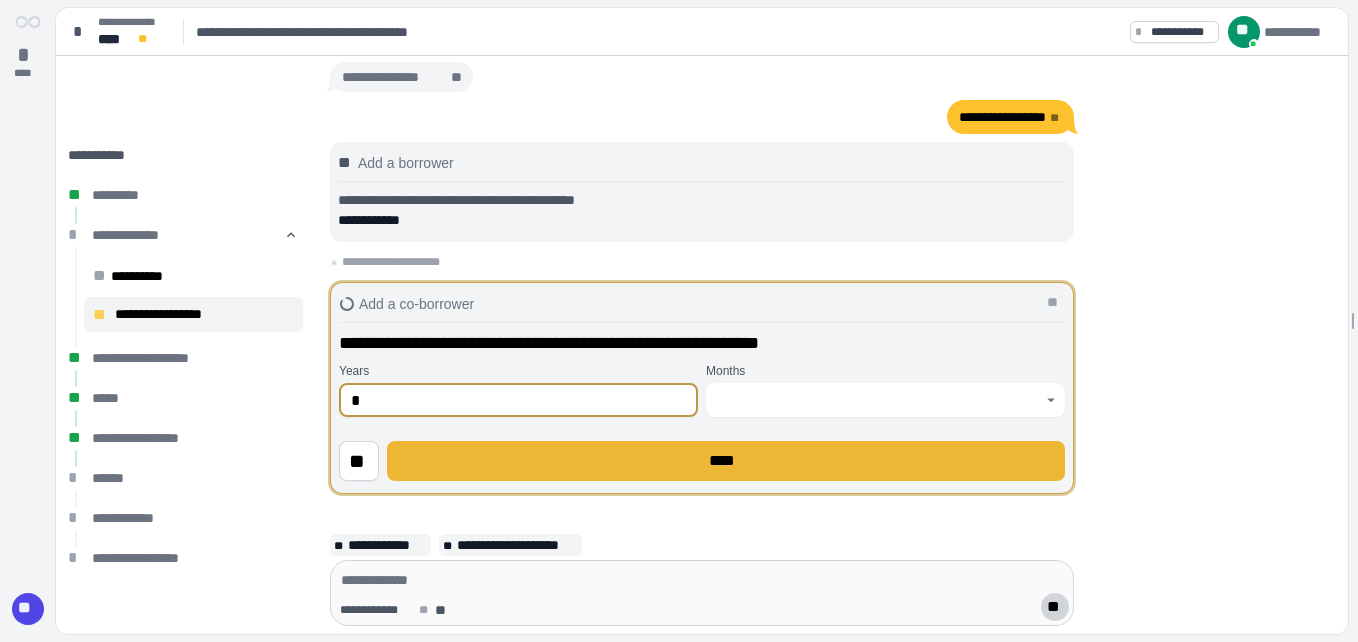 type on "*" 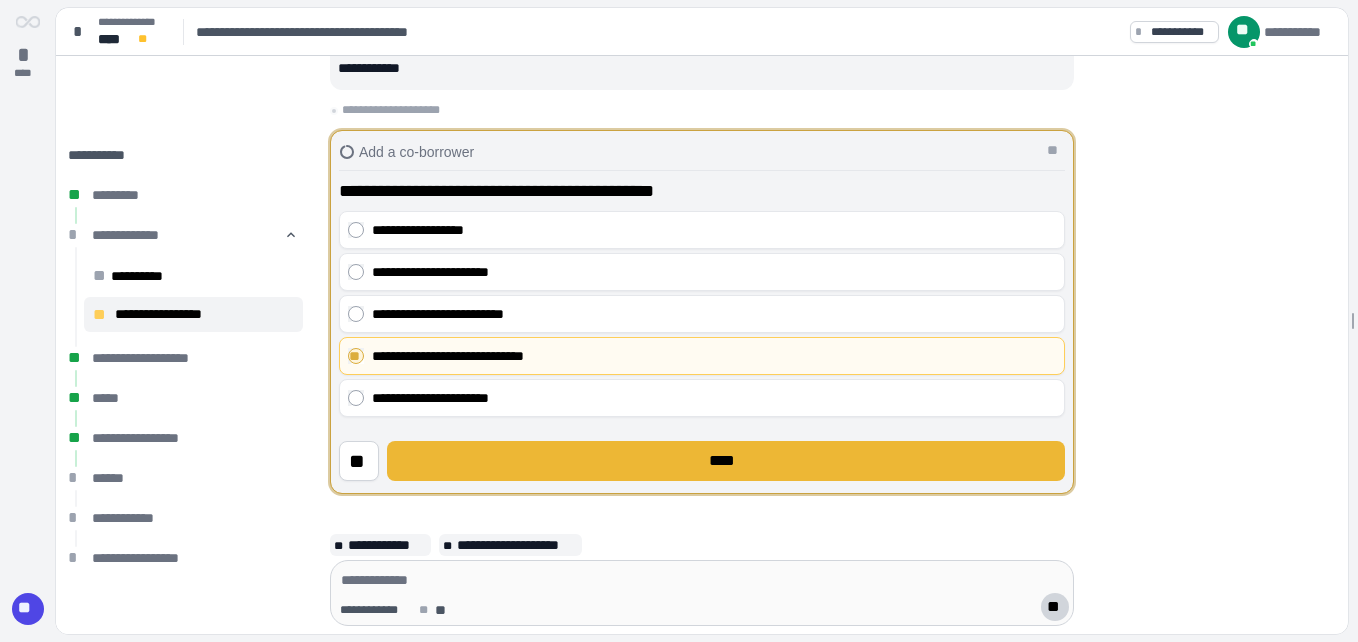 click on "****" at bounding box center (726, 461) 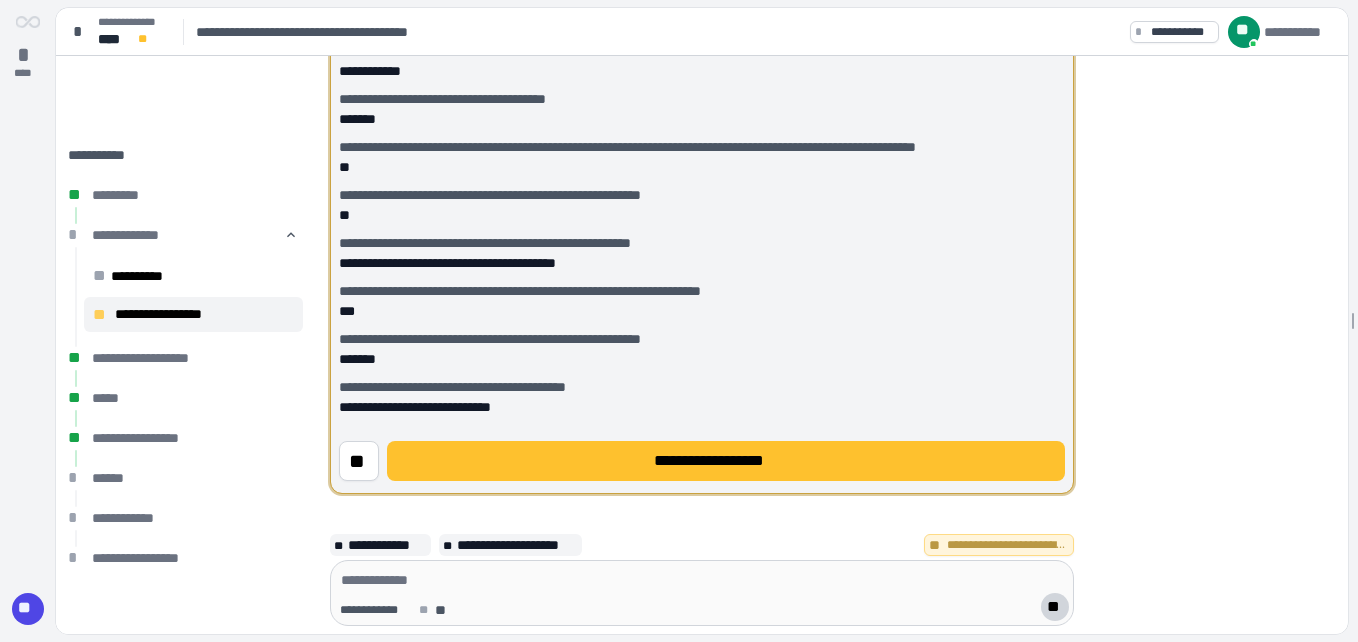 click on "**********" at bounding box center [726, 461] 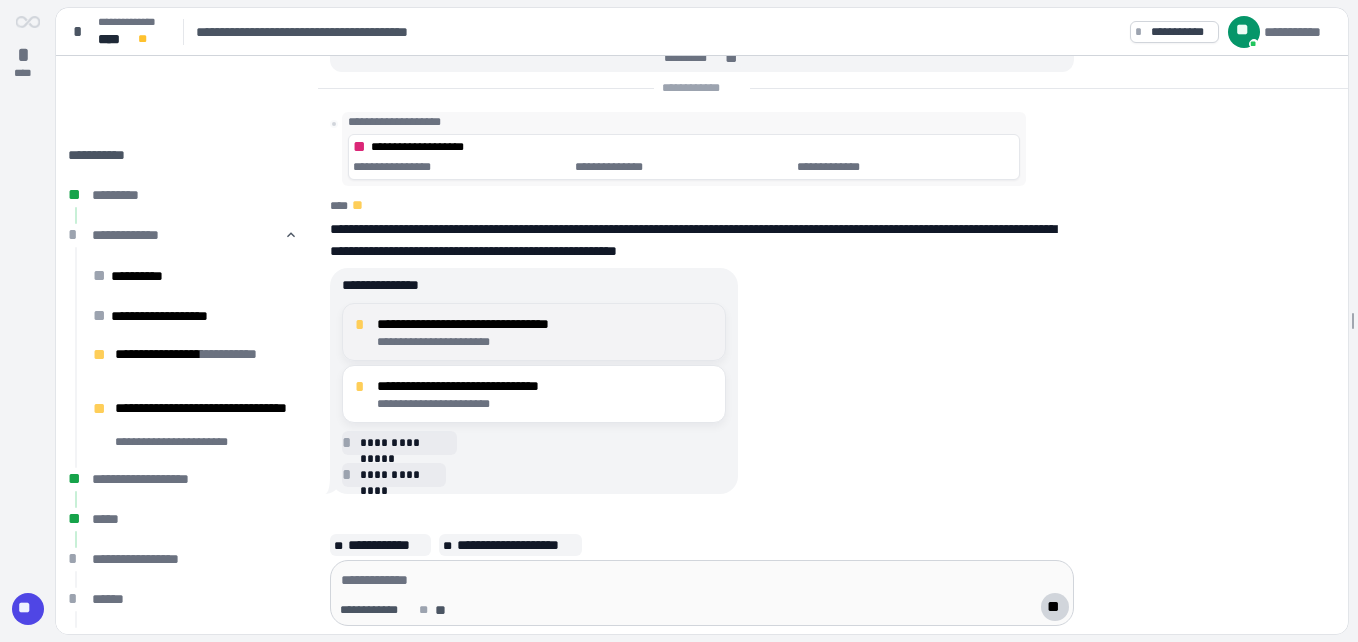click on "**********" at bounding box center [545, 342] 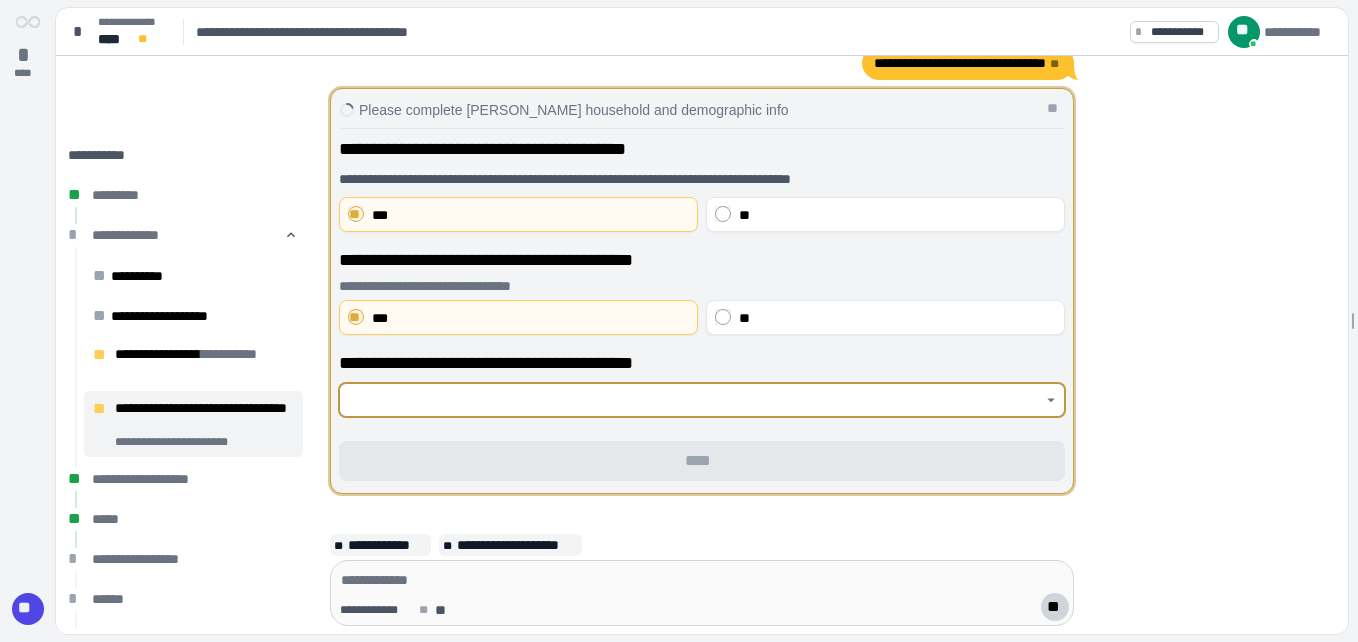 click at bounding box center (691, 400) 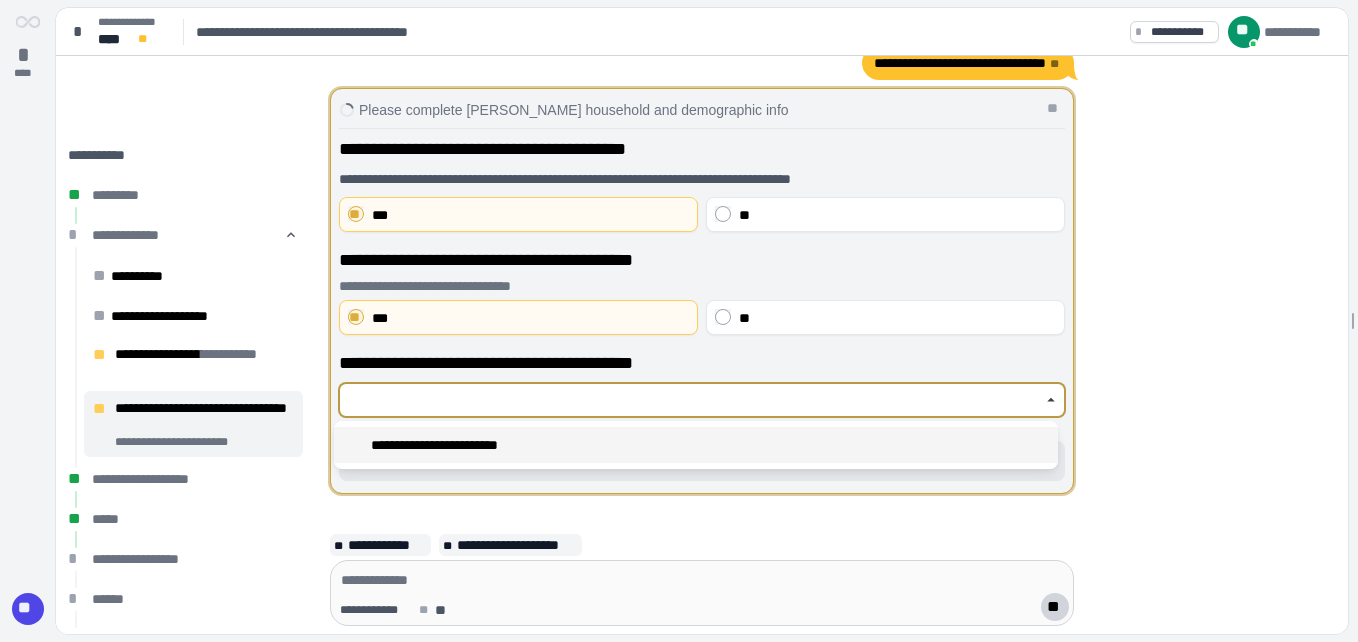 click on "**********" at bounding box center [696, 445] 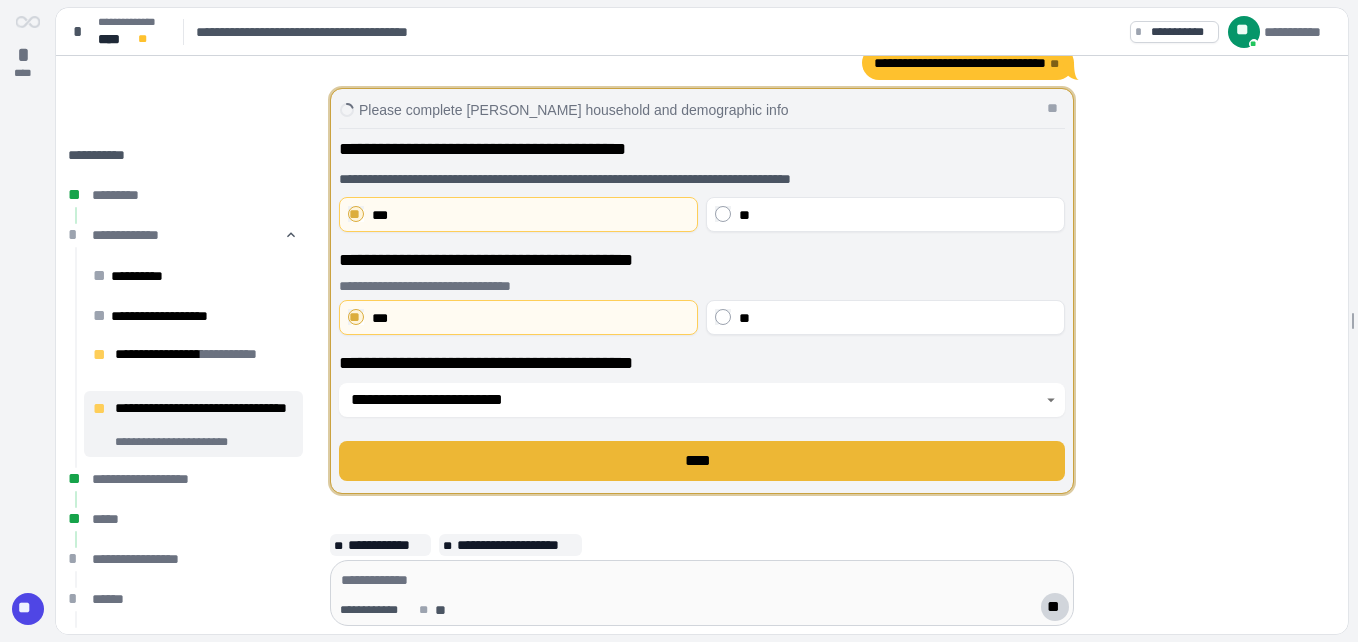 click on "****" at bounding box center (702, 461) 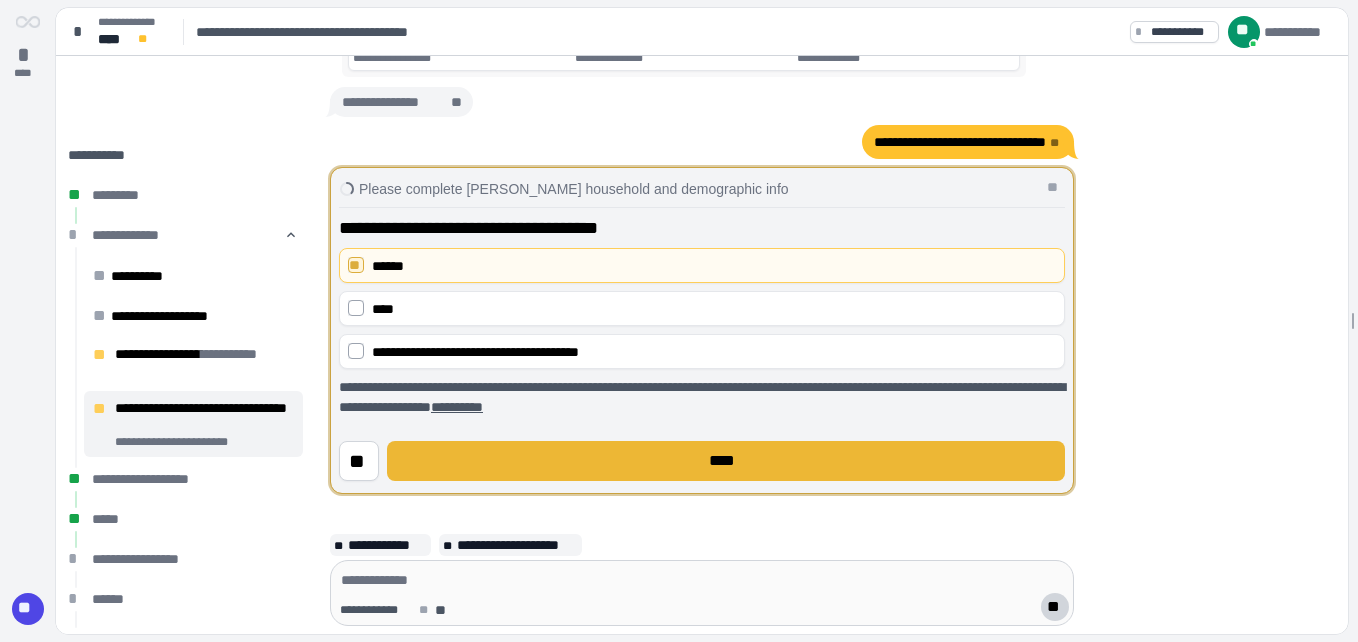 click on "****" at bounding box center (726, 461) 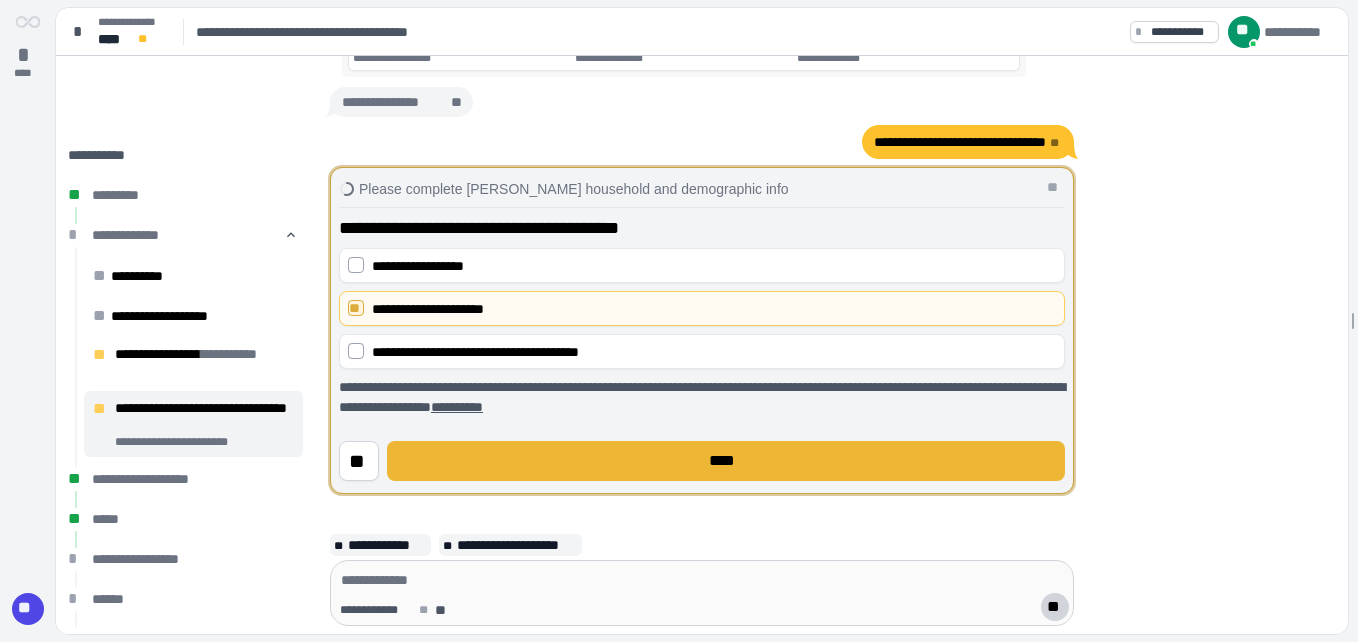 click on "****" at bounding box center [726, 461] 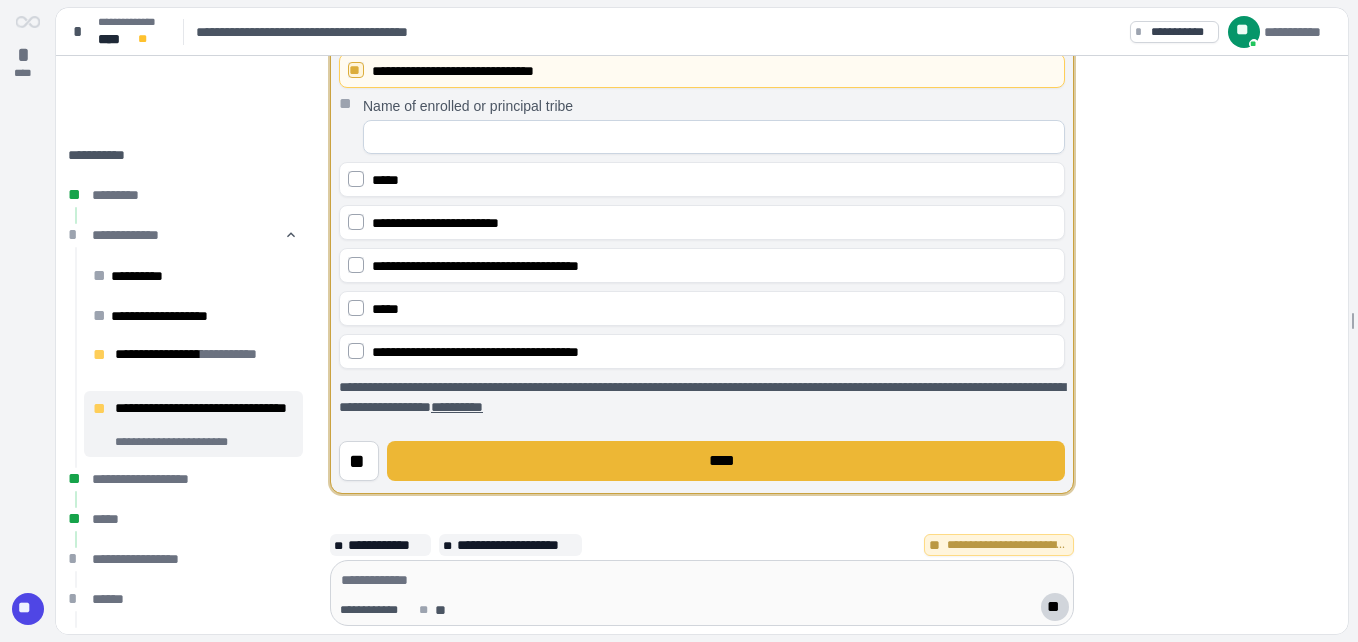 click on "****" at bounding box center (726, 461) 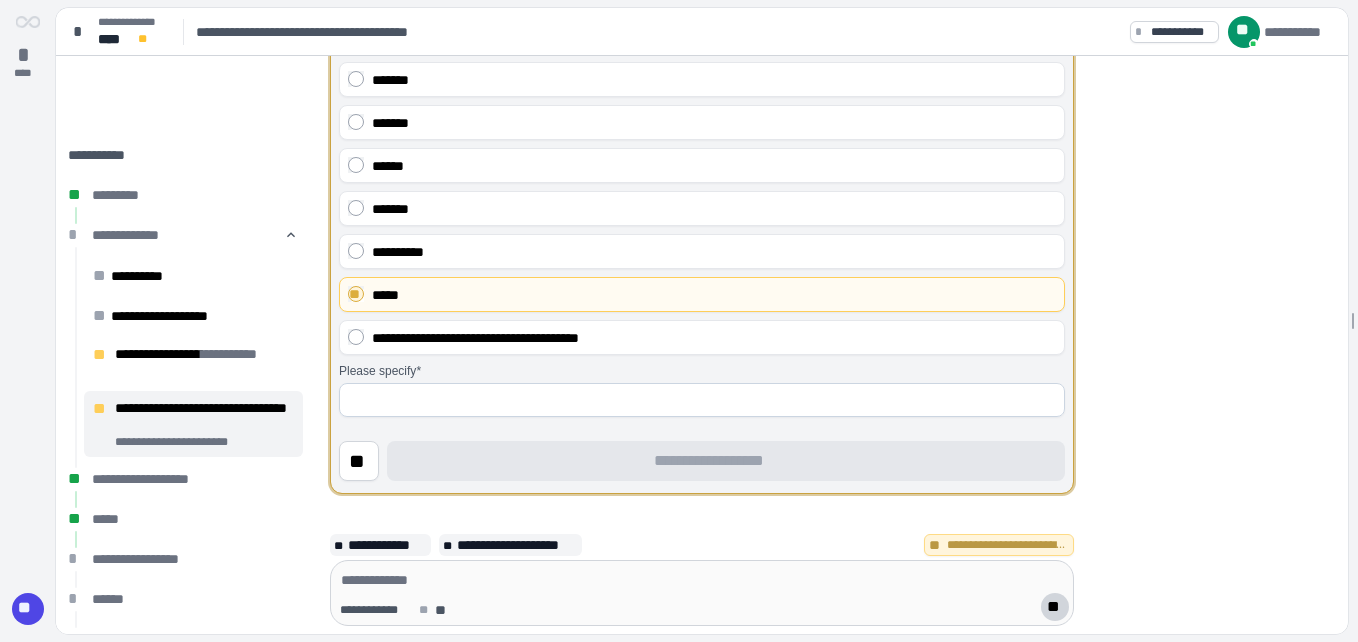 click at bounding box center [702, 400] 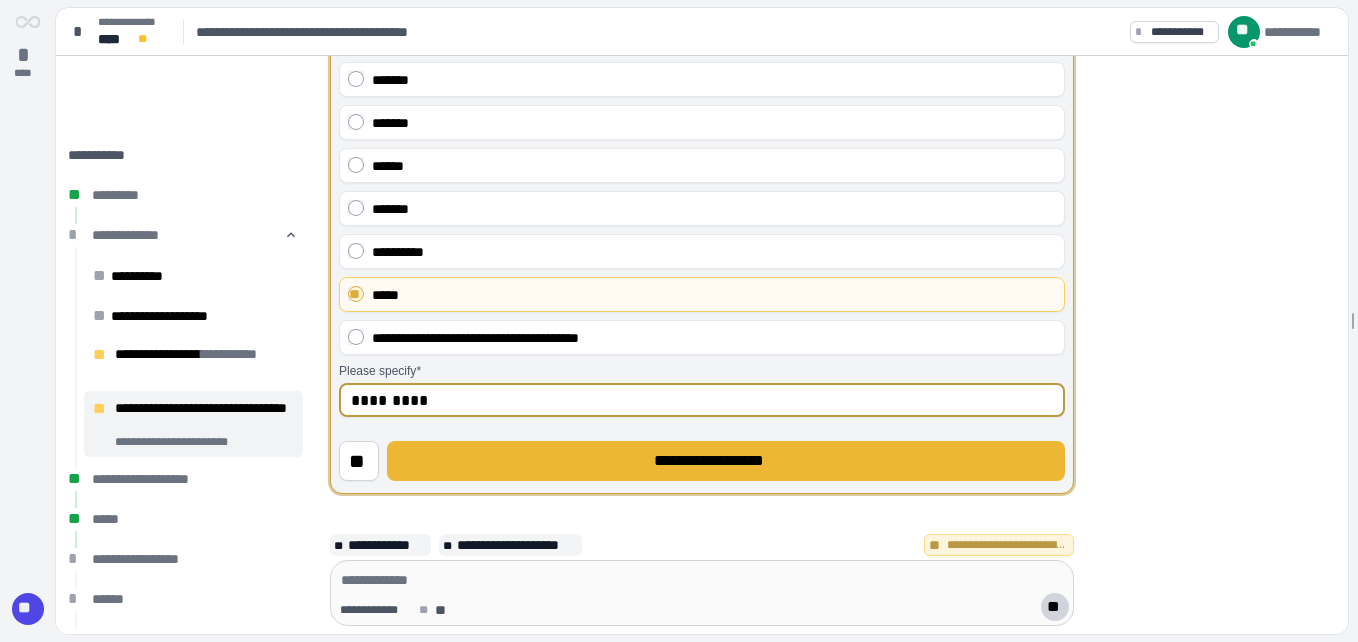 type on "*********" 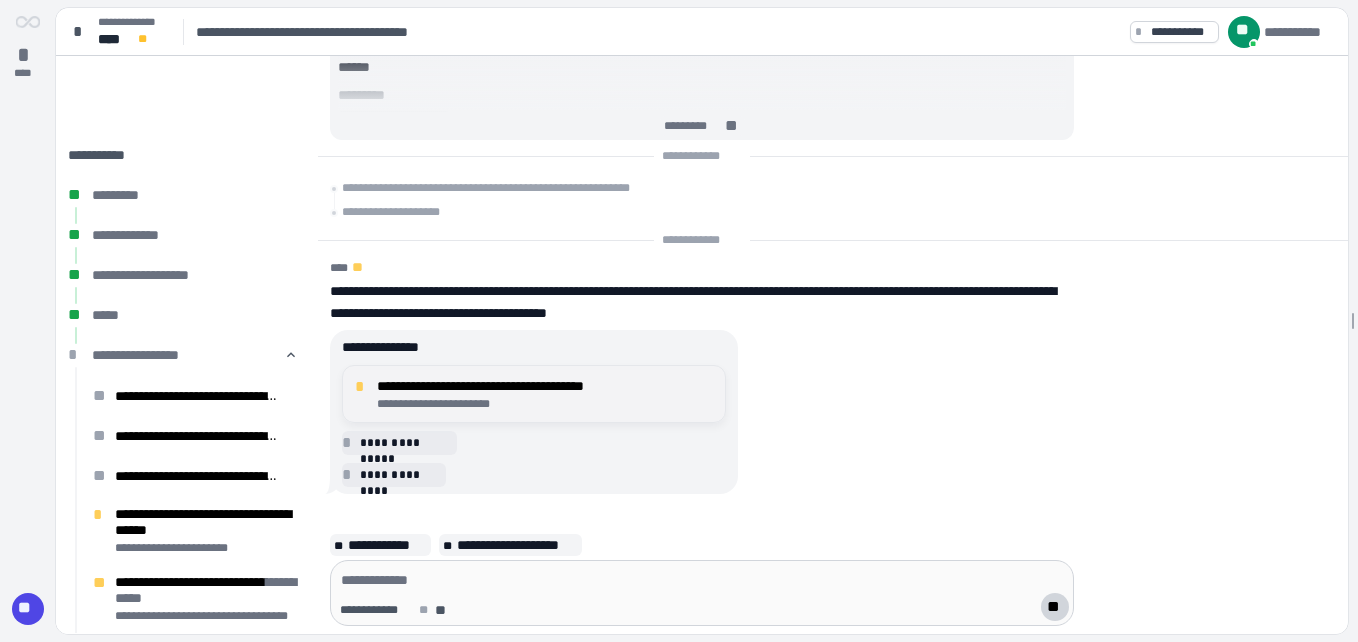 click on "*" at bounding box center (363, 387) 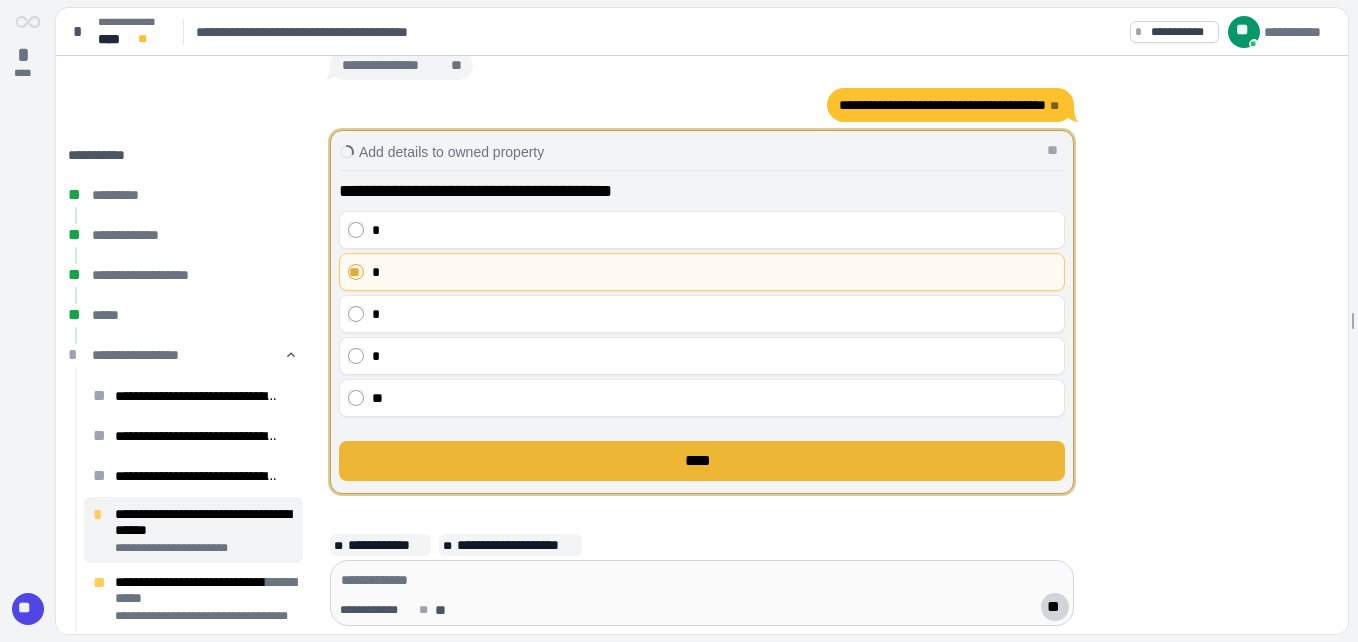 click on "****" at bounding box center (702, 461) 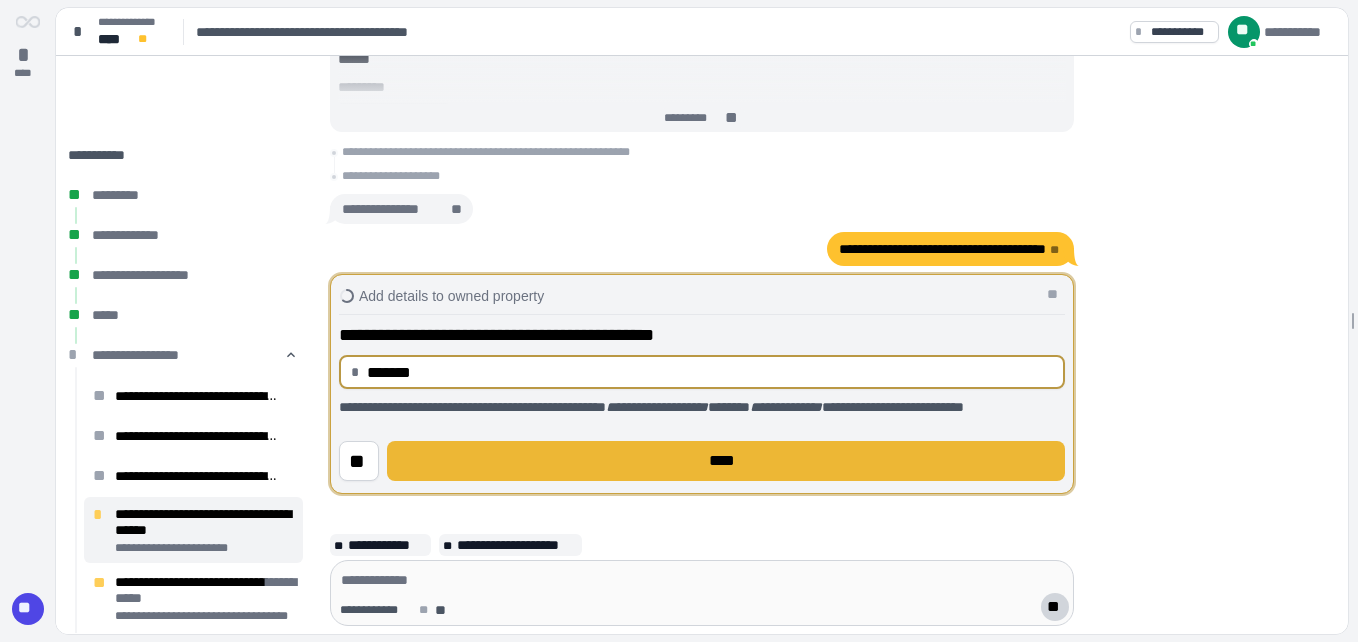 type on "**********" 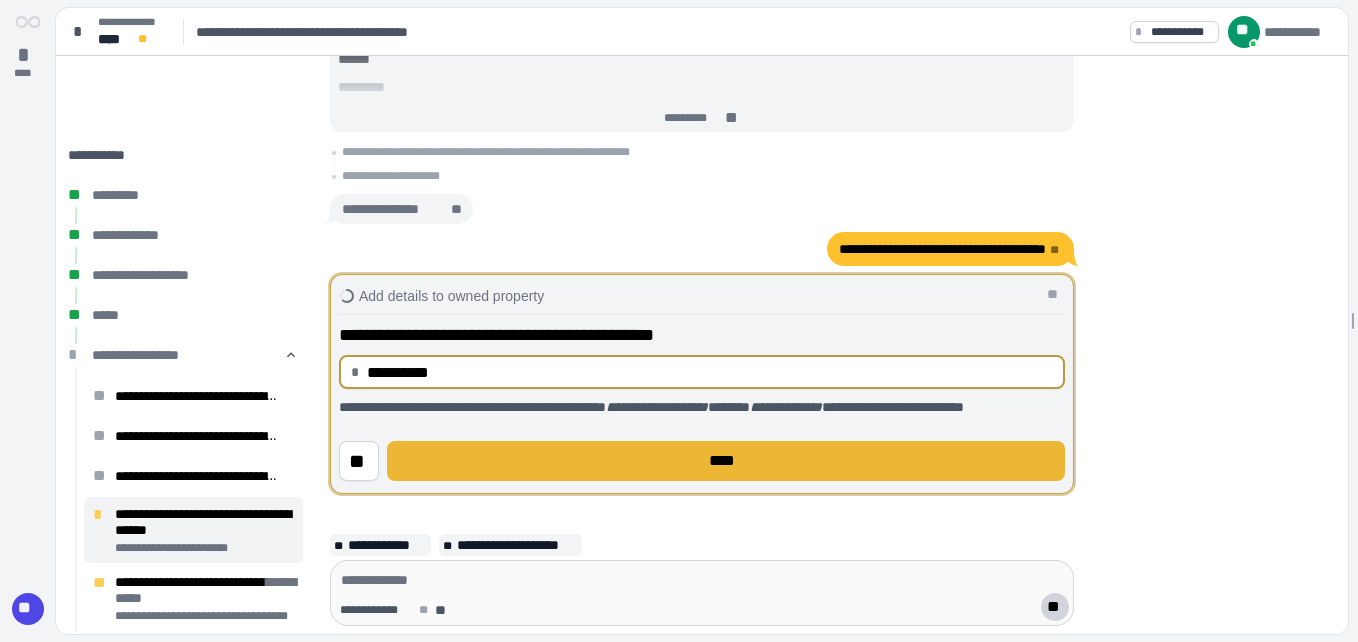 click on "****" at bounding box center (726, 461) 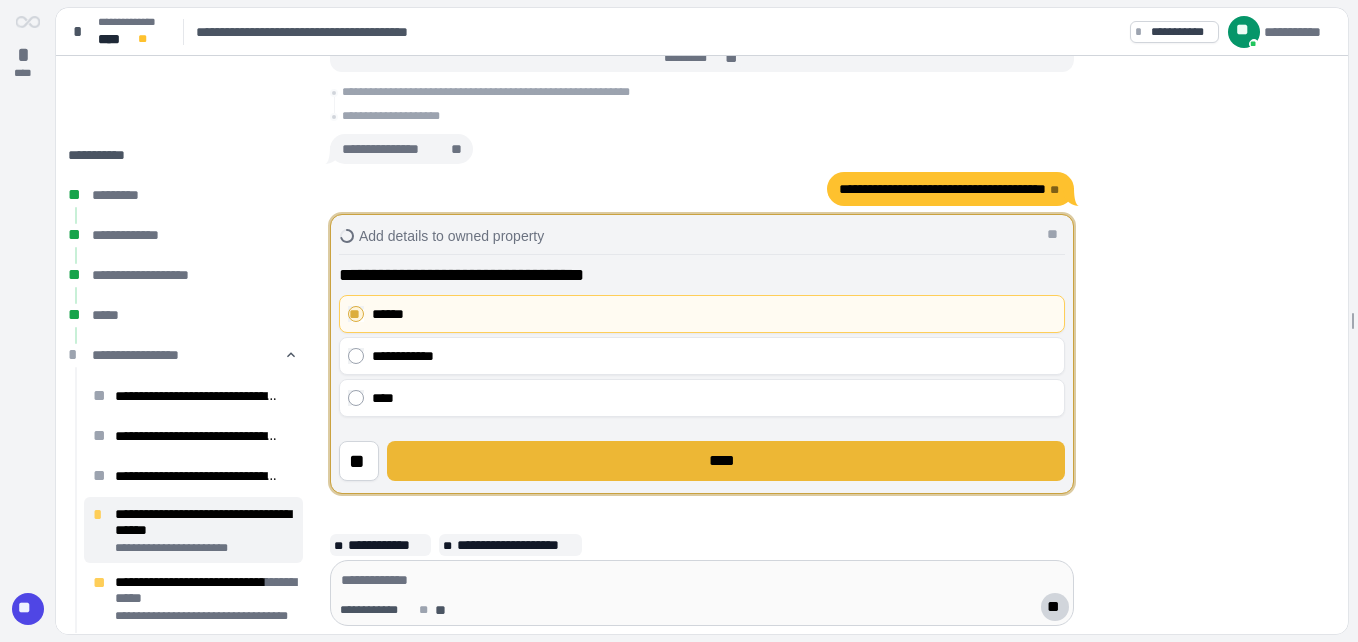 click on "****" at bounding box center (726, 461) 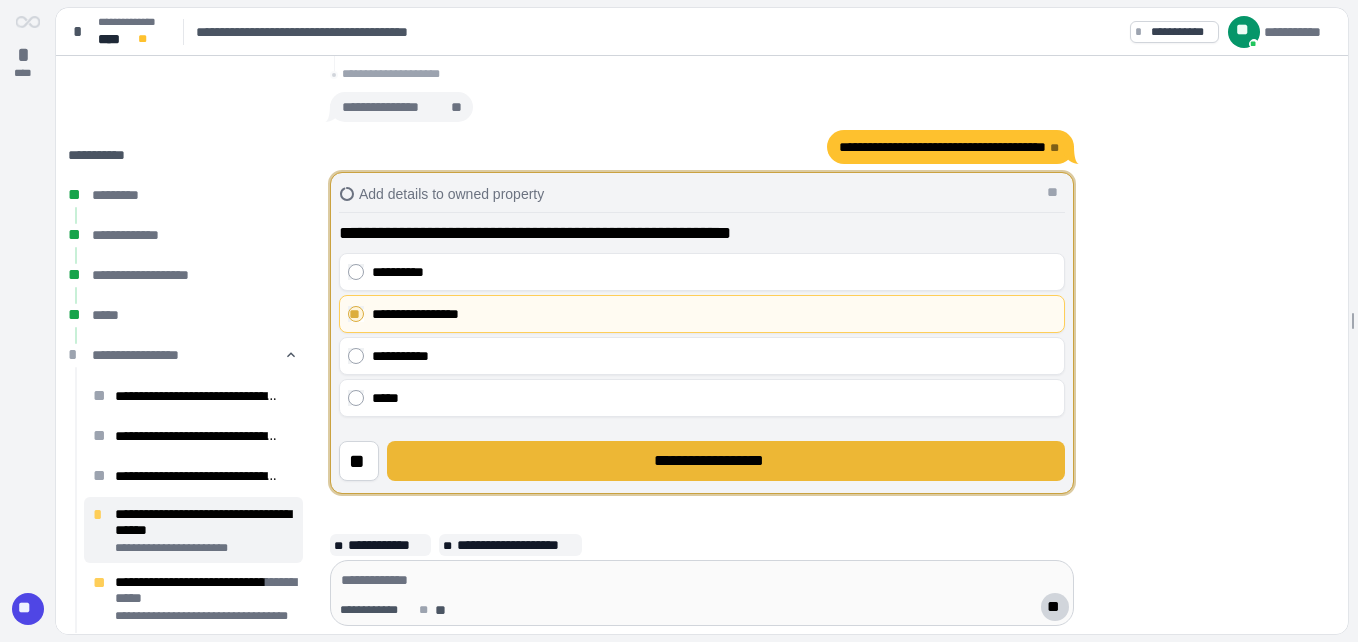 click on "**********" at bounding box center (726, 461) 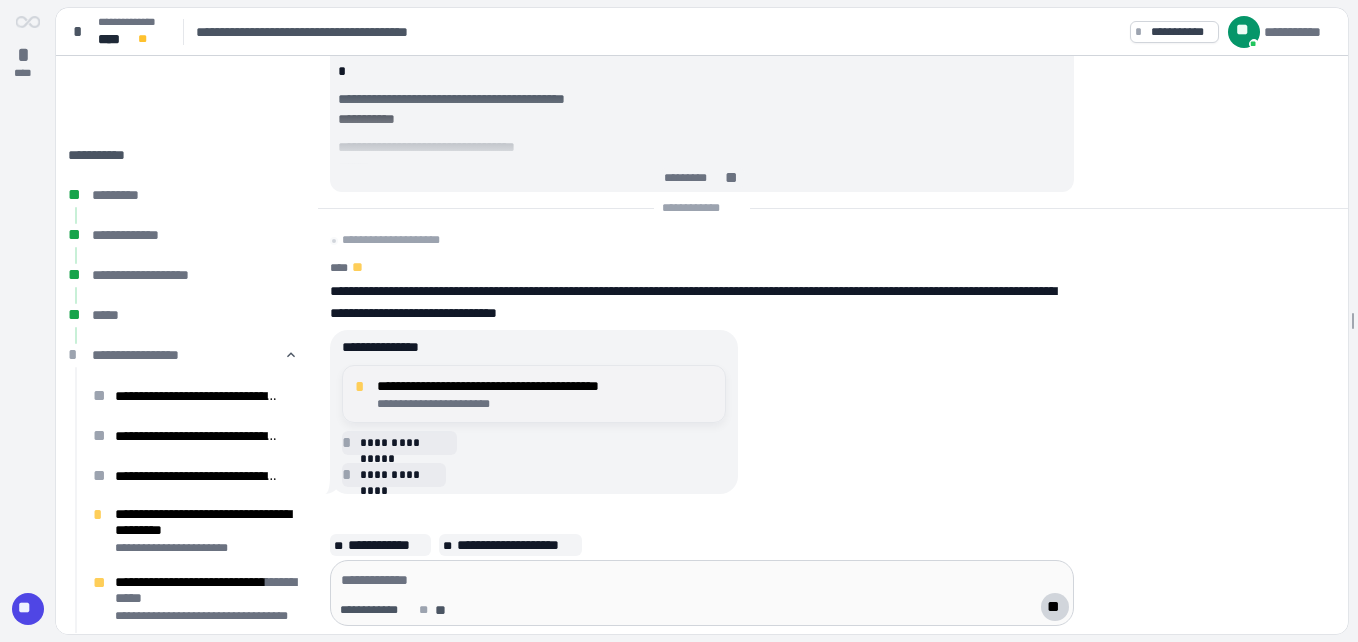 click on "*" at bounding box center (363, 387) 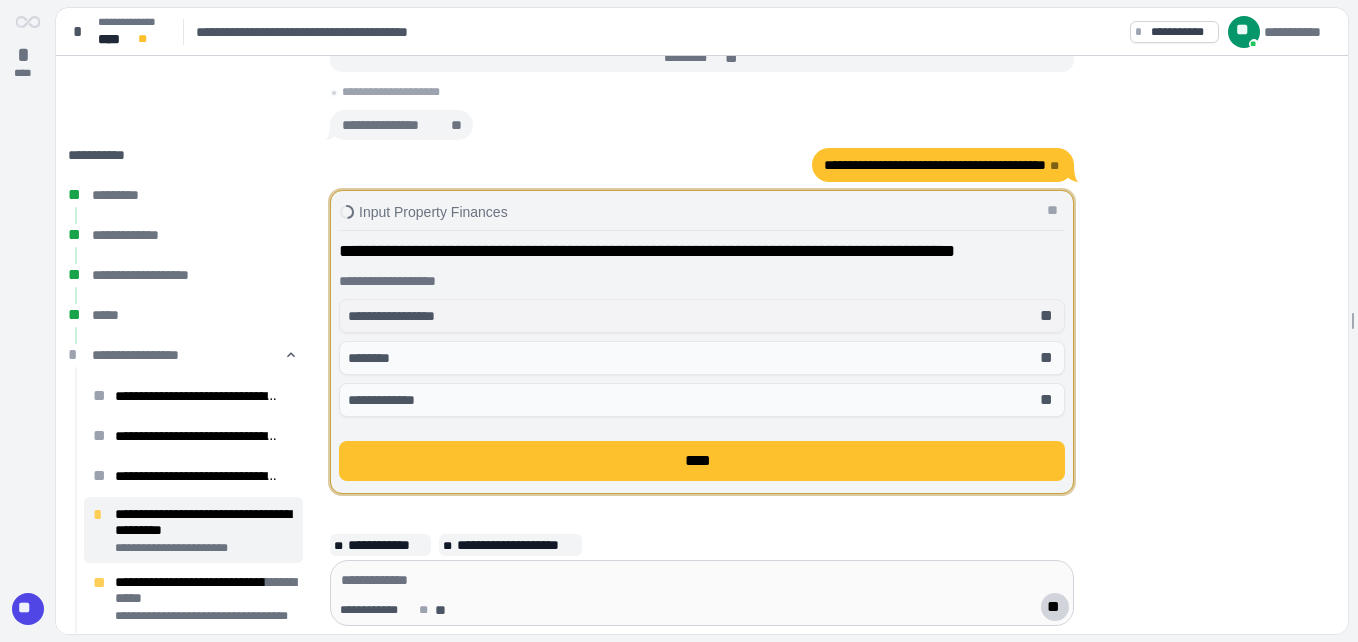 click on "**" at bounding box center (1048, 316) 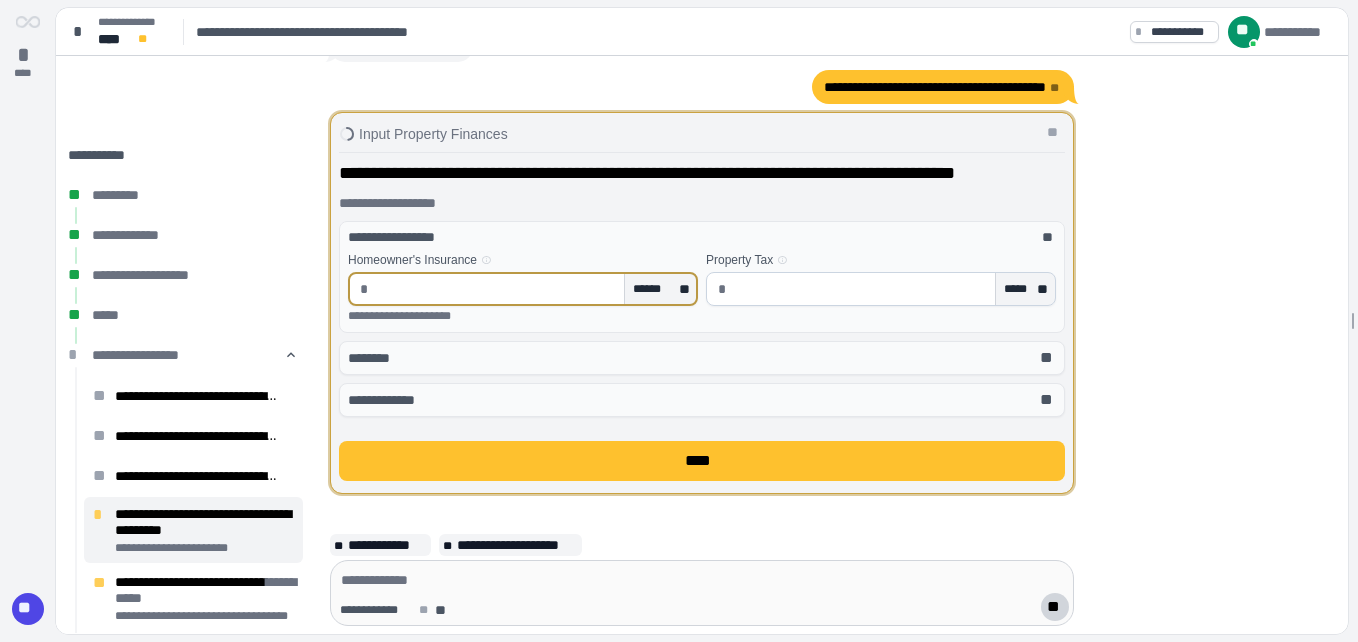 click at bounding box center [496, 289] 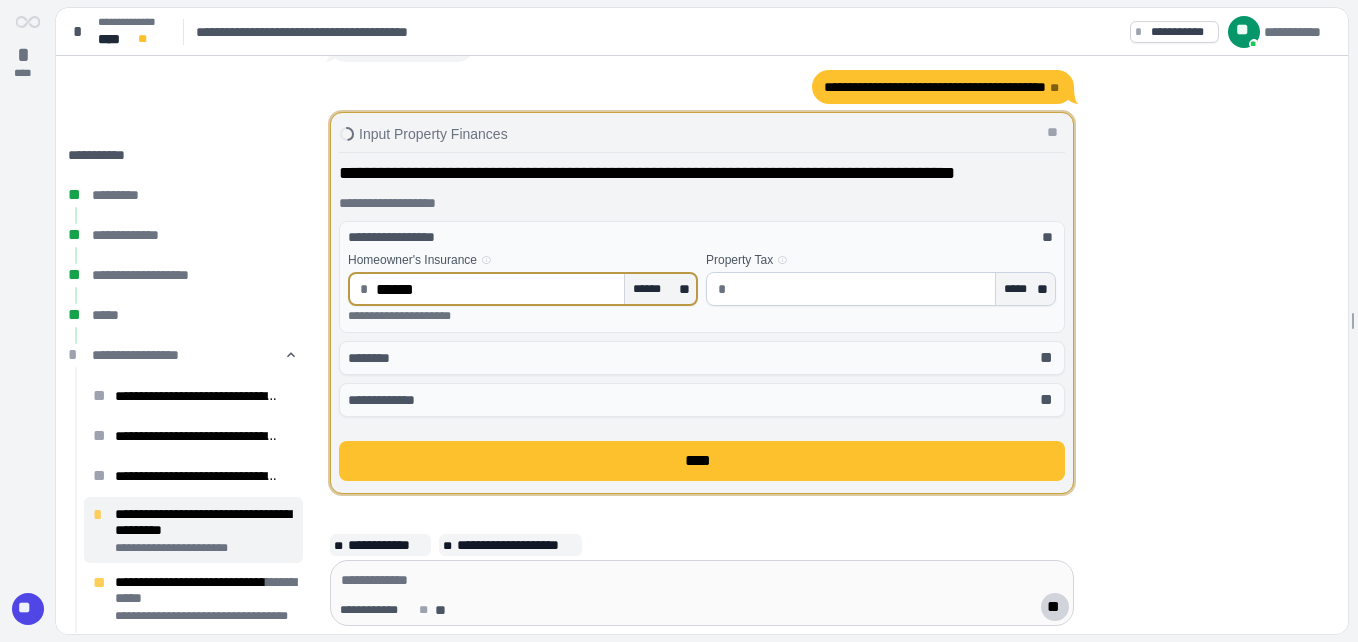 type on "******" 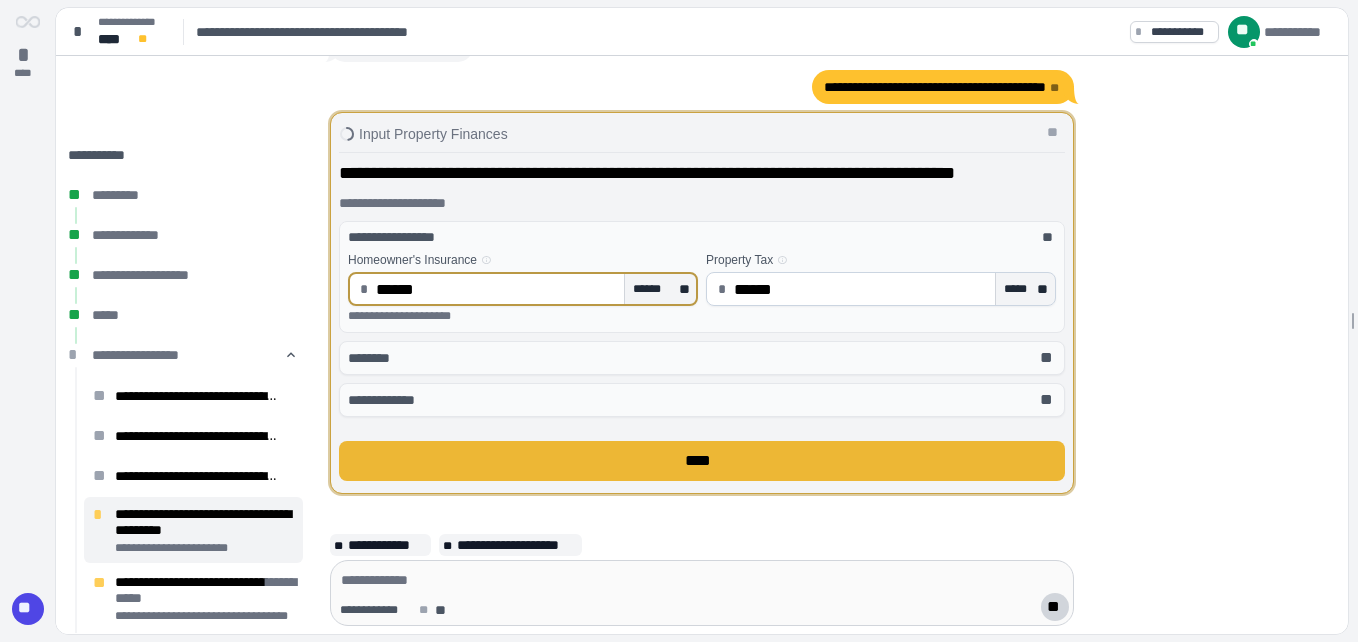 click on "****" at bounding box center (702, 461) 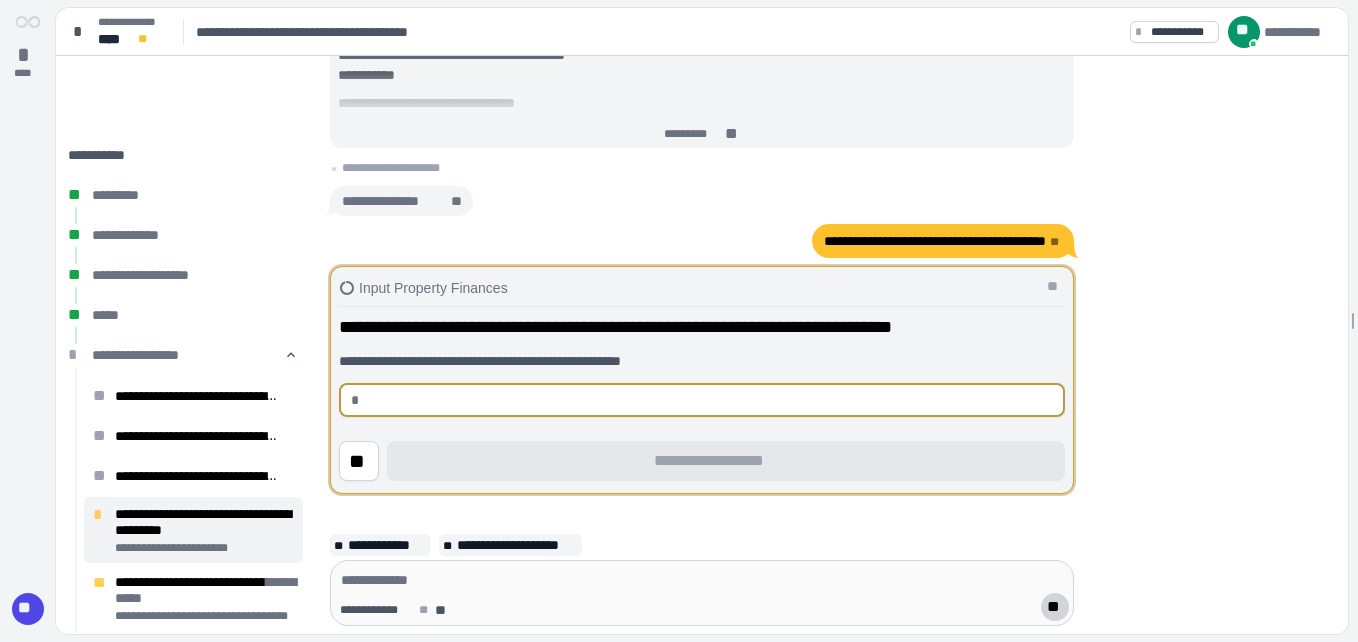 click at bounding box center [710, 400] 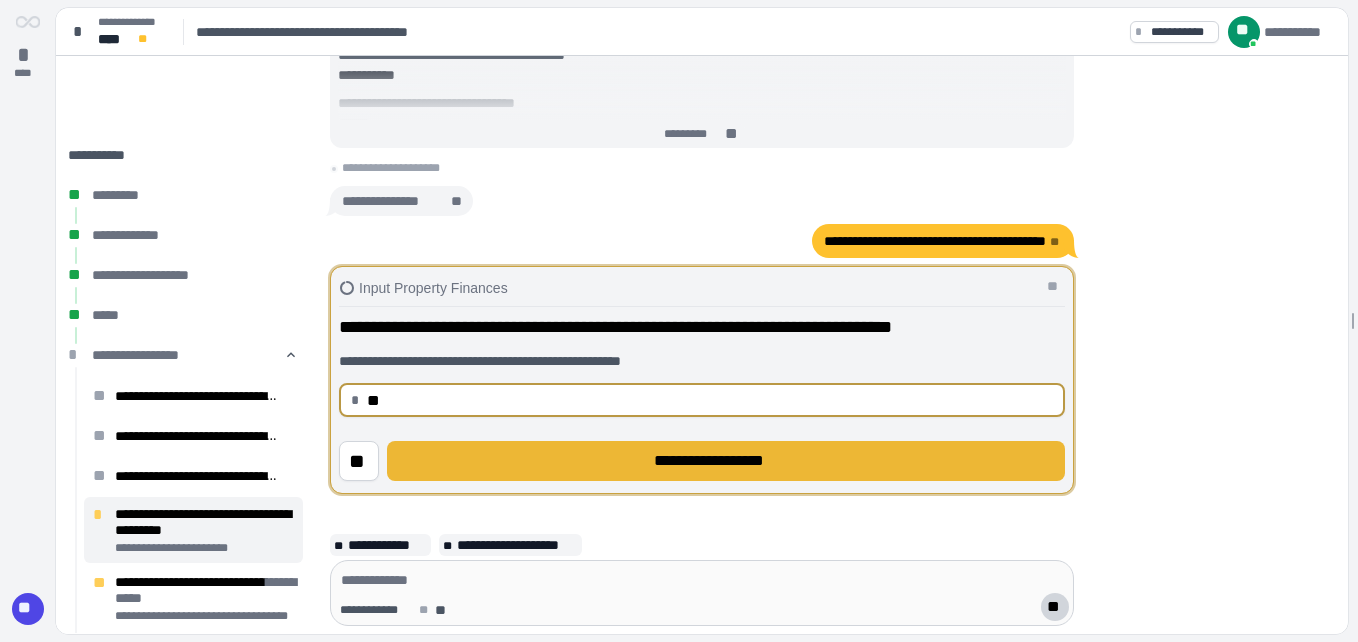type on "****" 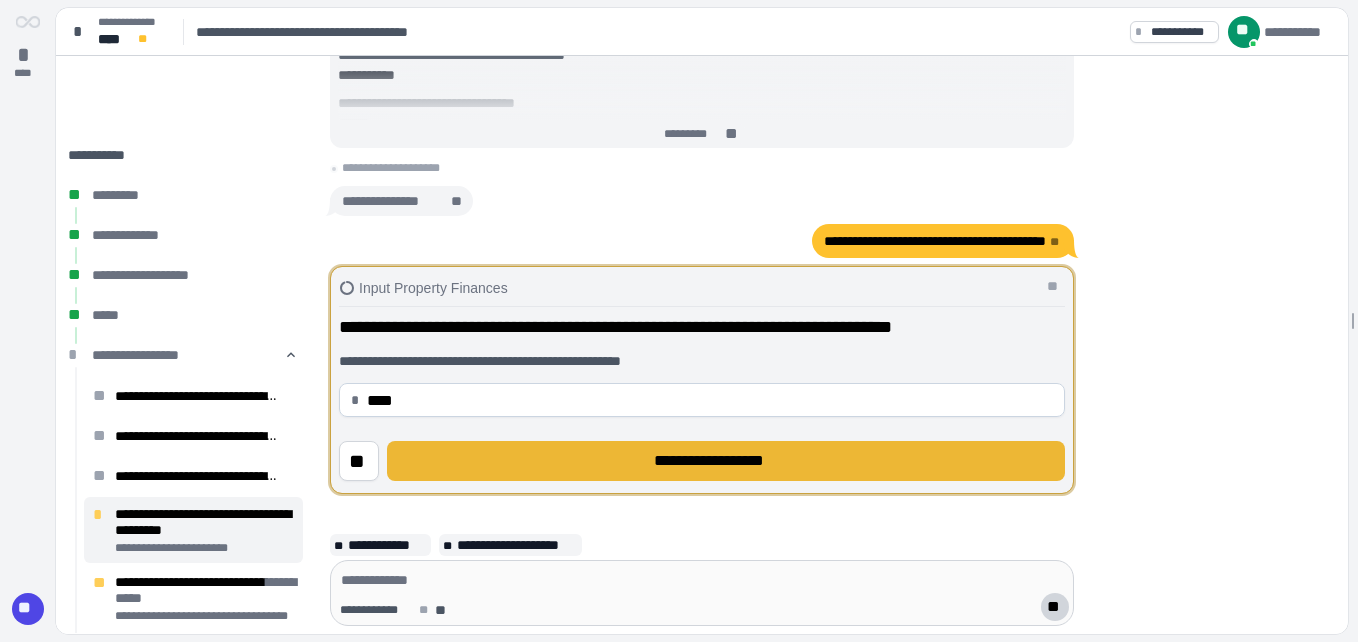 click on "**********" at bounding box center [726, 461] 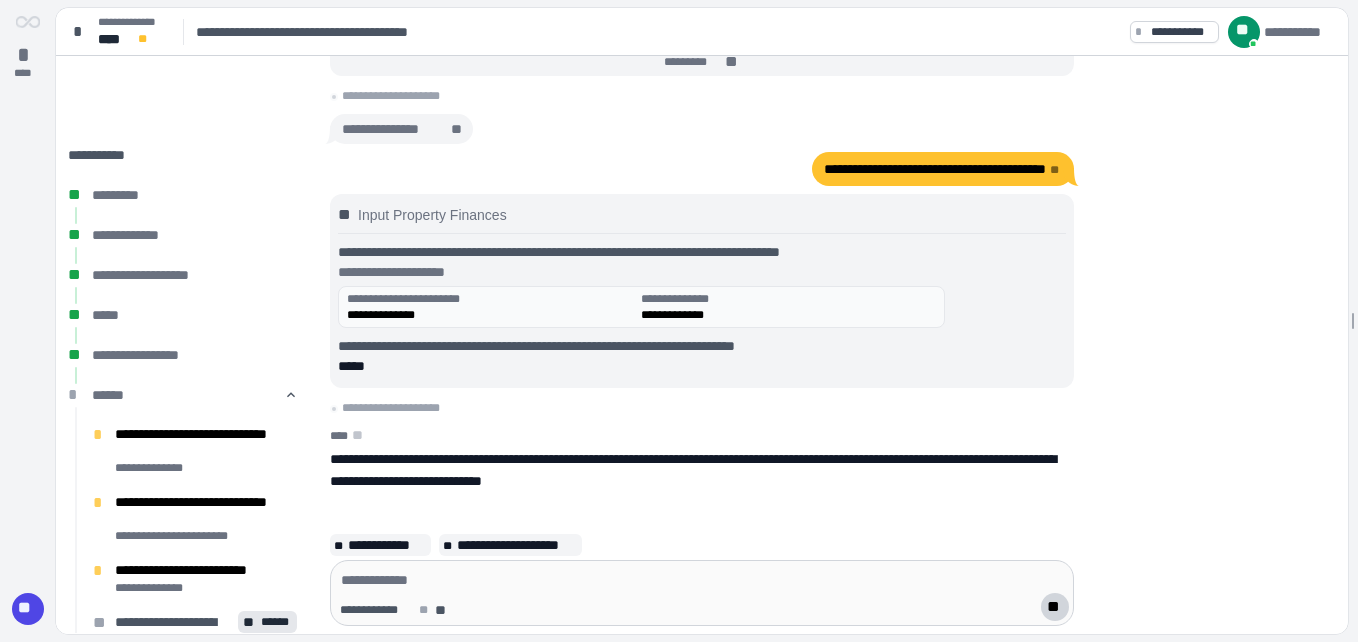 click on "**********" at bounding box center [702, -523] 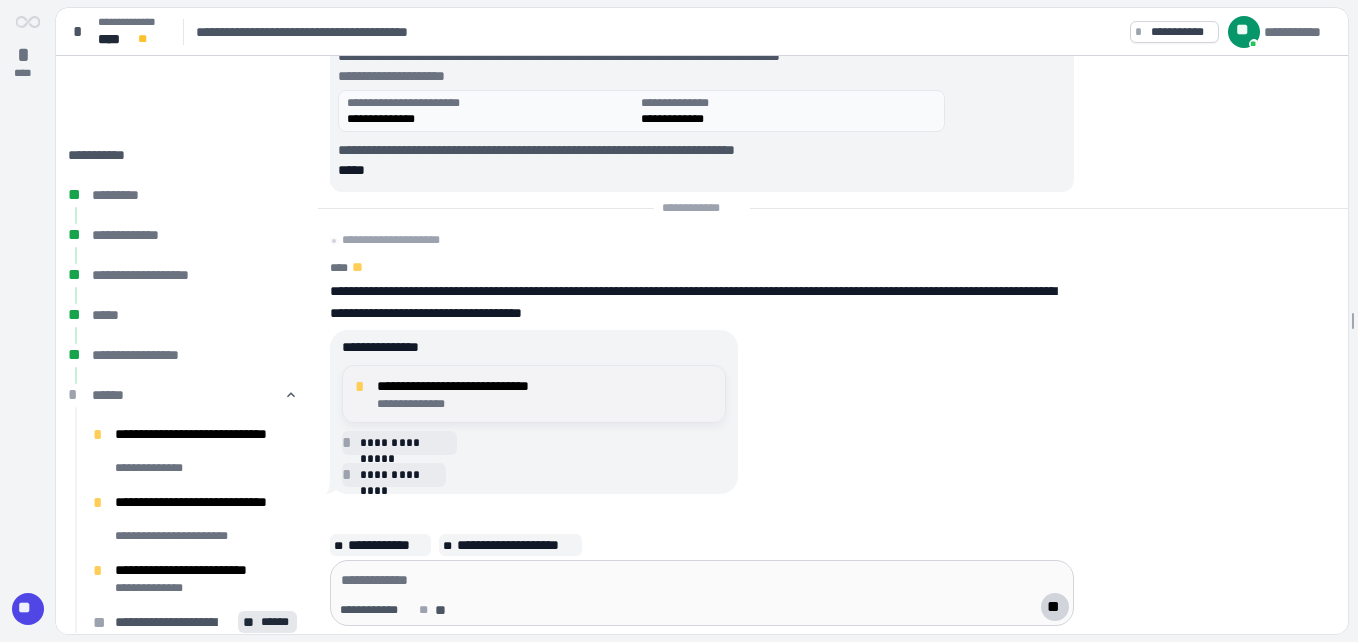 click on "**********" at bounding box center (534, 394) 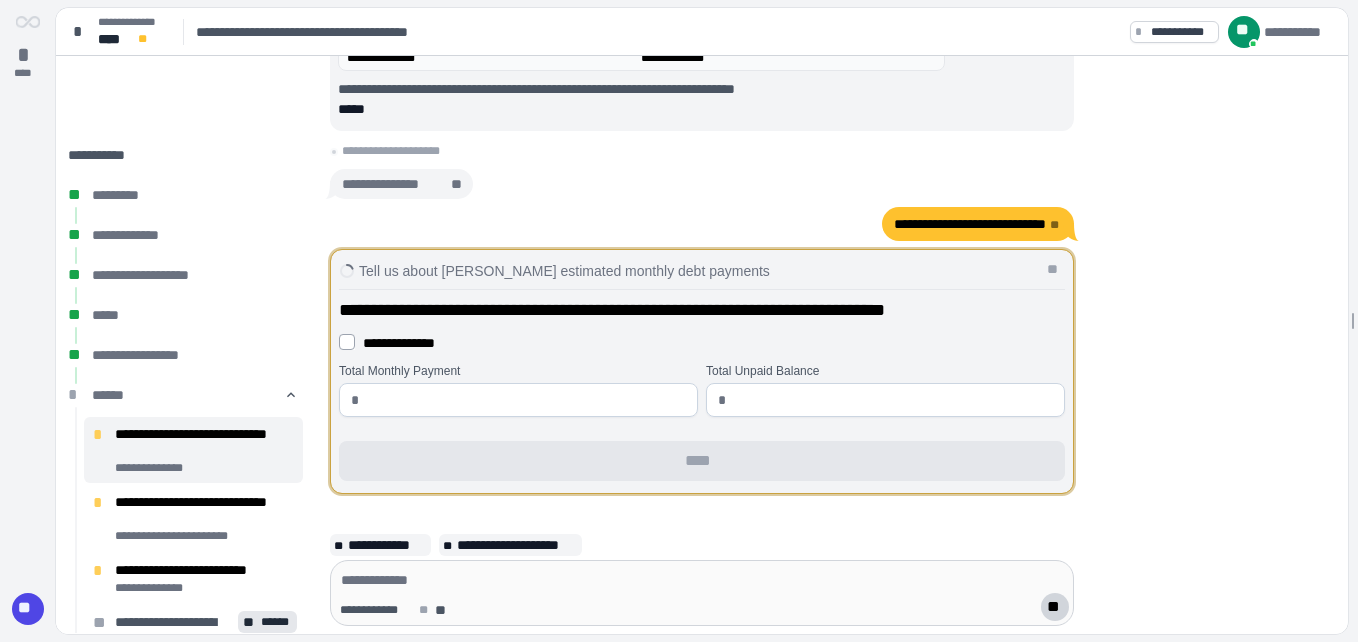 click at bounding box center [526, 400] 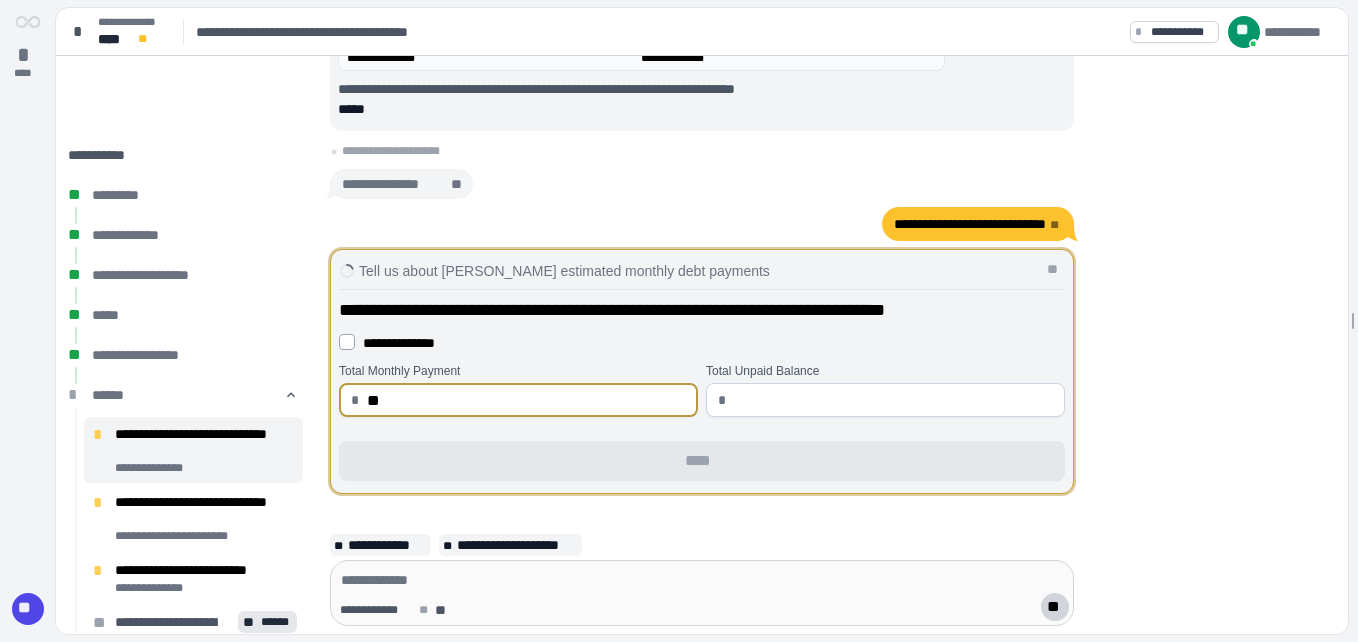 type on "*" 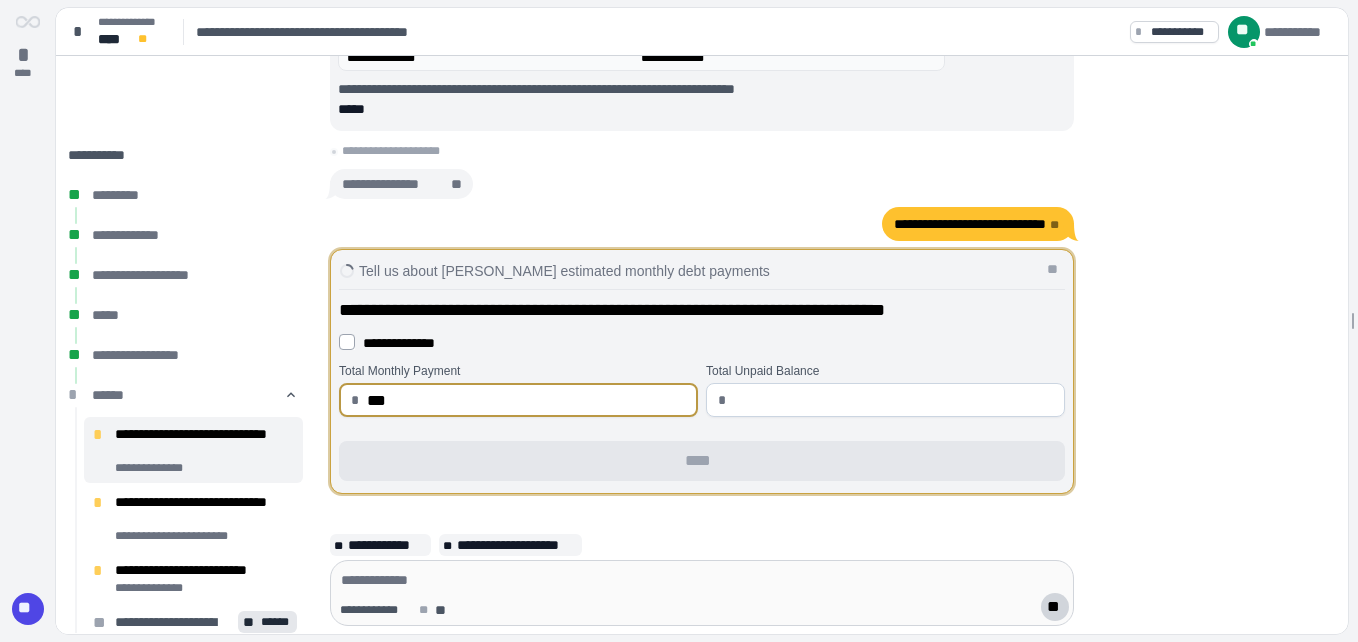 type on "******" 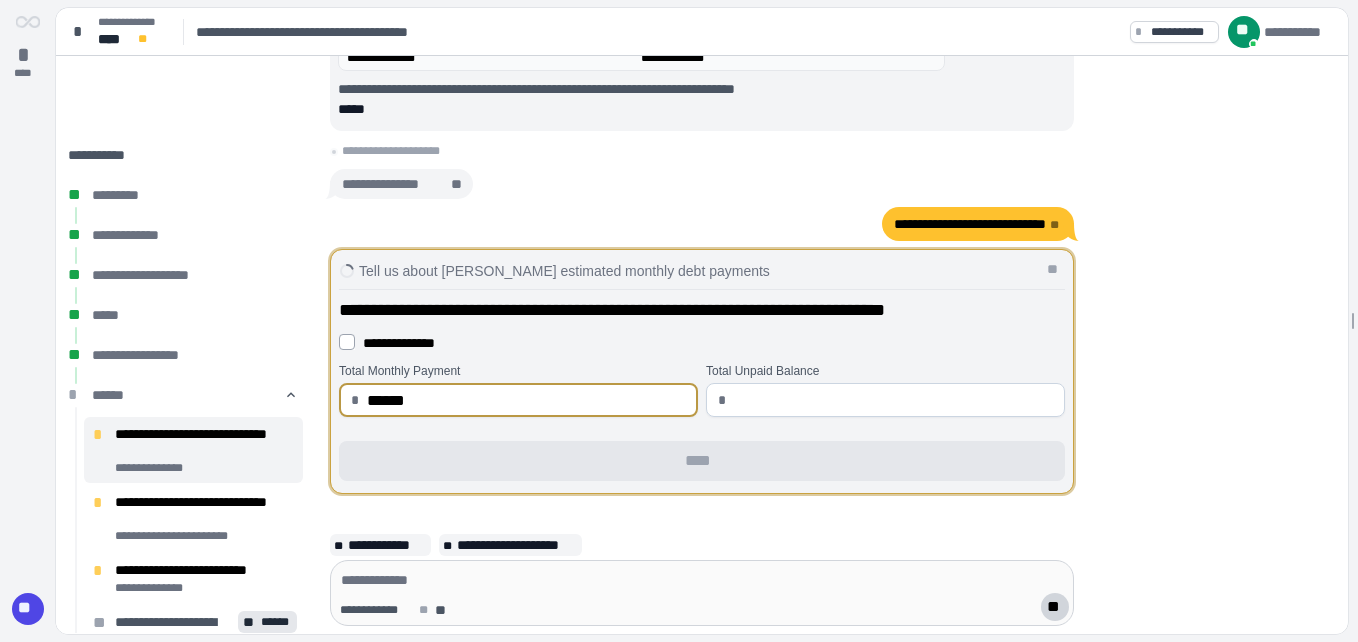 click at bounding box center [893, 400] 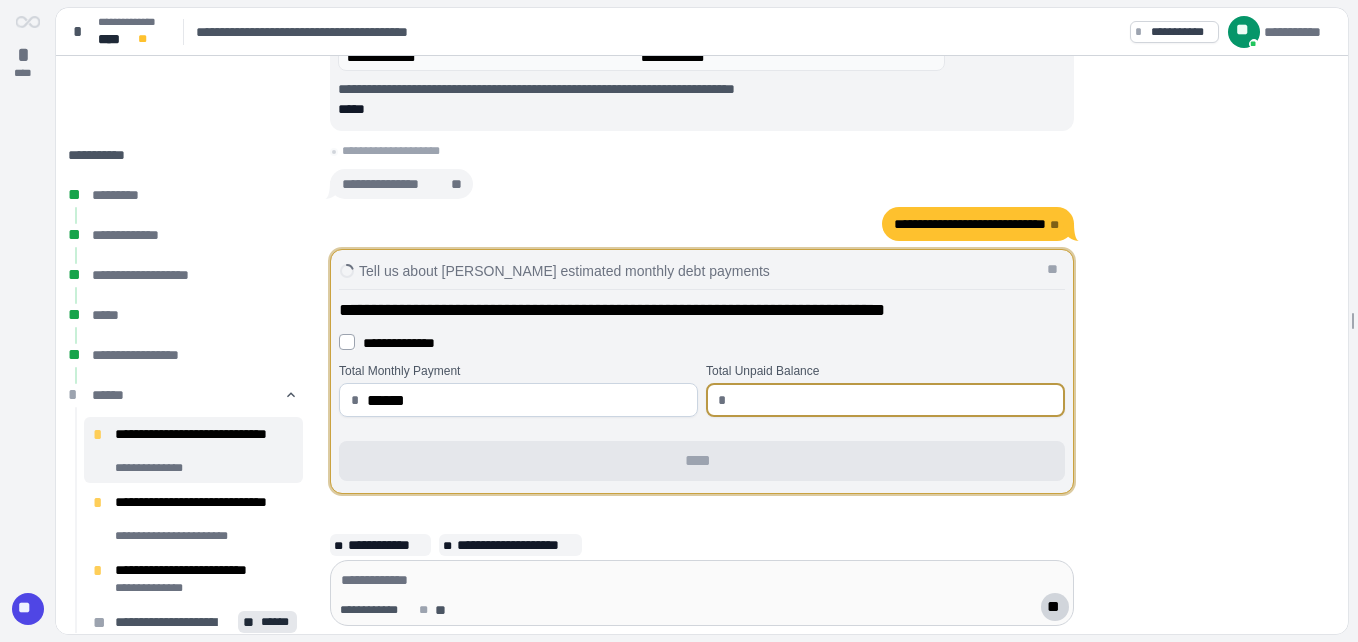 type on "*" 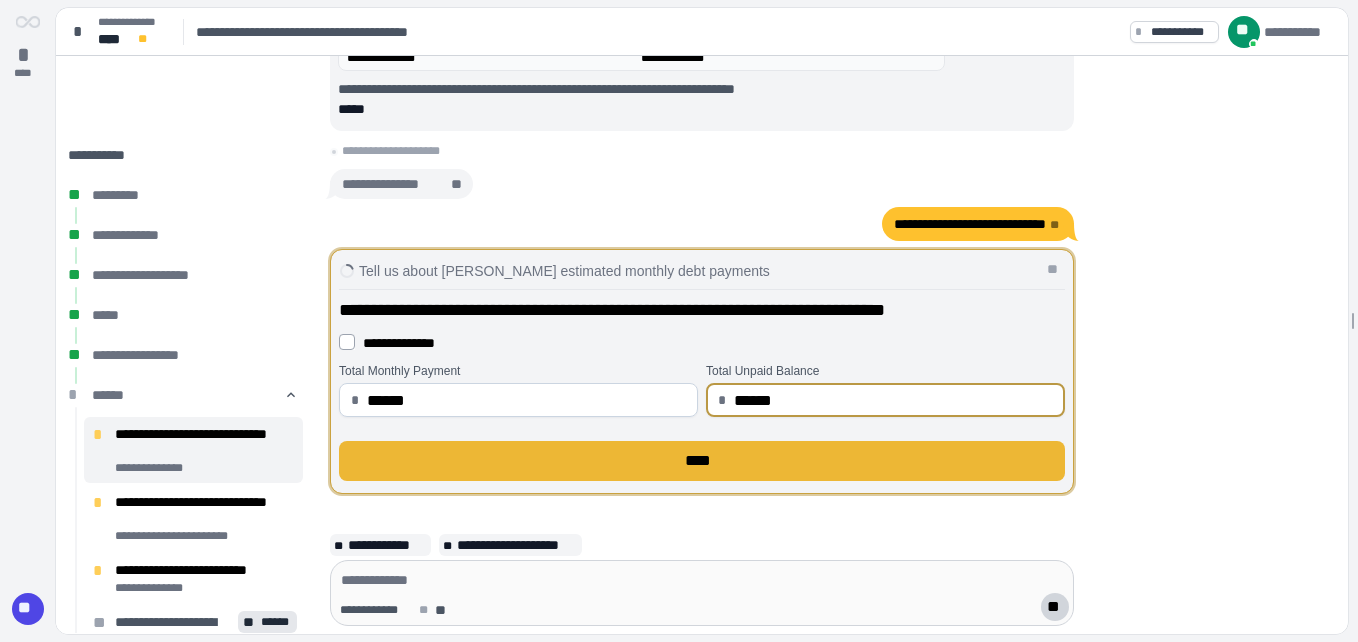 type on "*********" 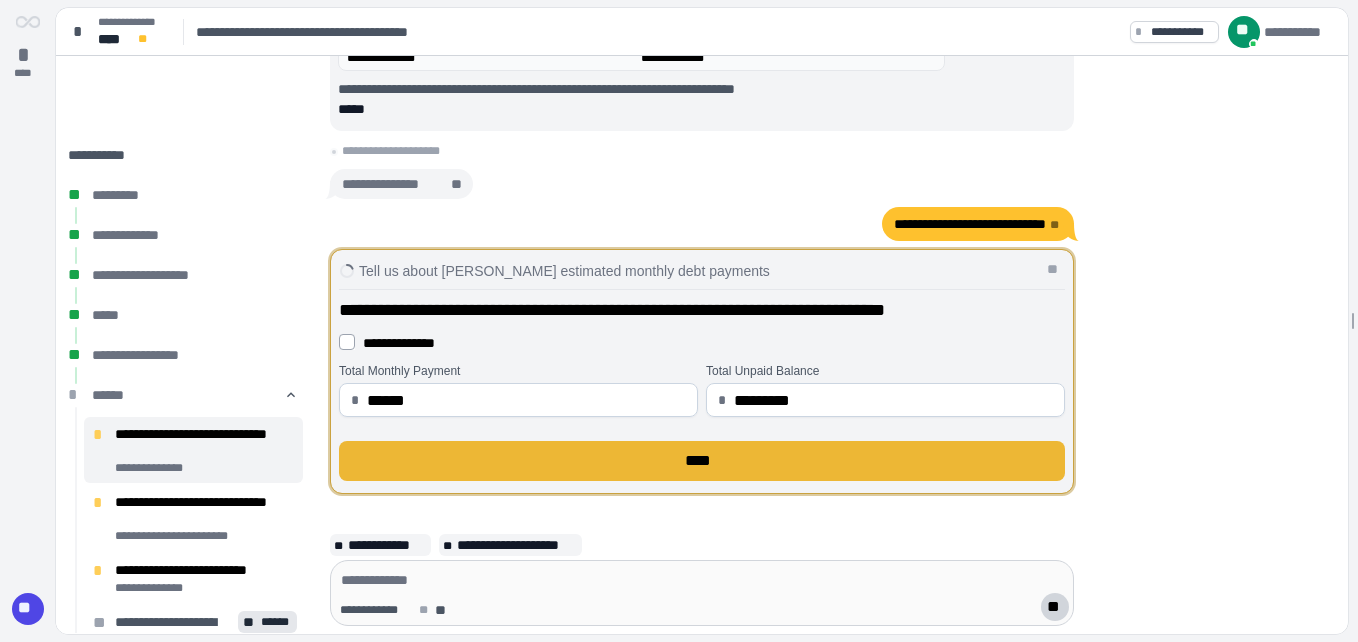click on "****" at bounding box center (702, 461) 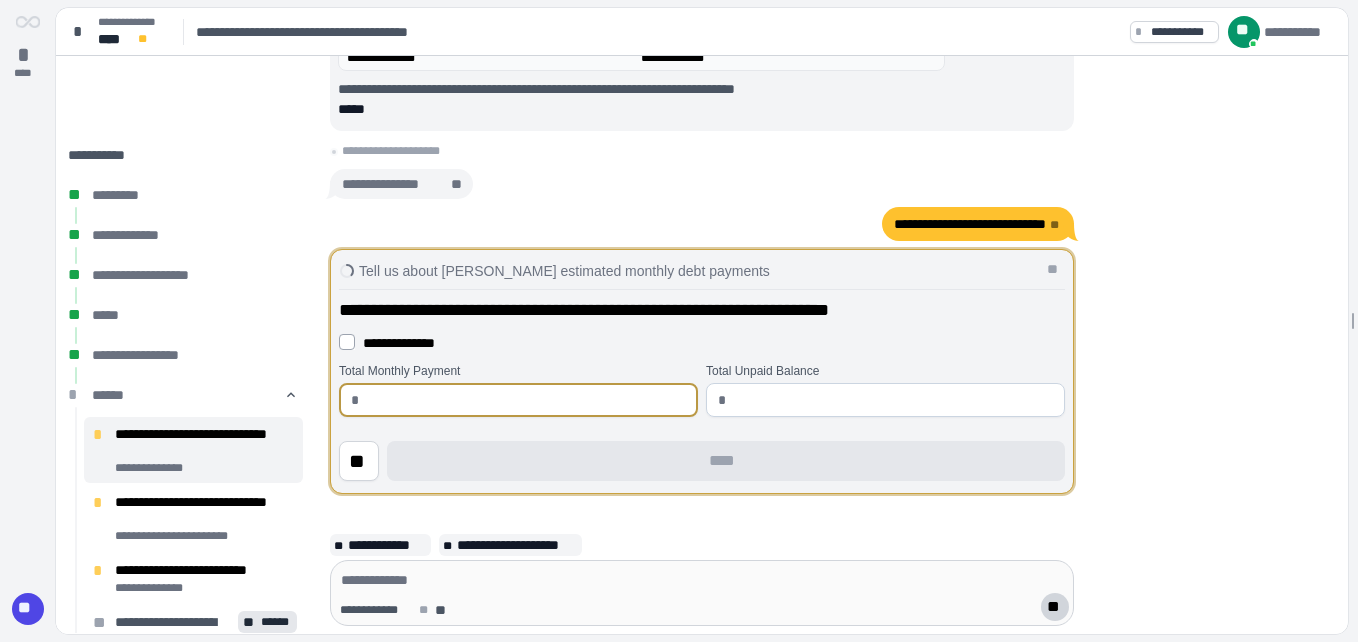 click at bounding box center (526, 400) 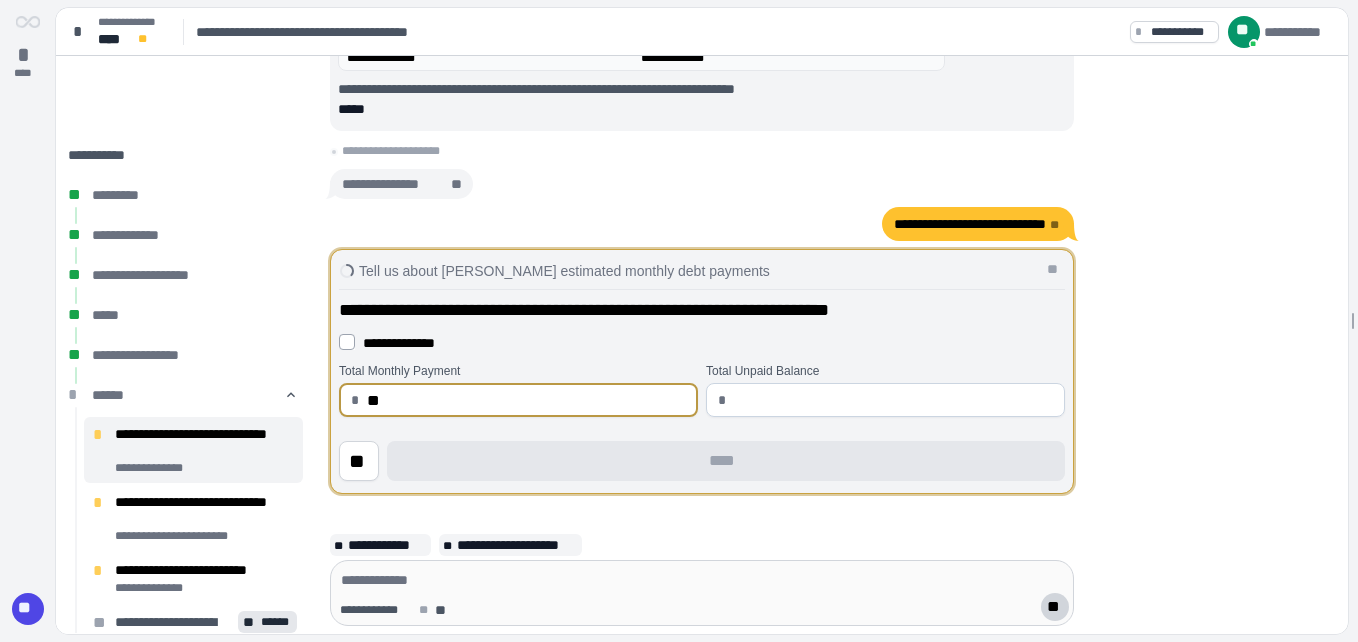 type on "****" 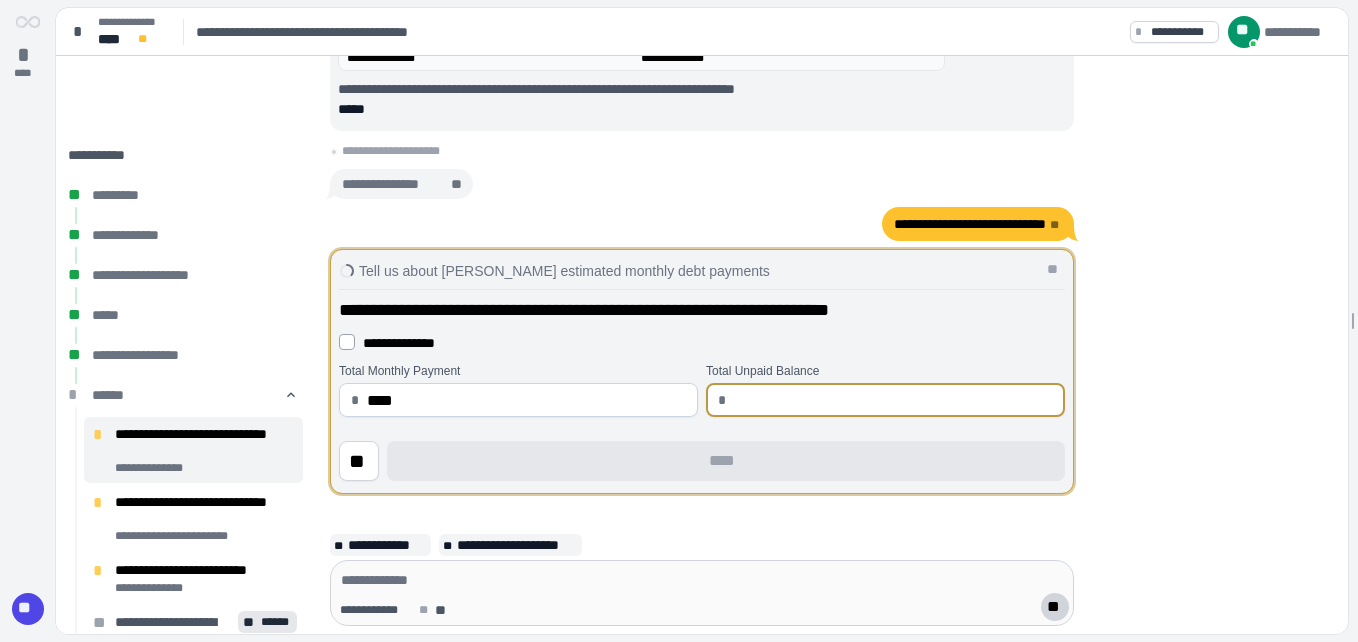 click at bounding box center [893, 400] 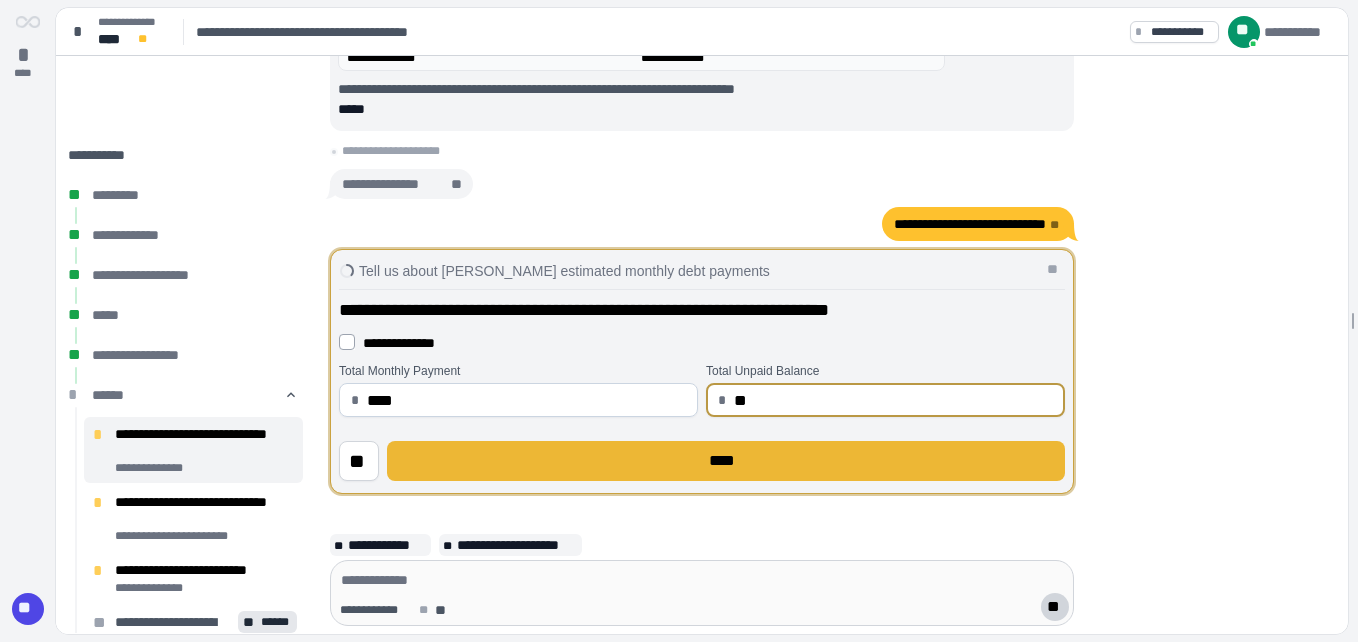 type on "****" 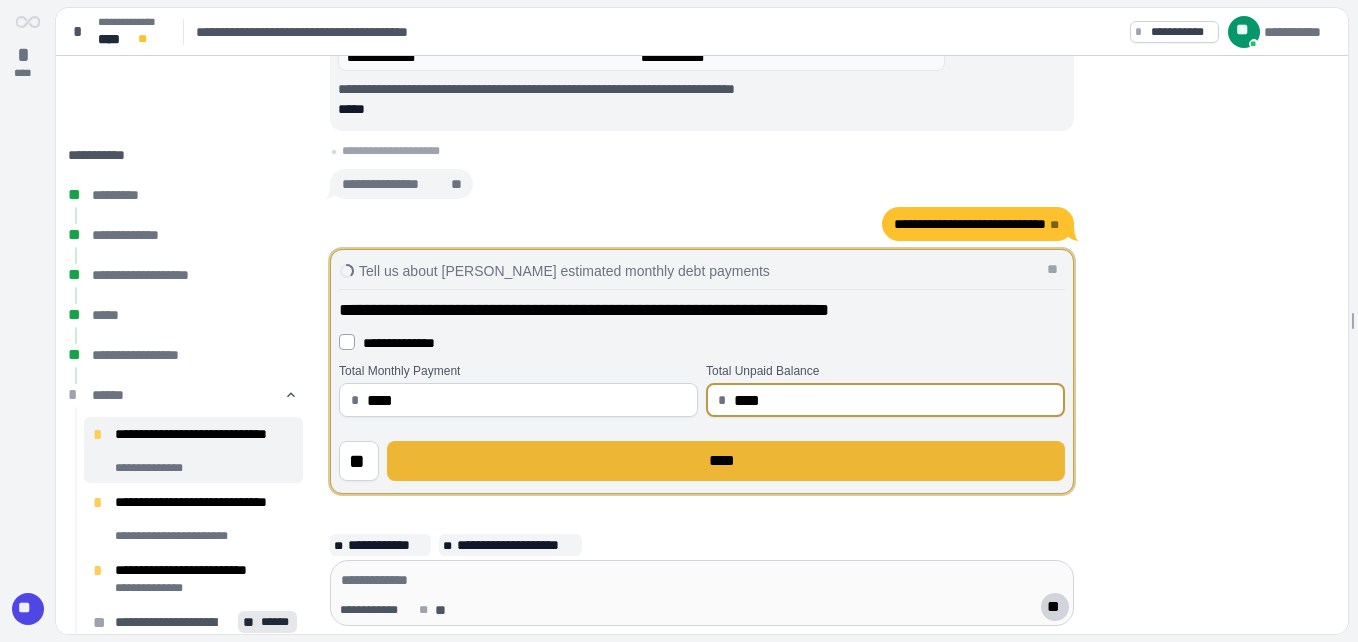 click on "****" at bounding box center [726, 461] 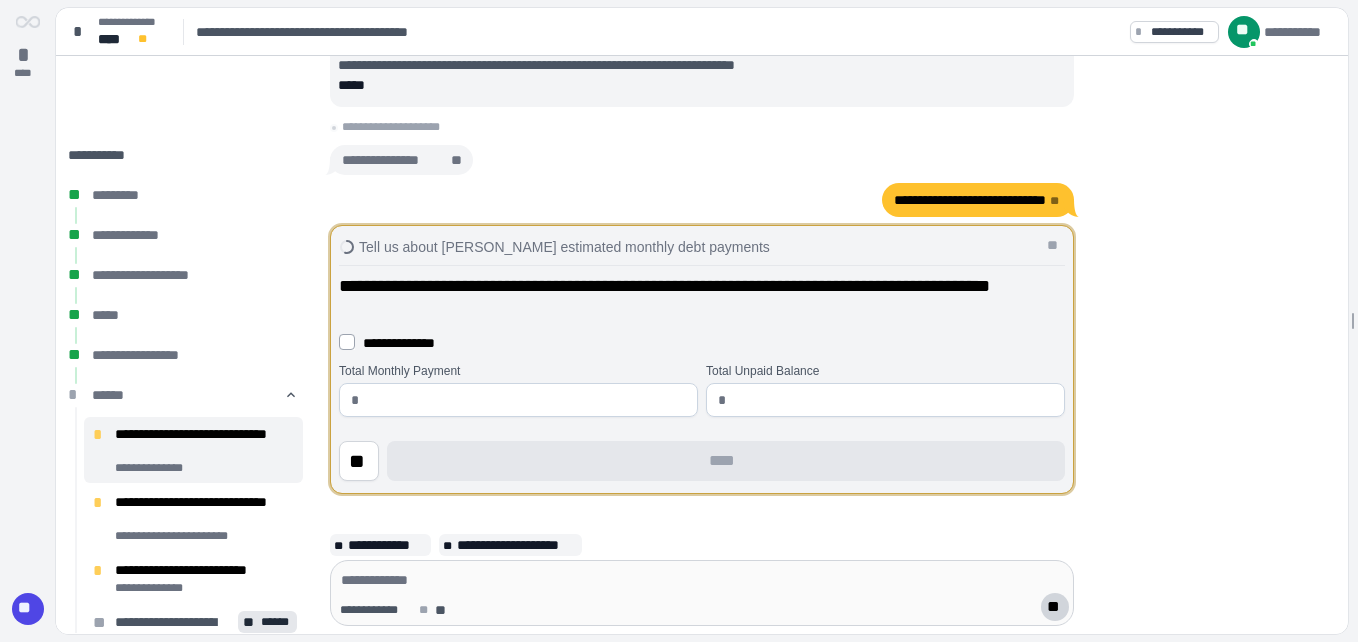 click at bounding box center [526, 400] 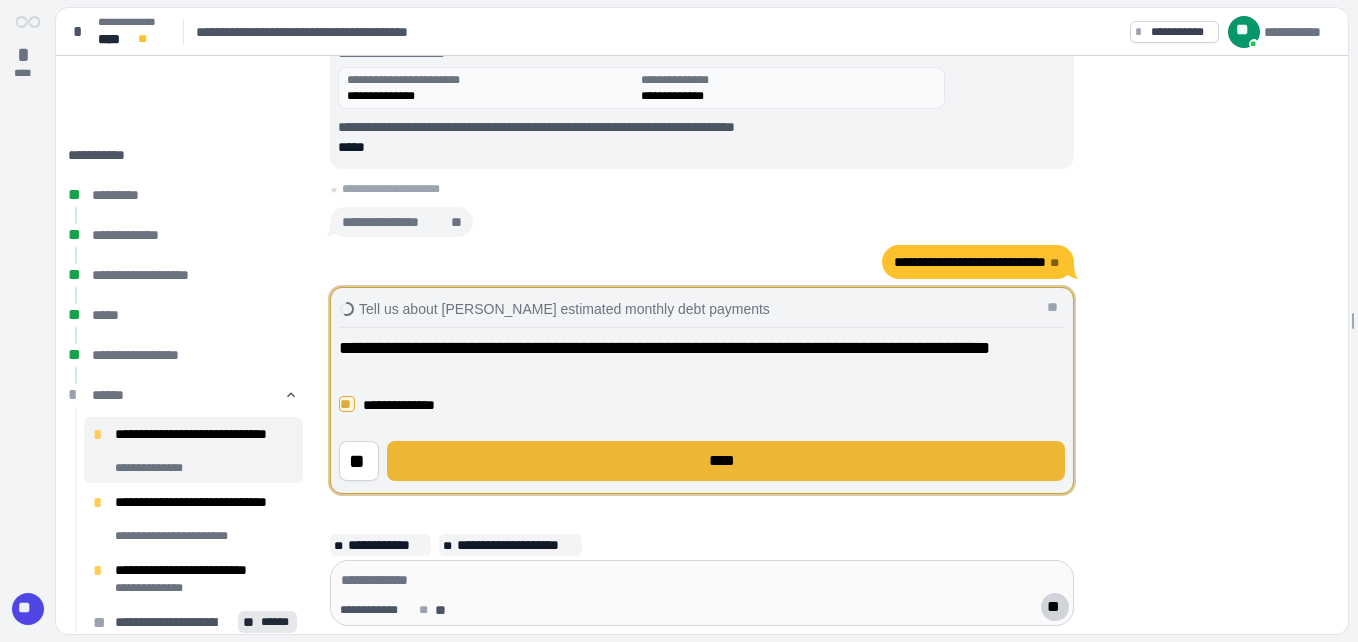 click on "****" at bounding box center [726, 461] 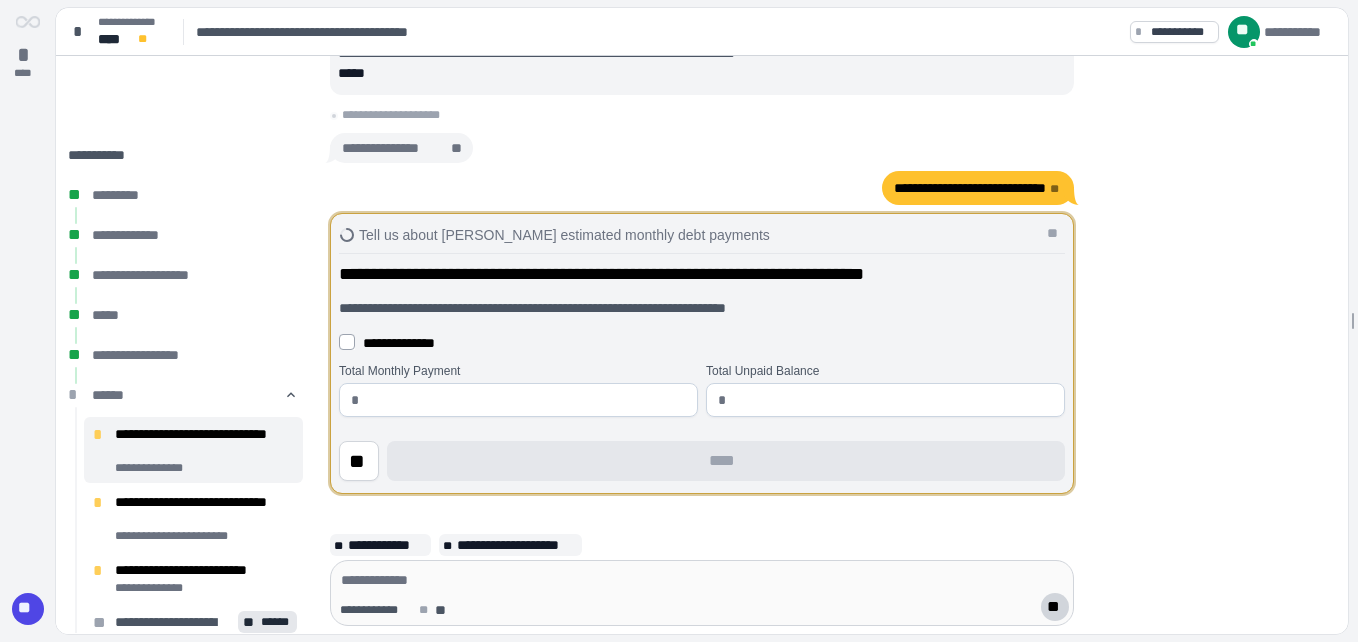click at bounding box center (526, 400) 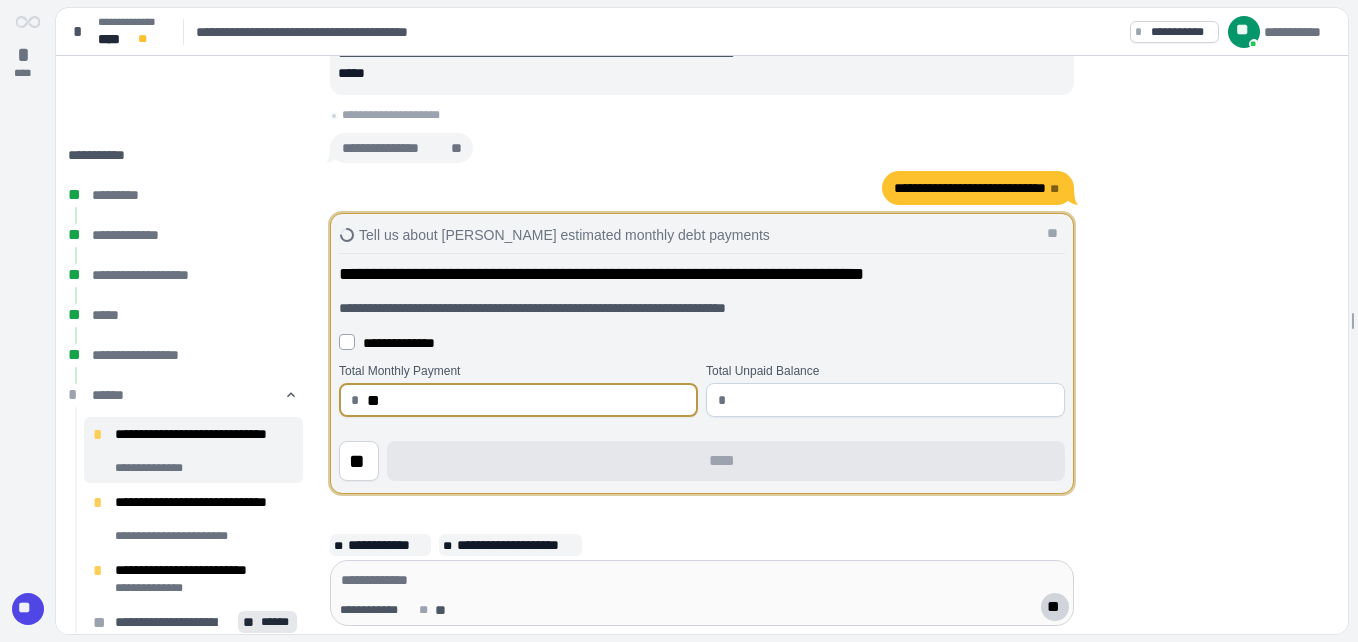 type on "*" 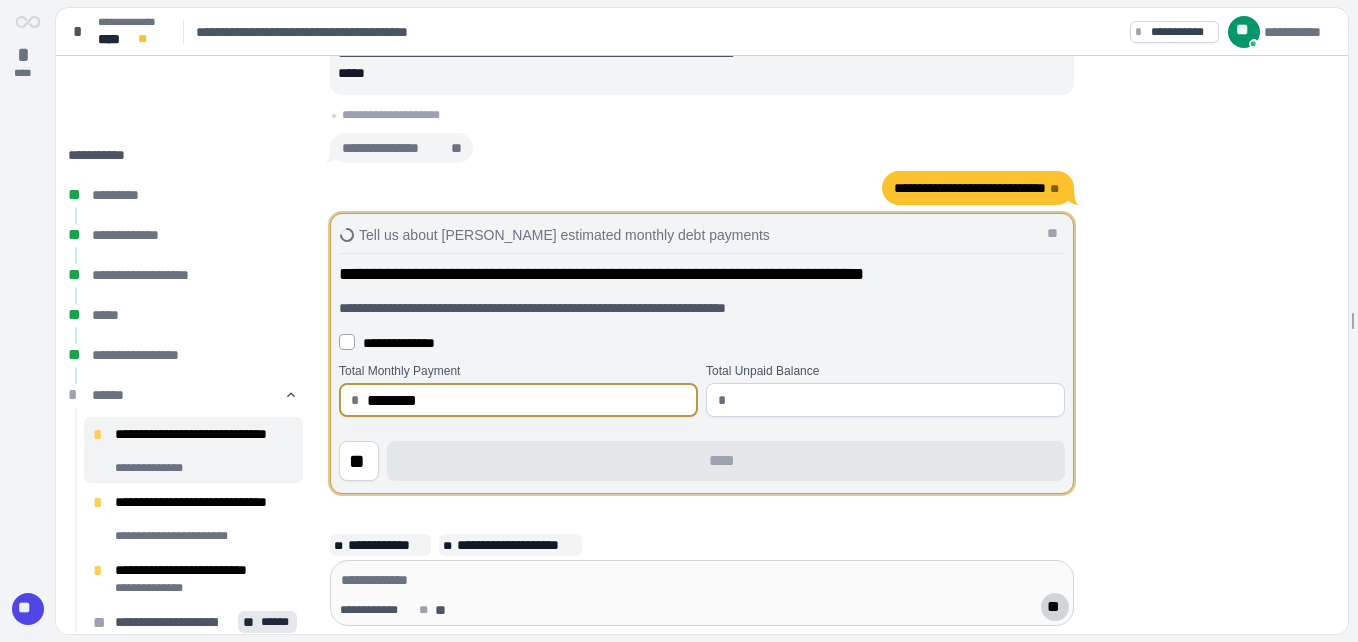 type on "********" 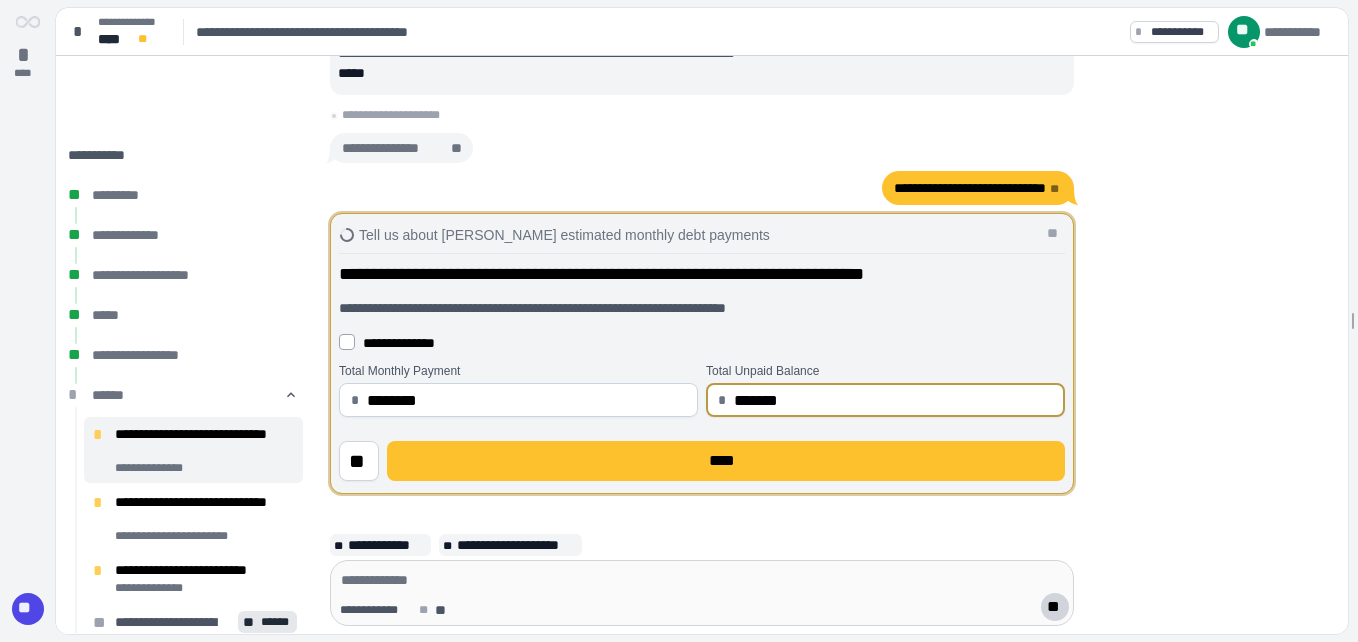 type on "**********" 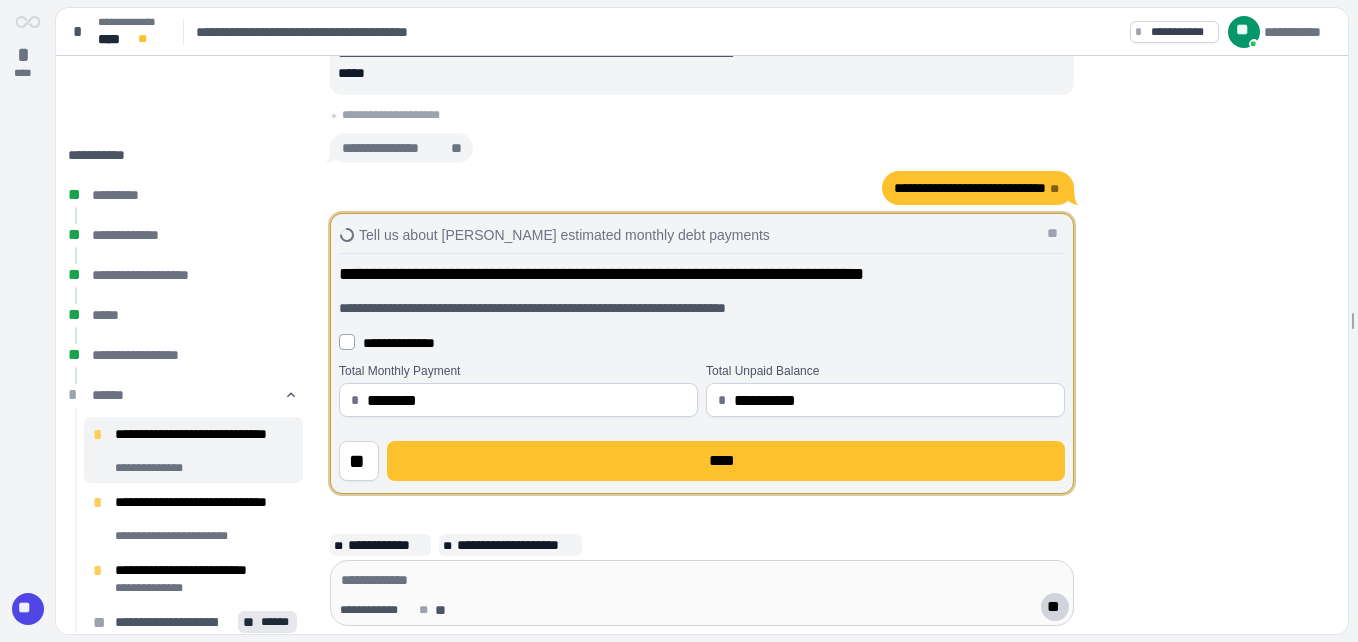 click on "**********" at bounding box center (702, 371) 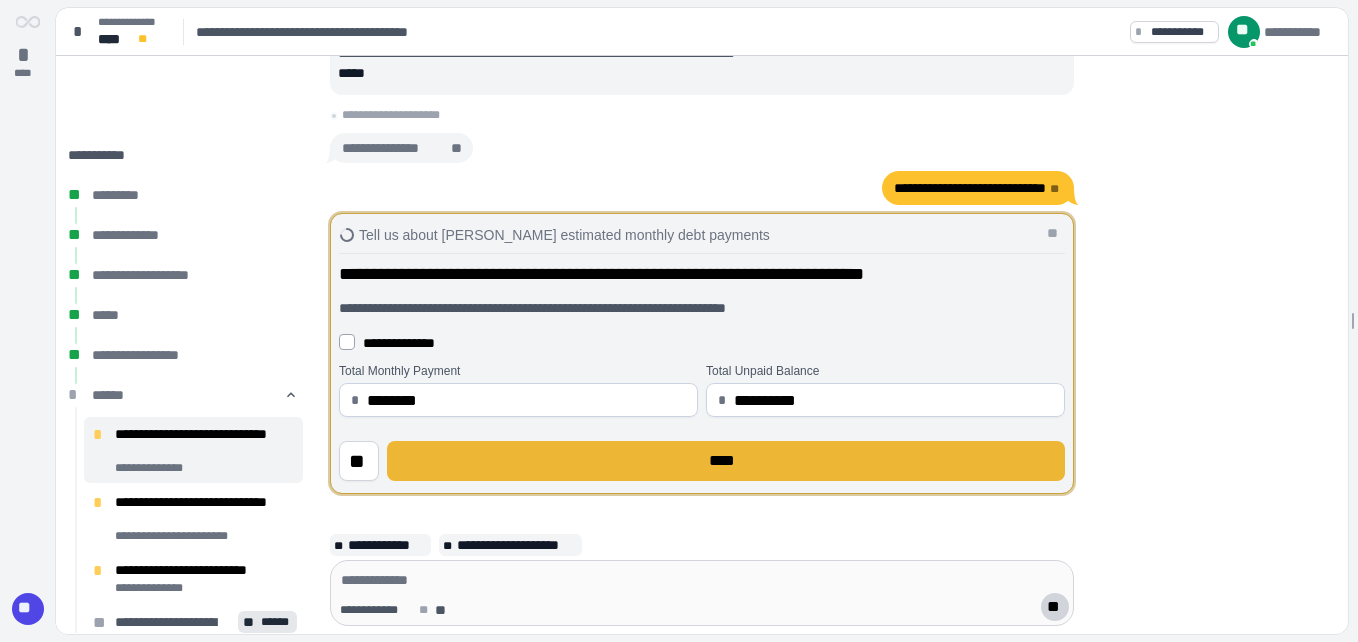 click on "****" at bounding box center [726, 461] 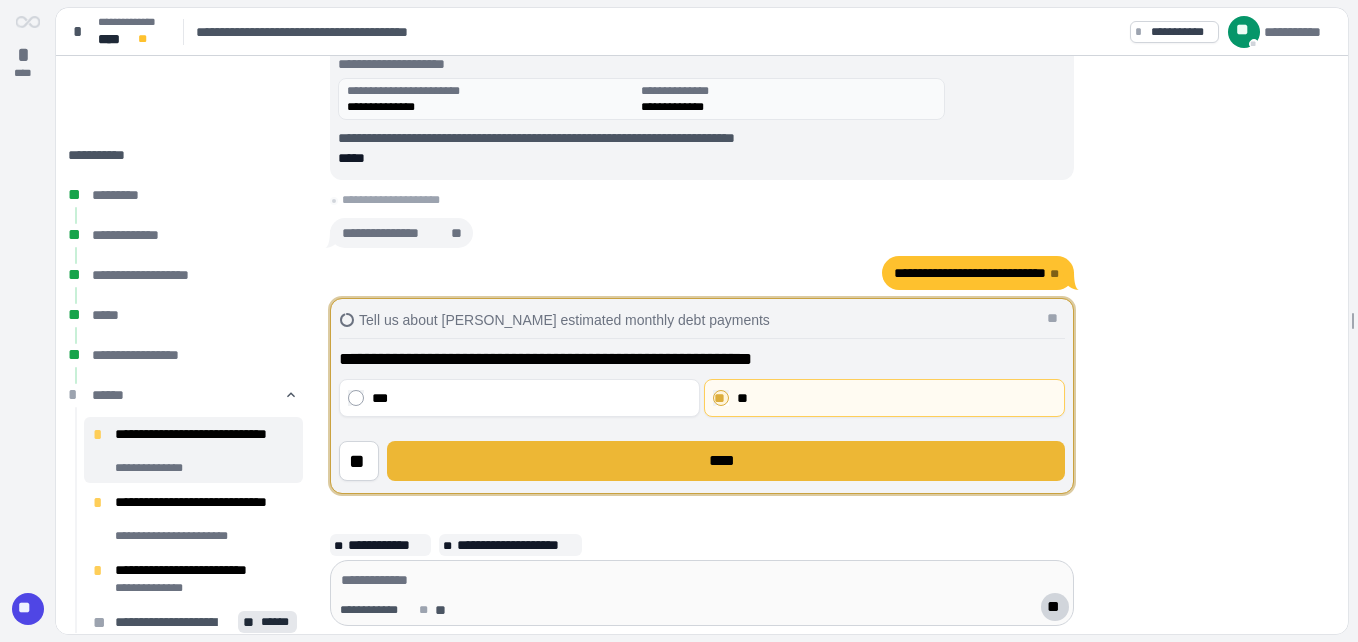 click on "****" at bounding box center (726, 461) 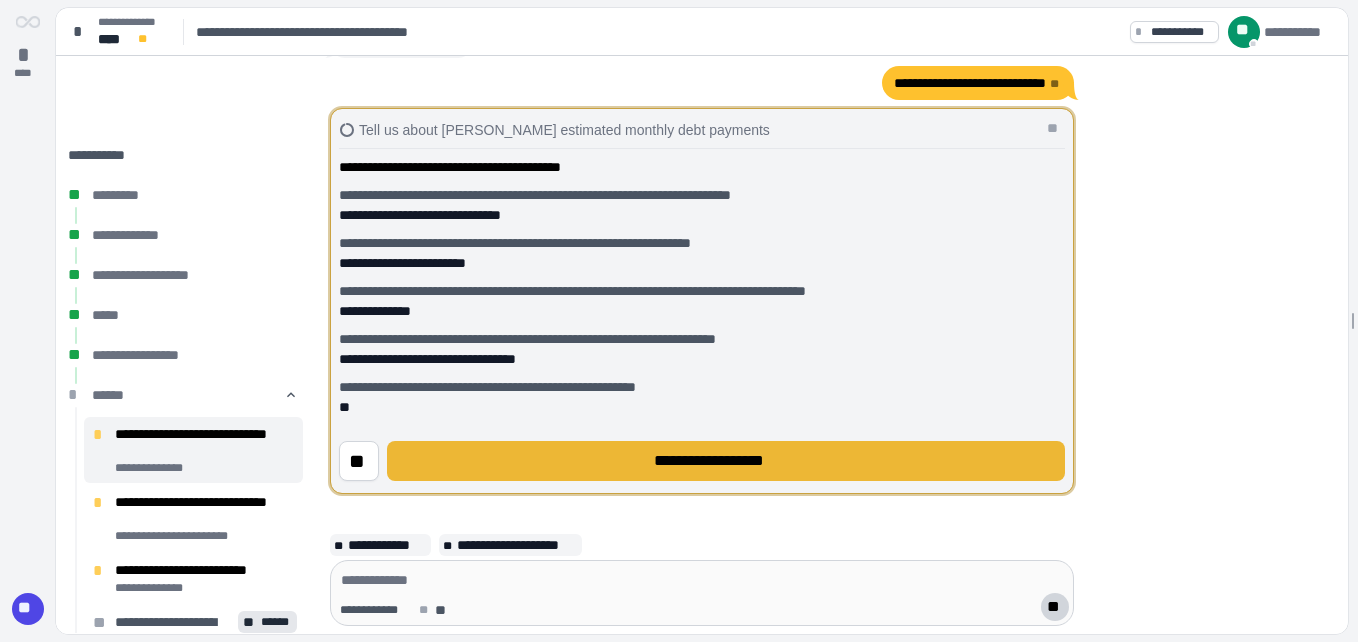 click on "**********" at bounding box center (726, 461) 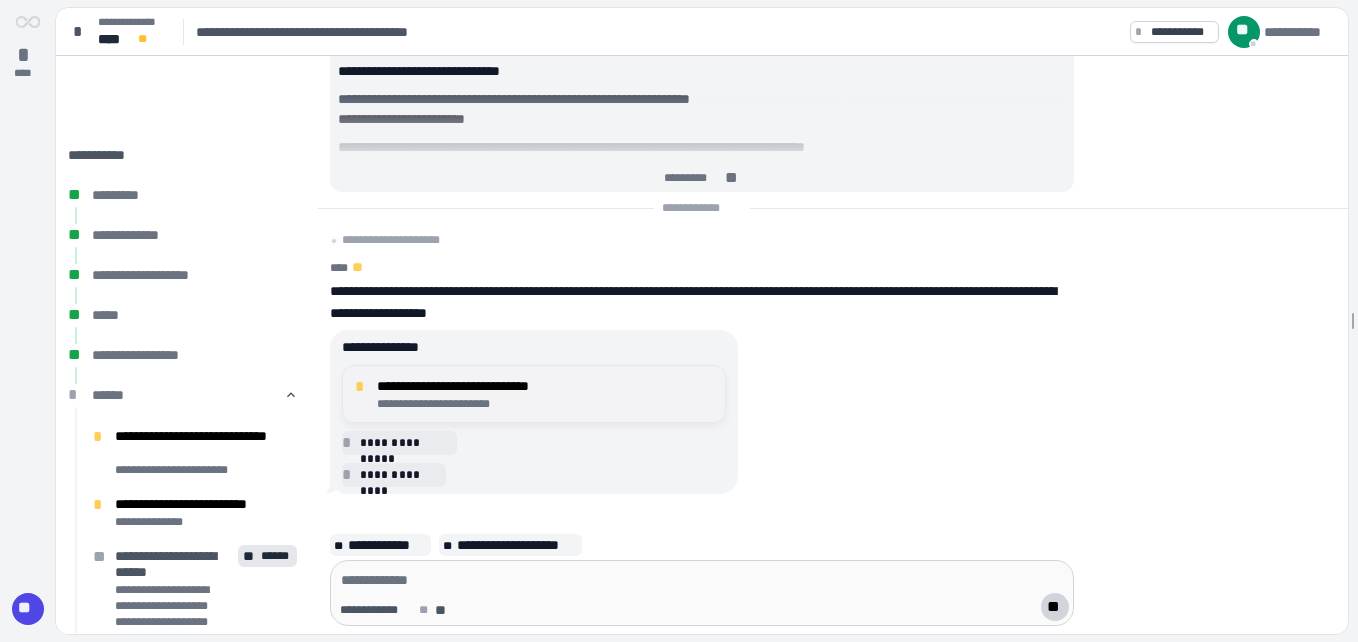 click on "*" at bounding box center (363, 387) 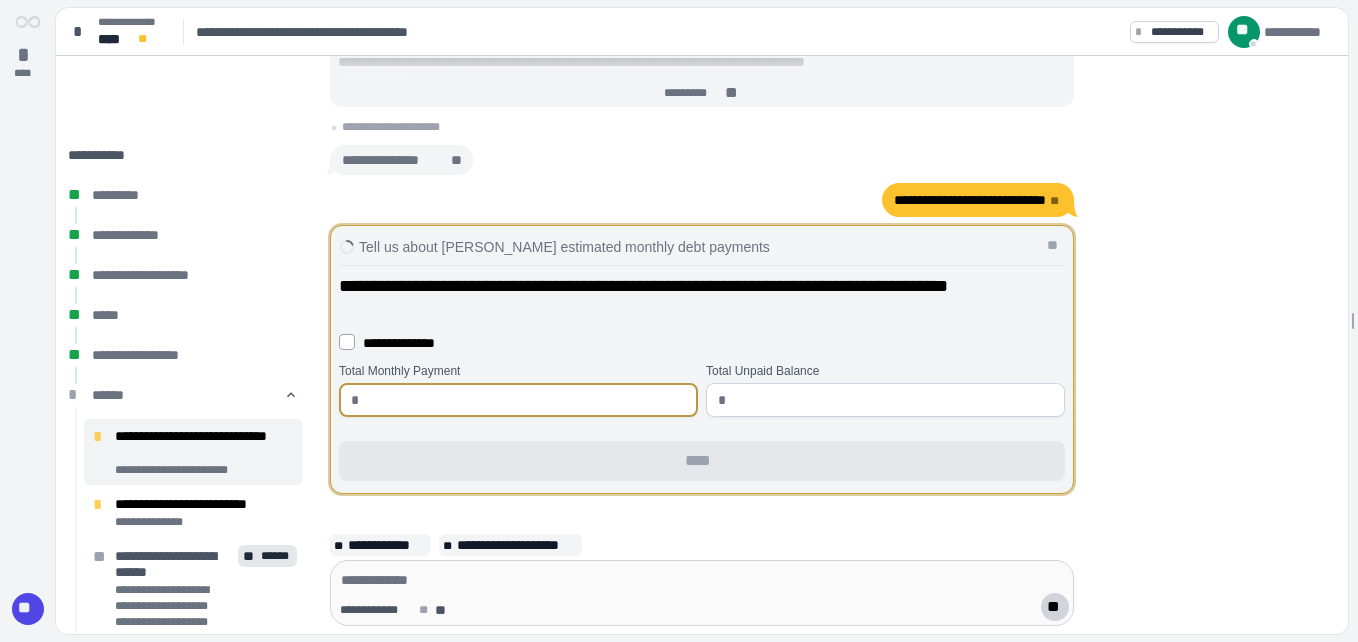 click at bounding box center (526, 400) 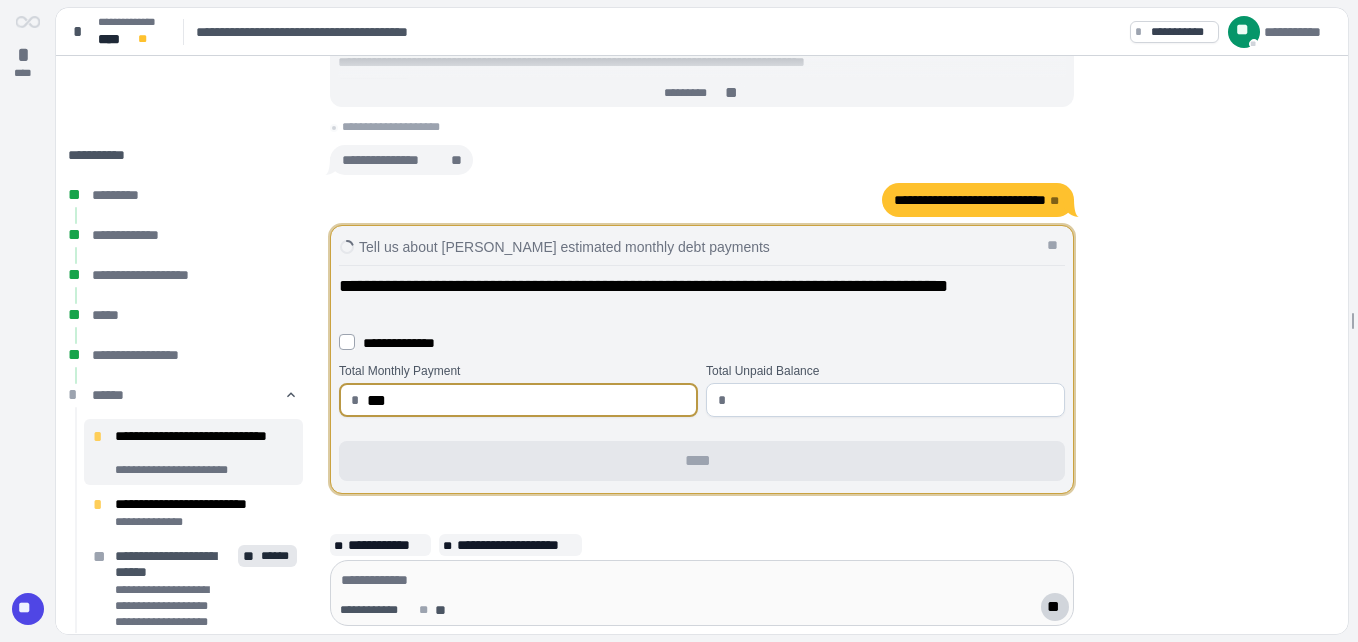 type on "******" 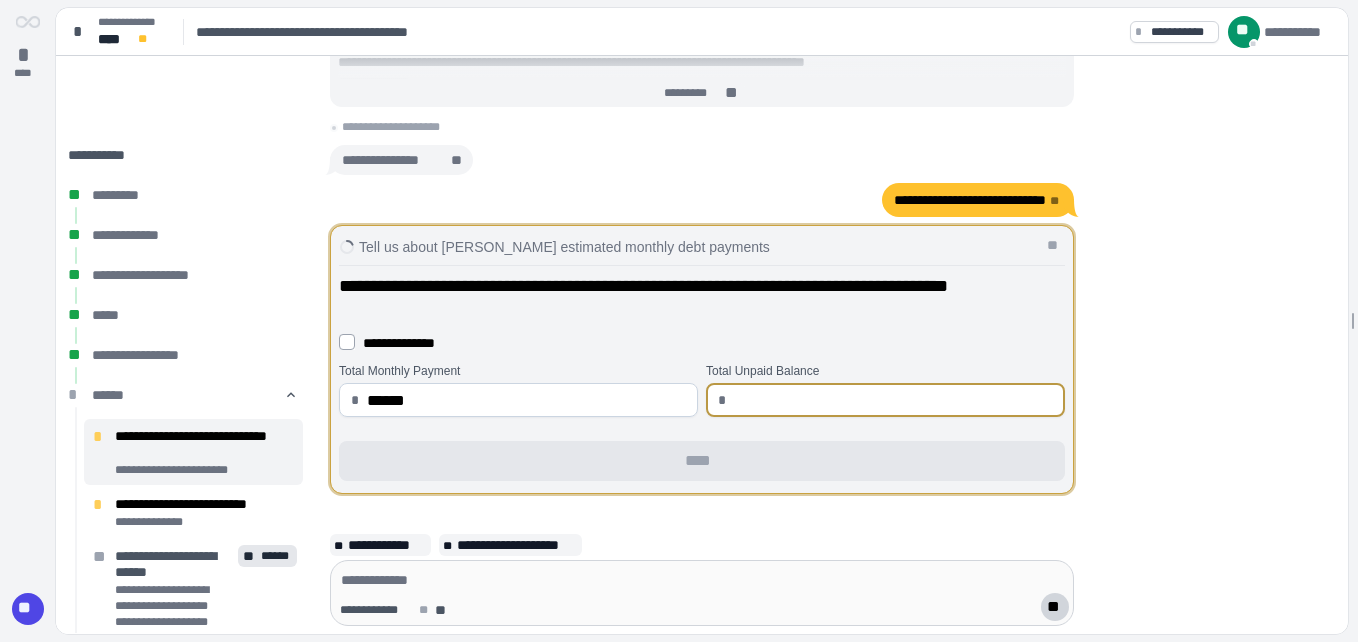 click at bounding box center (893, 400) 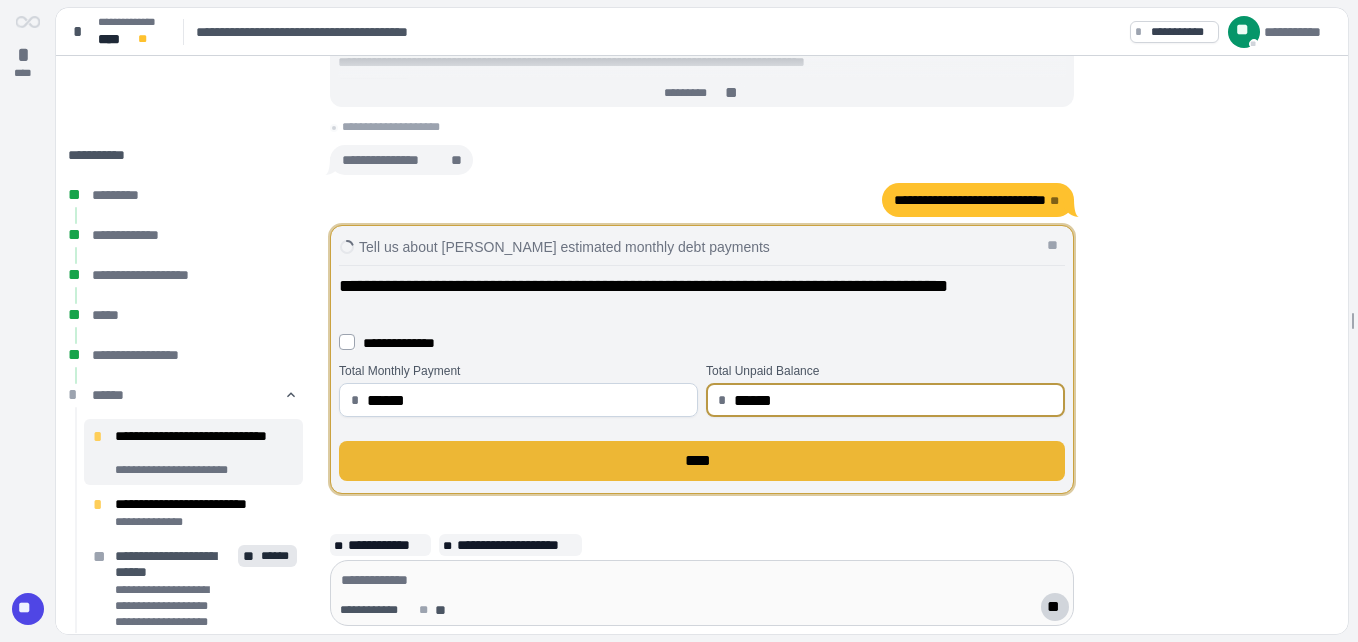 type on "*********" 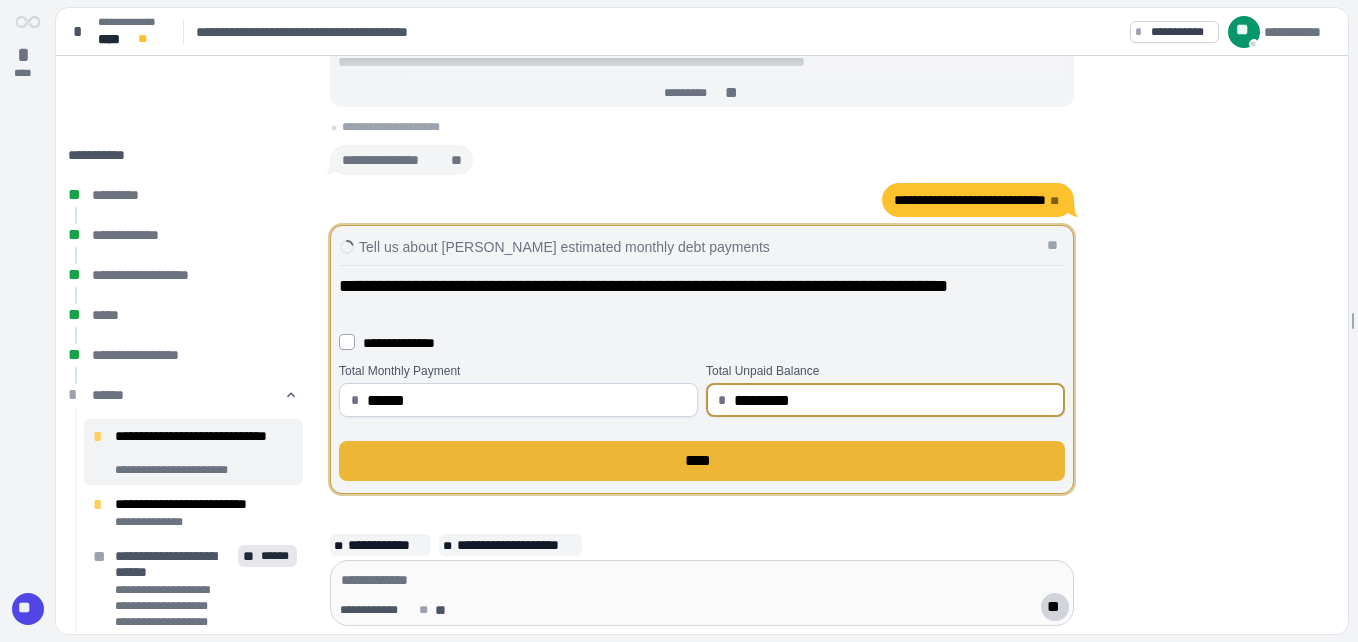click on "****" at bounding box center (702, 461) 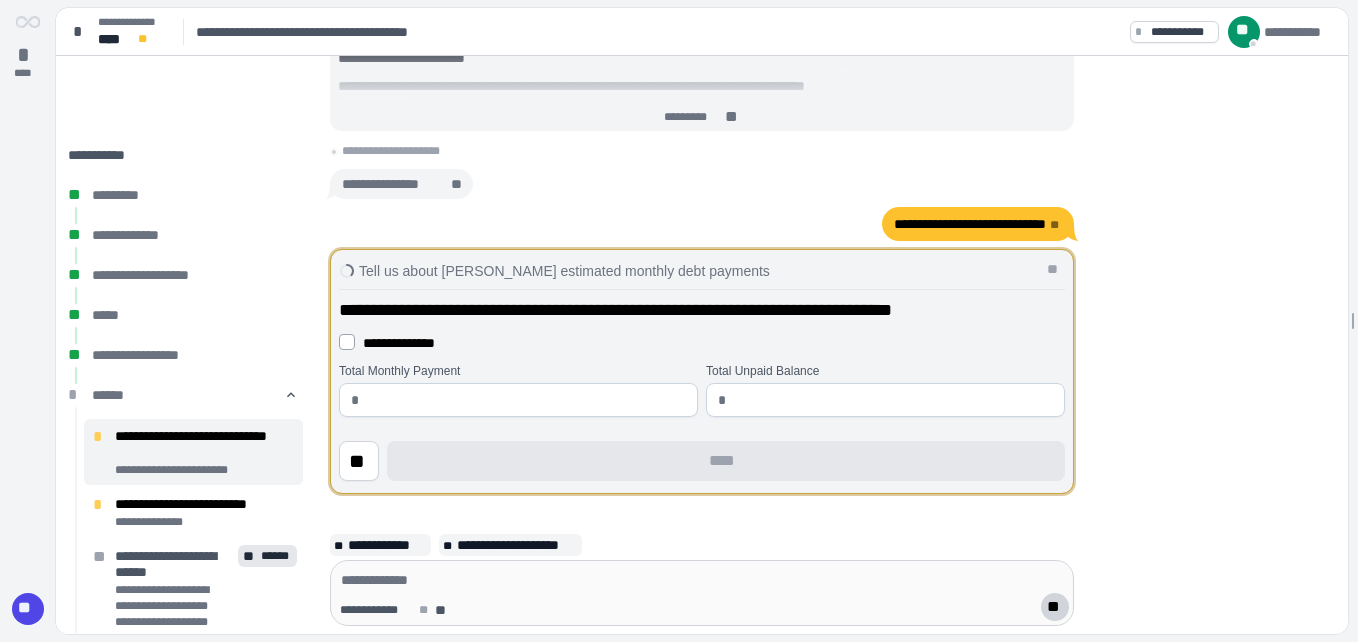 click at bounding box center [526, 400] 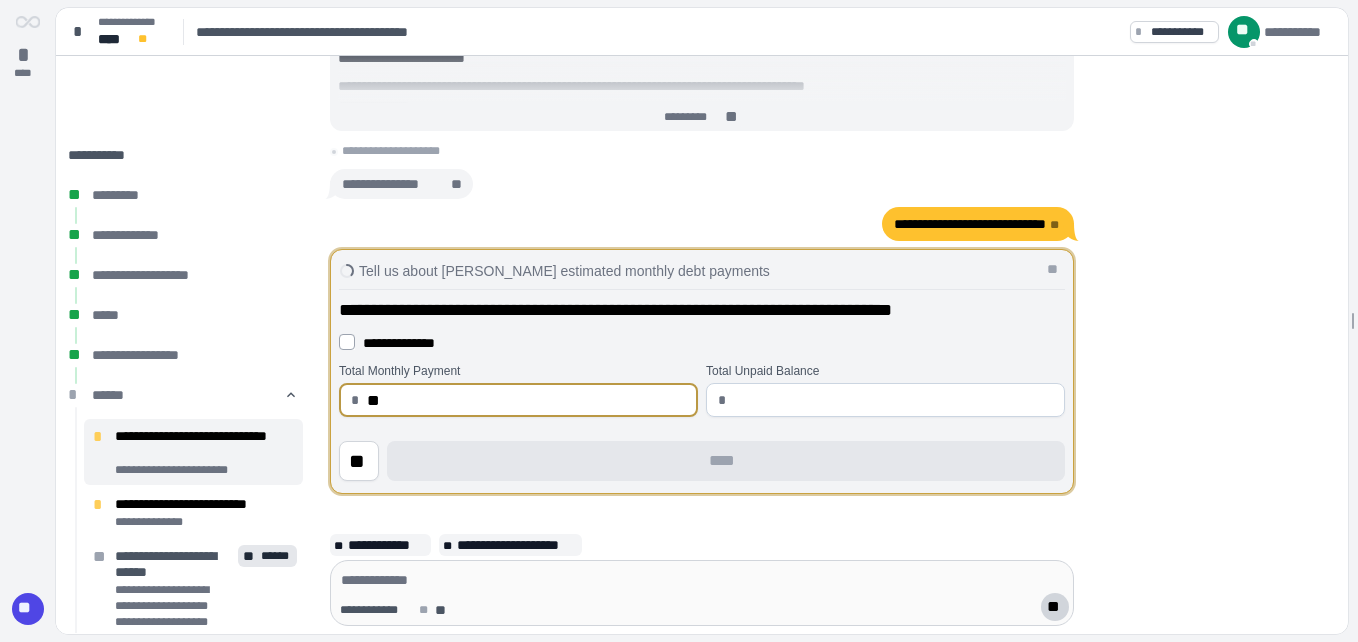 type on "****" 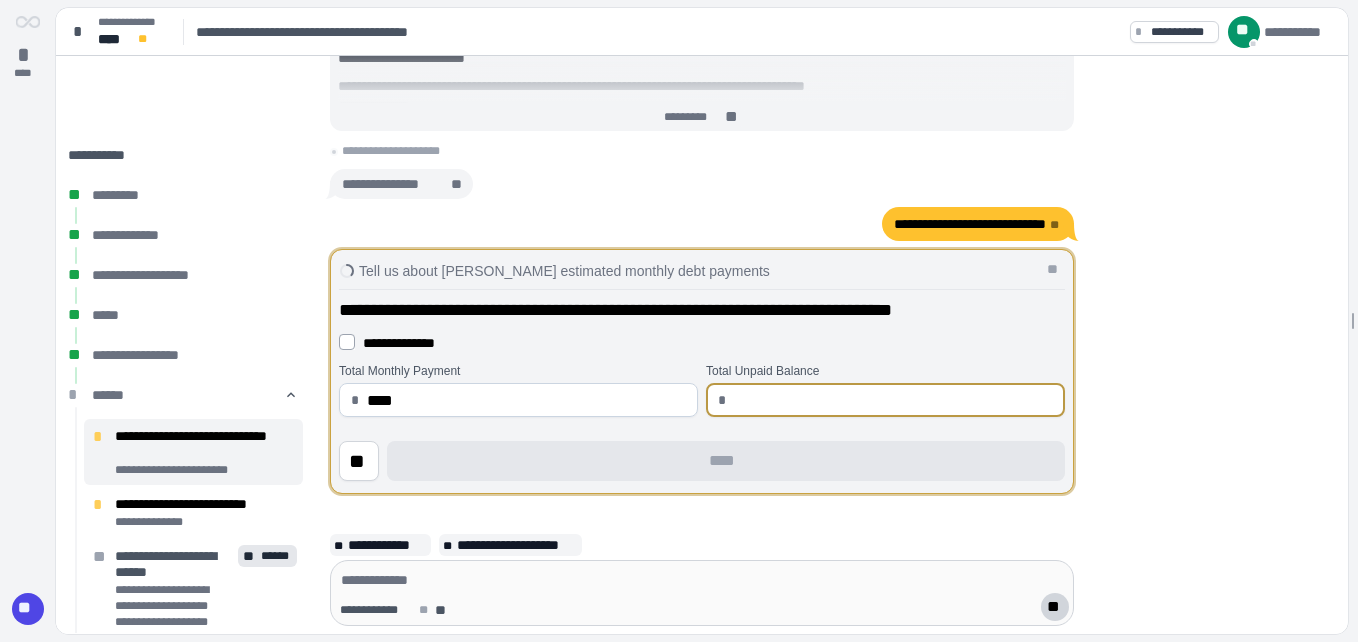 click at bounding box center [893, 400] 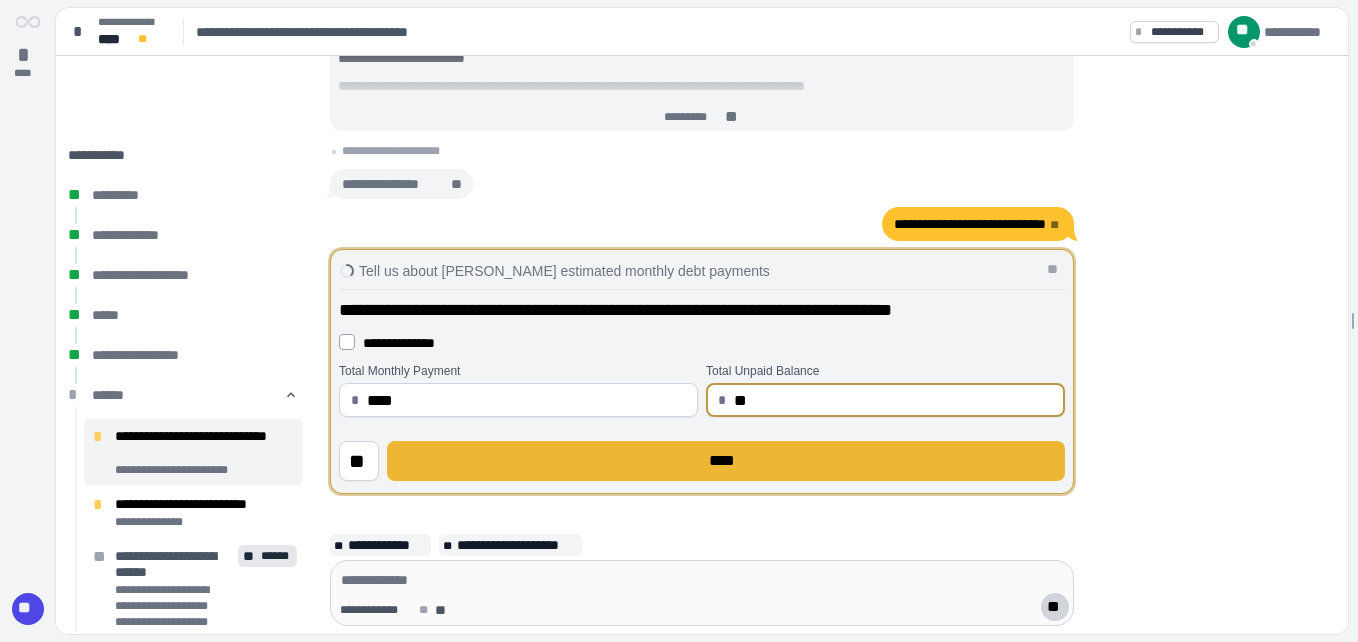 type on "****" 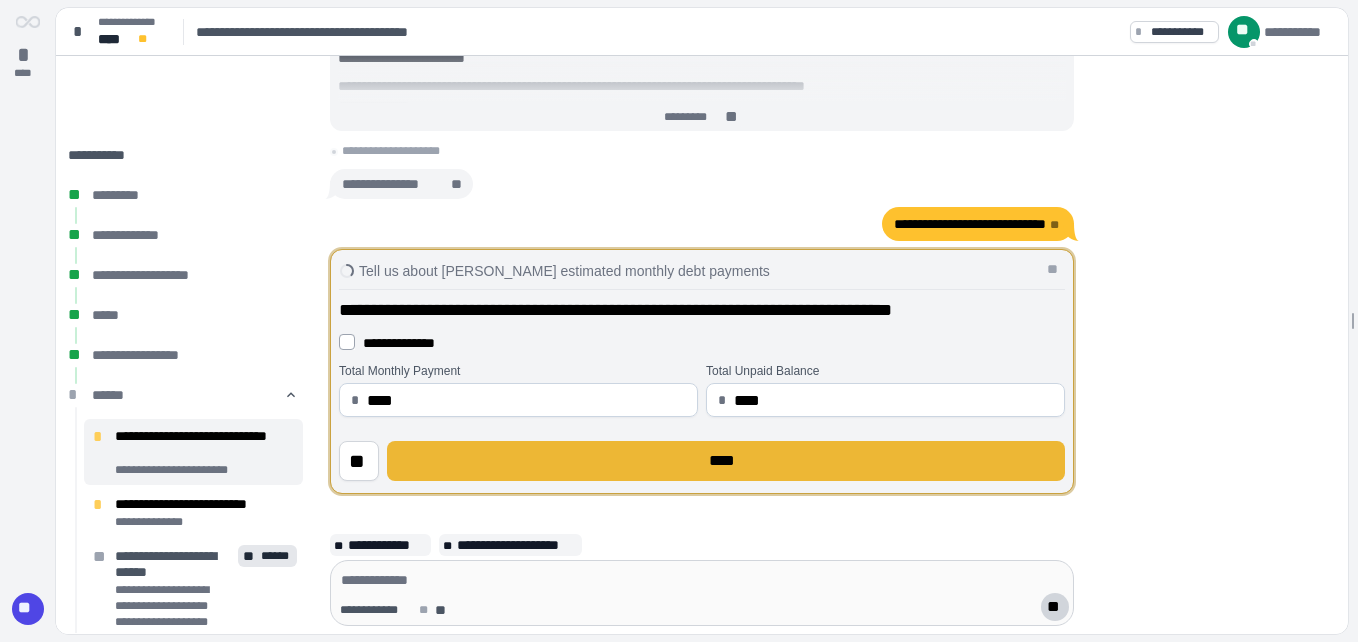 click on "****" at bounding box center [726, 461] 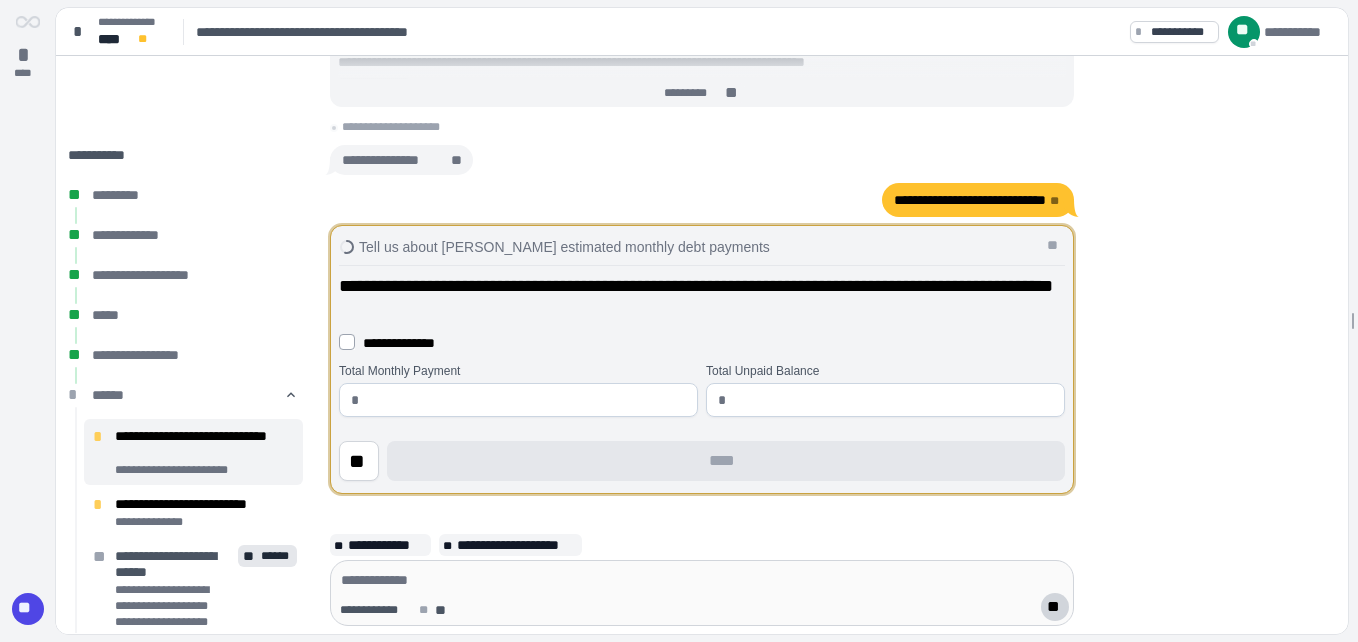 click at bounding box center [526, 400] 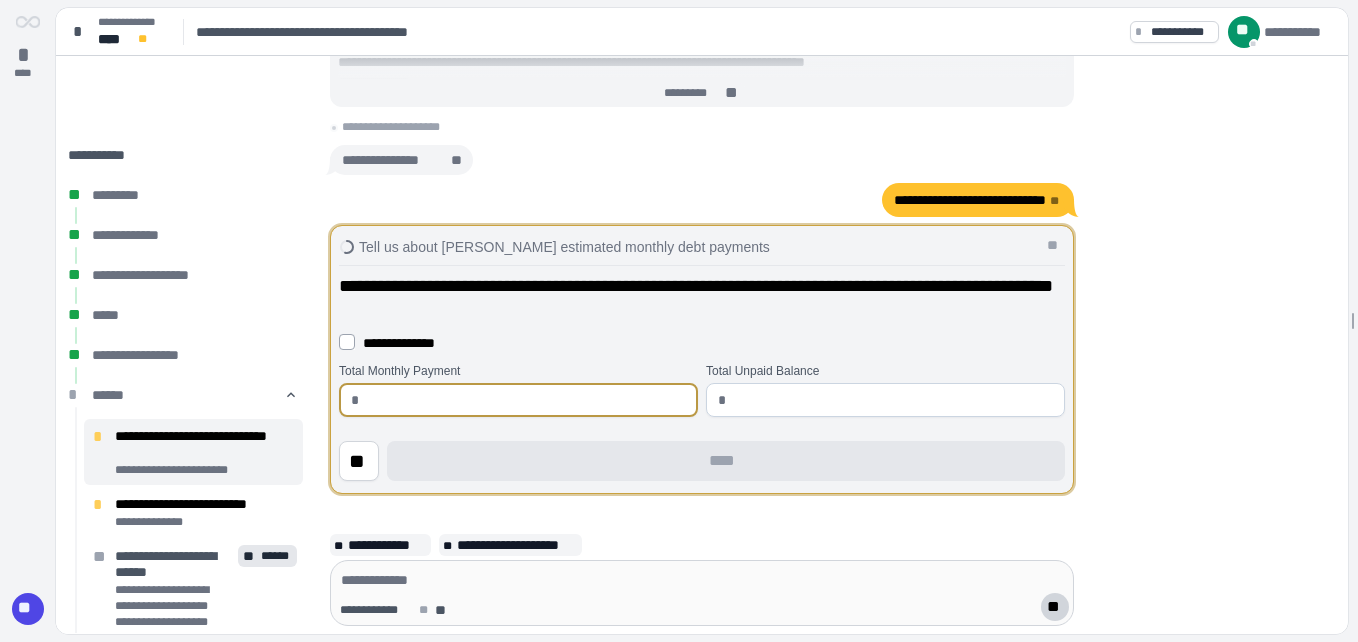 type on "****" 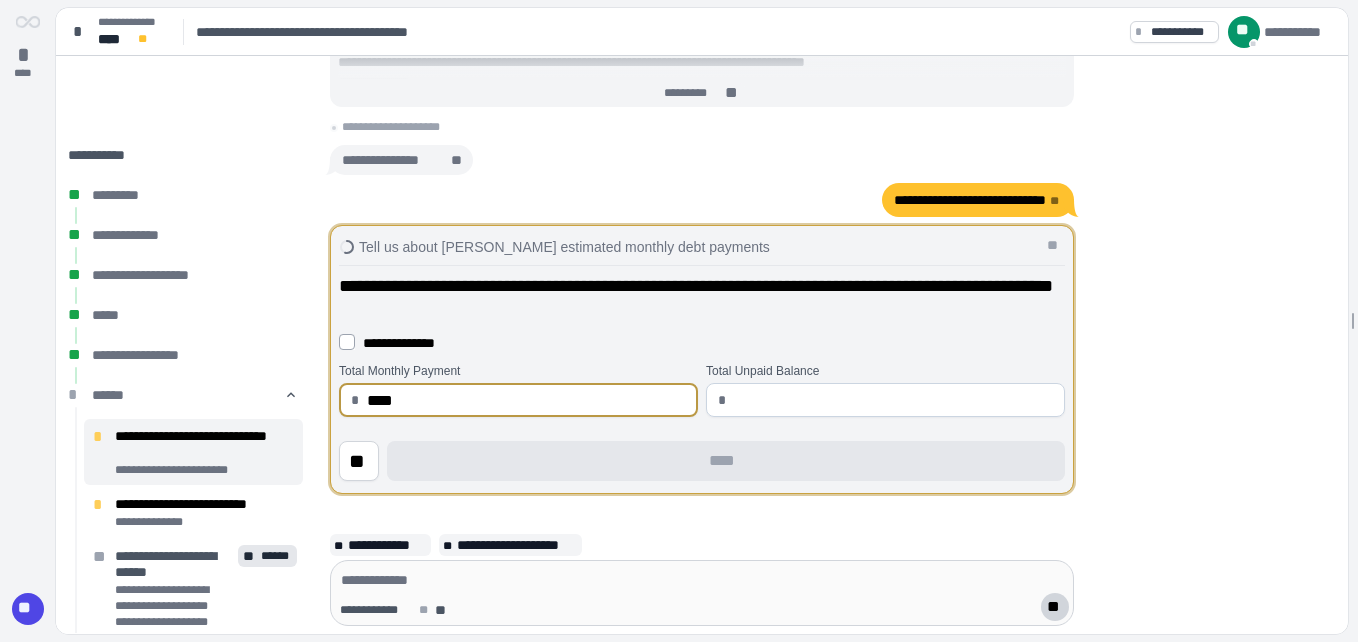 click at bounding box center (893, 400) 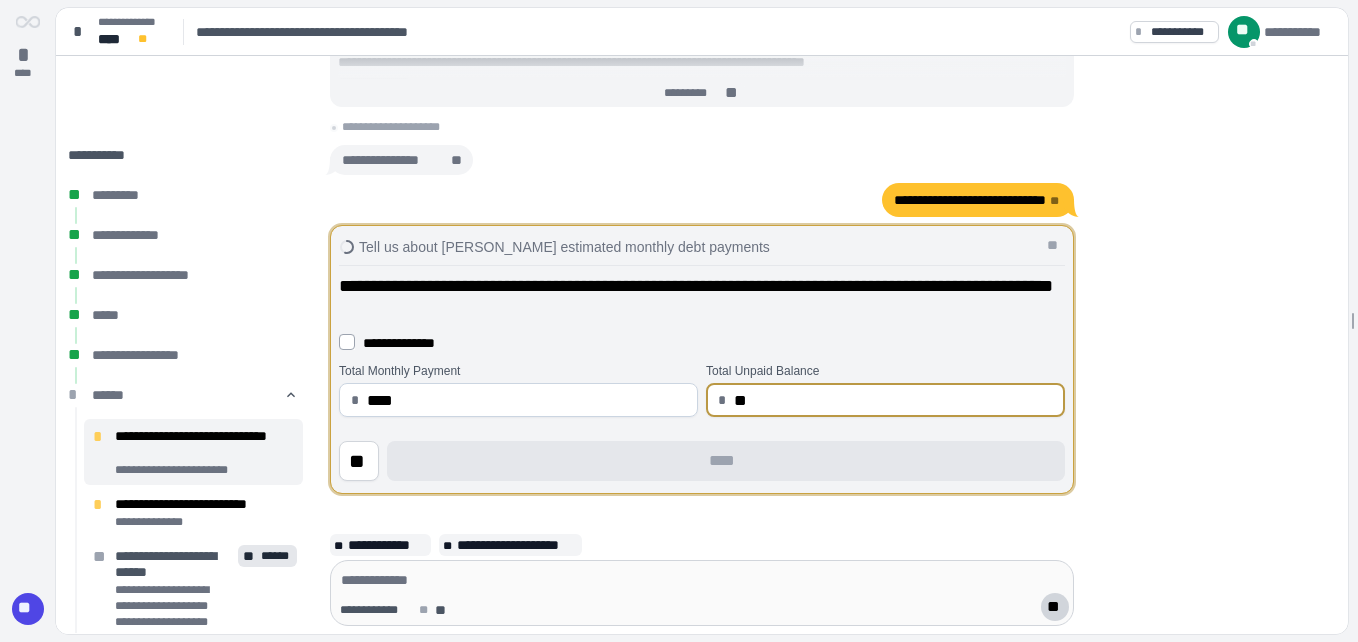 type on "****" 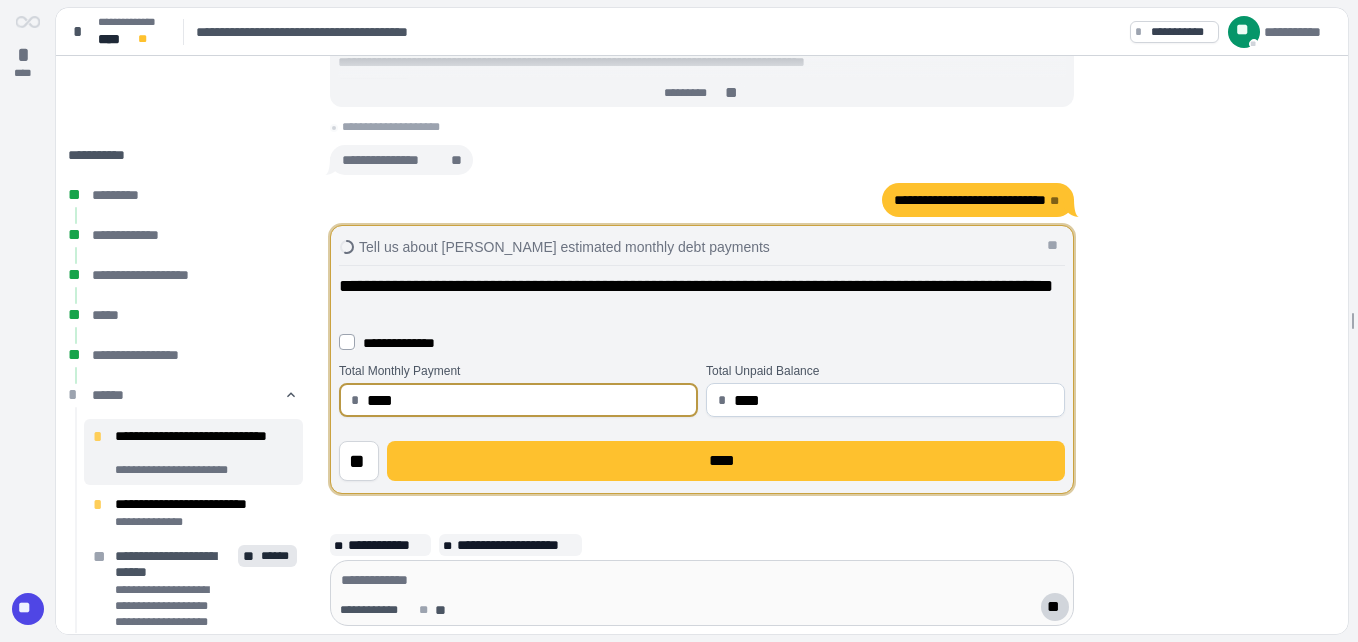 click on "****" at bounding box center [526, 400] 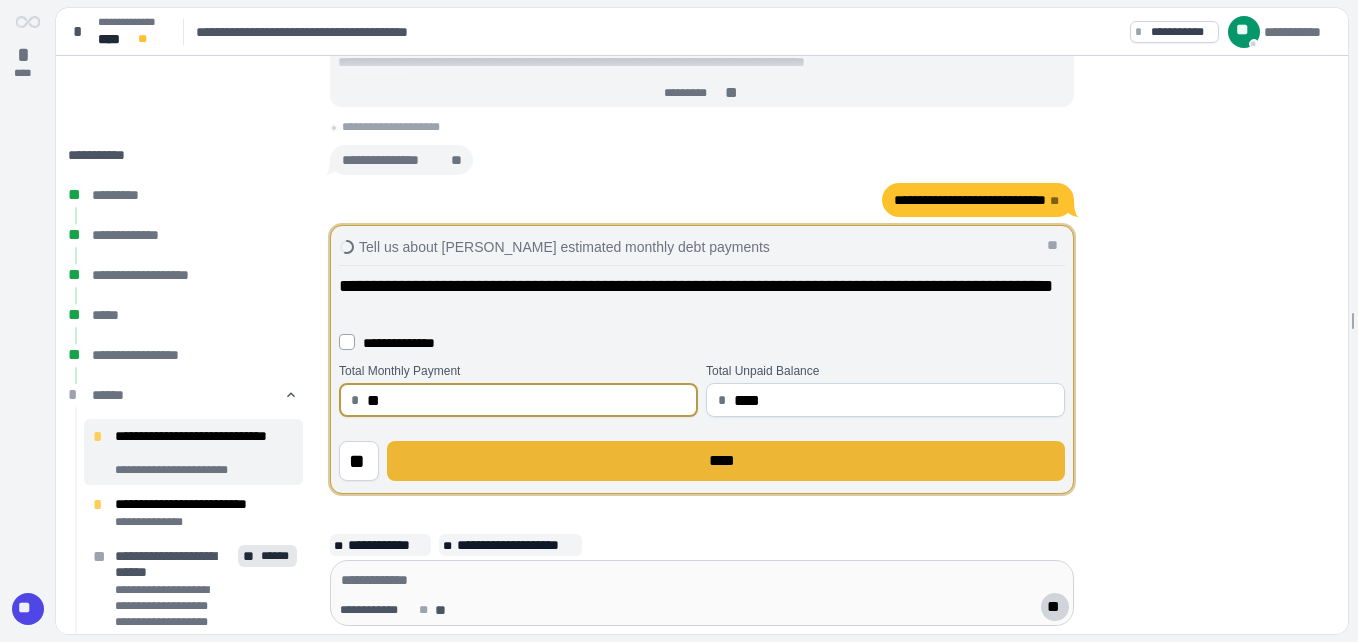 type on "****" 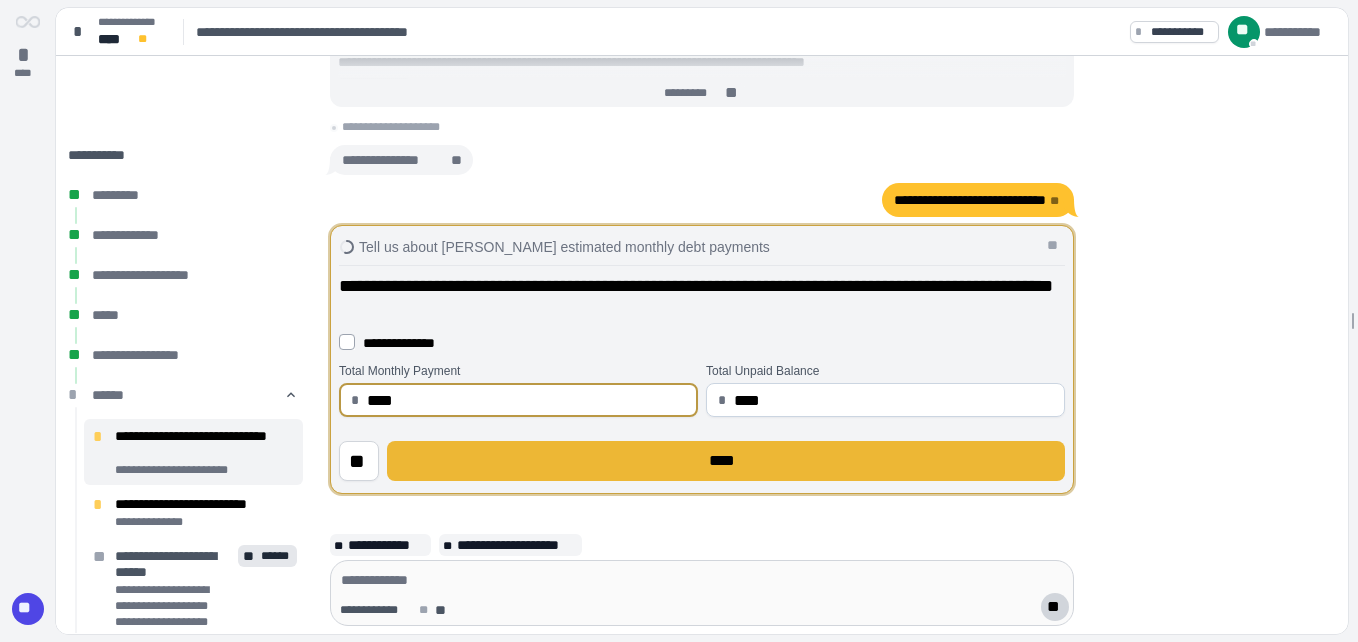 click on "****" at bounding box center [726, 461] 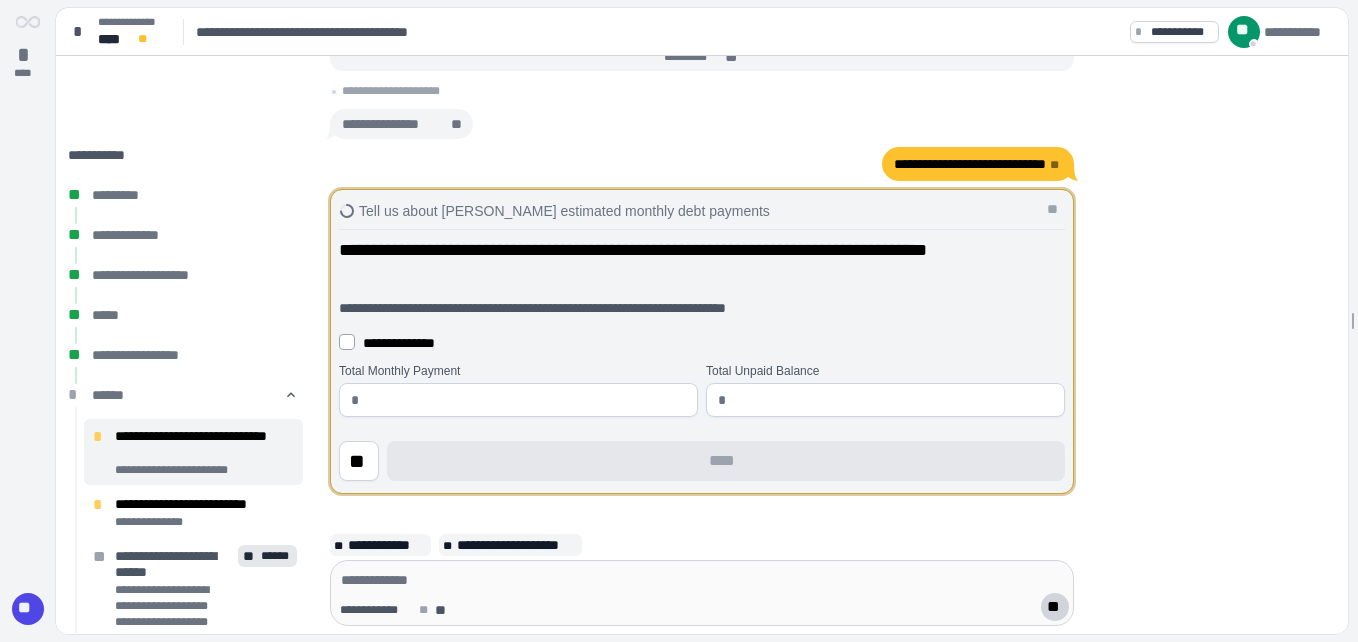 click at bounding box center [526, 400] 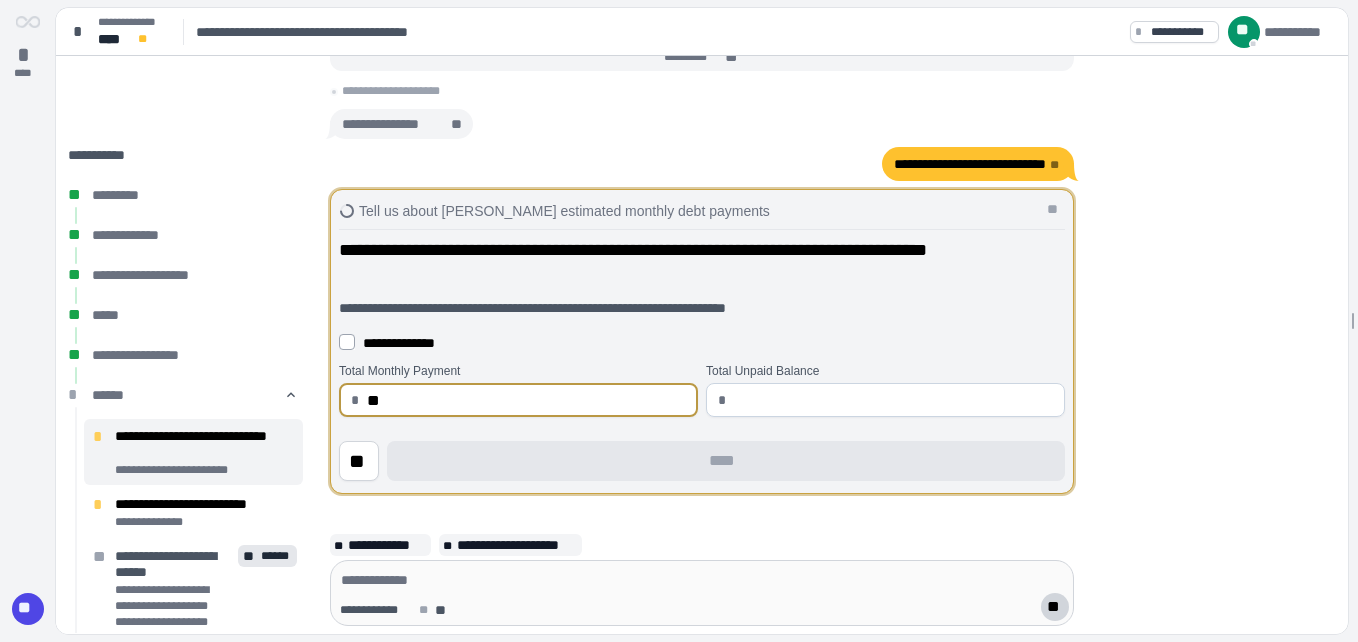 type on "*" 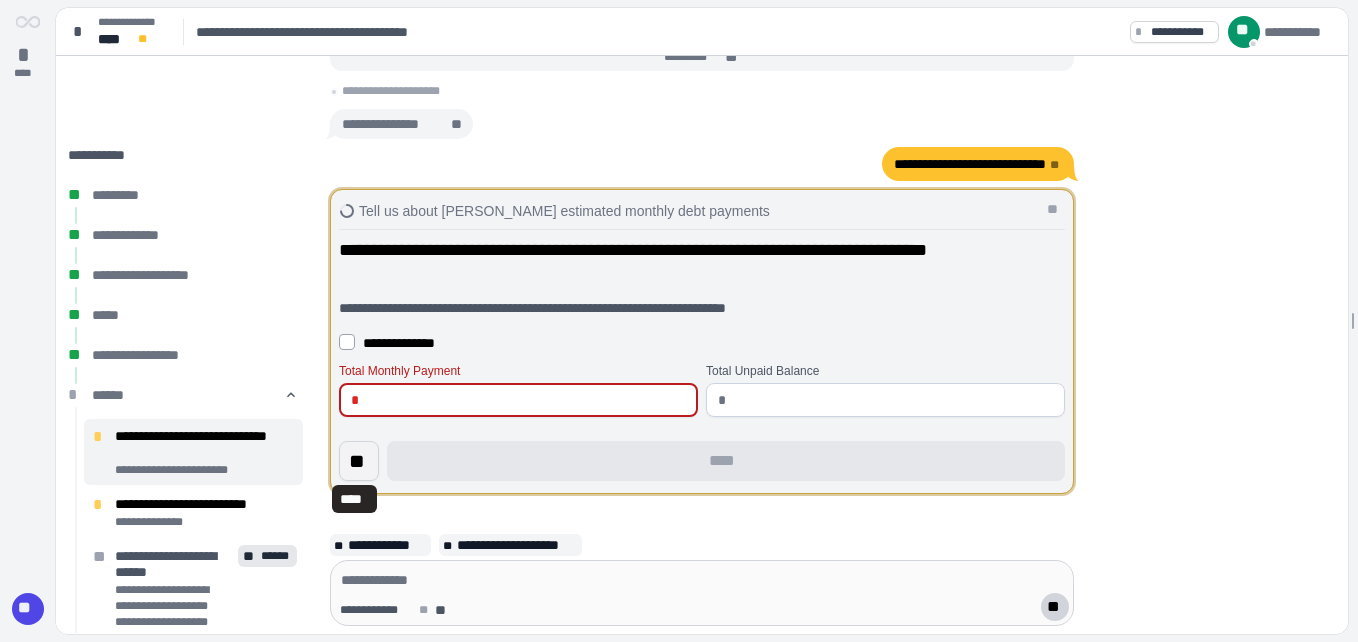 type 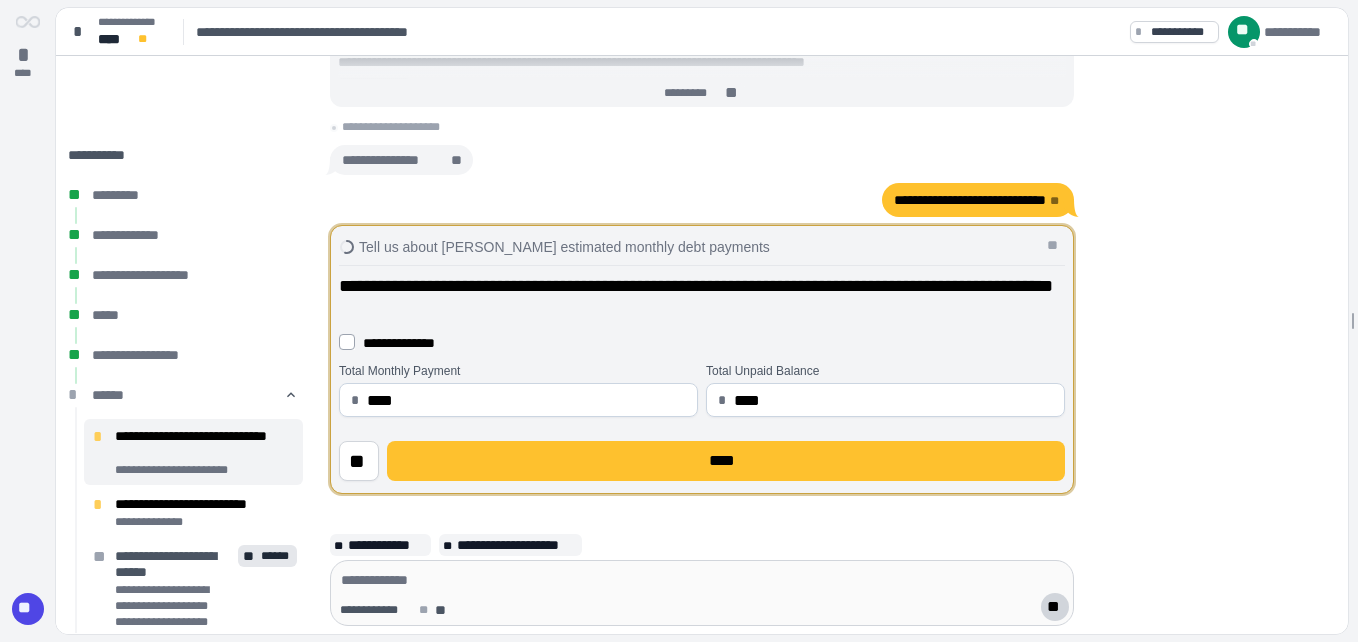 click on "**" at bounding box center (359, 461) 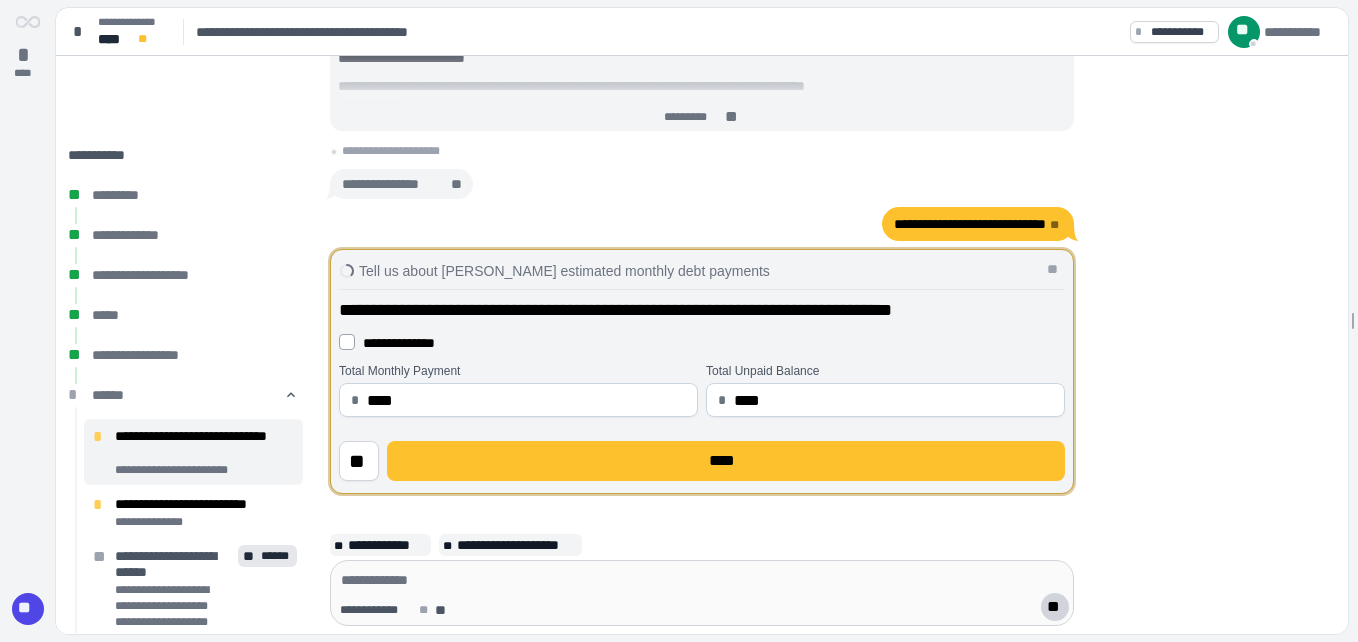 click on "**" at bounding box center [359, 461] 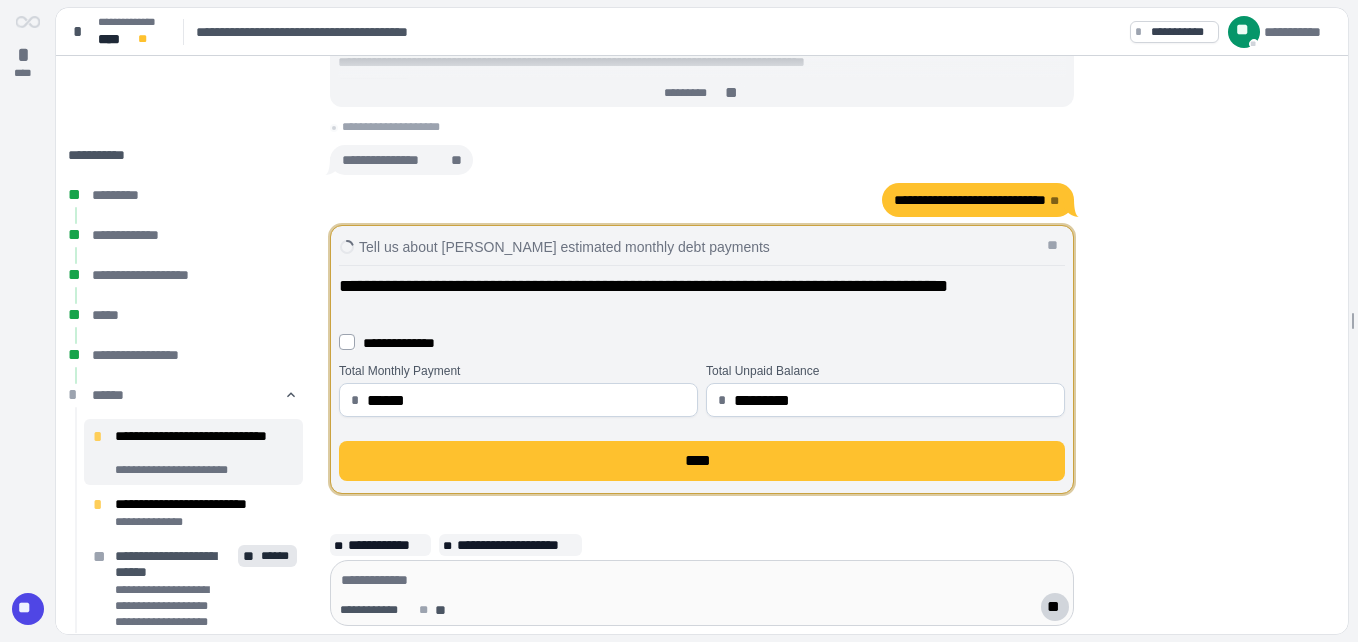 click on "****" at bounding box center [702, 461] 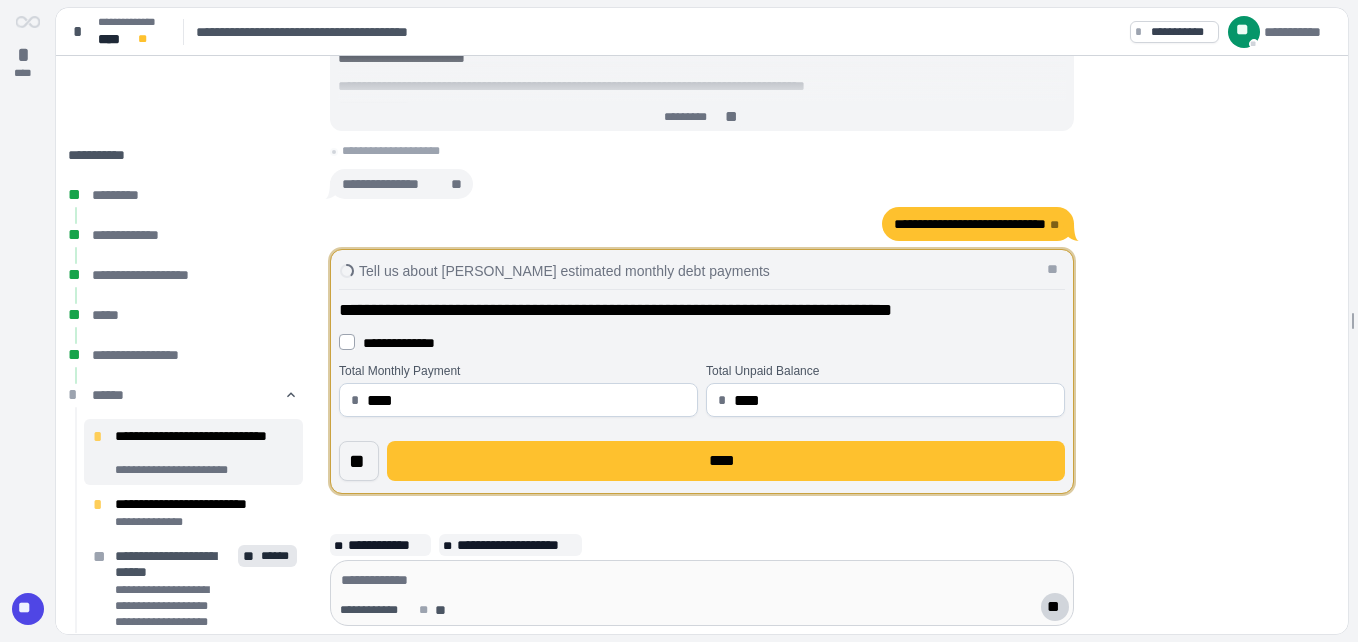 click on "**" at bounding box center [359, 461] 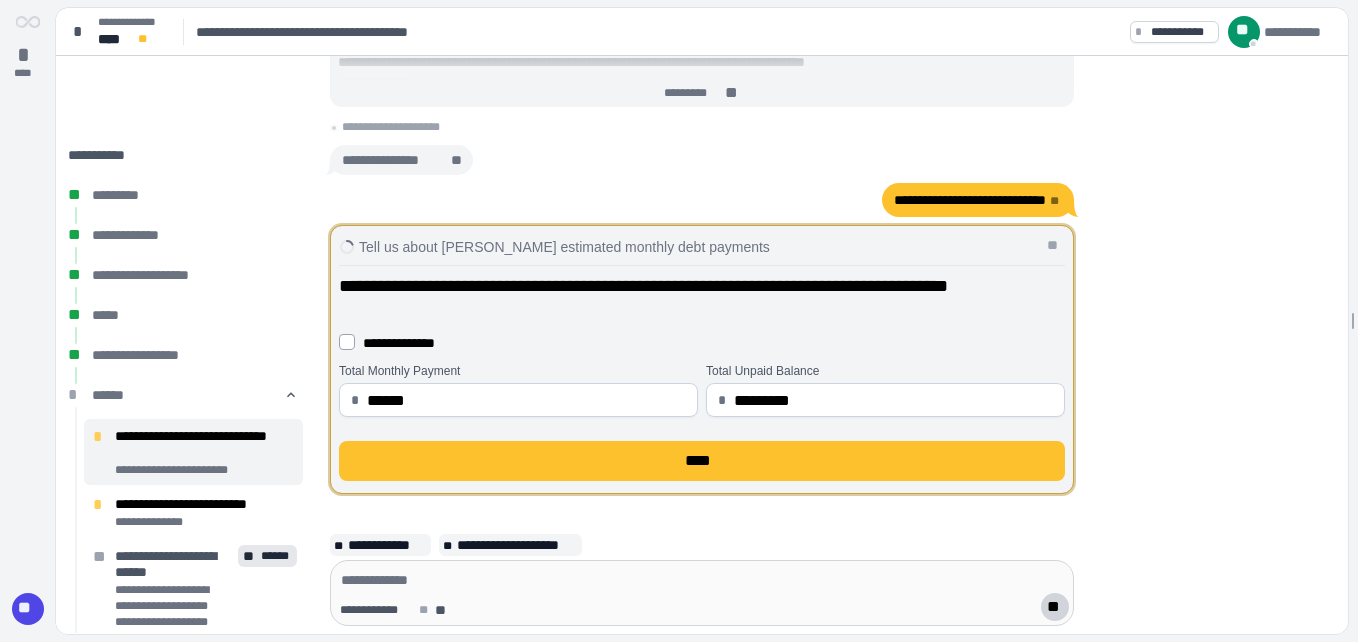 click on "****" at bounding box center (702, 461) 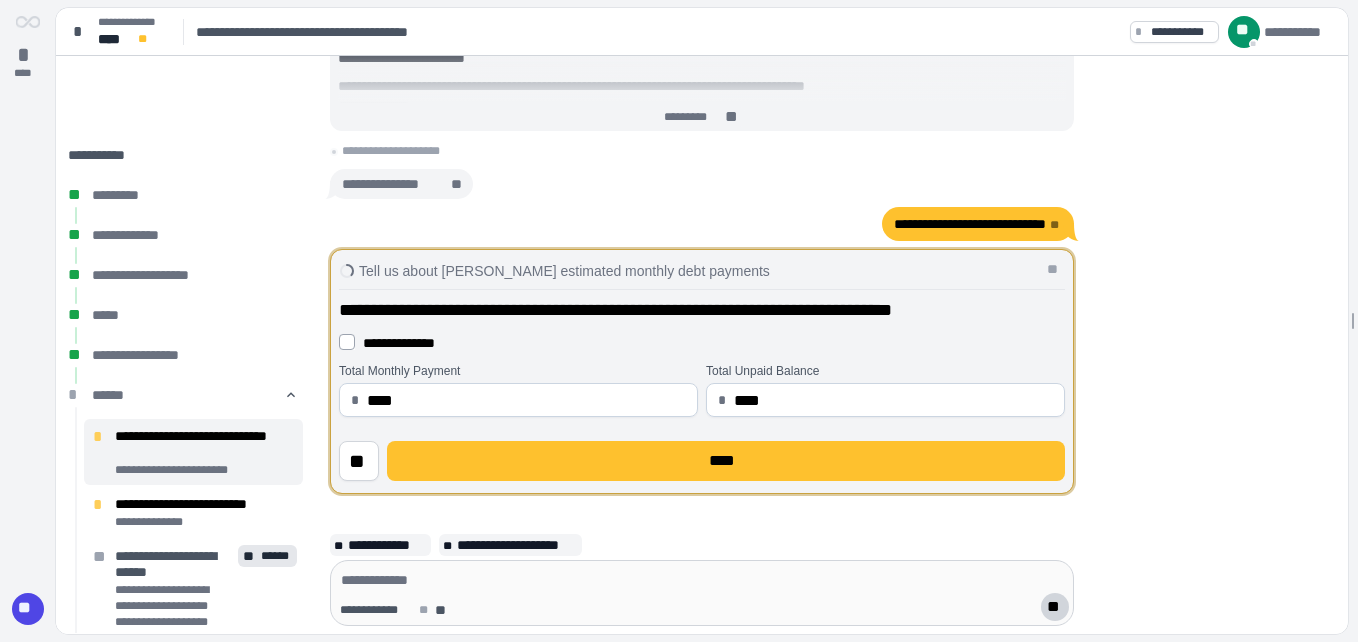 click on "**" at bounding box center [359, 461] 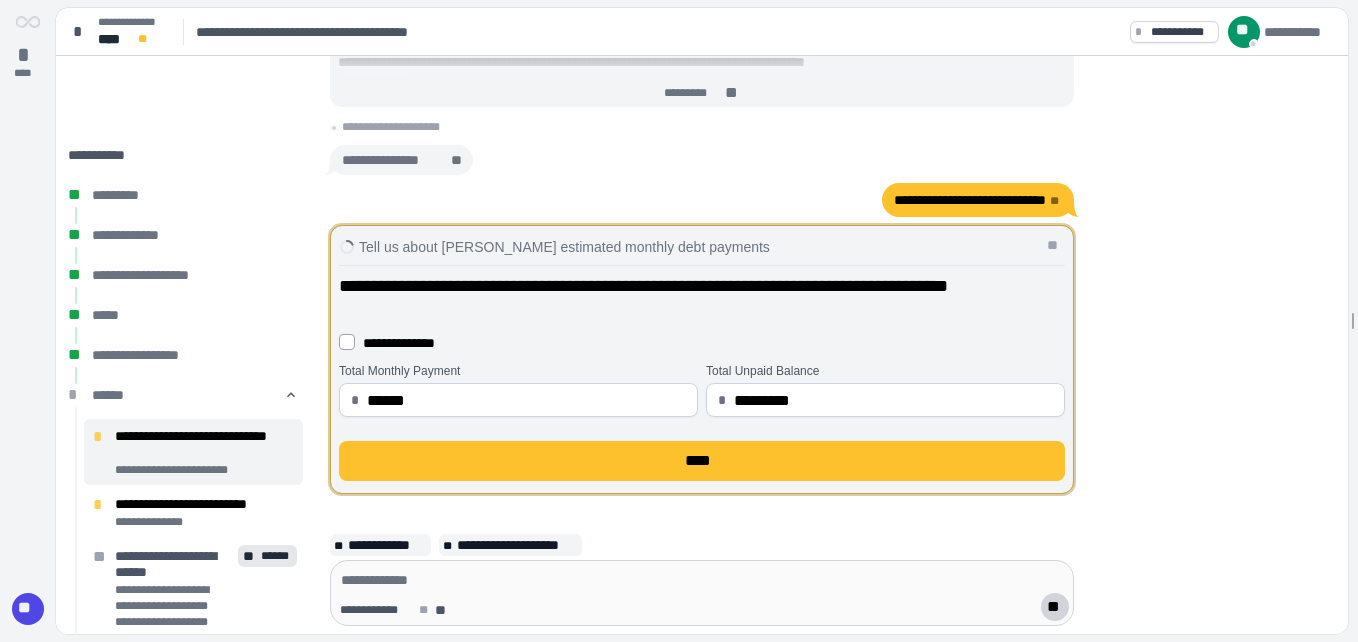 click on "****" at bounding box center (702, 461) 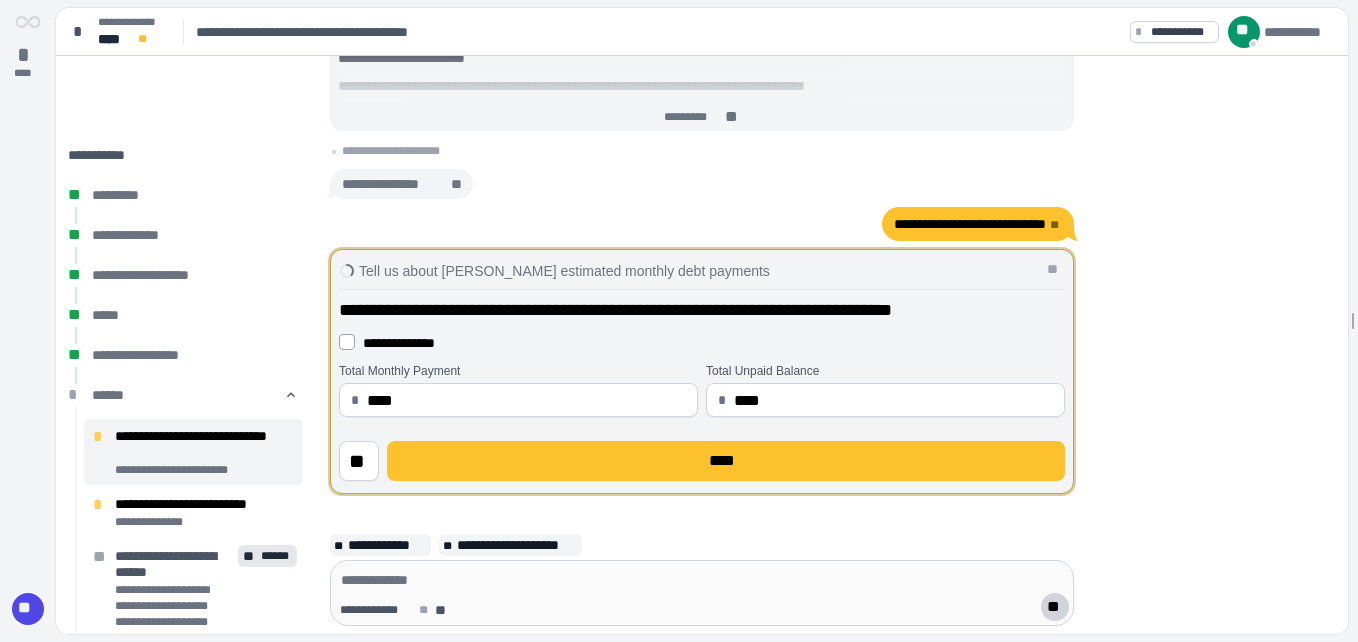 click on "**" at bounding box center (359, 461) 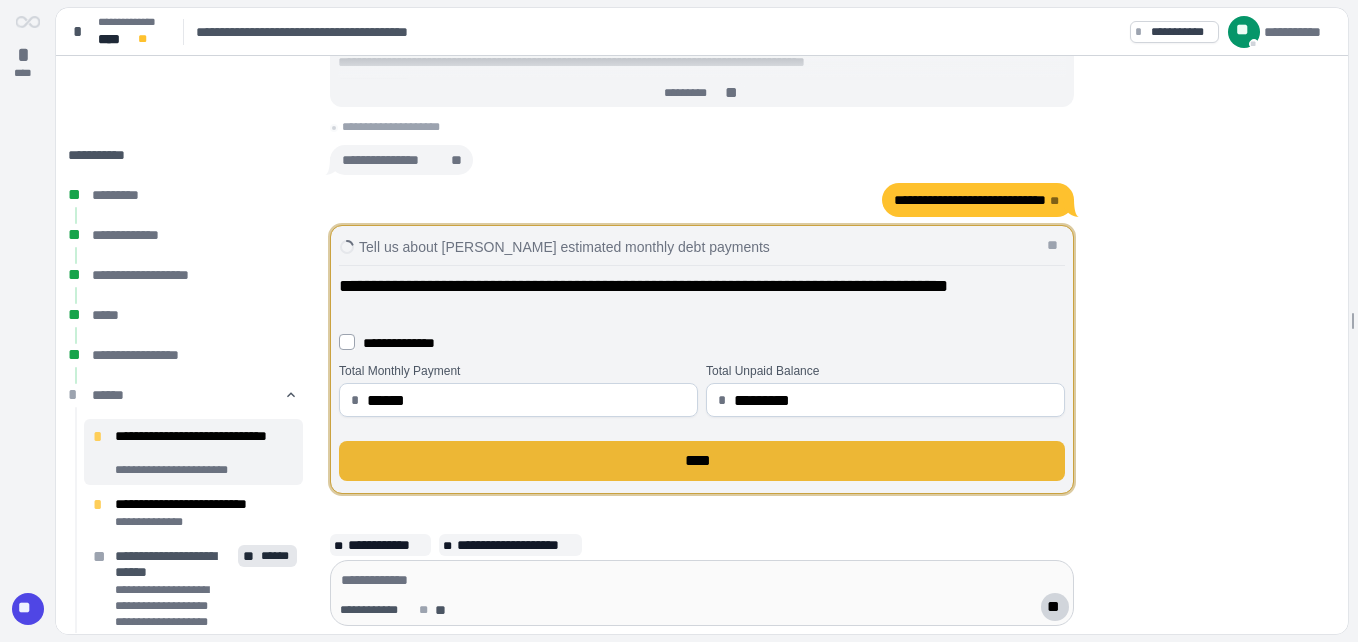 click on "****" at bounding box center (702, 461) 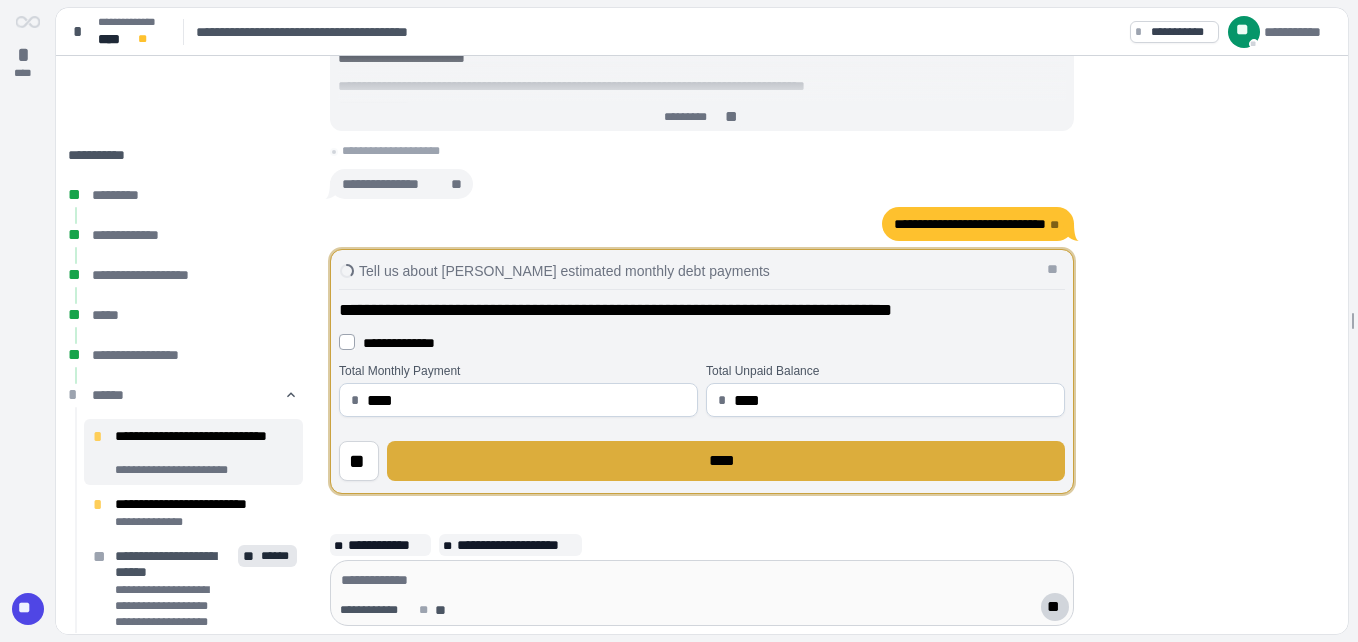 click on "****" at bounding box center [726, 461] 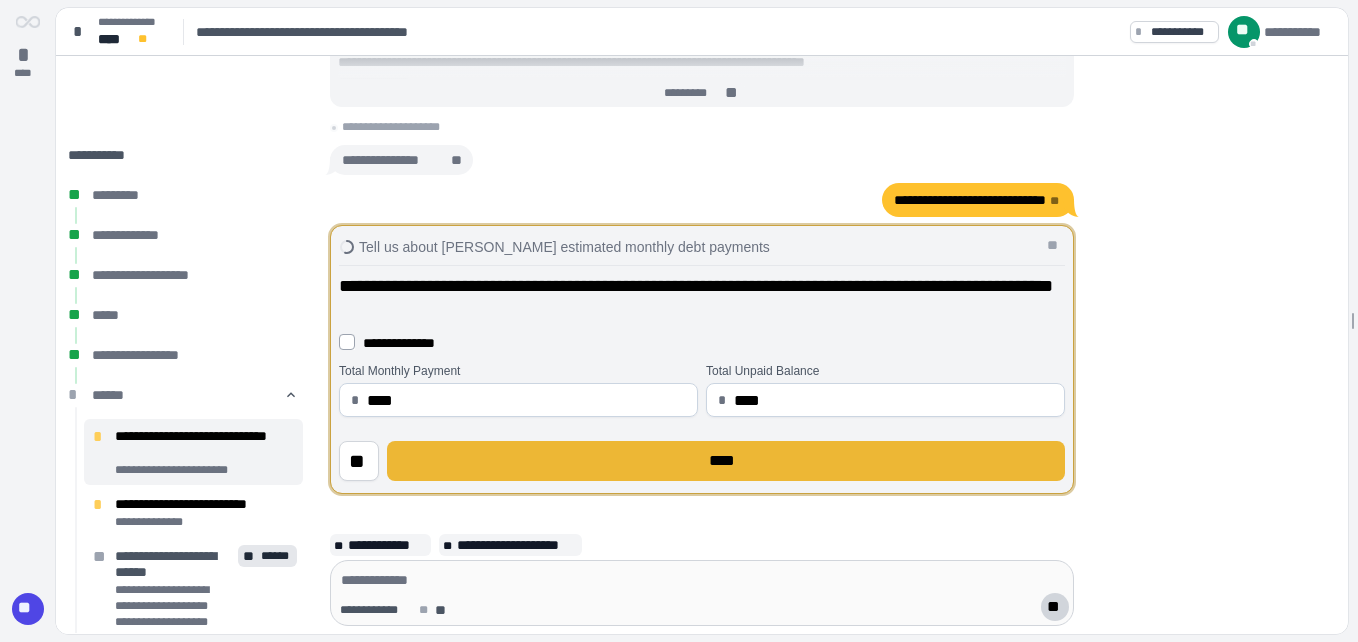 click on "****" at bounding box center (726, 461) 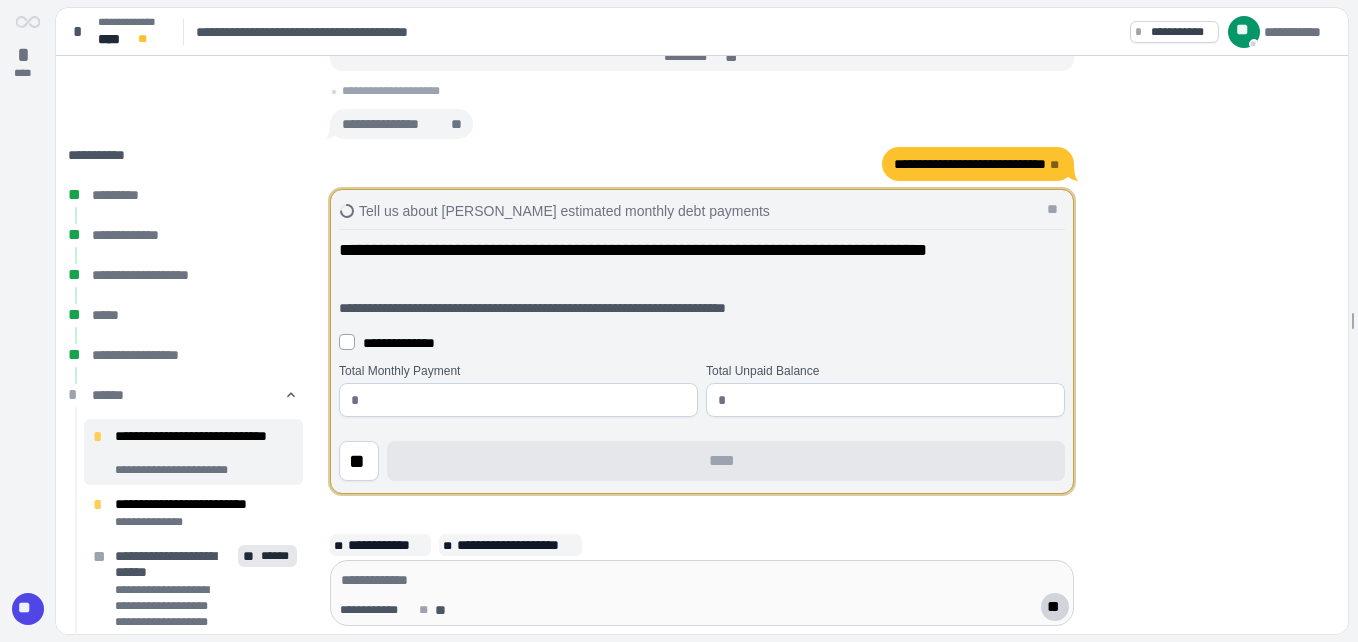 click at bounding box center (526, 400) 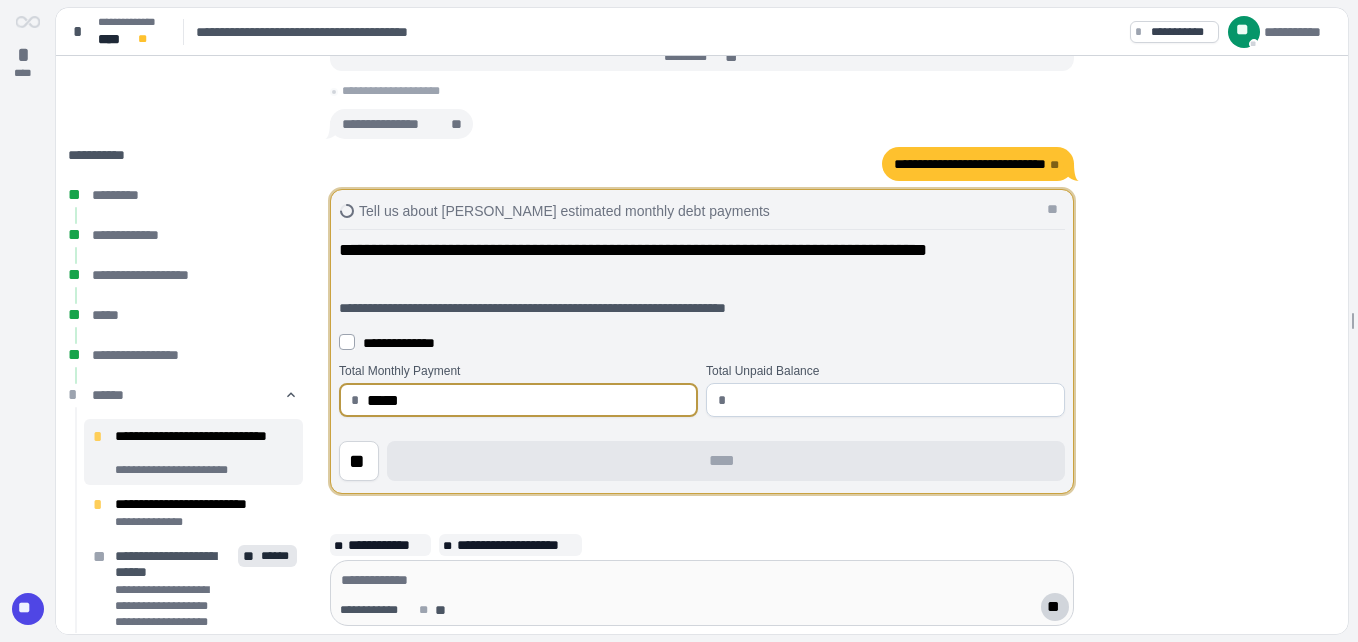 type on "********" 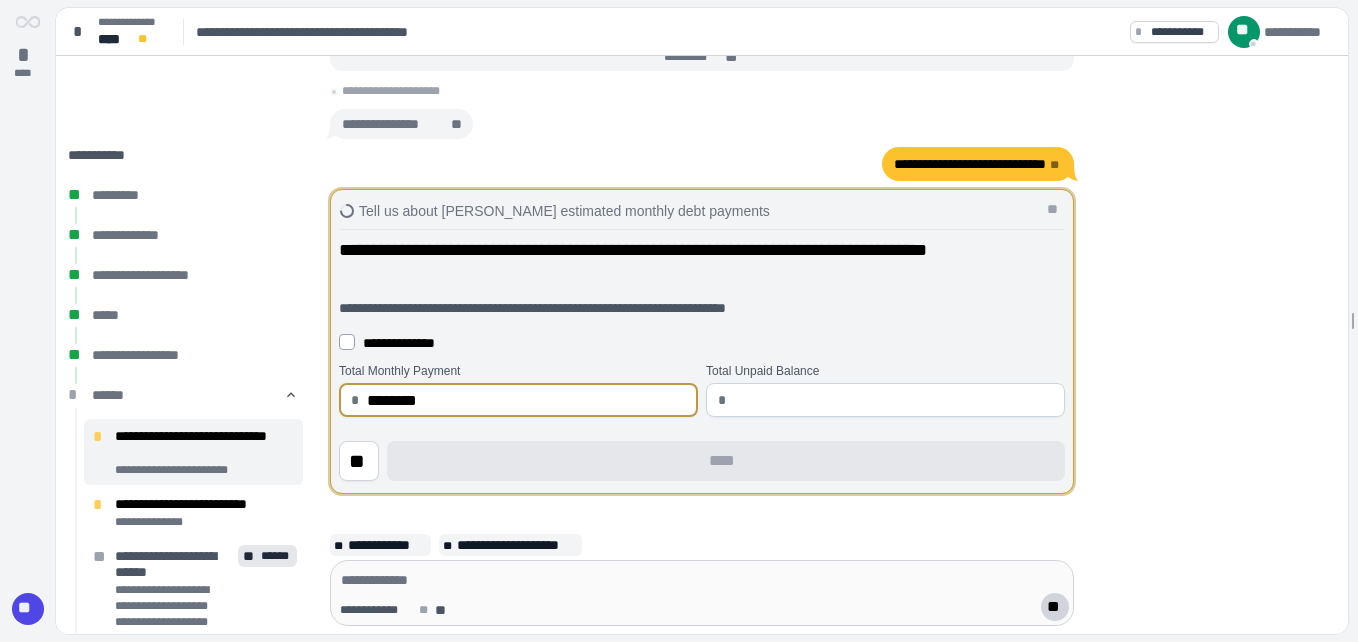 click at bounding box center [893, 400] 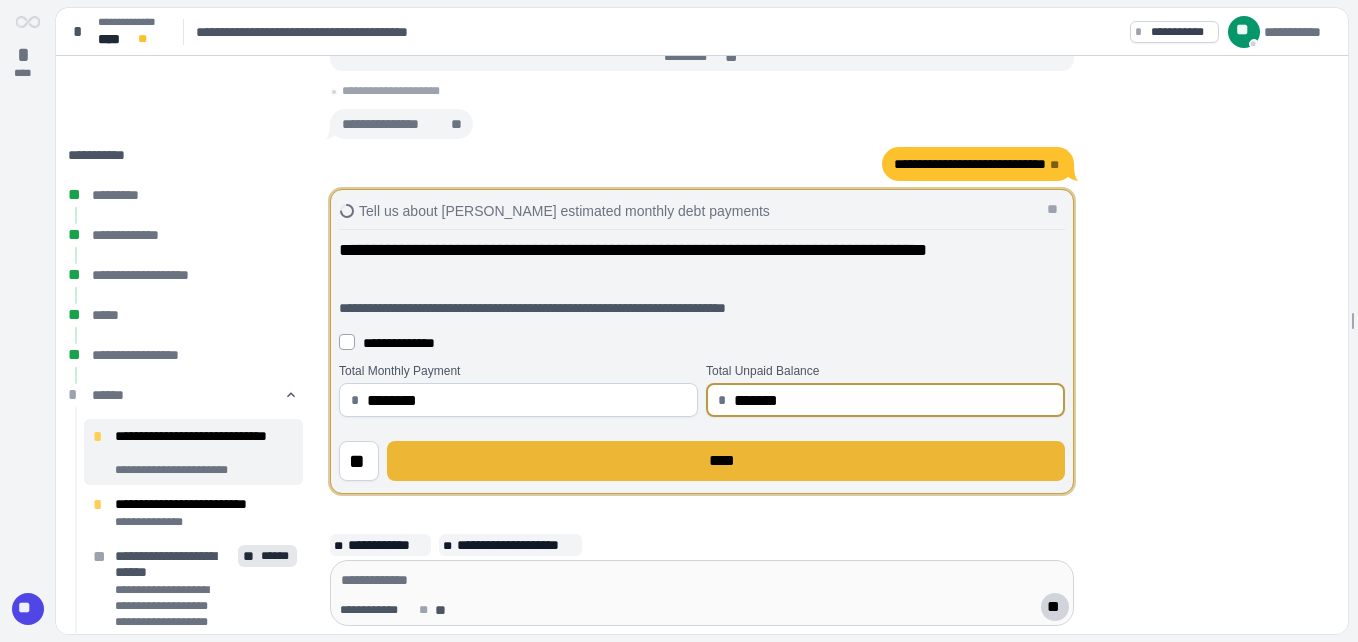 type on "**********" 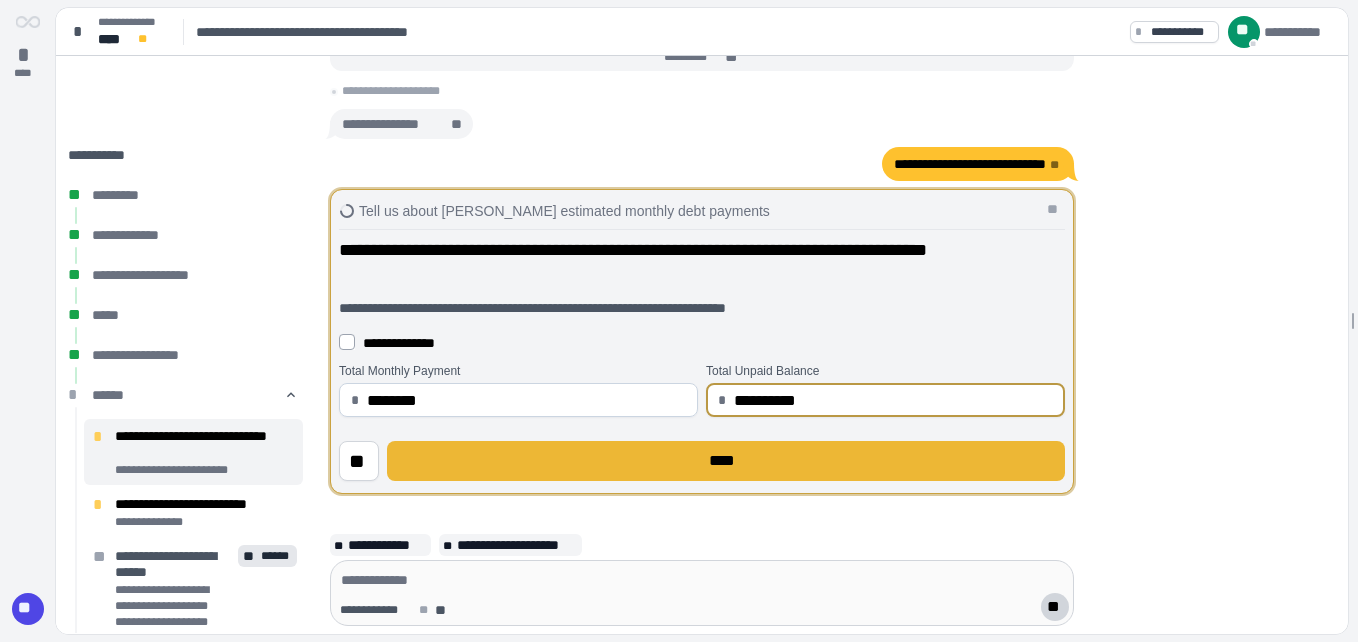 click on "****" at bounding box center [726, 461] 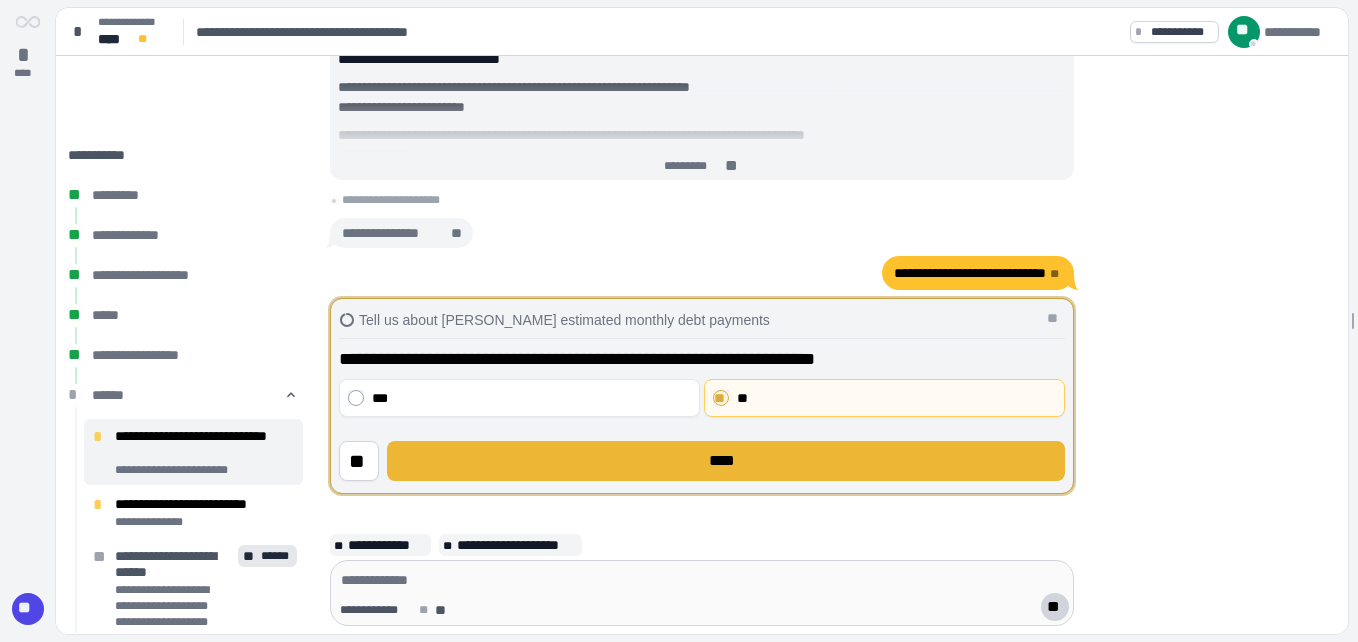 click on "****" at bounding box center [726, 461] 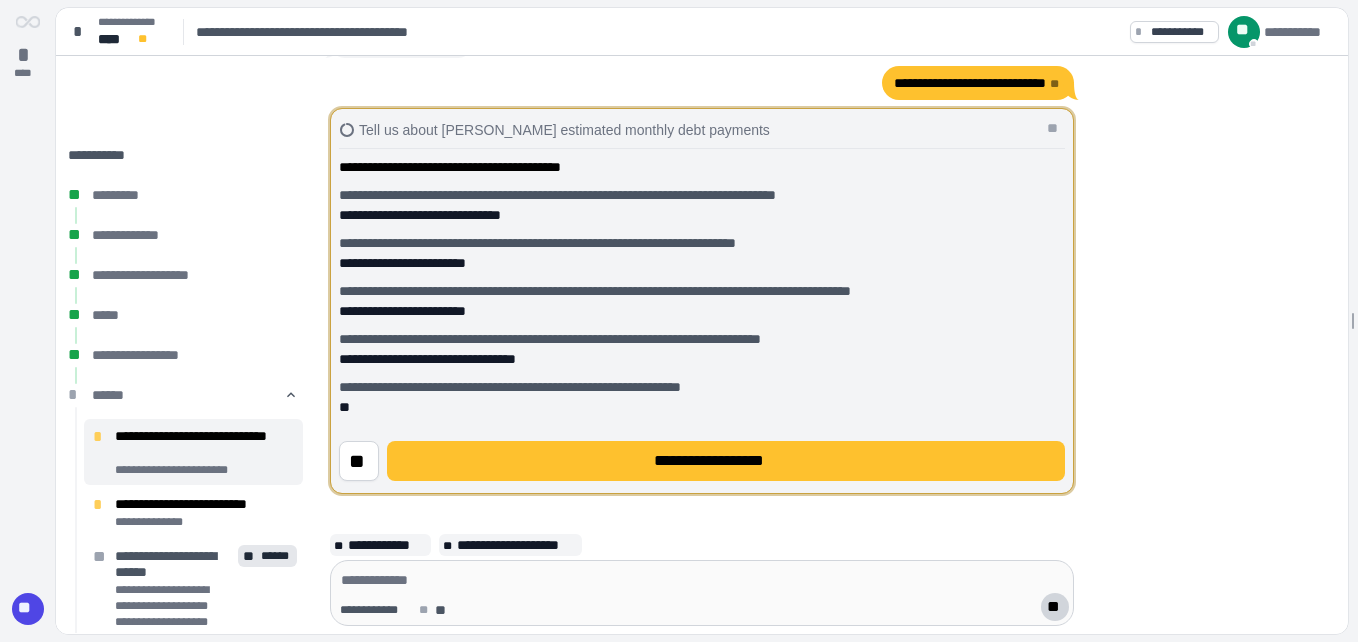 click on "**********" at bounding box center (726, 461) 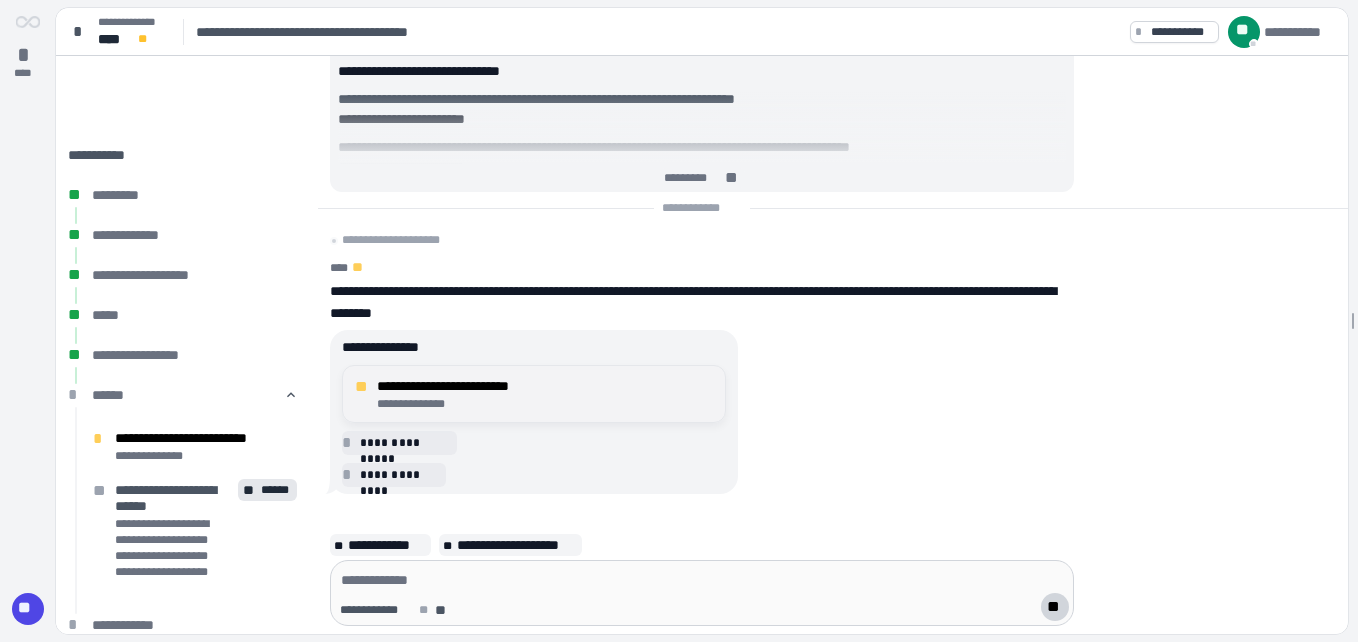 click on "**" at bounding box center (363, 387) 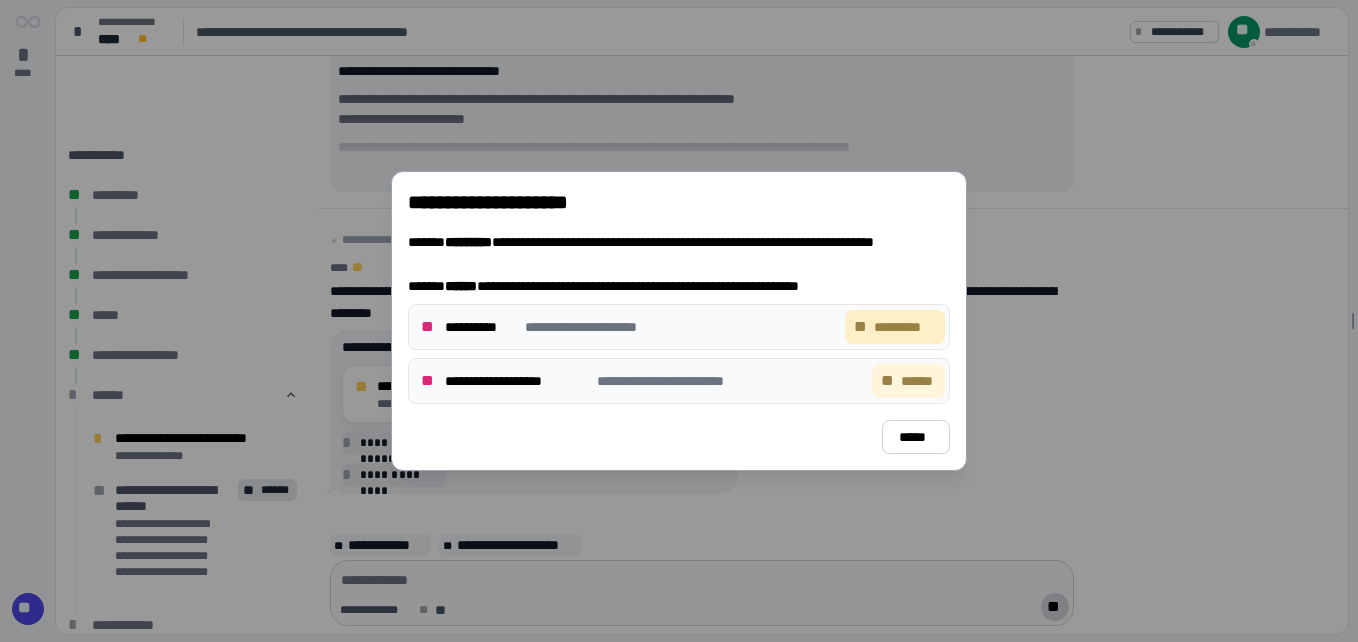 click on "*********" at bounding box center [905, 327] 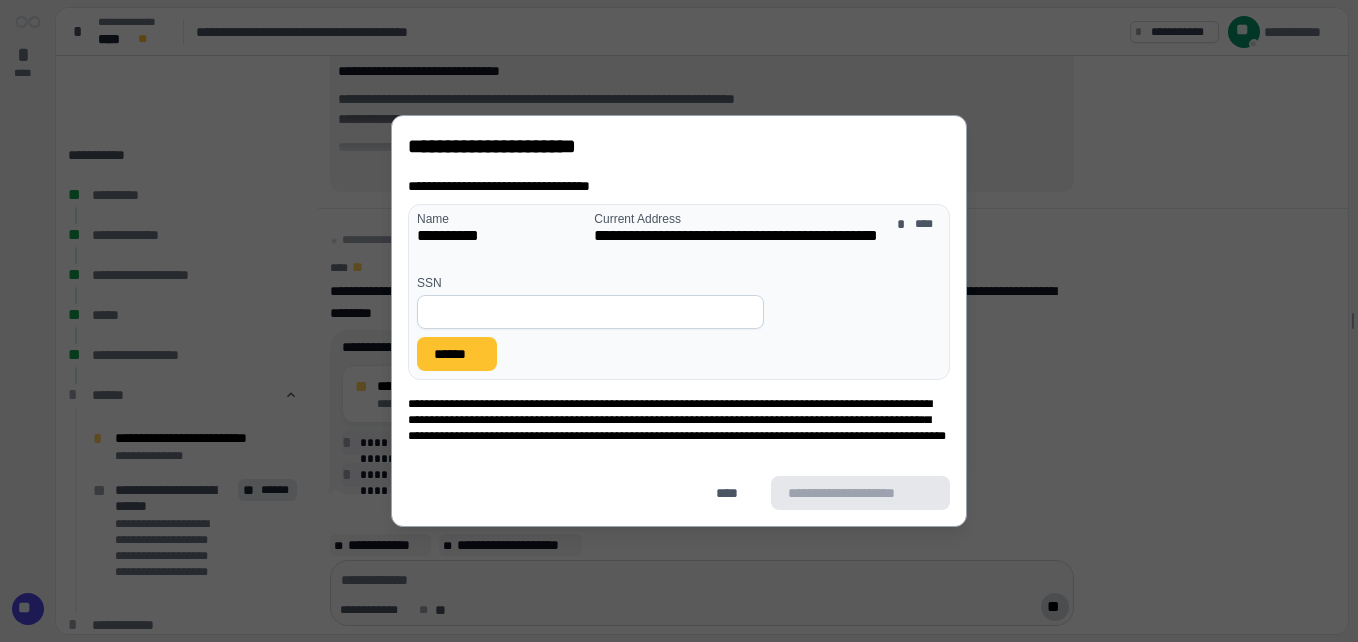click at bounding box center (590, 312) 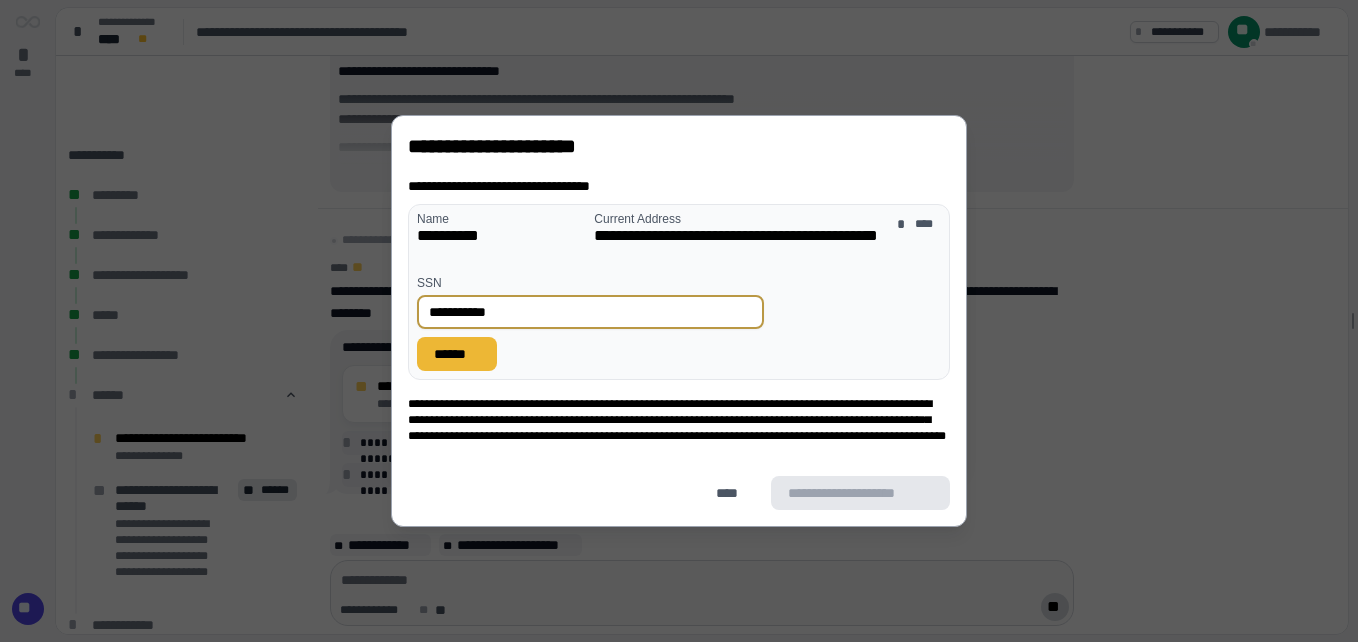 type on "**********" 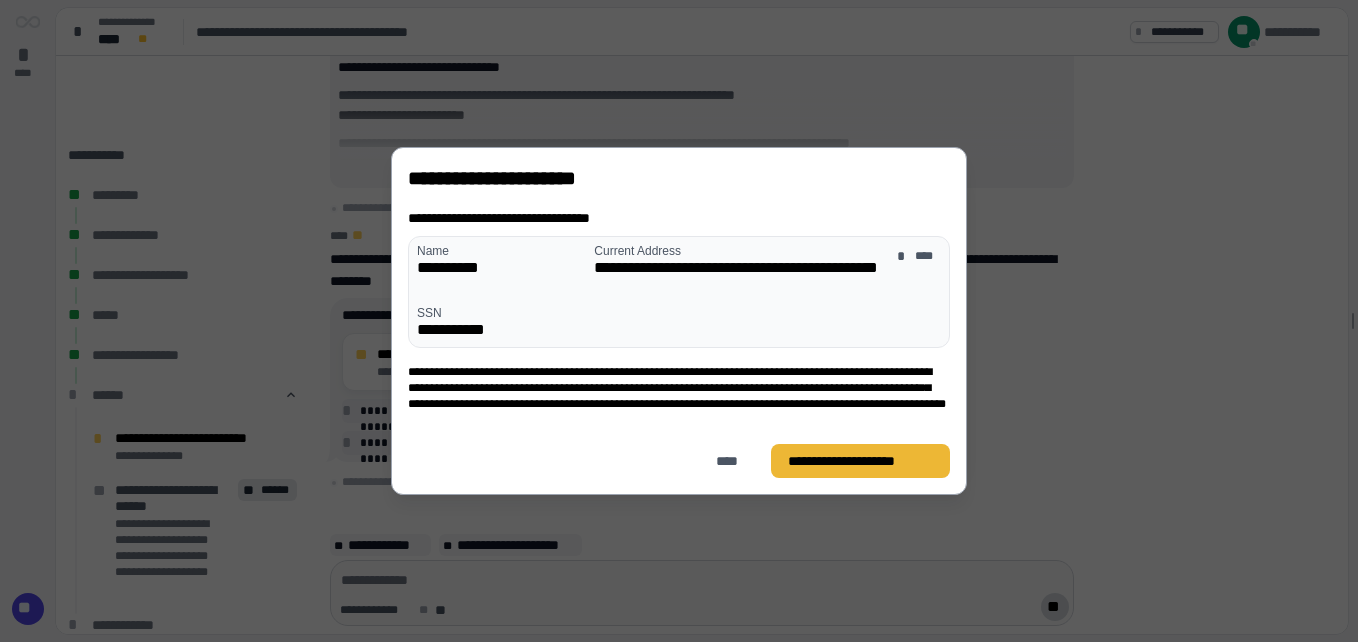 click on "**********" at bounding box center [860, 461] 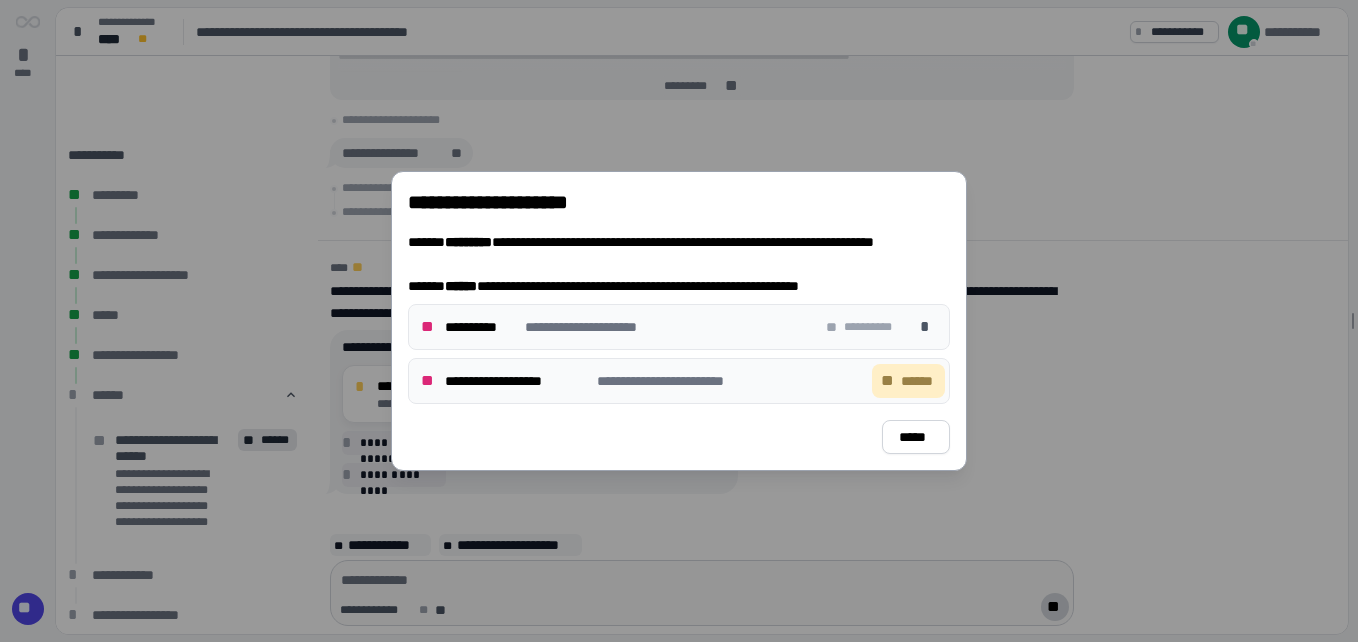 click on "******" at bounding box center (918, 381) 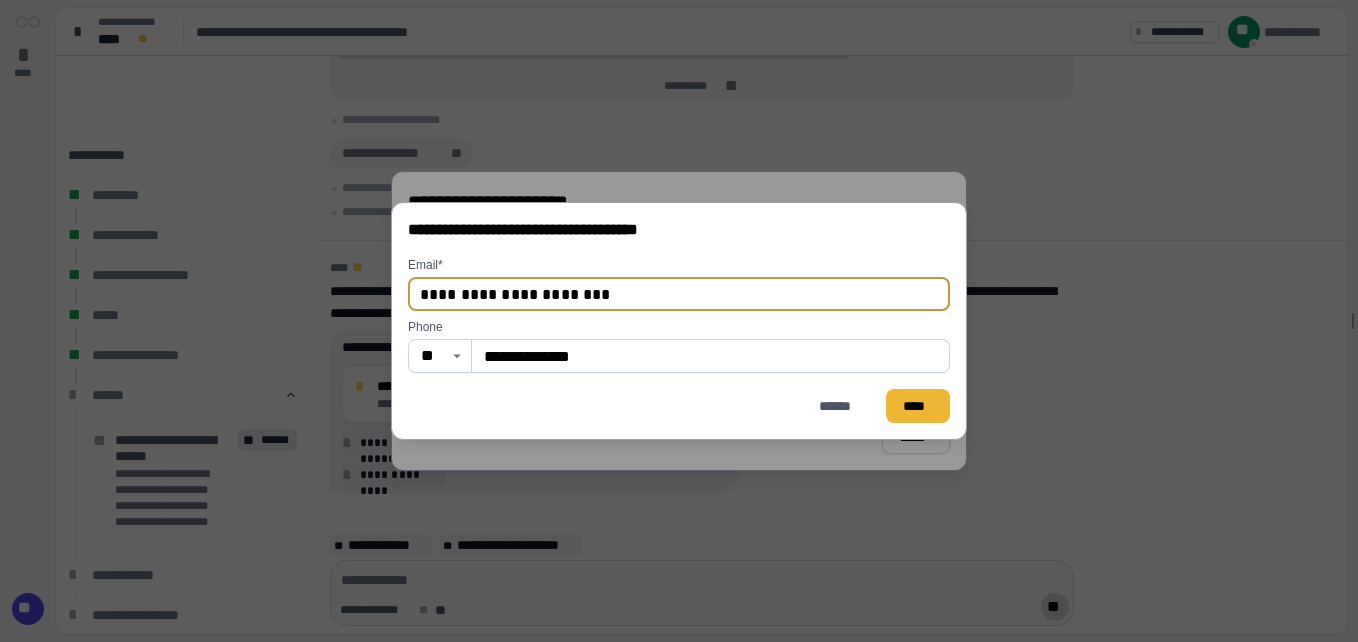 click on "****" at bounding box center (918, 406) 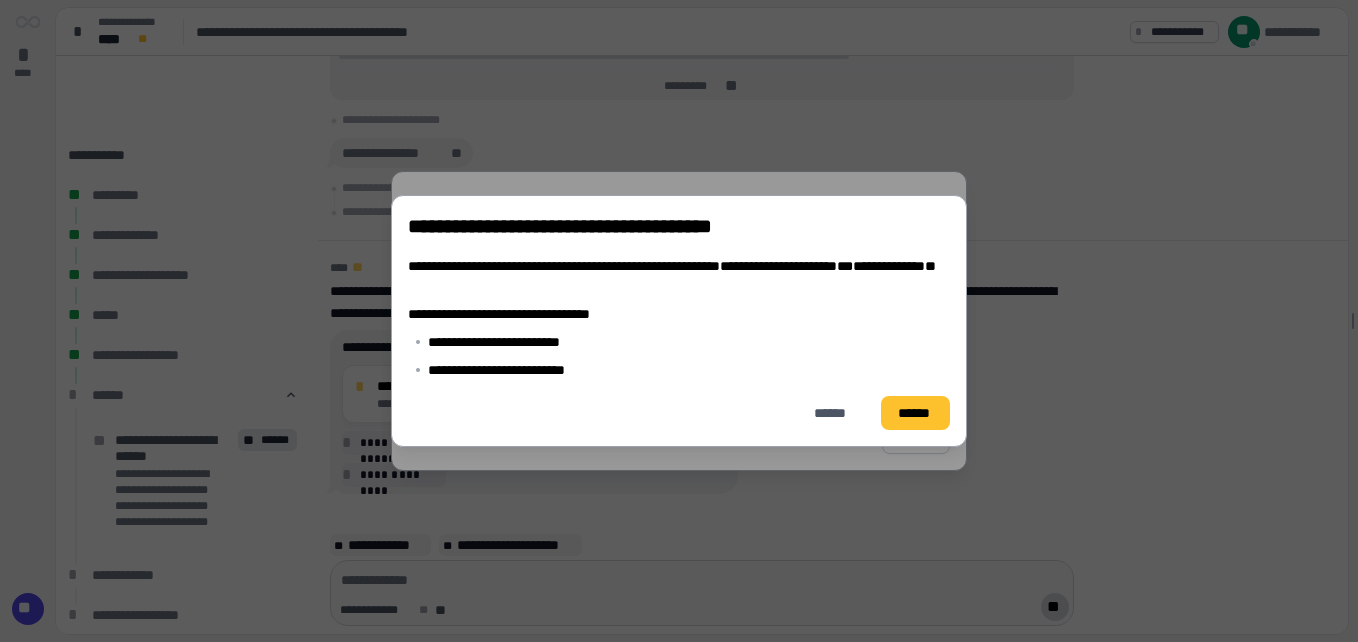 click on "******" at bounding box center (915, 413) 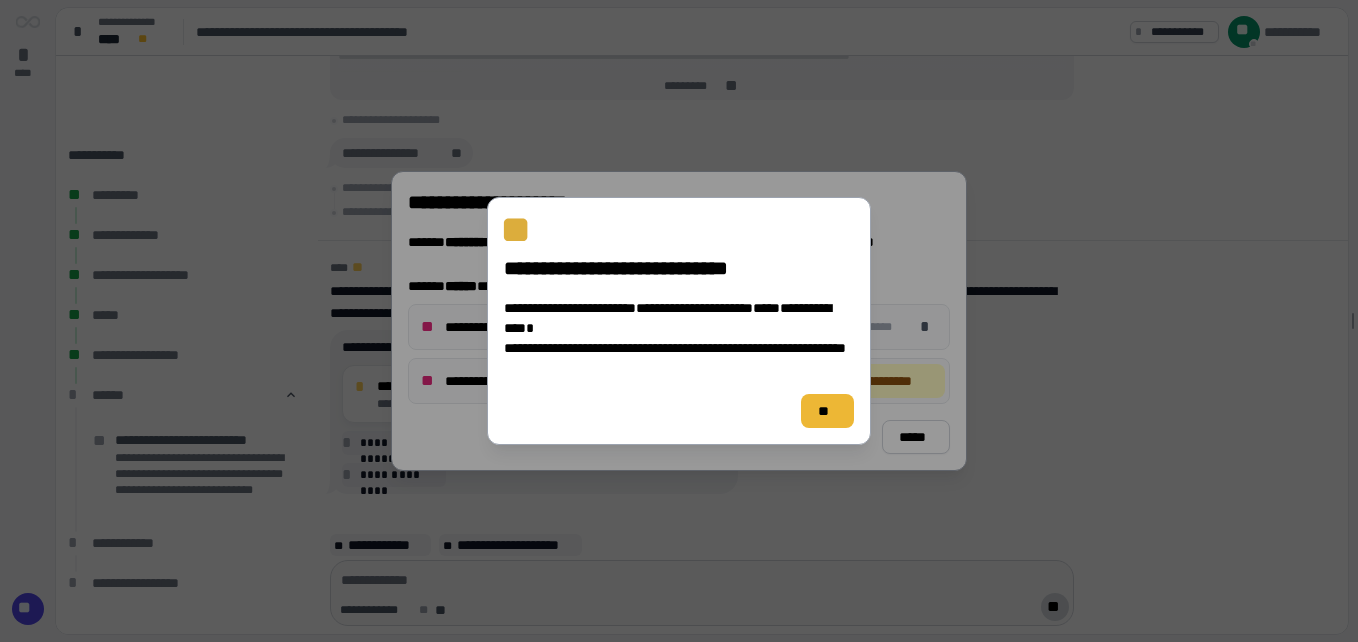 click on "**" at bounding box center (827, 411) 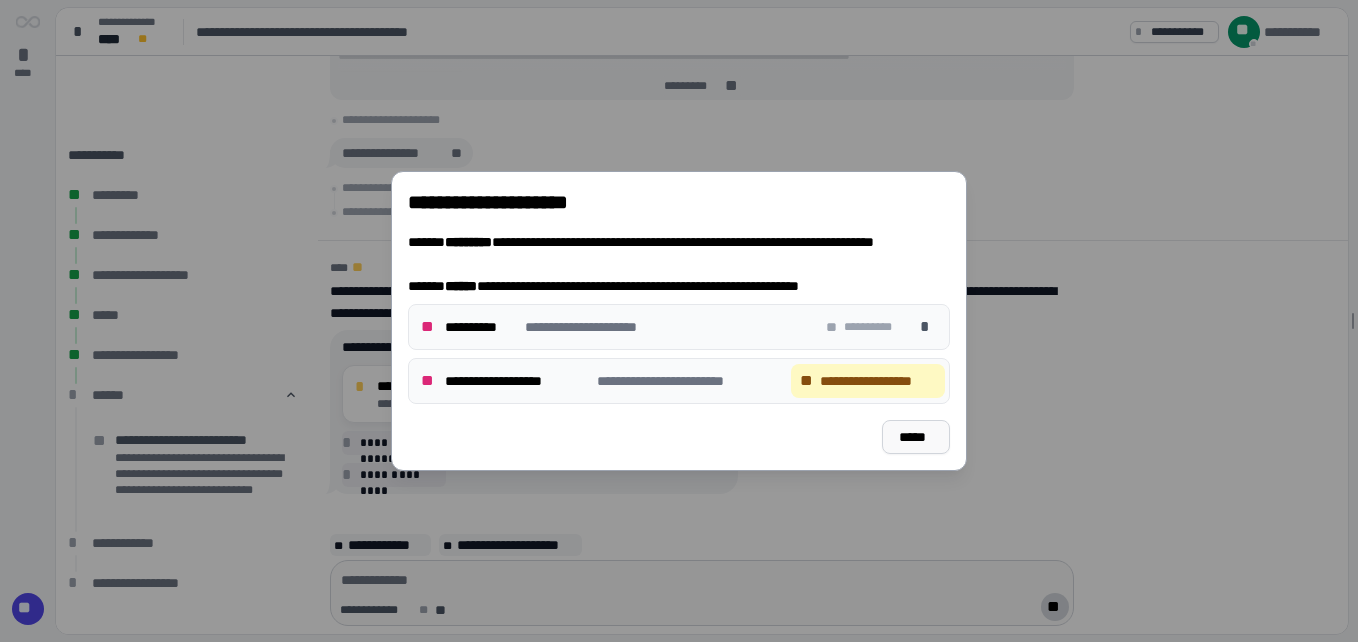 click on "*****" at bounding box center (916, 437) 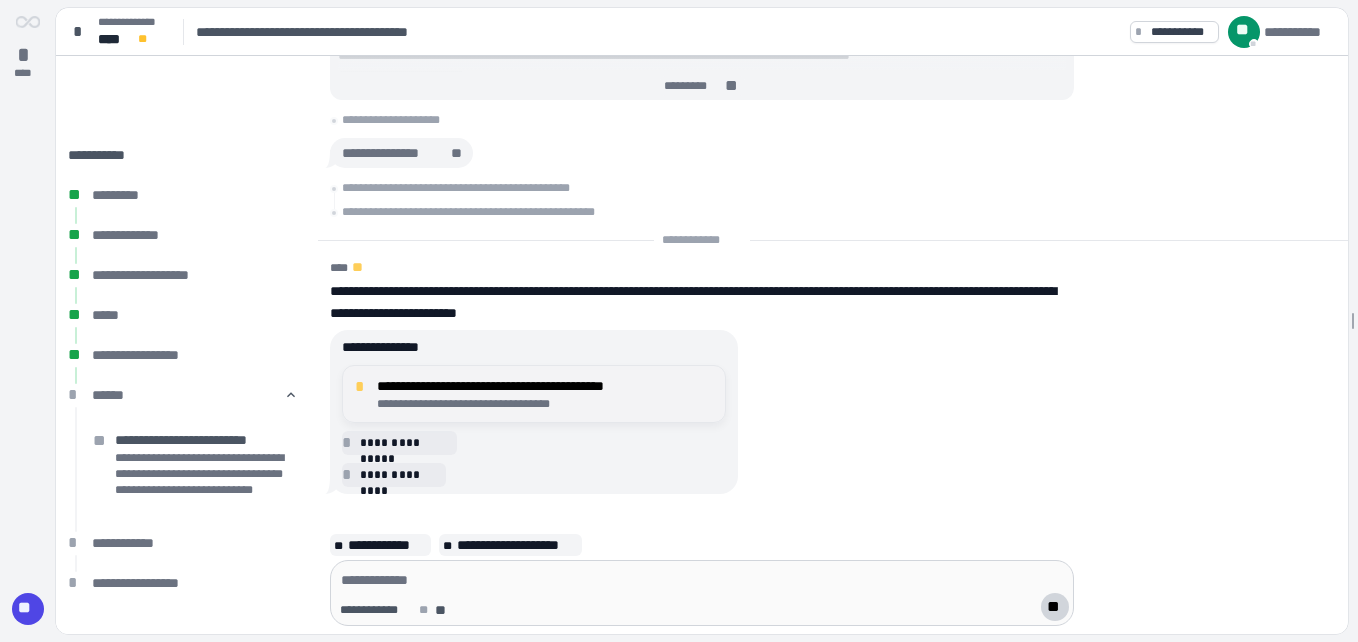 click on "**********" at bounding box center (545, 404) 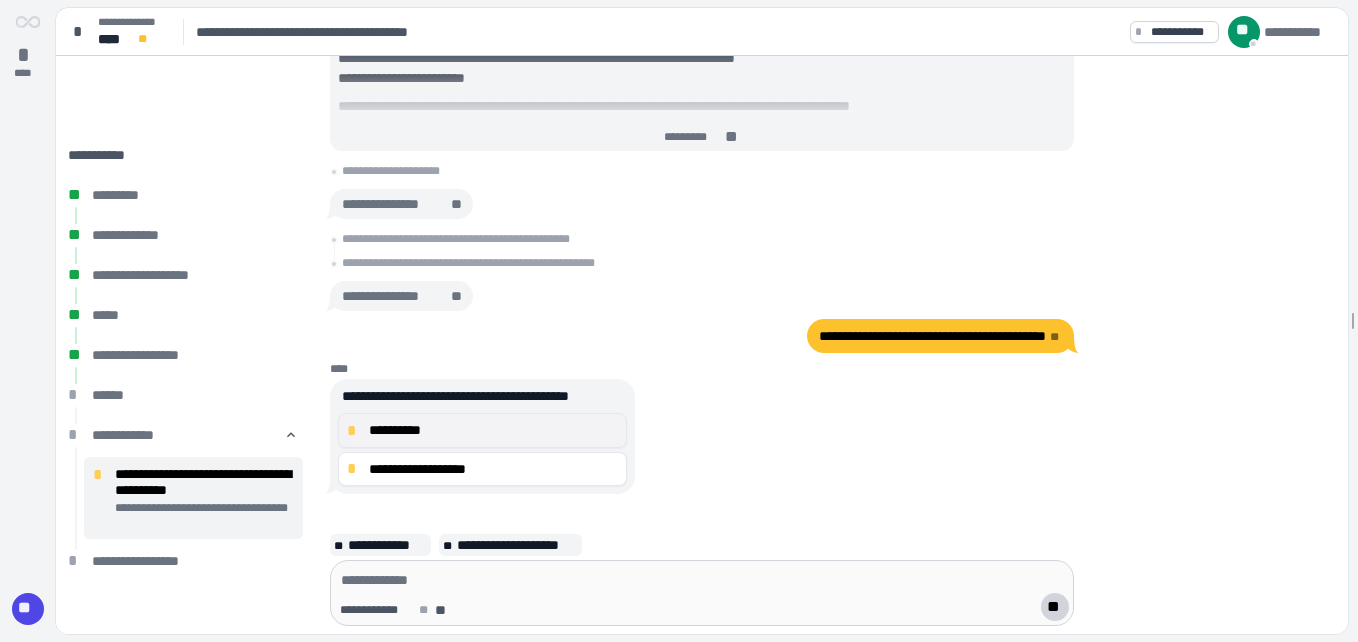 click on "**********" at bounding box center (482, 430) 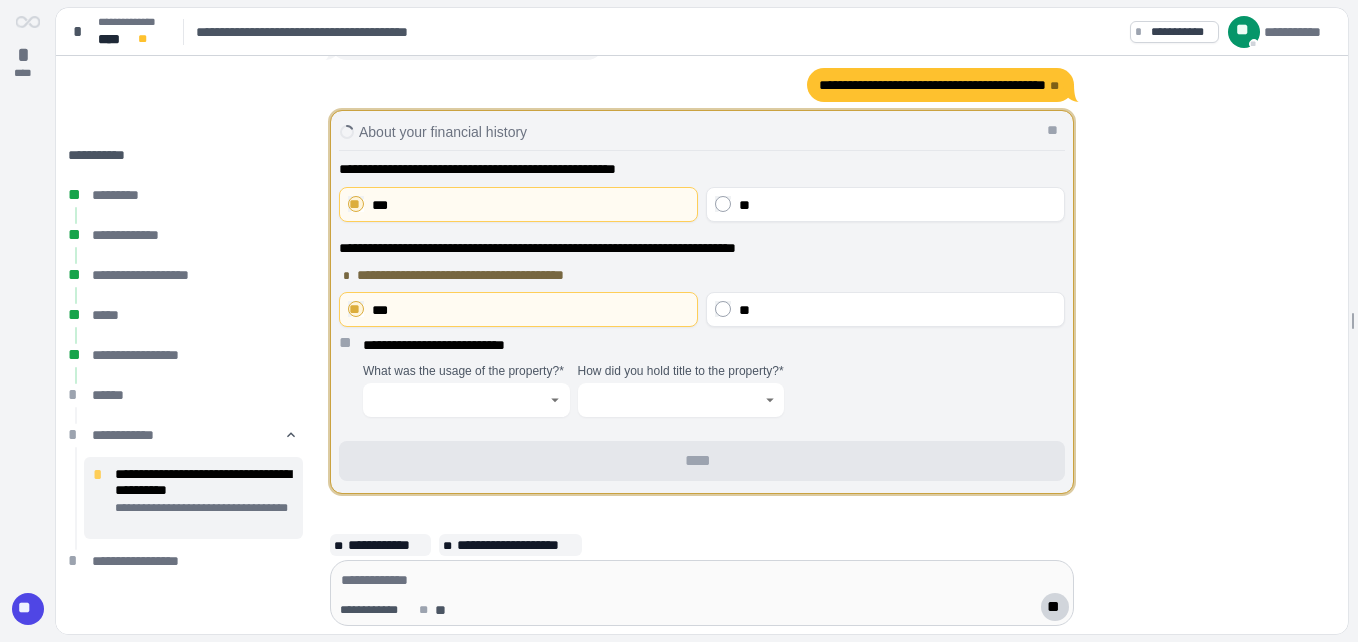click 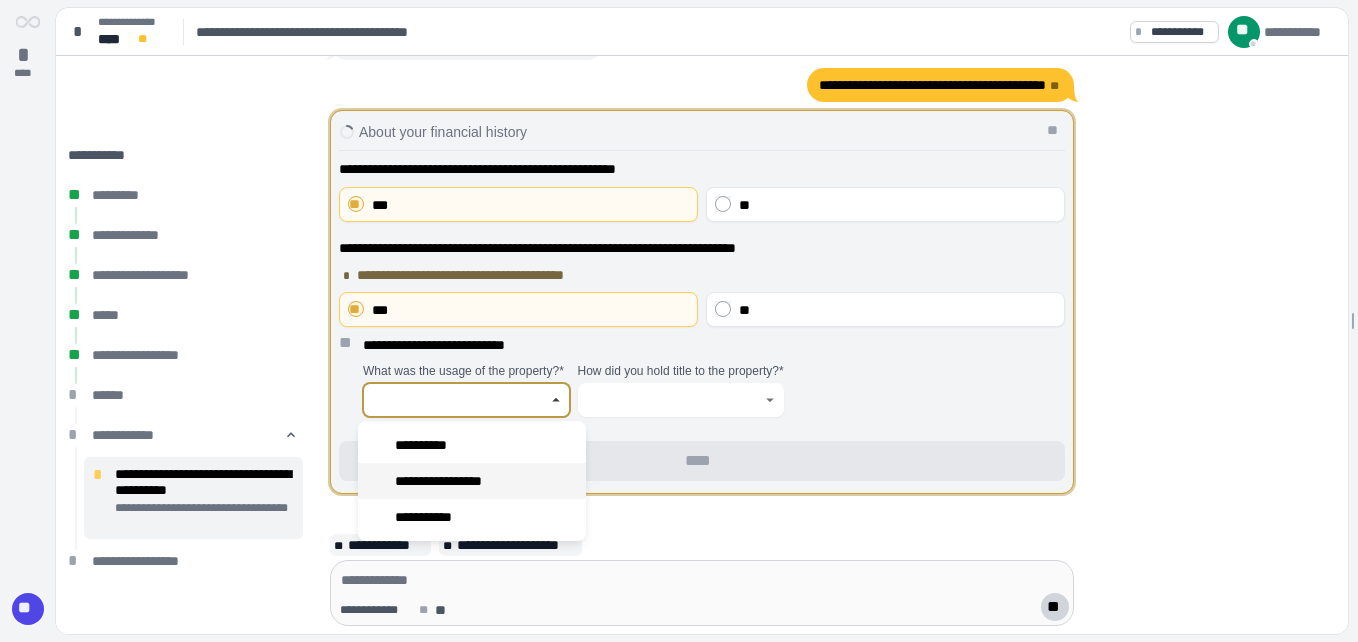 click on "**********" at bounding box center [451, 481] 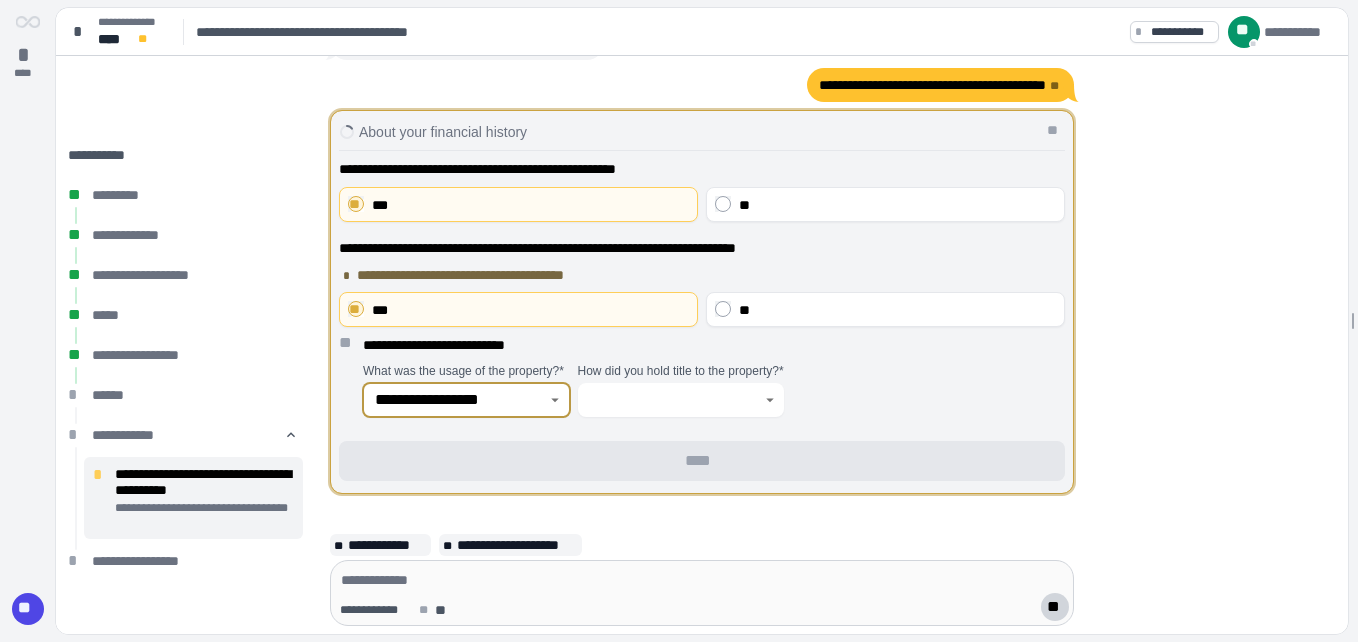 click 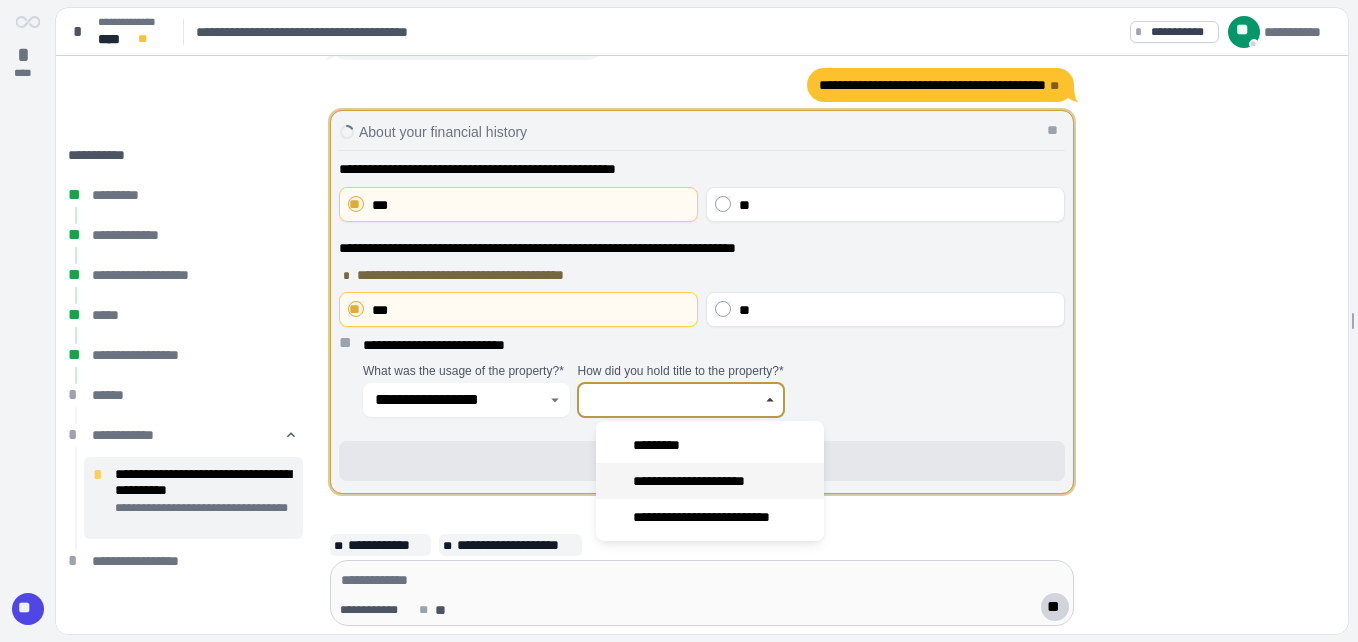 click on "**********" at bounding box center (703, 481) 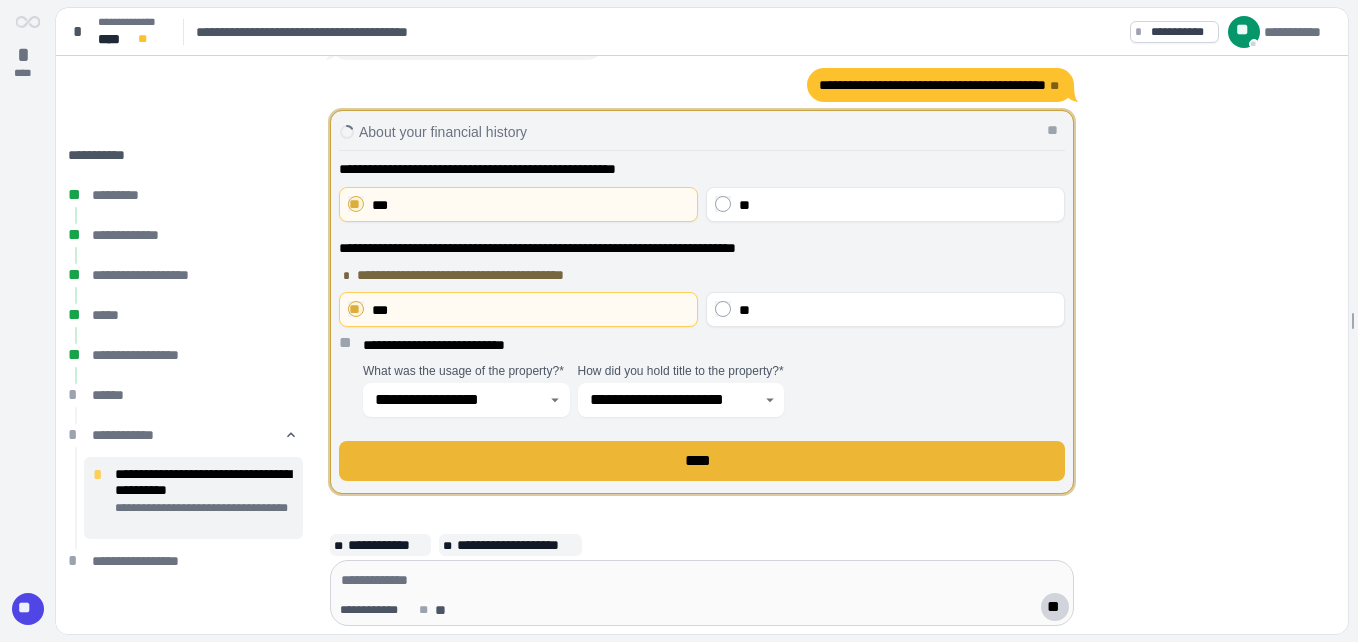 click on "****" at bounding box center [702, 461] 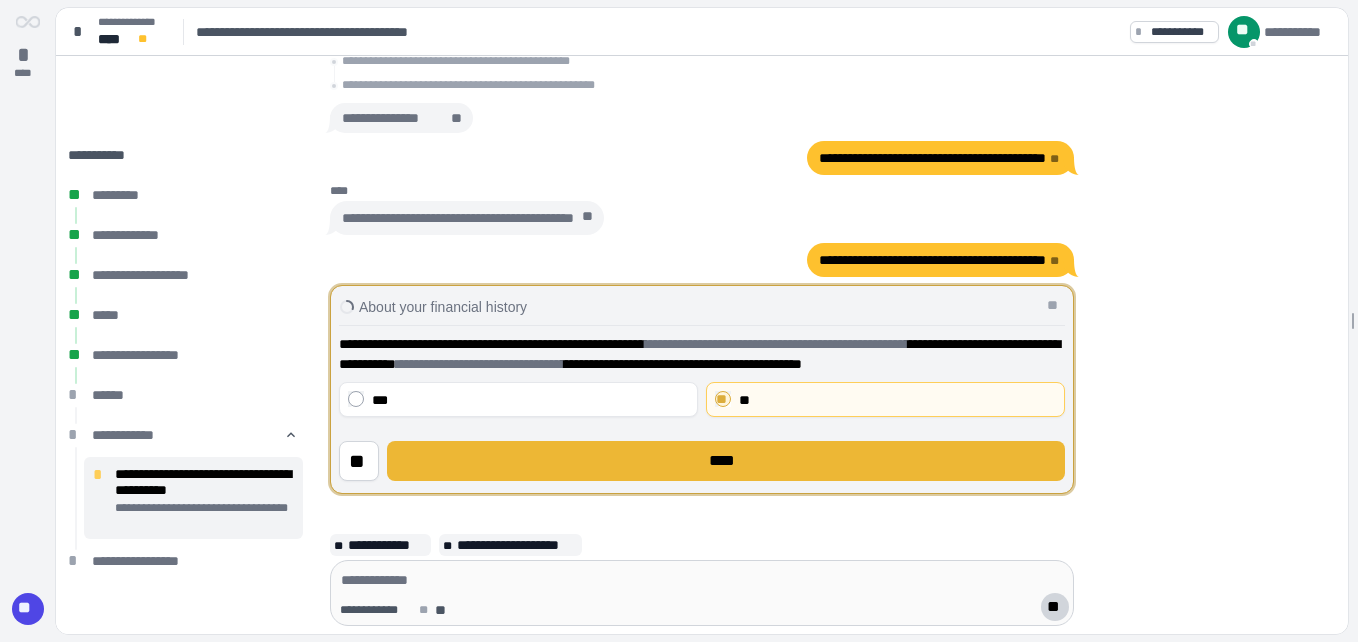 click on "****" at bounding box center [726, 461] 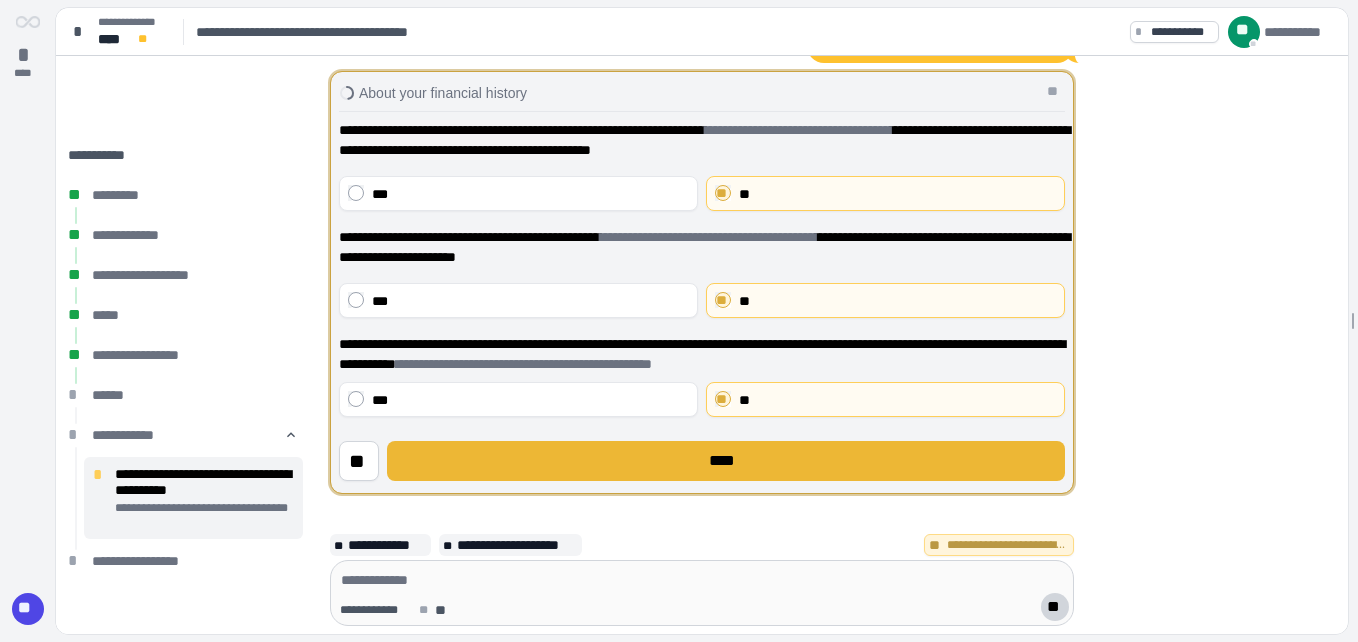 click on "****" at bounding box center [726, 461] 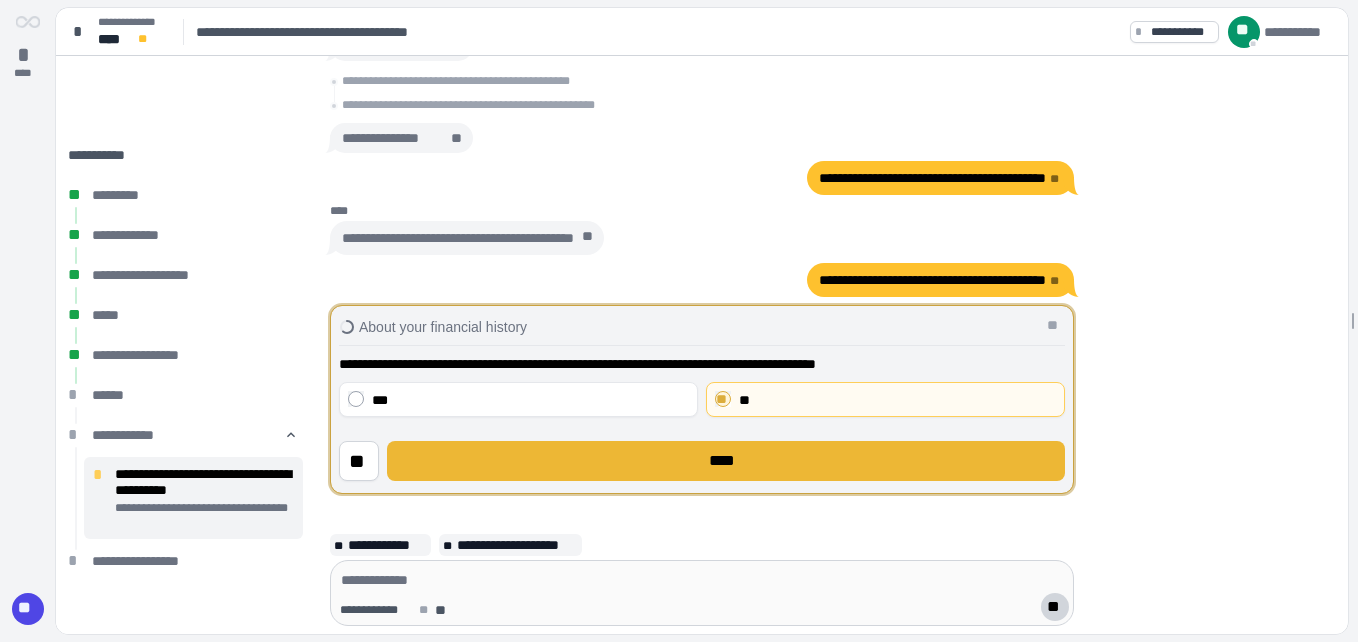 click on "****" at bounding box center [726, 461] 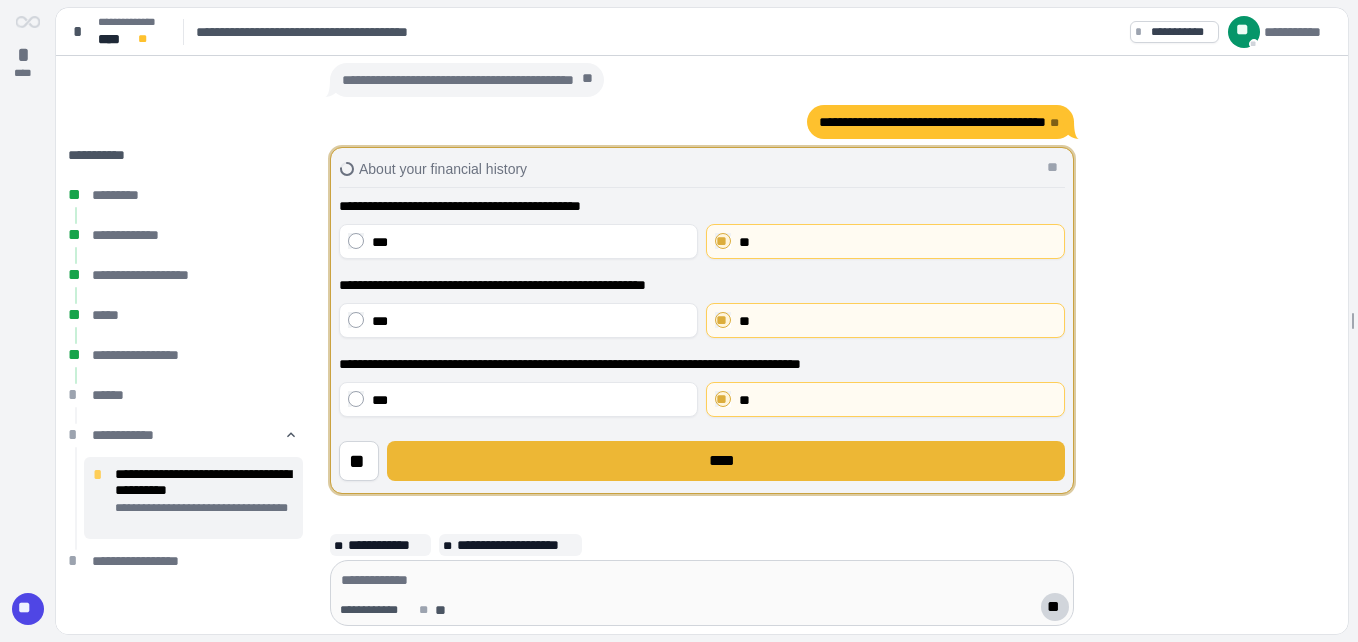 click on "****" at bounding box center [726, 461] 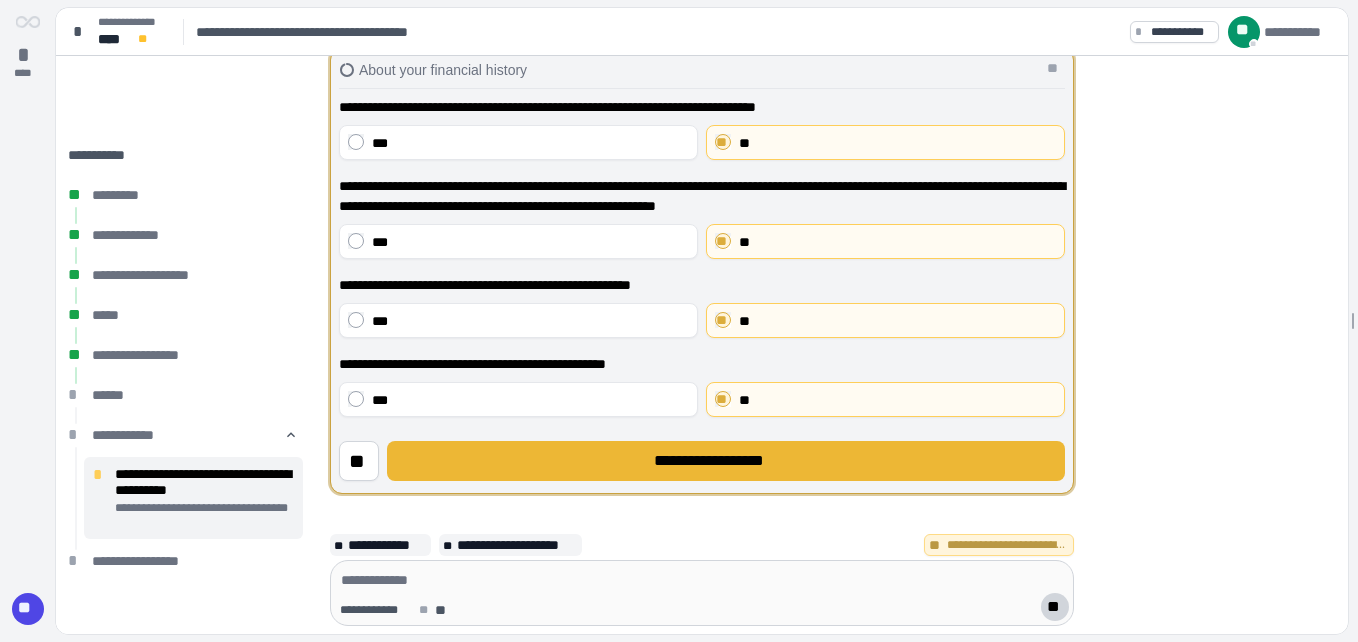 click on "**********" at bounding box center (726, 461) 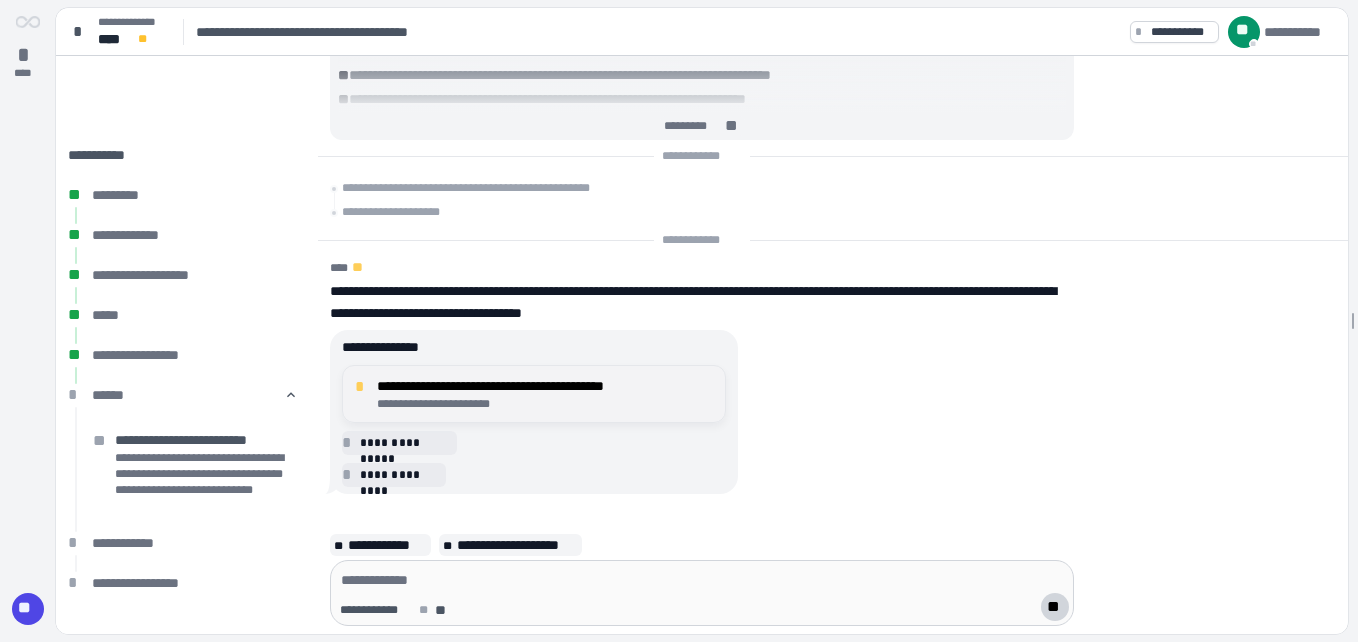 click on "**********" at bounding box center (545, 404) 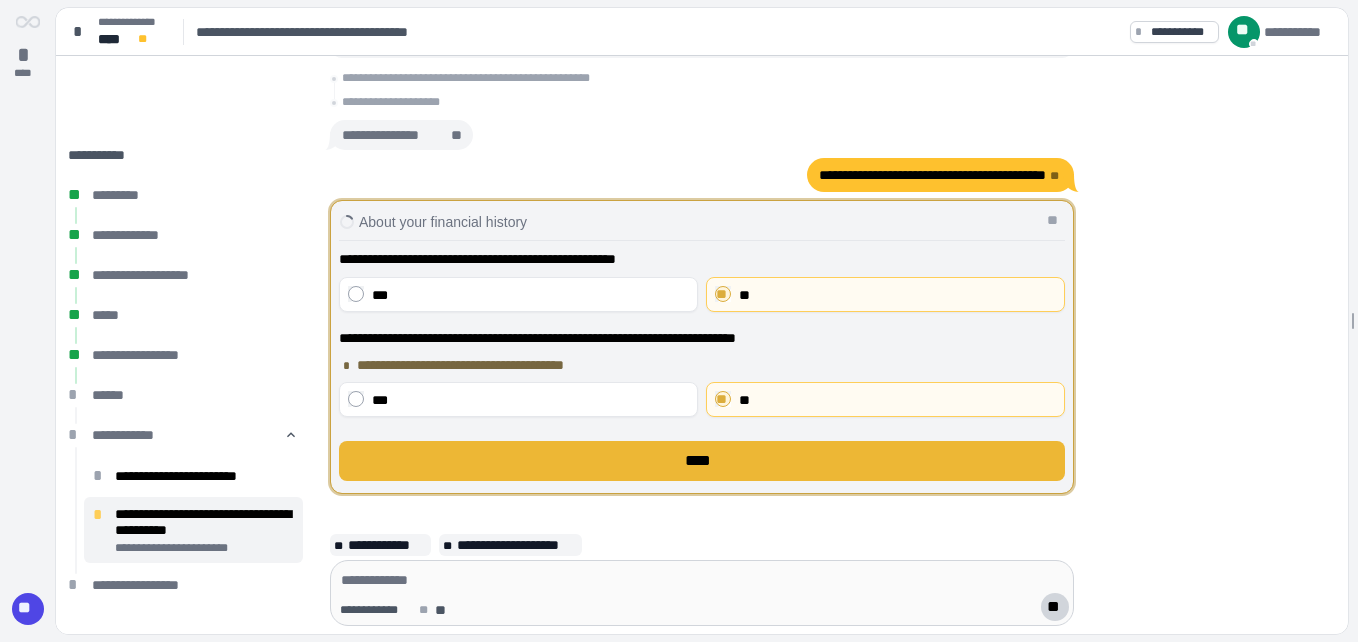 click on "****" at bounding box center [702, 461] 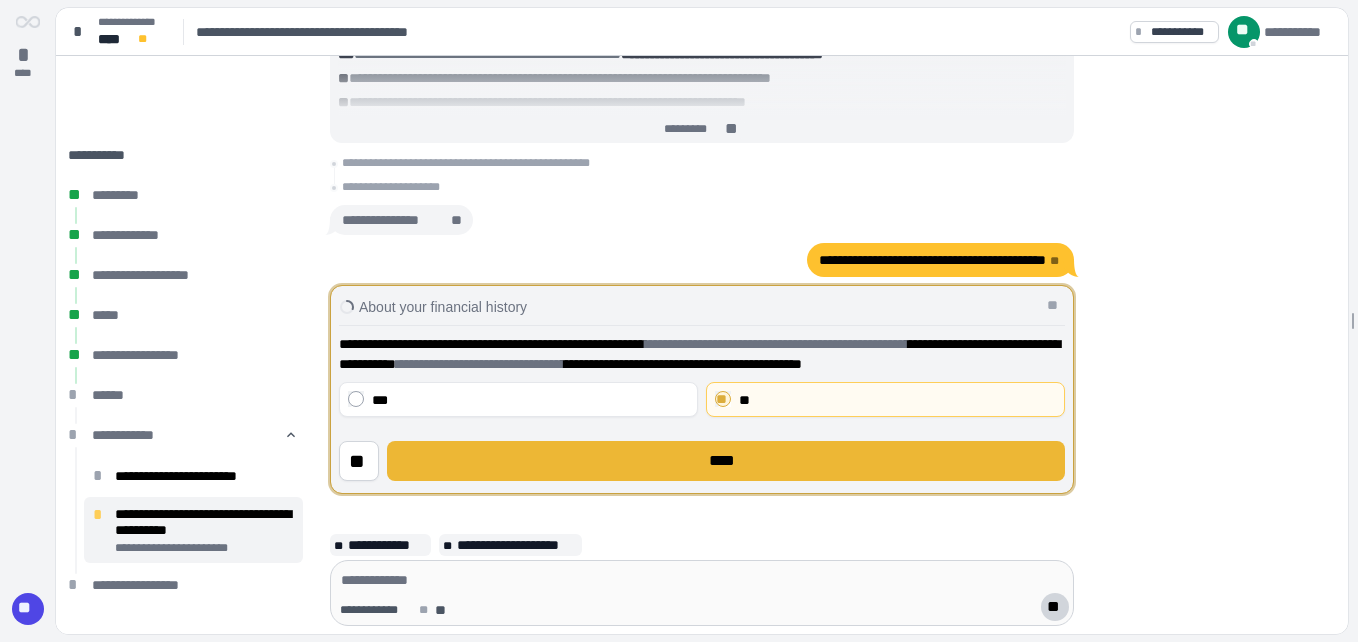 click on "****" at bounding box center [726, 461] 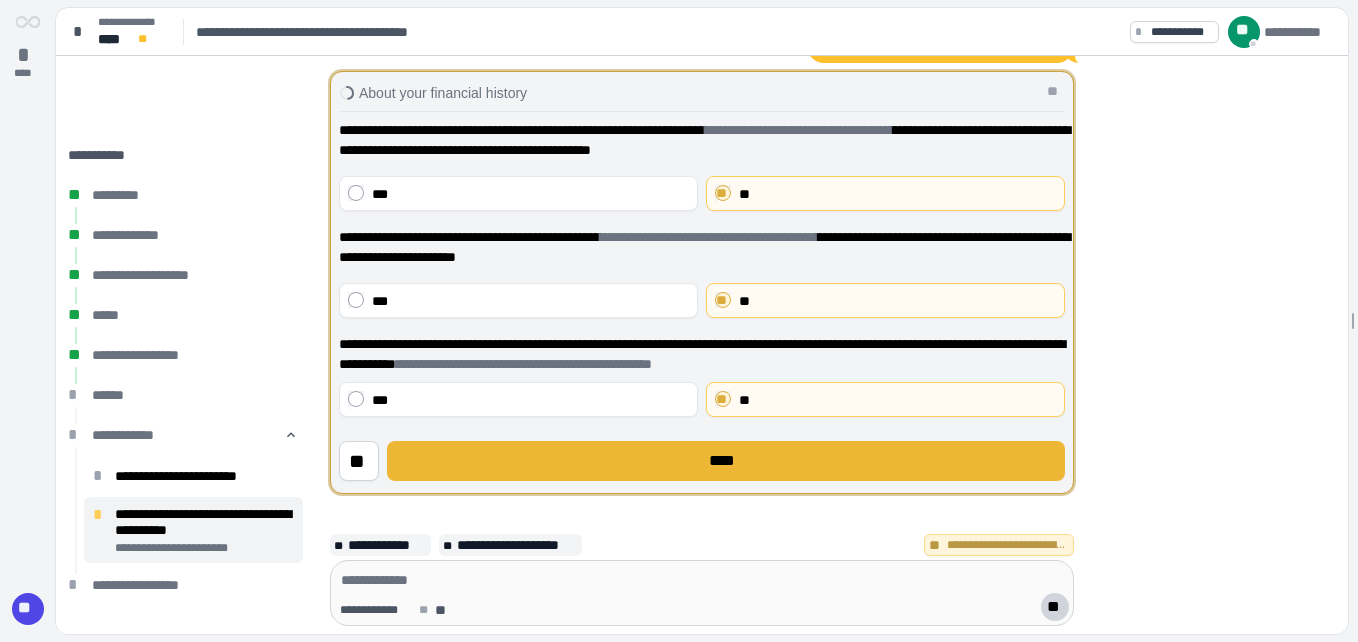 click on "****" at bounding box center [726, 461] 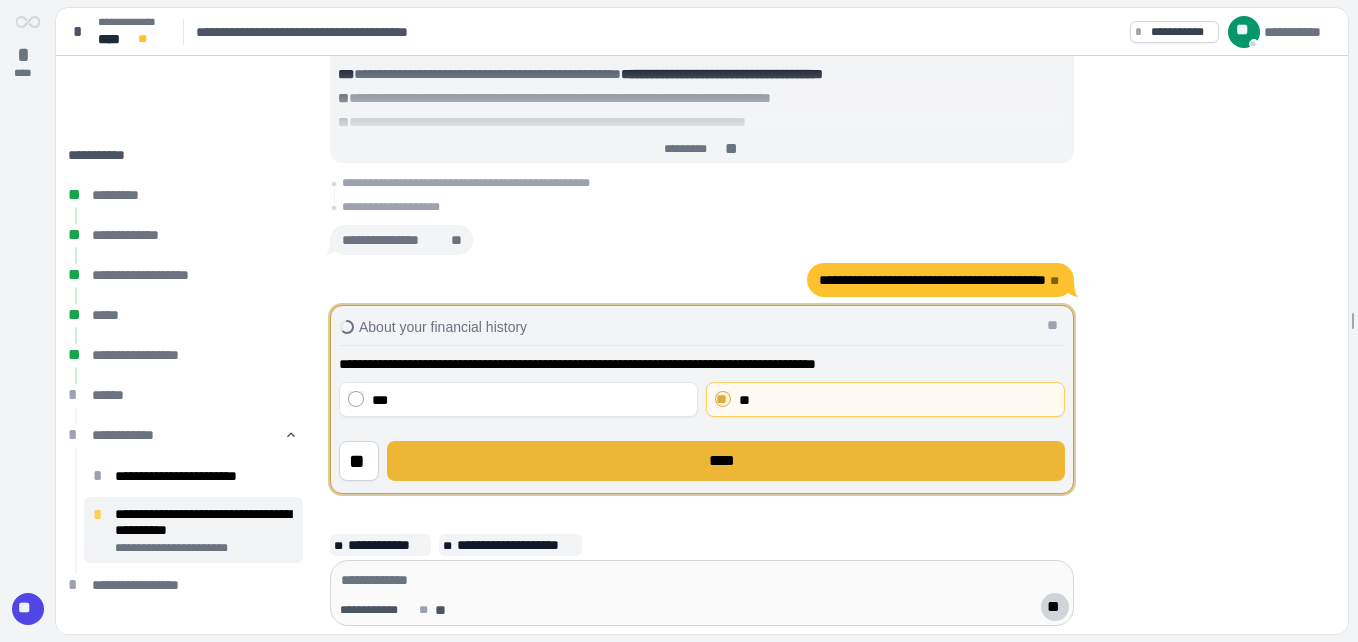 click on "****" at bounding box center (726, 461) 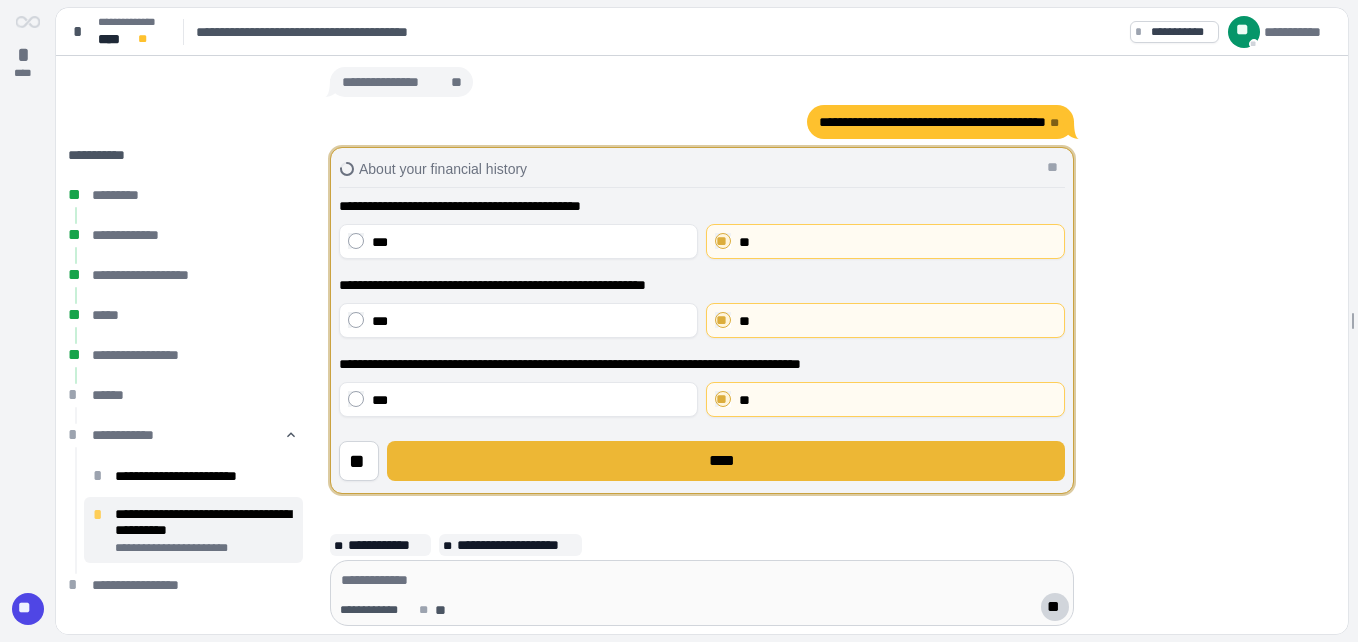 click on "****" at bounding box center [726, 461] 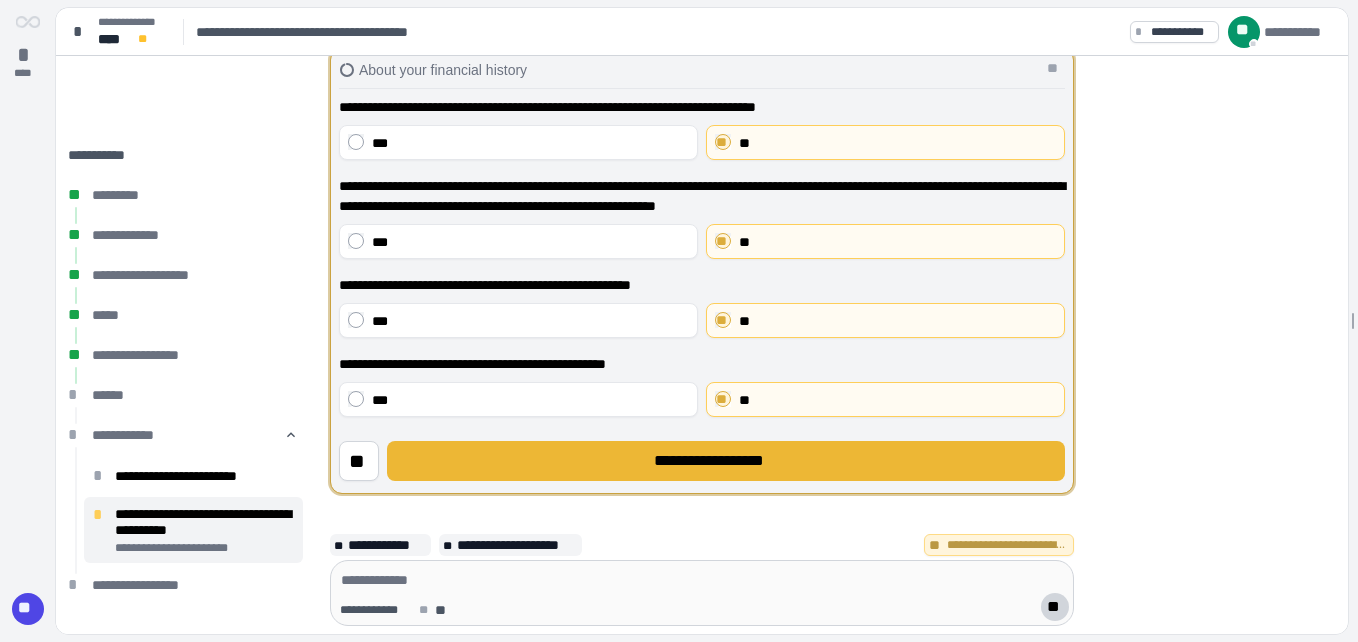 click on "**********" at bounding box center [726, 461] 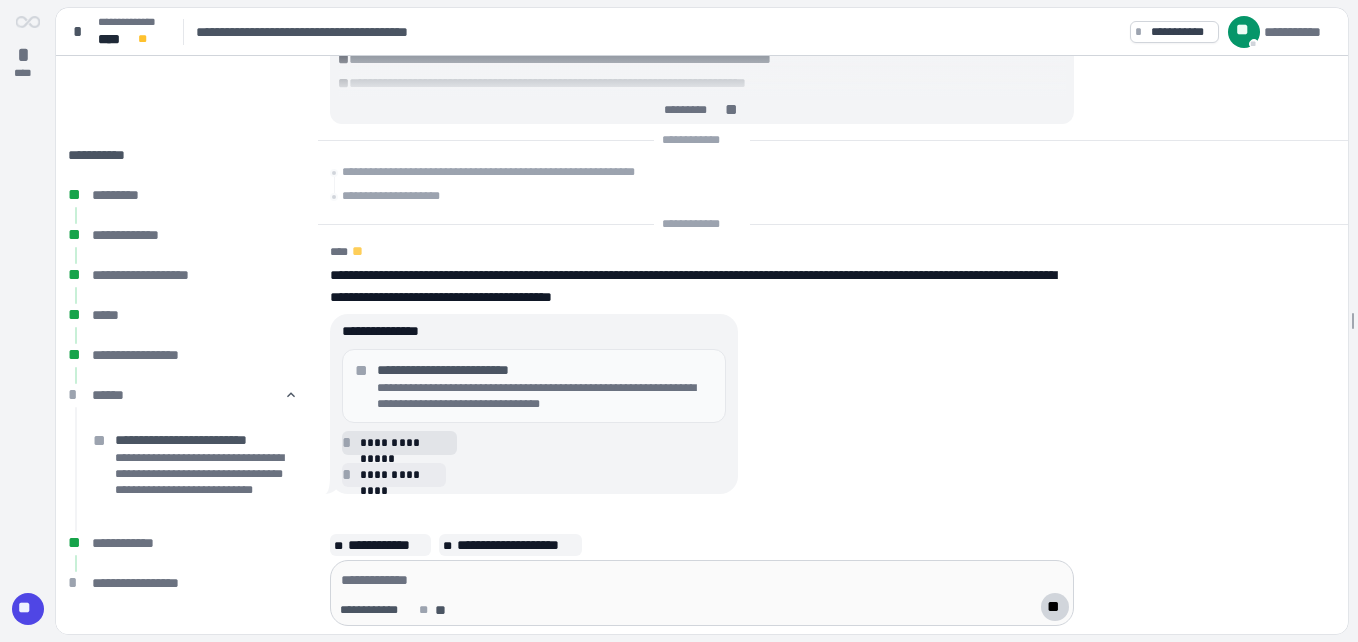 click on "**********" at bounding box center [405, 443] 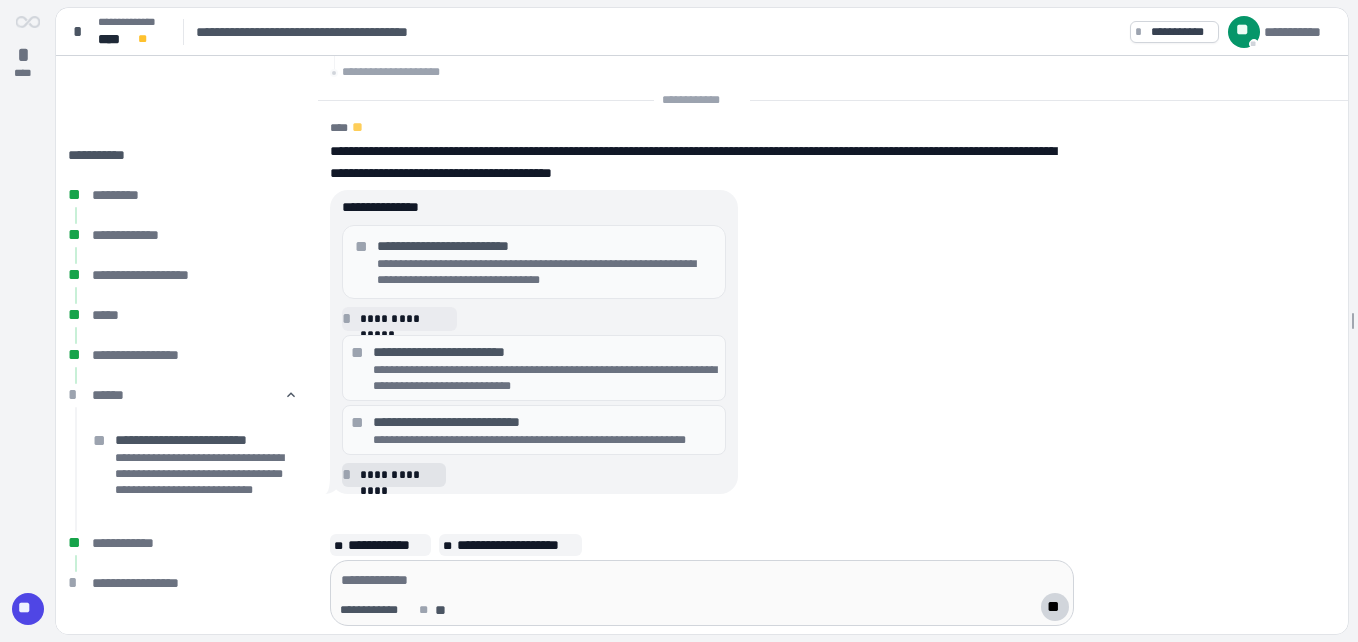 click on "**********" at bounding box center (400, 475) 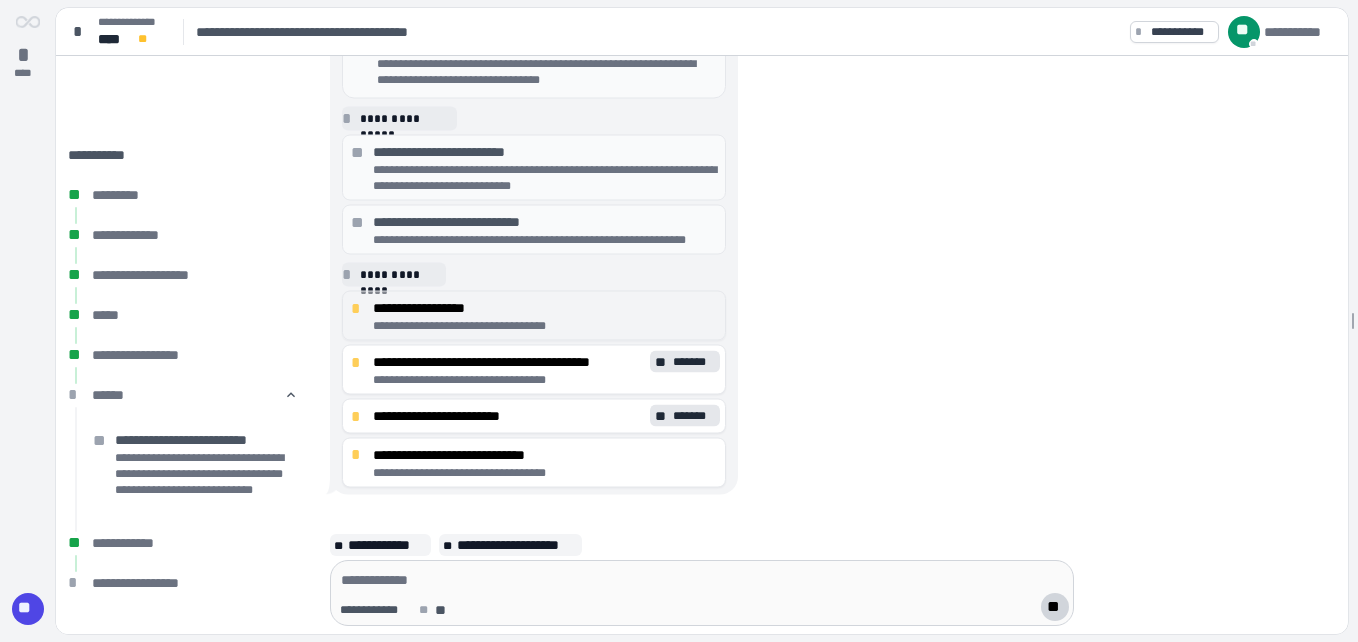 click on "**********" at bounding box center (545, 326) 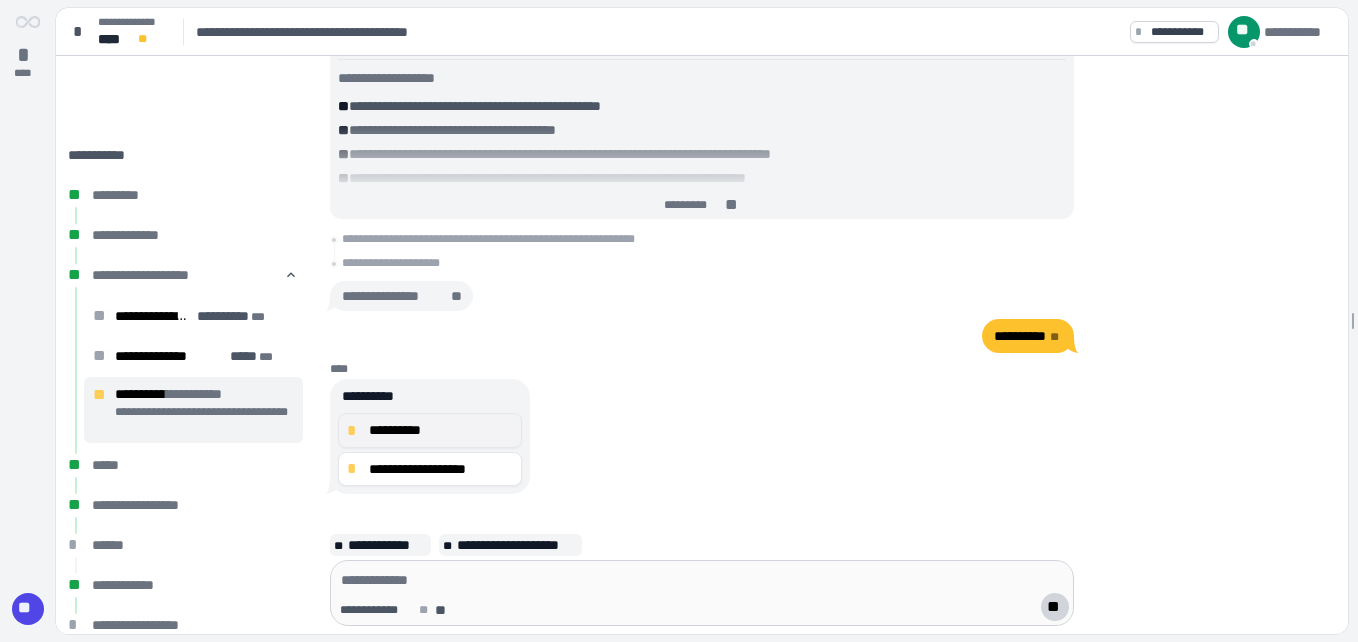 click on "**********" at bounding box center [441, 430] 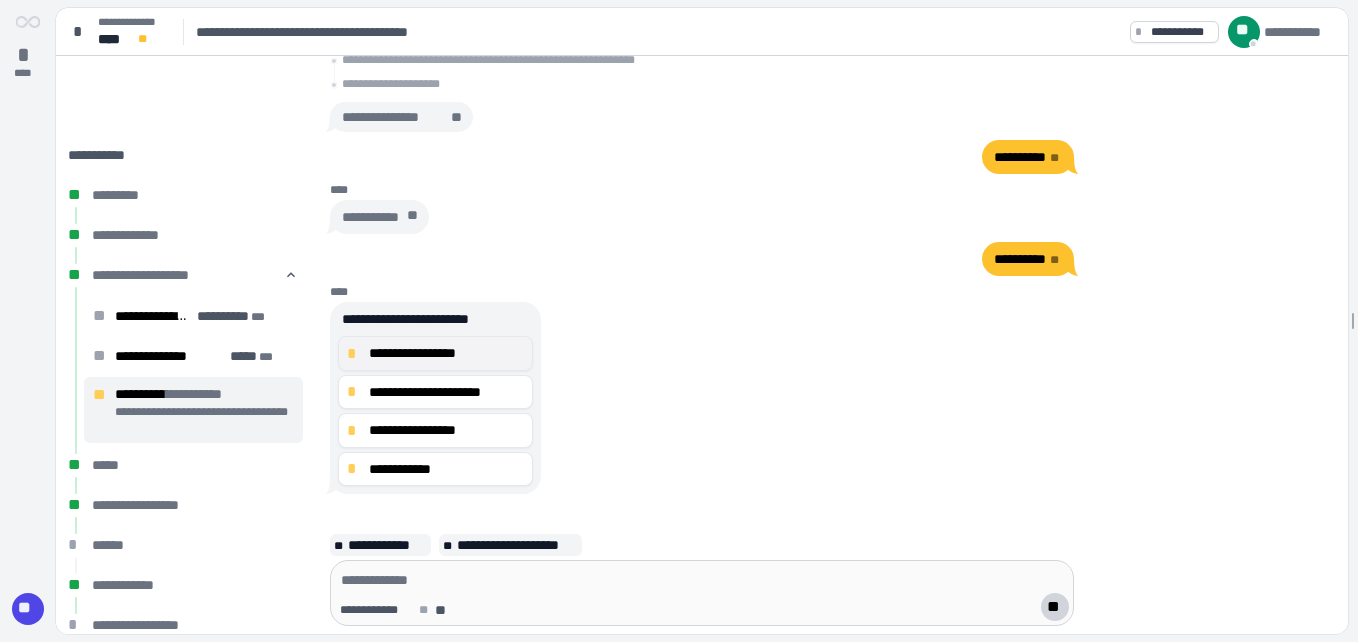 click on "**********" at bounding box center [446, 353] 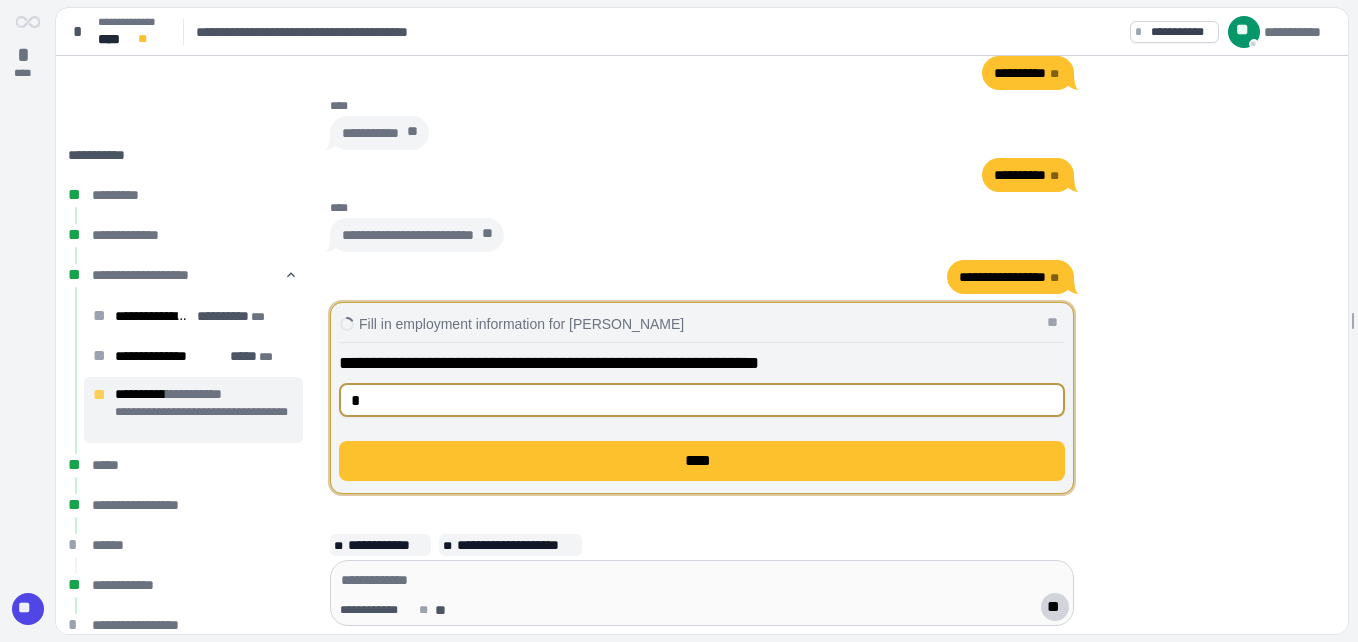 type on "**********" 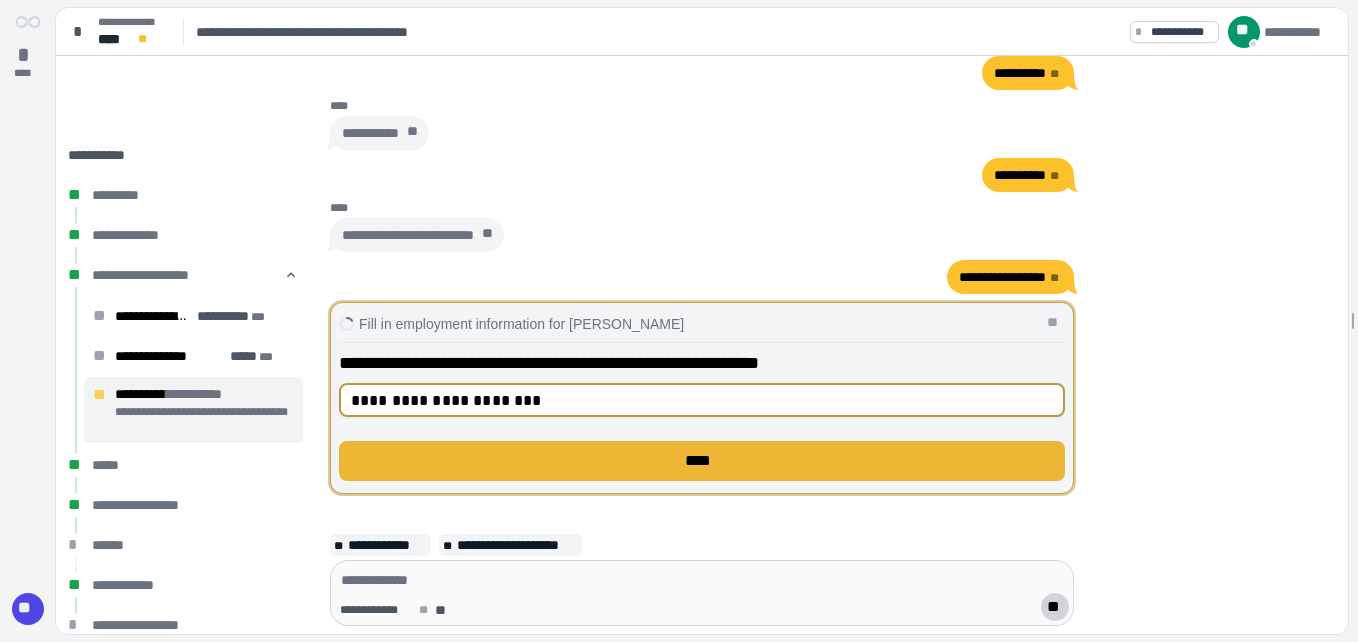 click on "****" at bounding box center [702, 461] 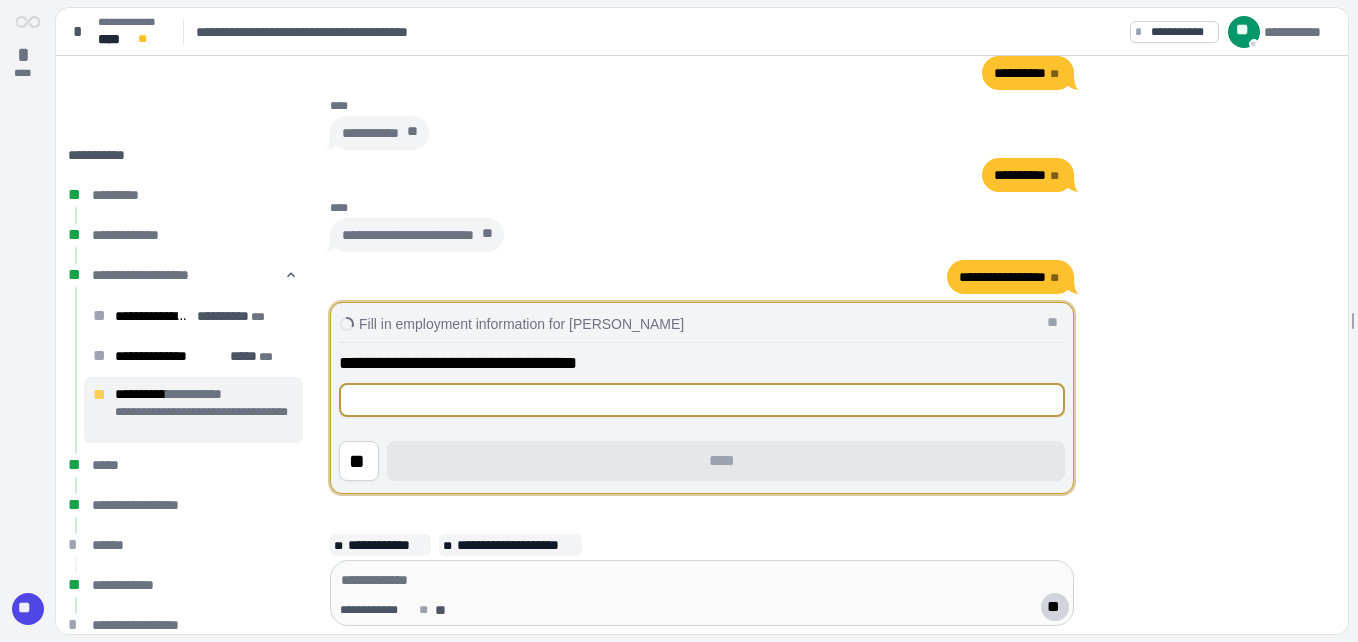 click at bounding box center (702, 400) 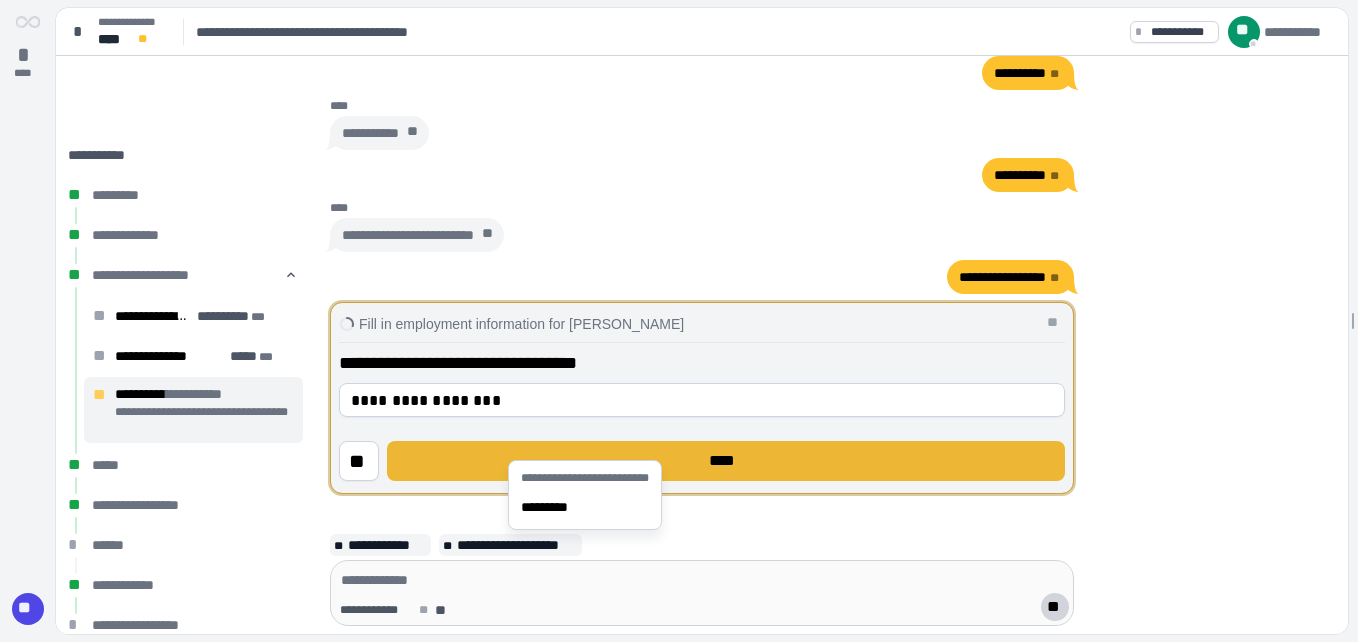 click on "****" at bounding box center (726, 461) 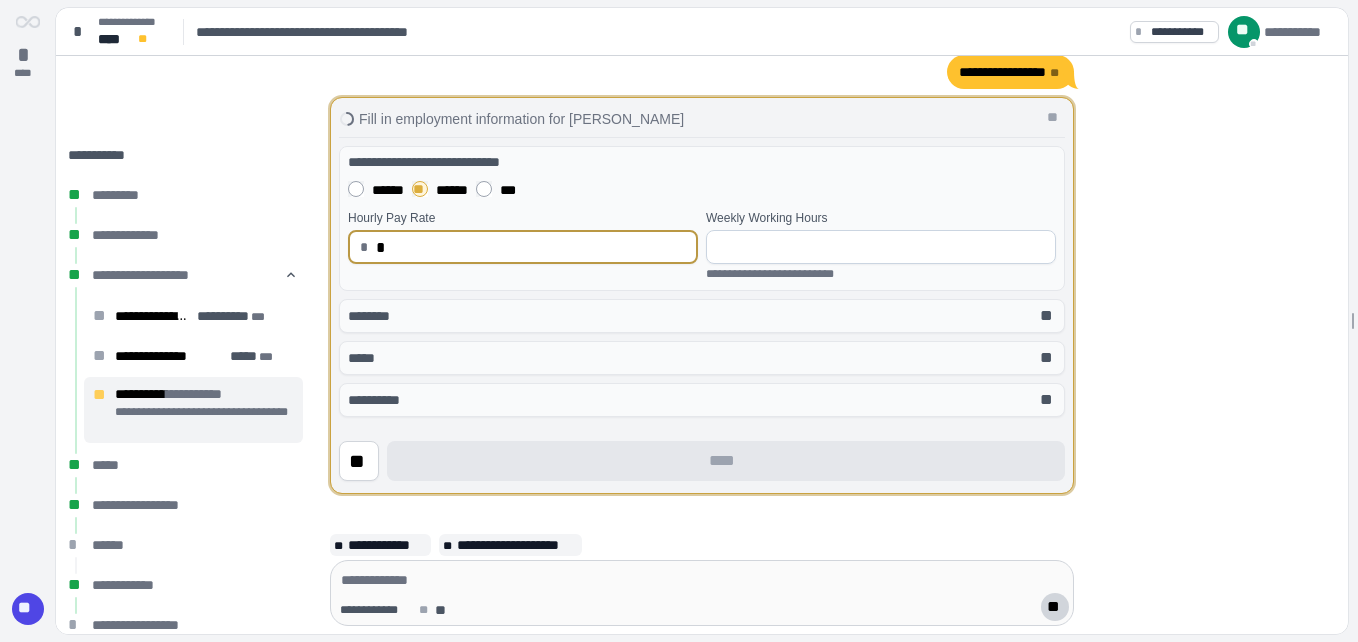 type on "****" 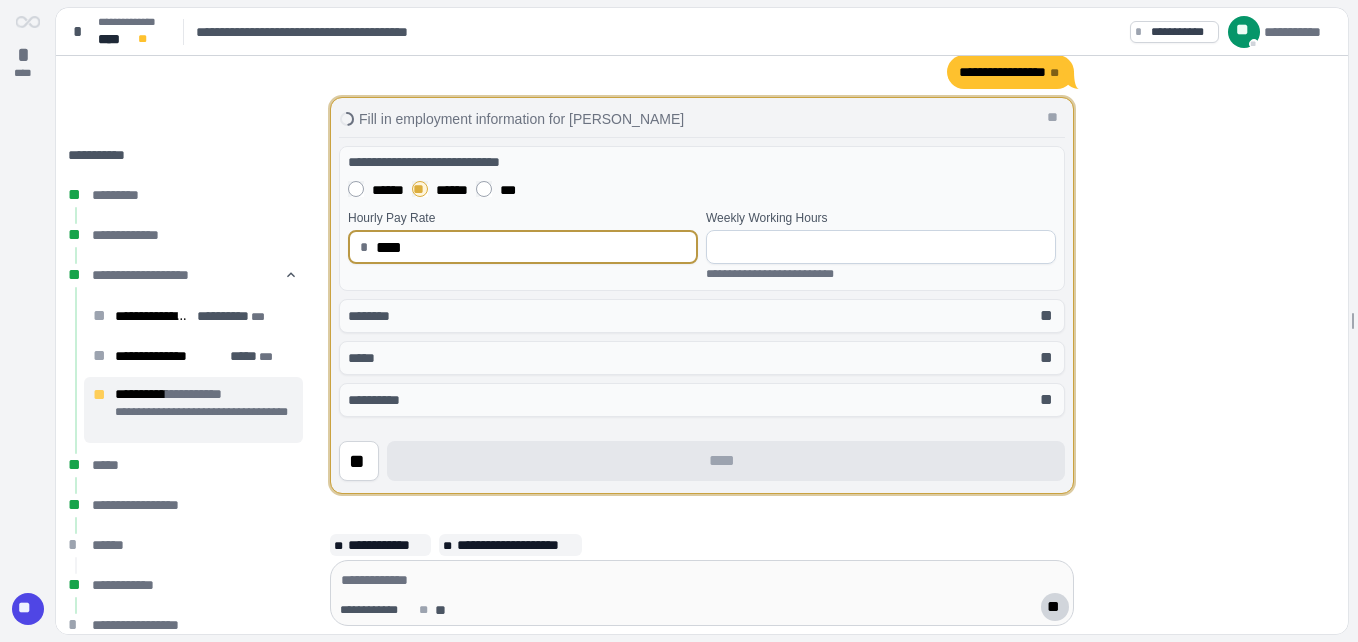 click at bounding box center (881, 247) 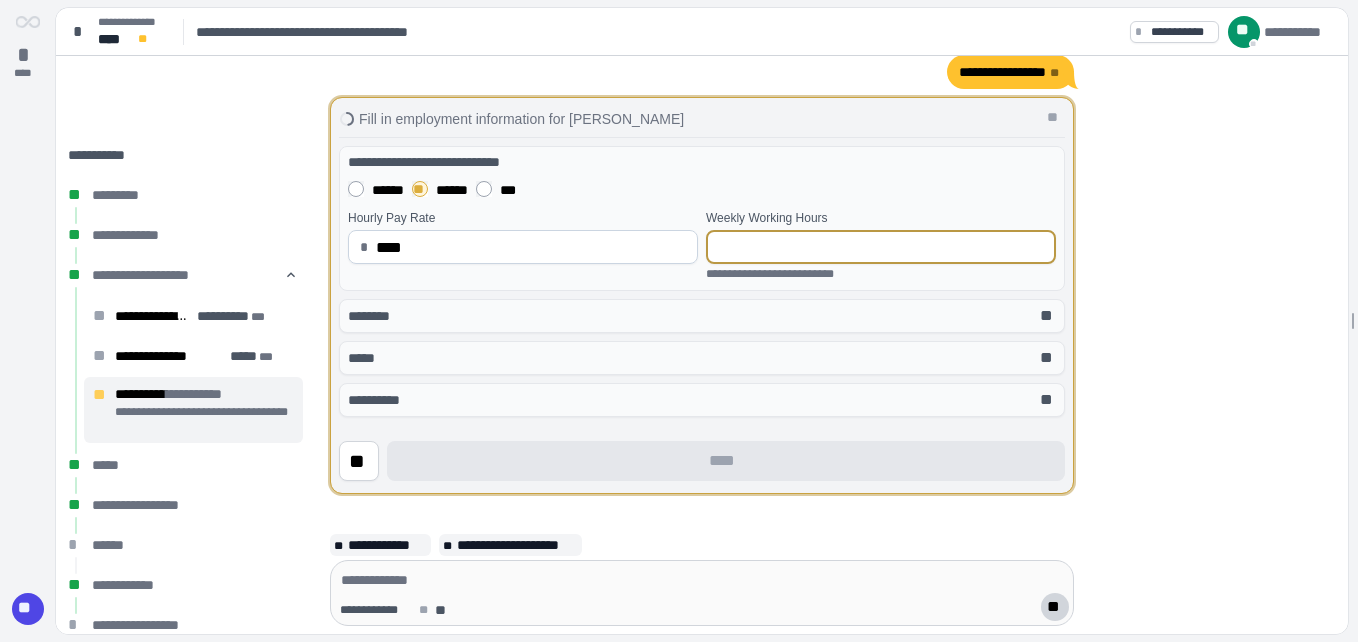 type on "**" 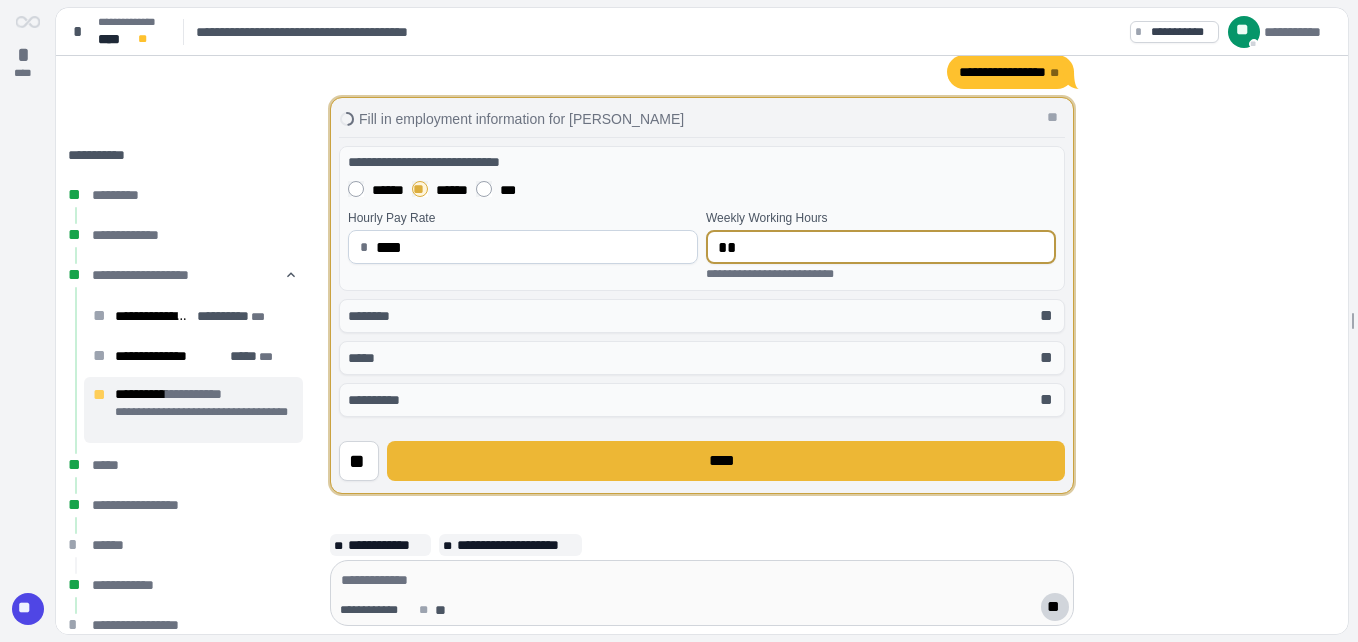 click on "****" at bounding box center (726, 461) 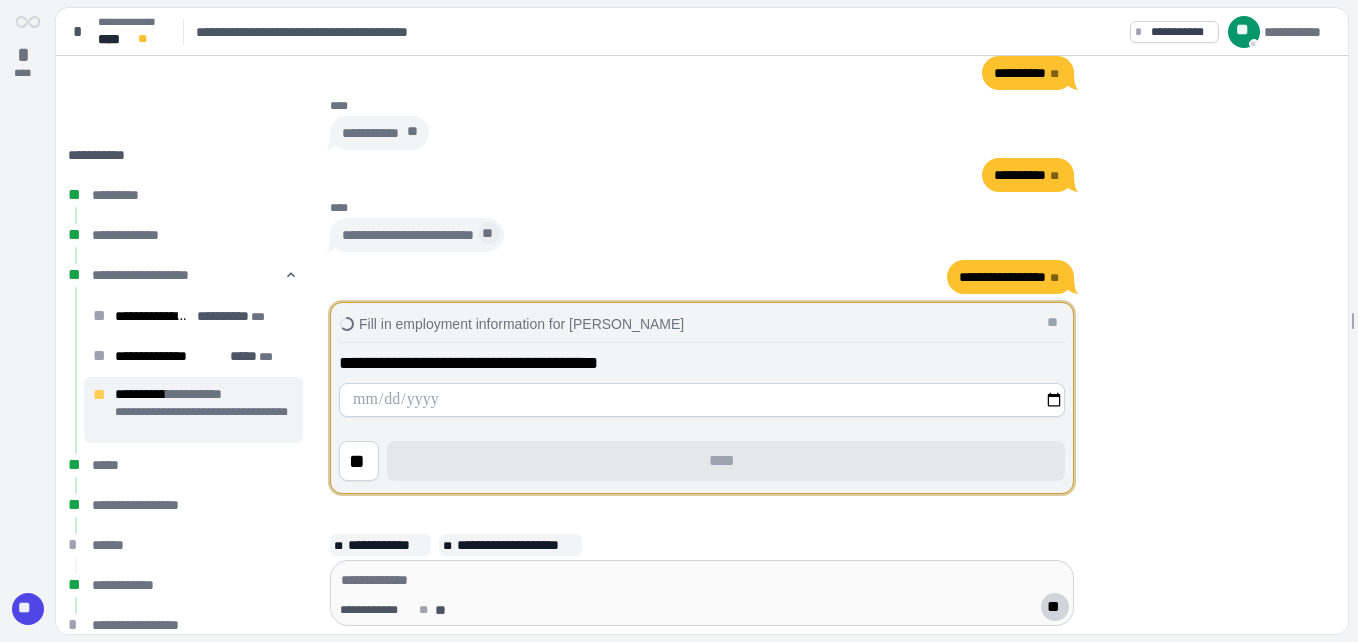 click on "**" at bounding box center (489, 233) 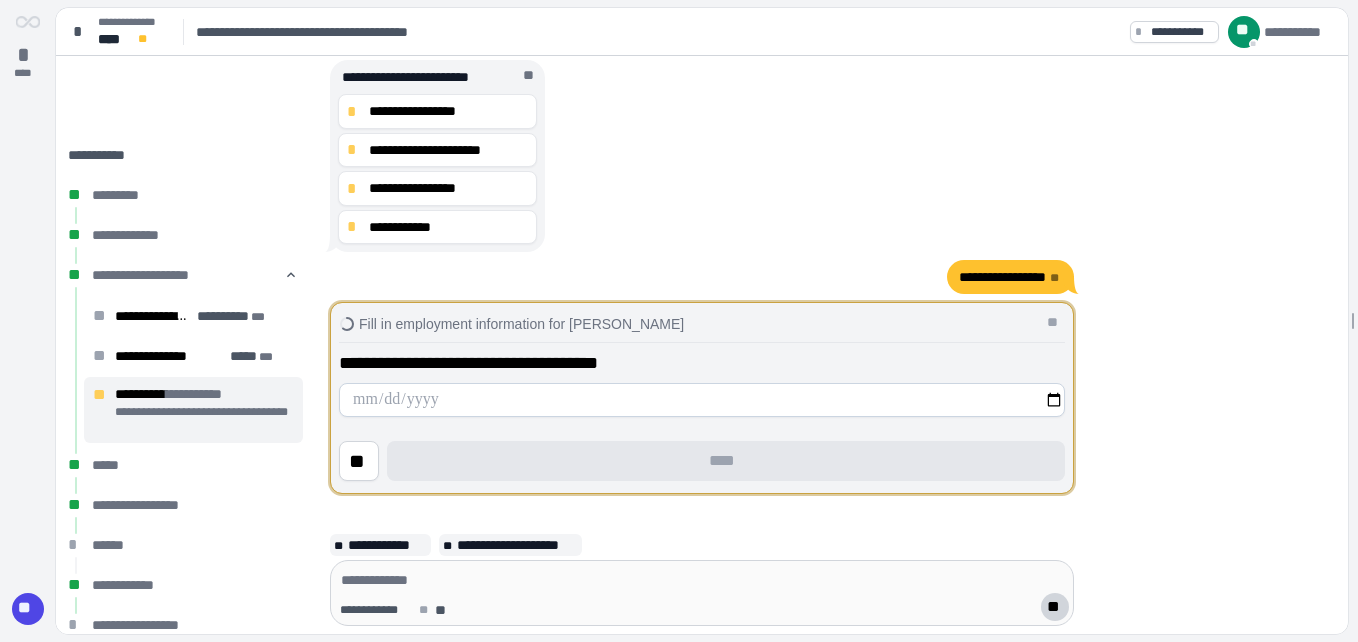 click at bounding box center (702, 400) 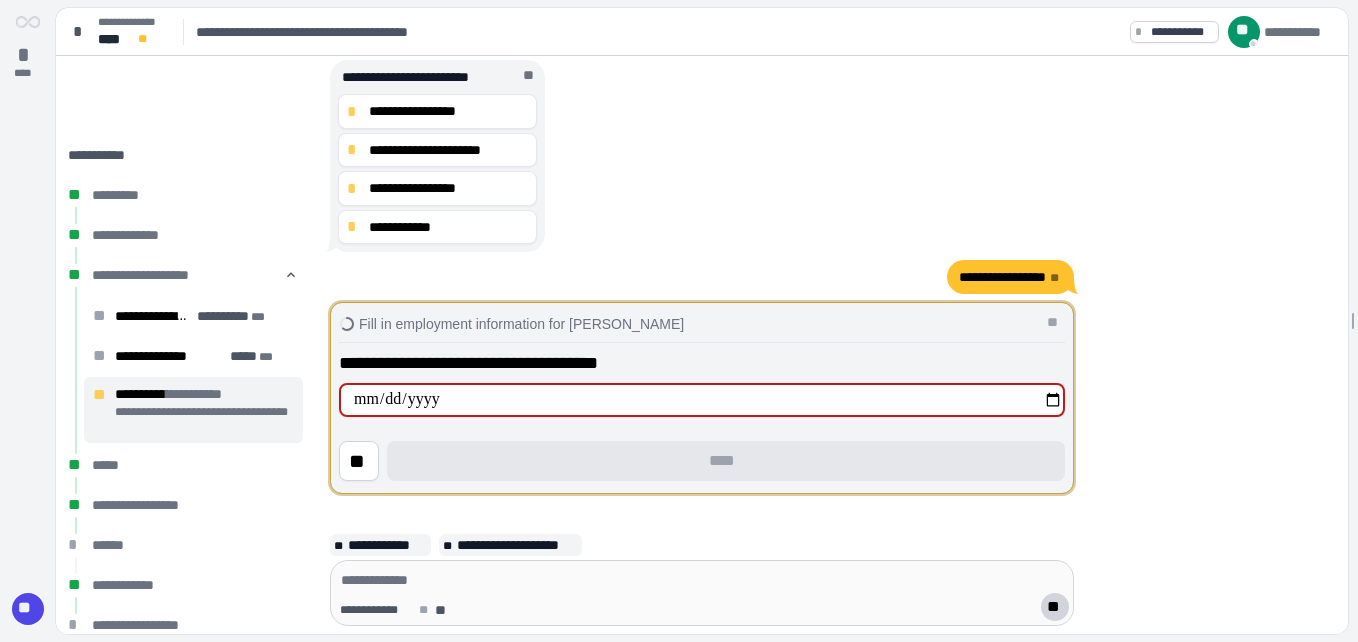 type on "**********" 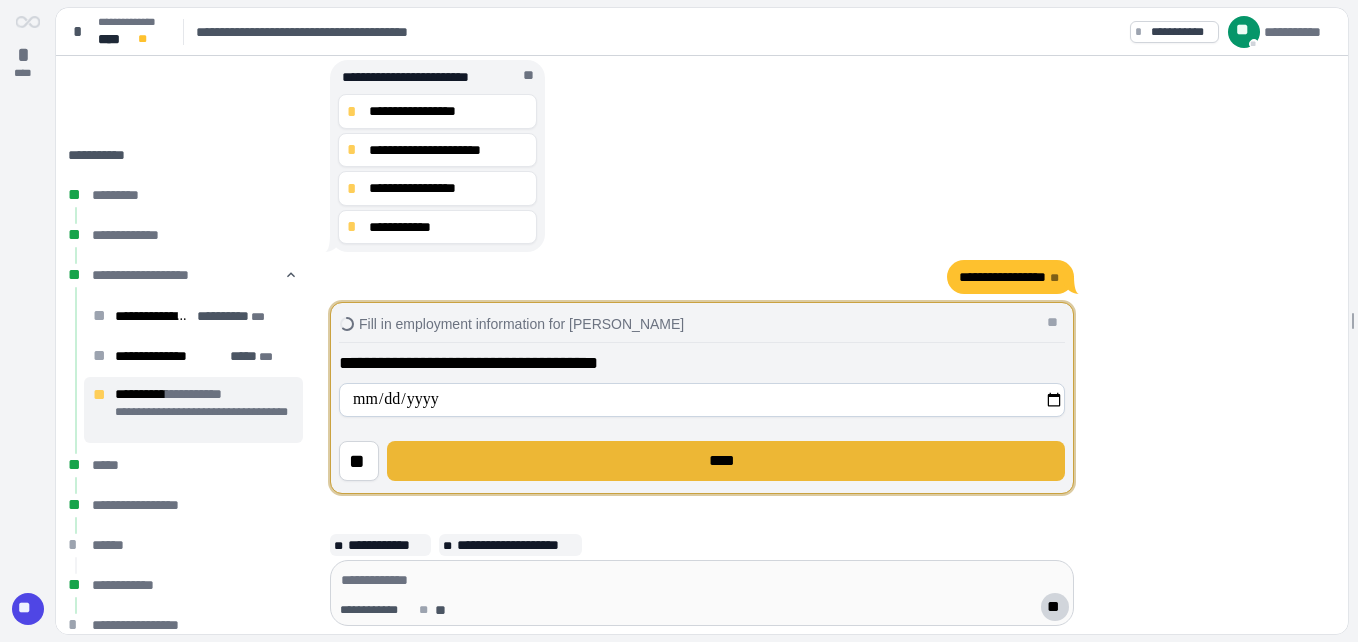 click on "****" at bounding box center [726, 461] 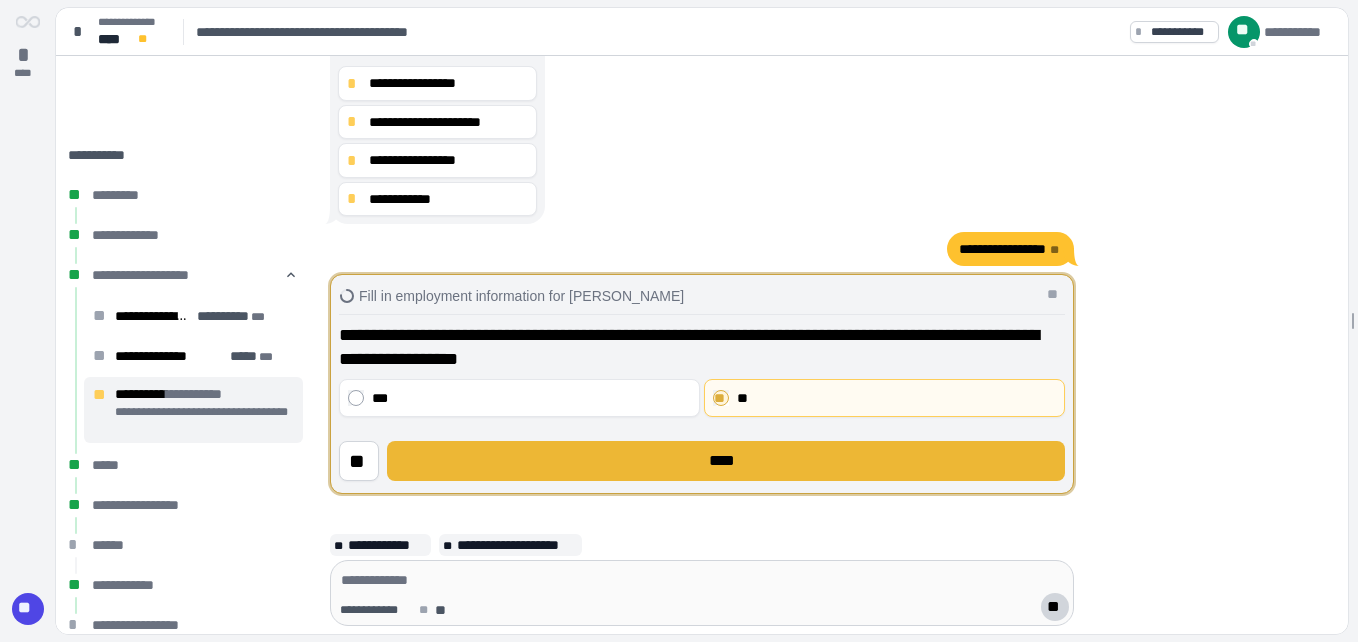 click on "****" at bounding box center [726, 461] 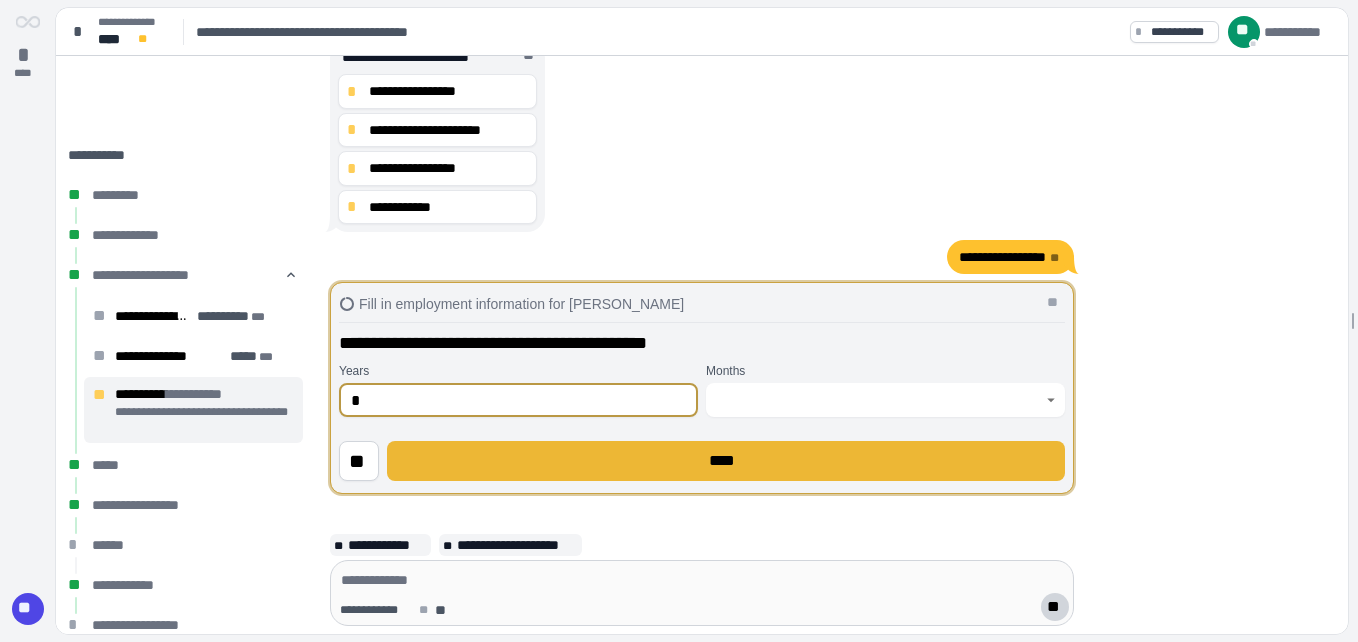 type on "*" 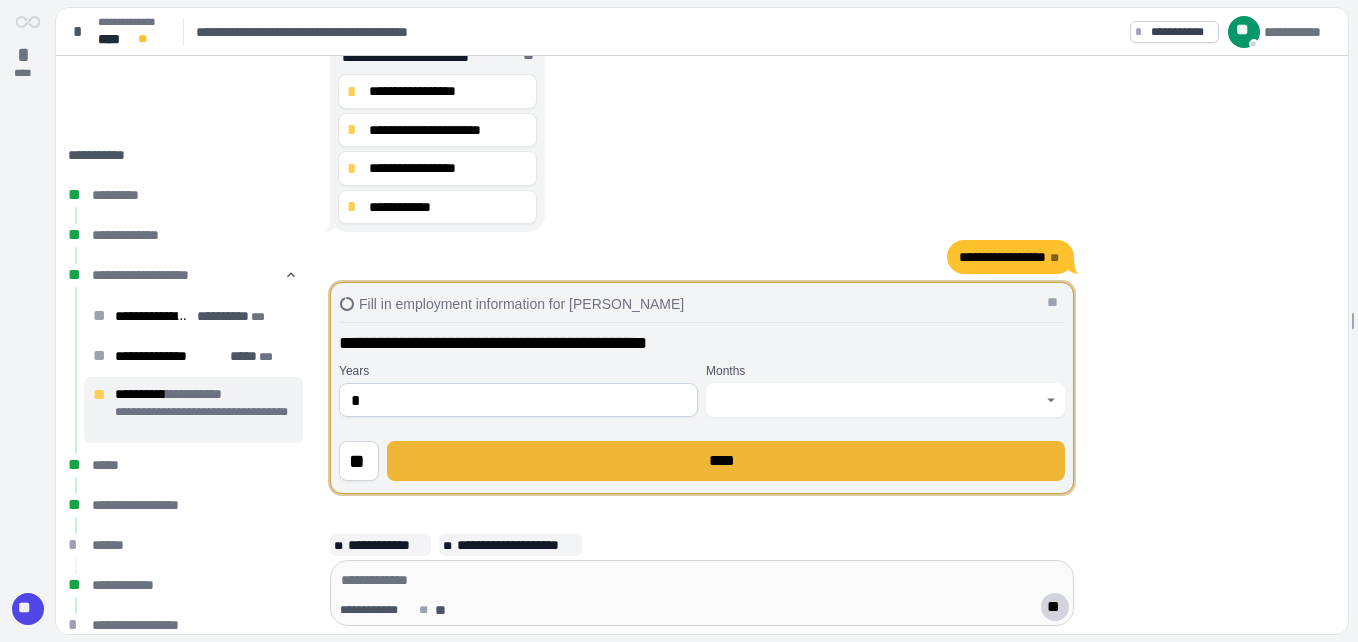 click on "****" at bounding box center (726, 461) 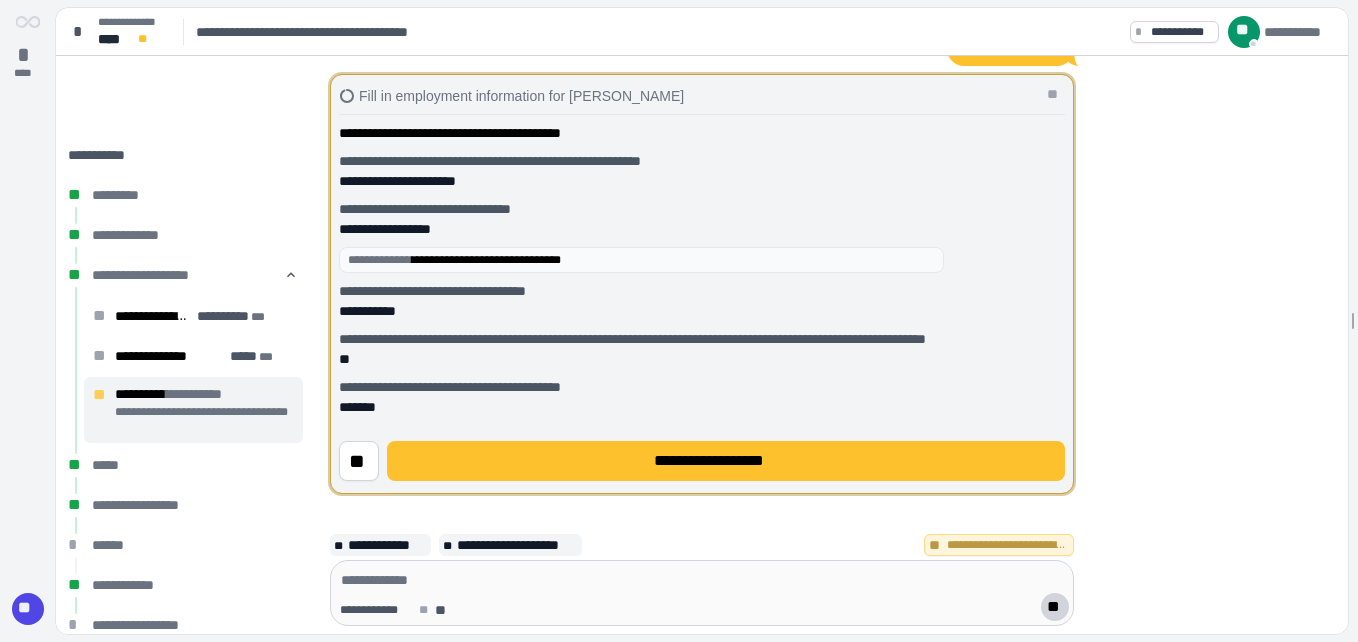 click on "**********" at bounding box center (726, 461) 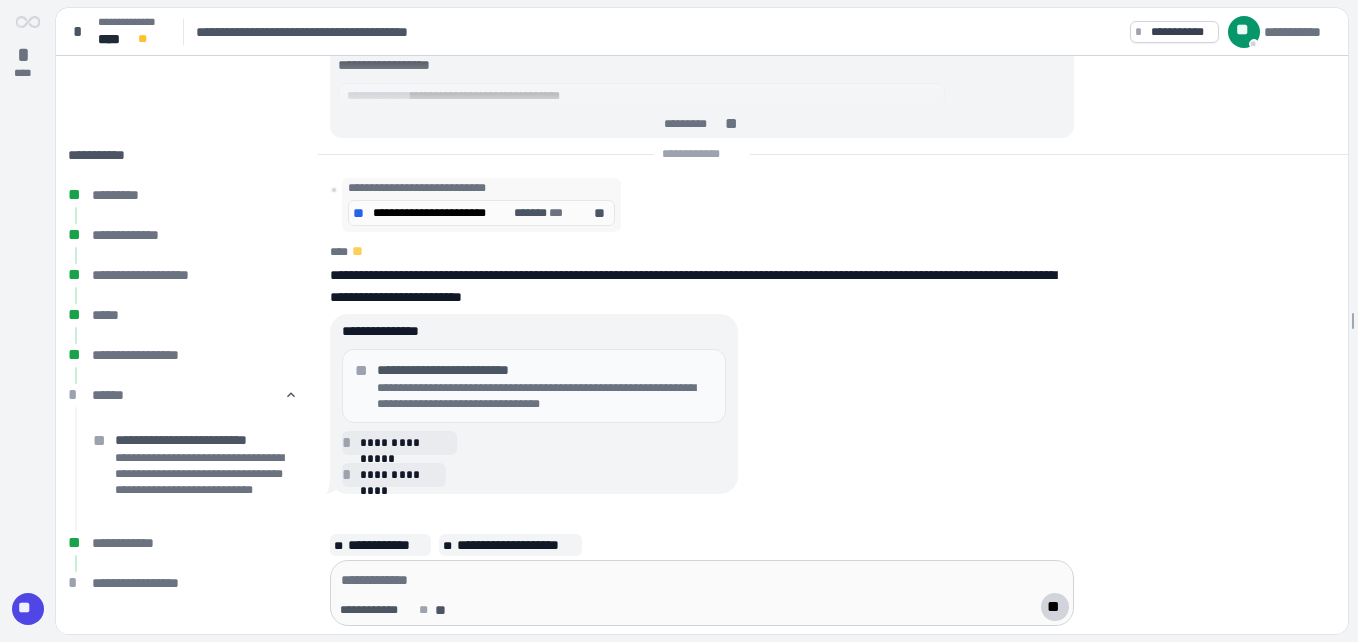 click on "**********" at bounding box center (534, 475) 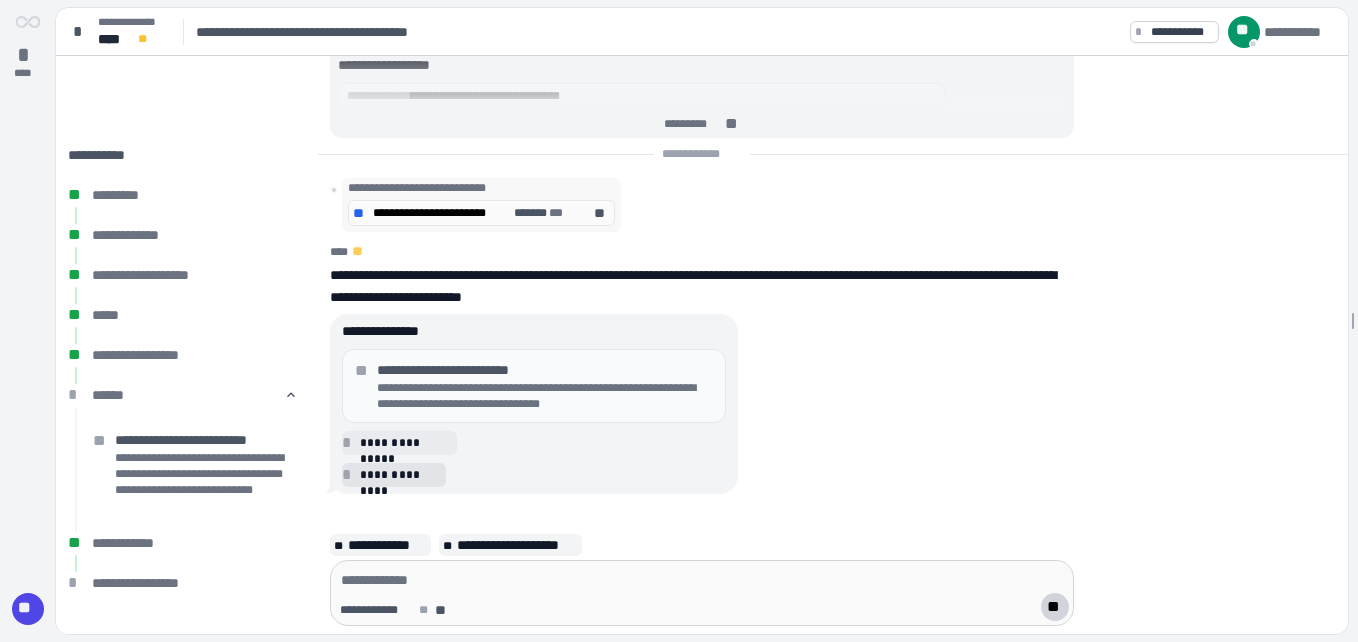 click on "**********" at bounding box center [400, 475] 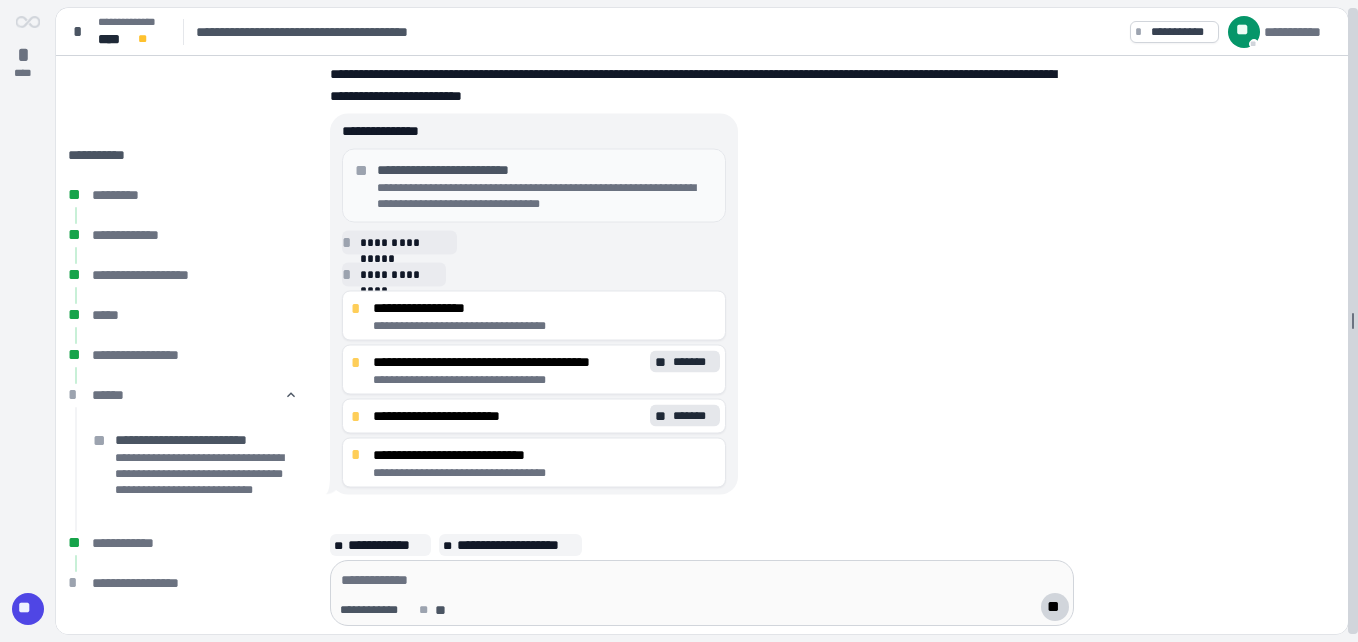 click on "**********" at bounding box center [679, 321] 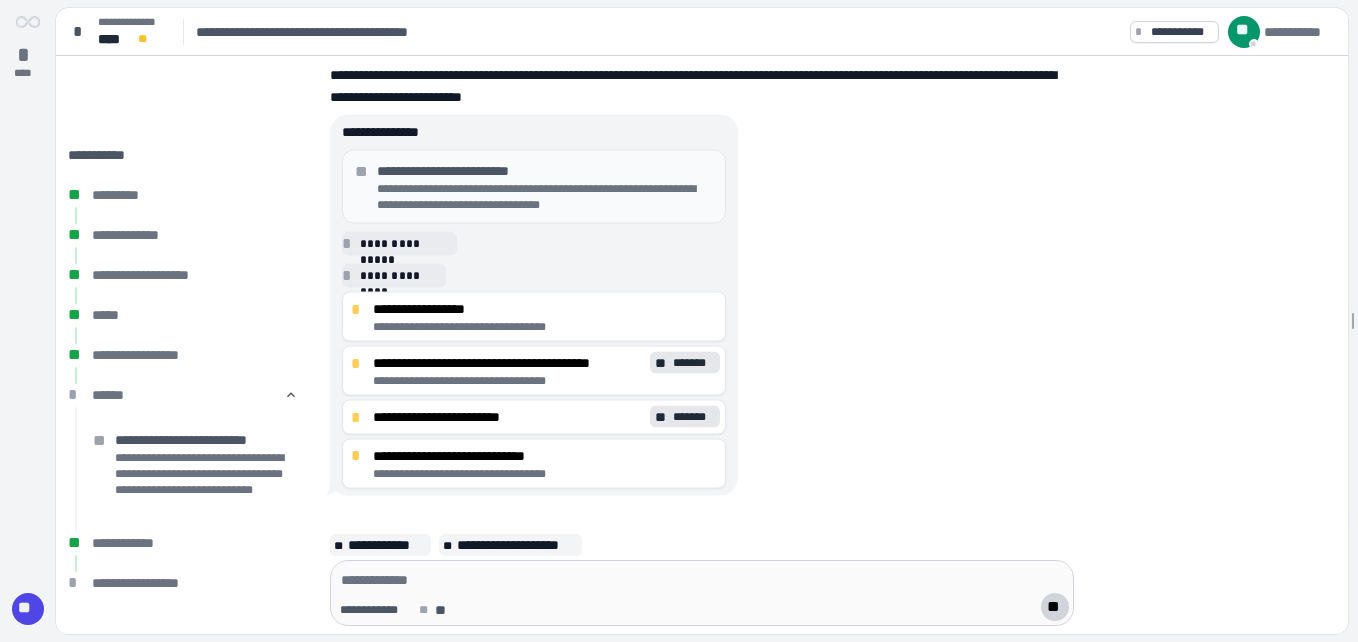 scroll, scrollTop: 0, scrollLeft: 0, axis: both 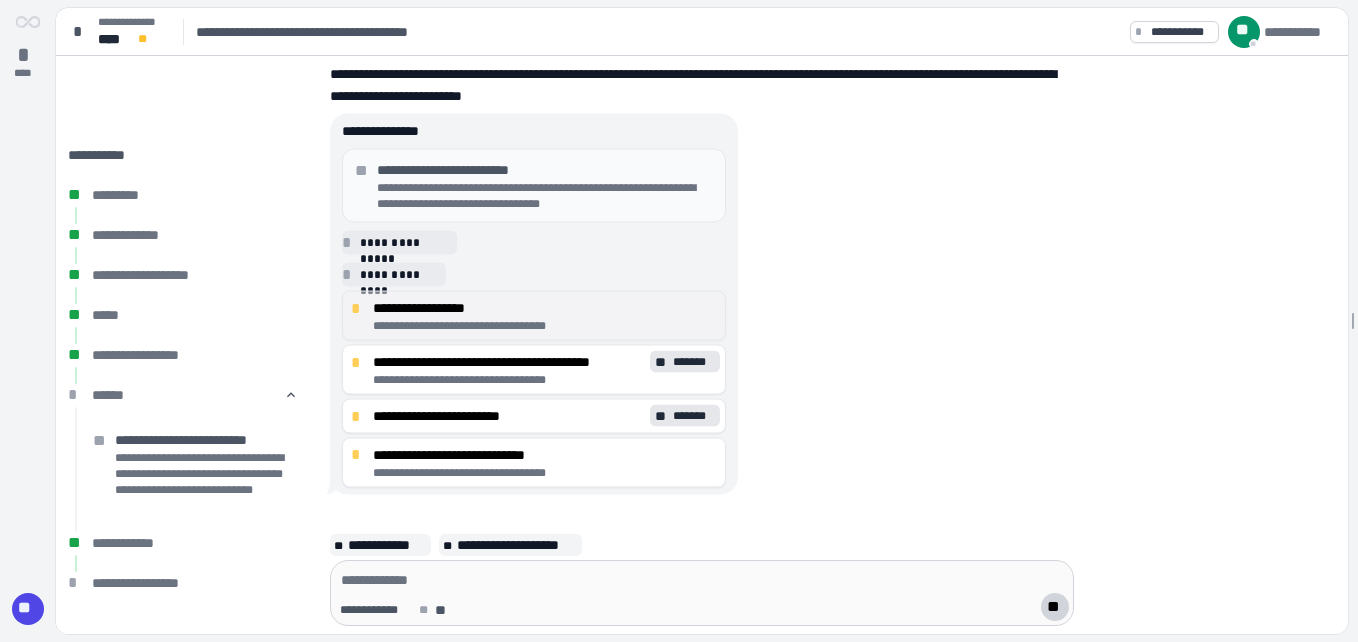 click on "**********" at bounding box center (545, 308) 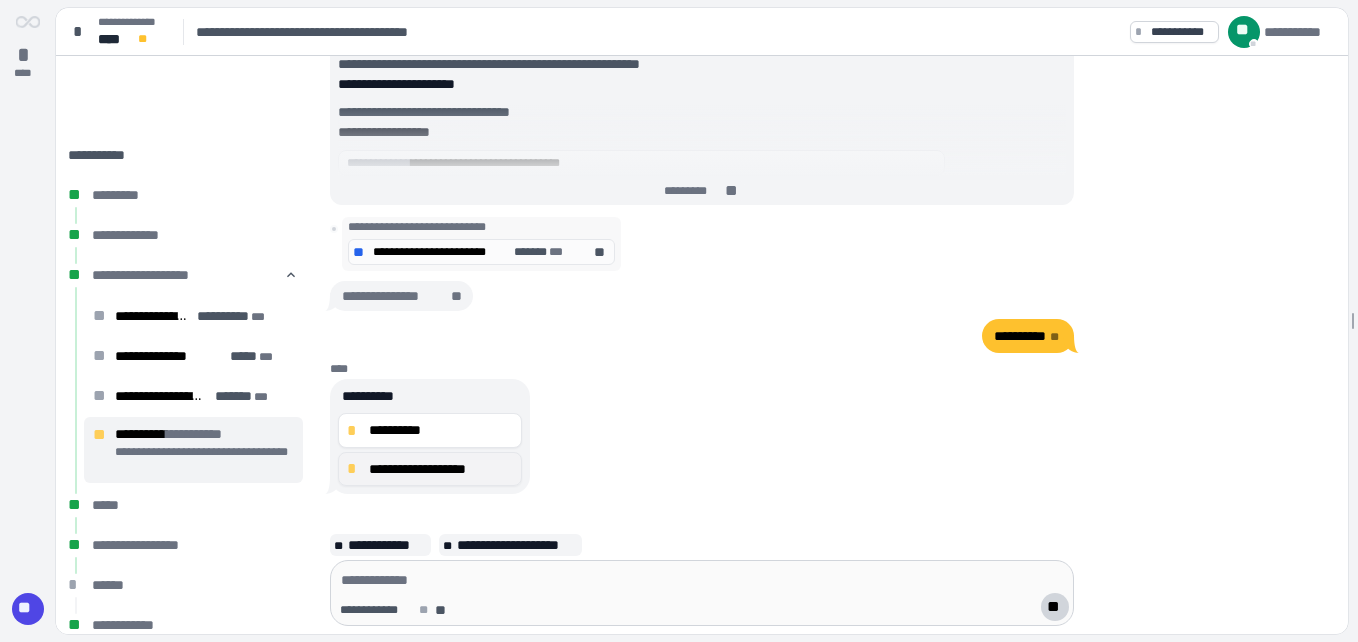 click on "**********" at bounding box center [441, 469] 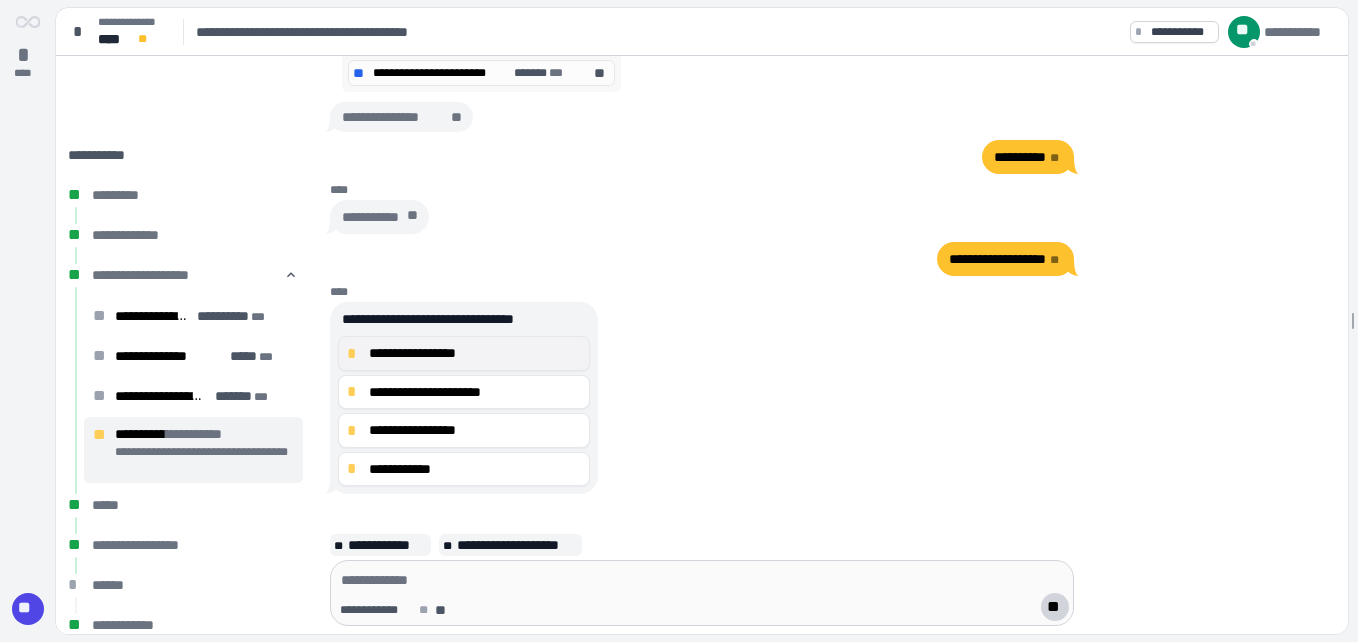 click on "**********" at bounding box center [475, 353] 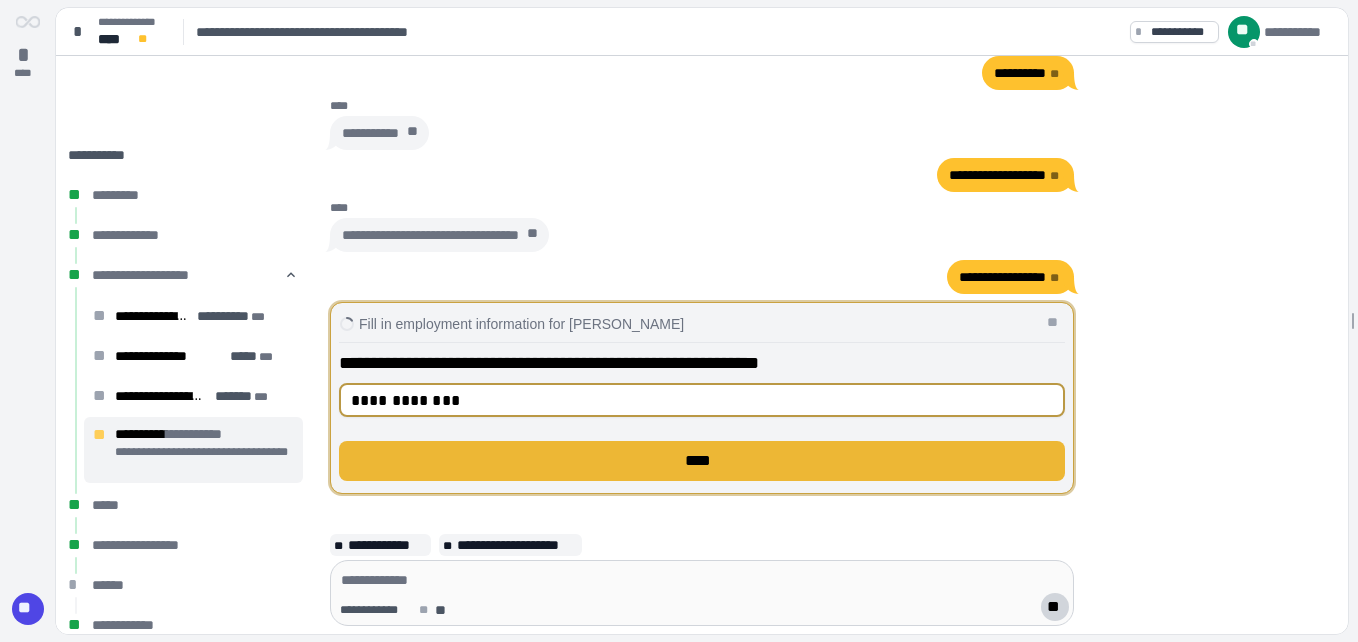 type on "**********" 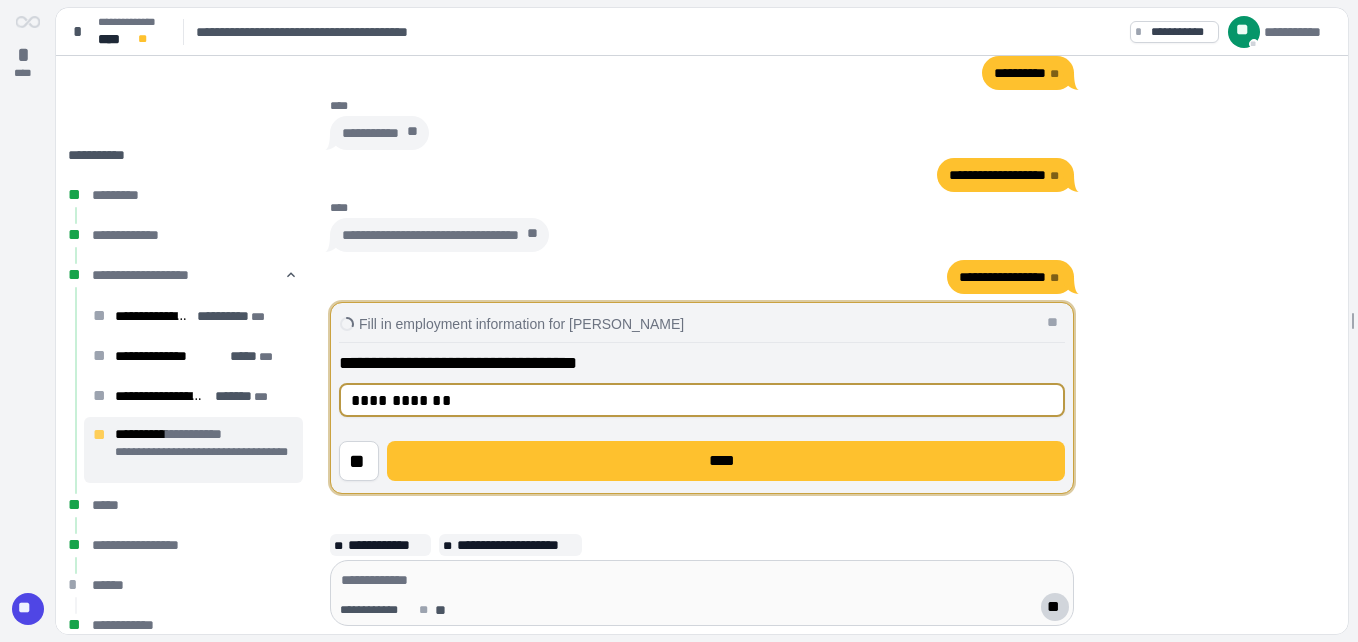 type on "**********" 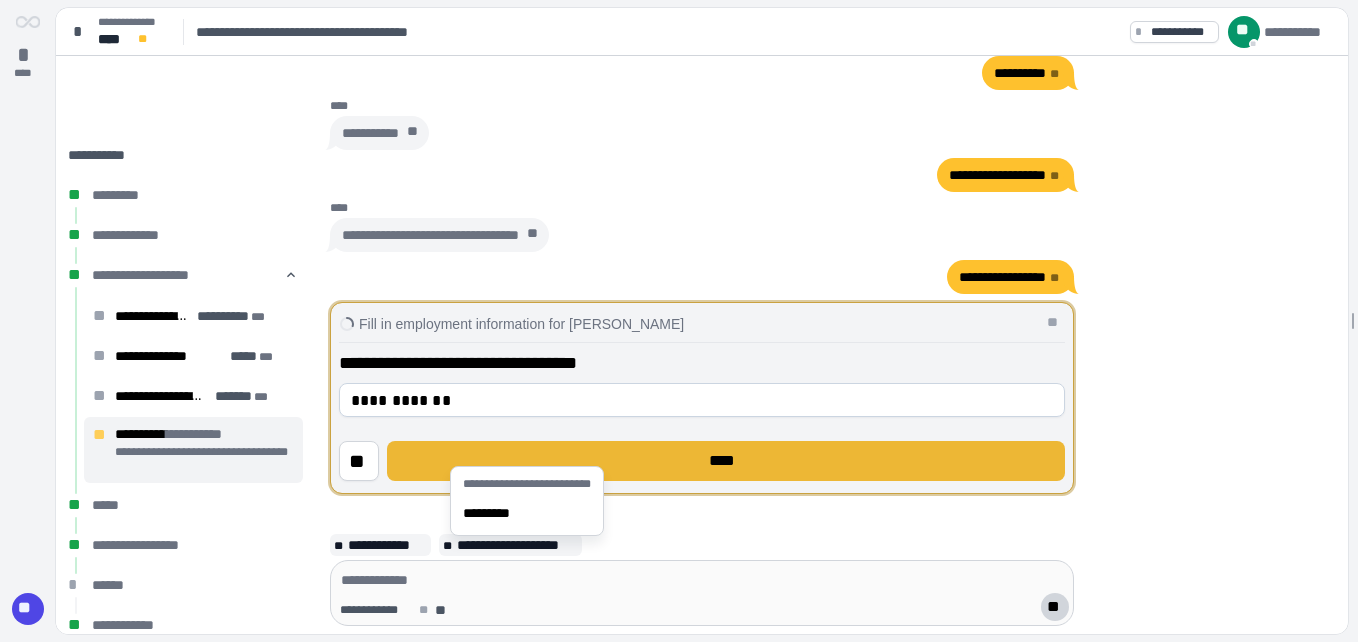 click on "****" at bounding box center [726, 461] 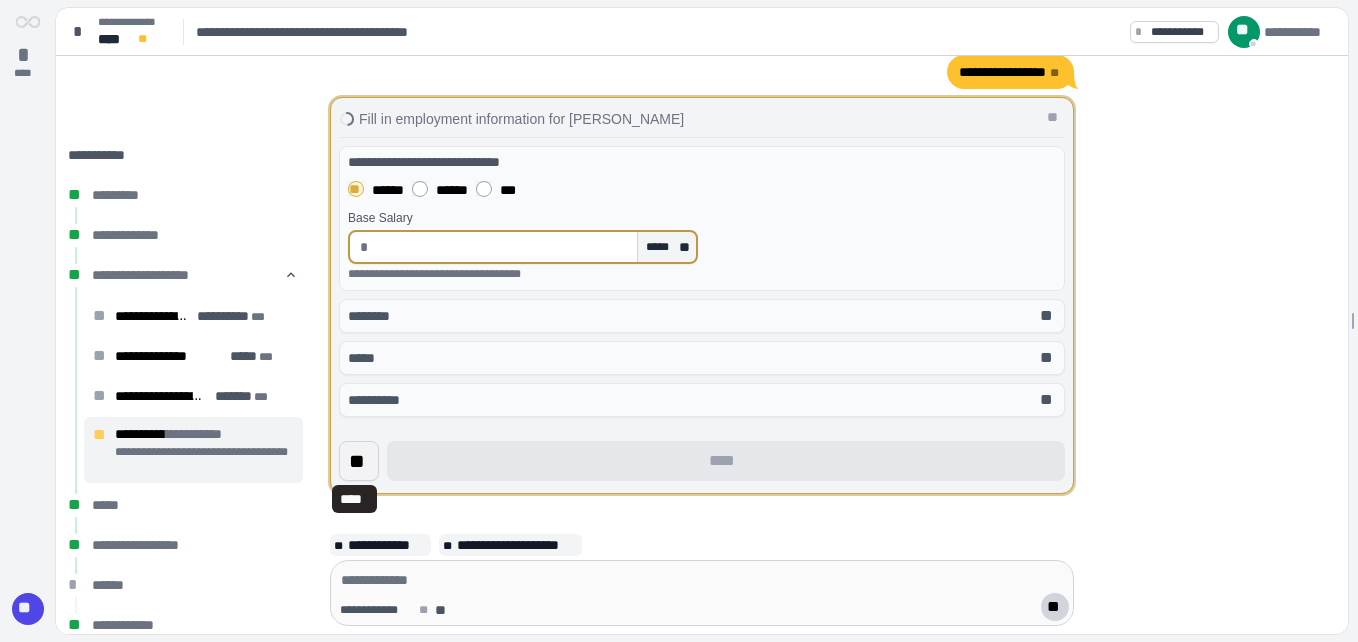 click on "**" at bounding box center [359, 461] 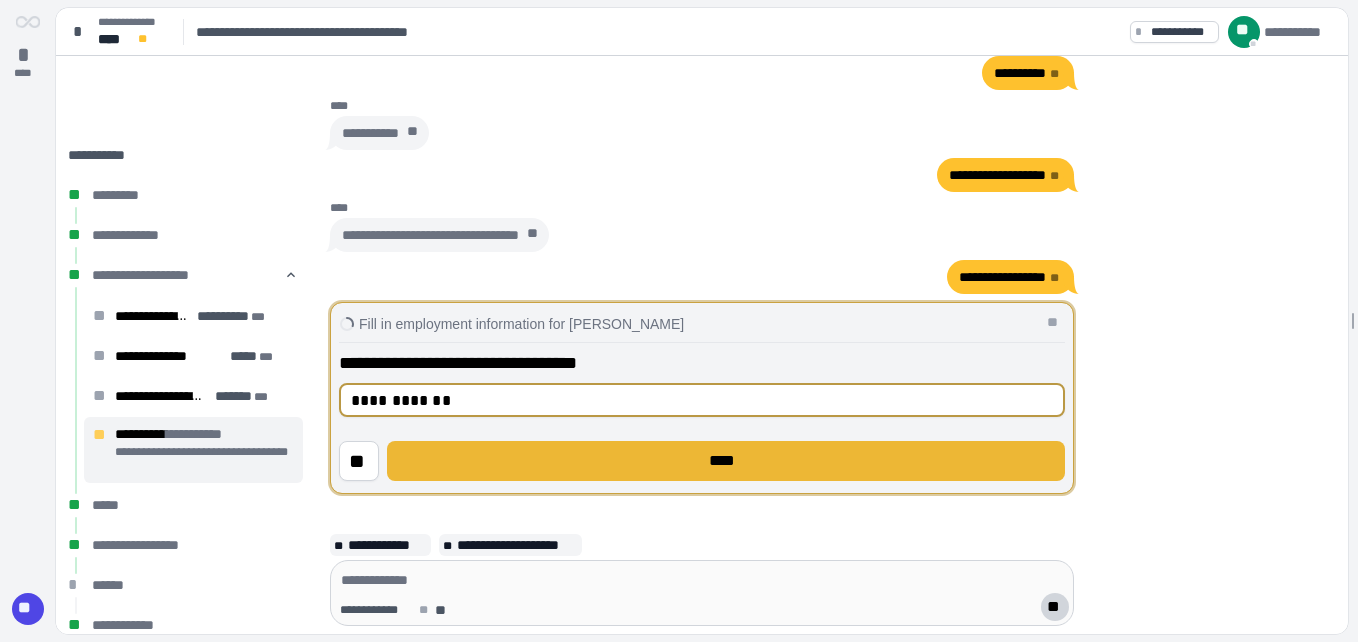 click on "****" at bounding box center (726, 461) 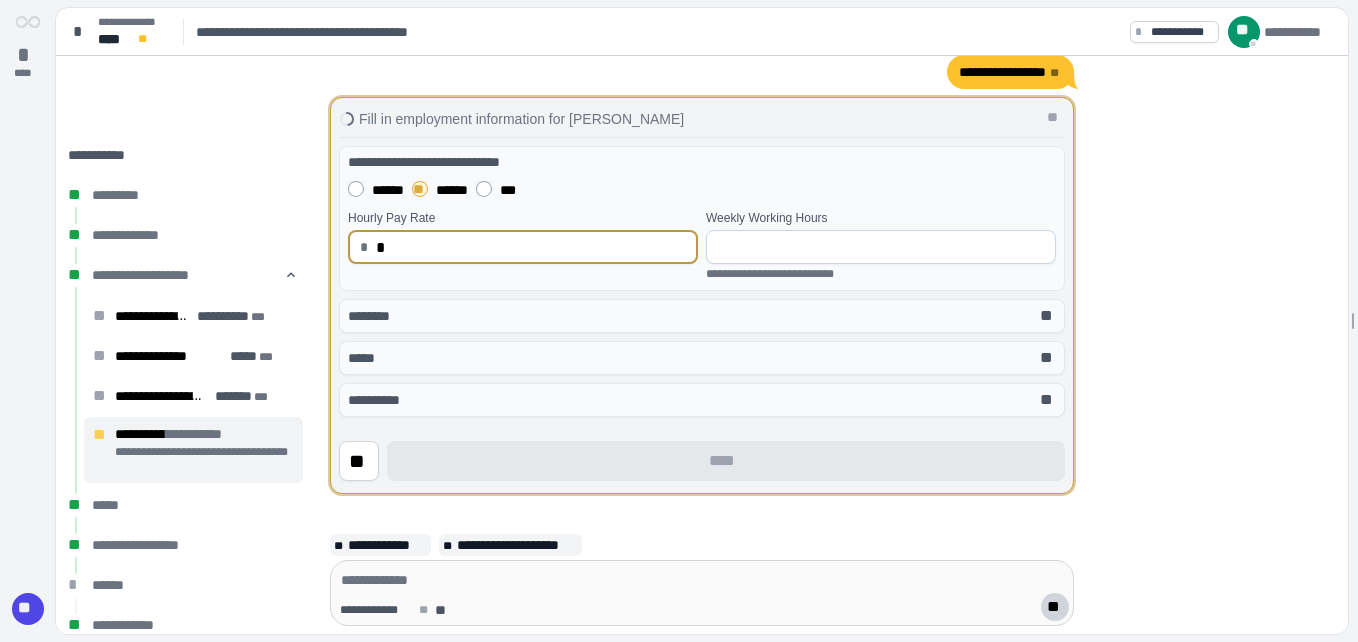 type on "*****" 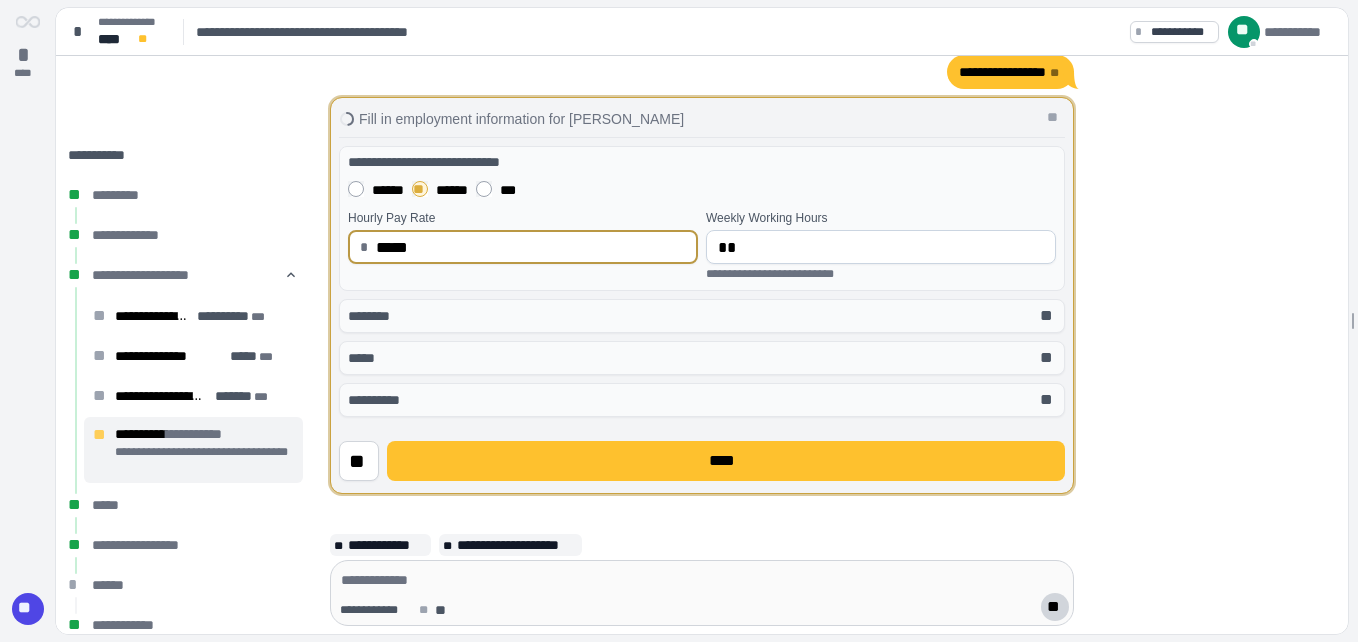 click on "**" at bounding box center [881, 247] 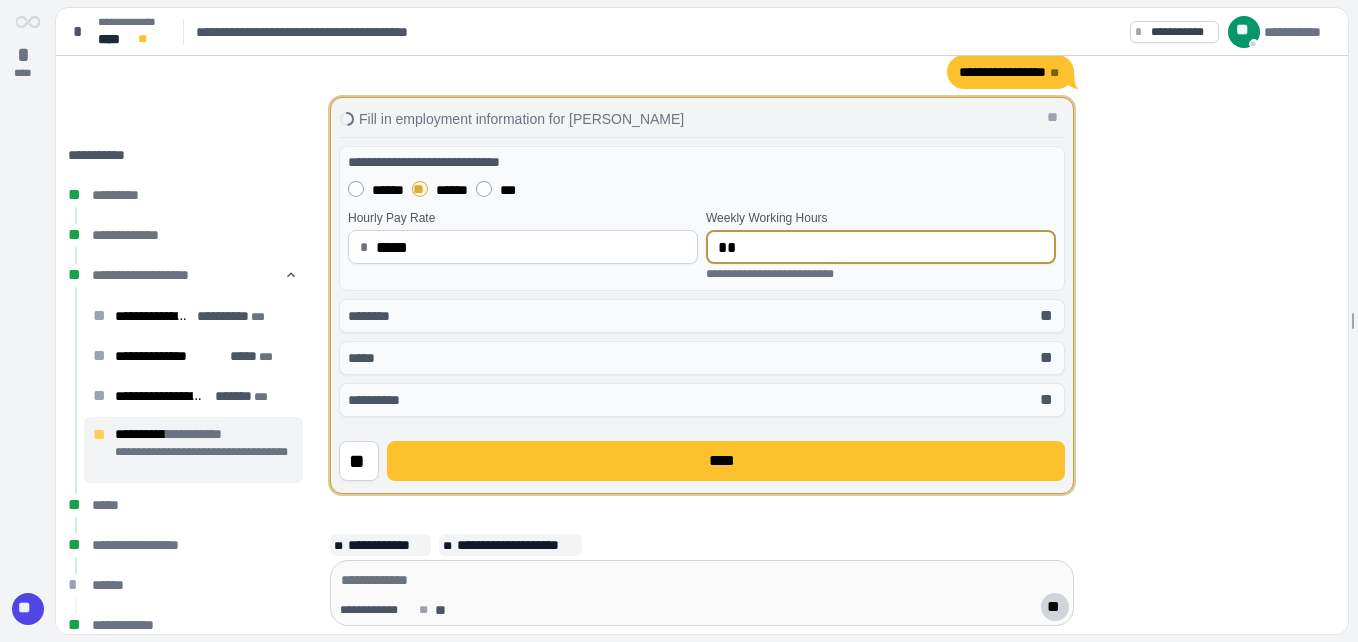 type on "*" 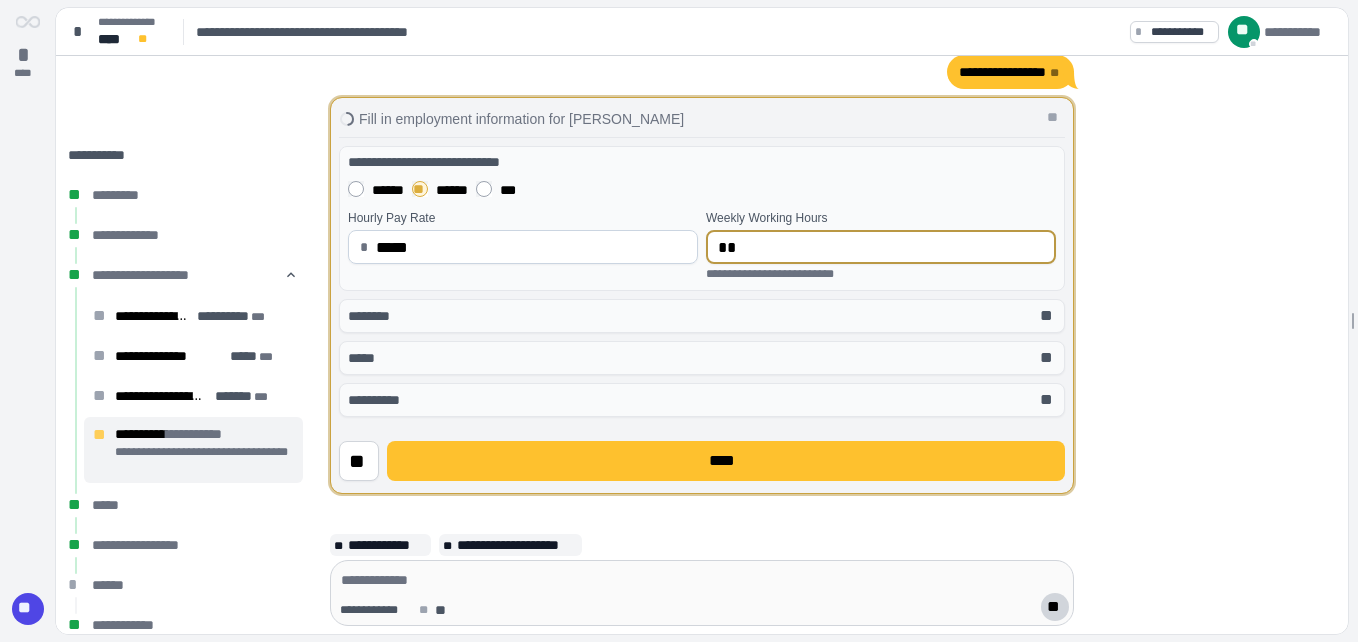 type on "*" 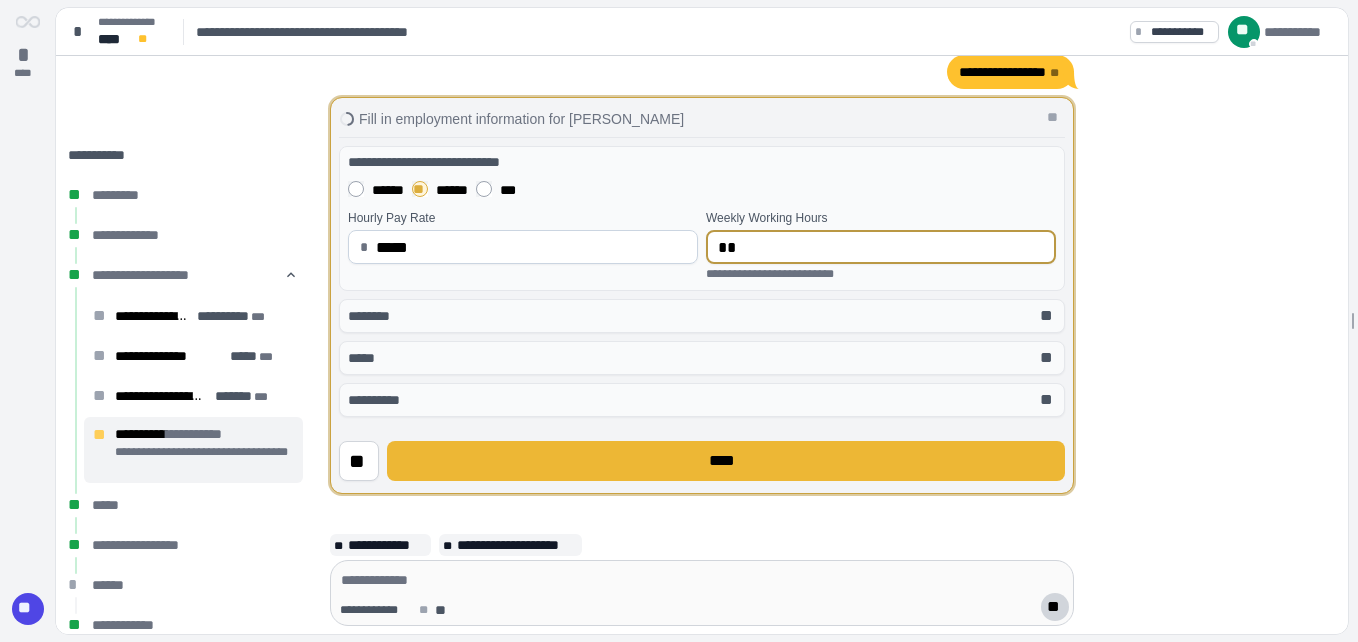 type on "**" 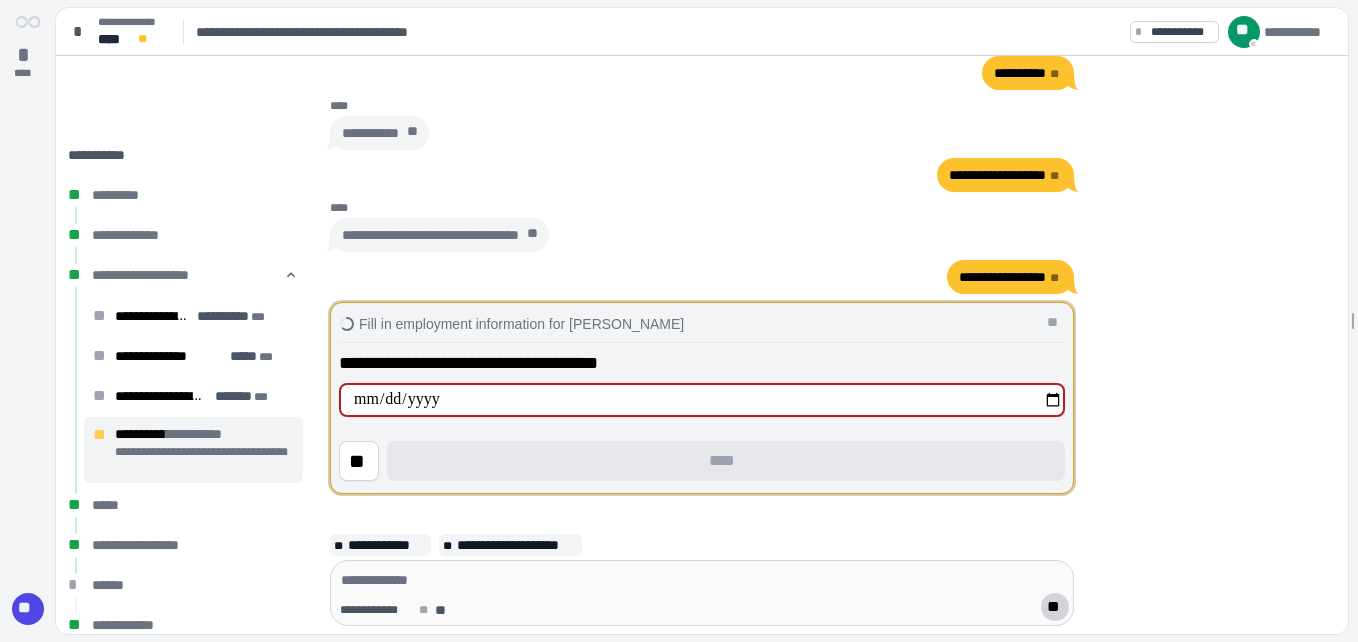 type on "**********" 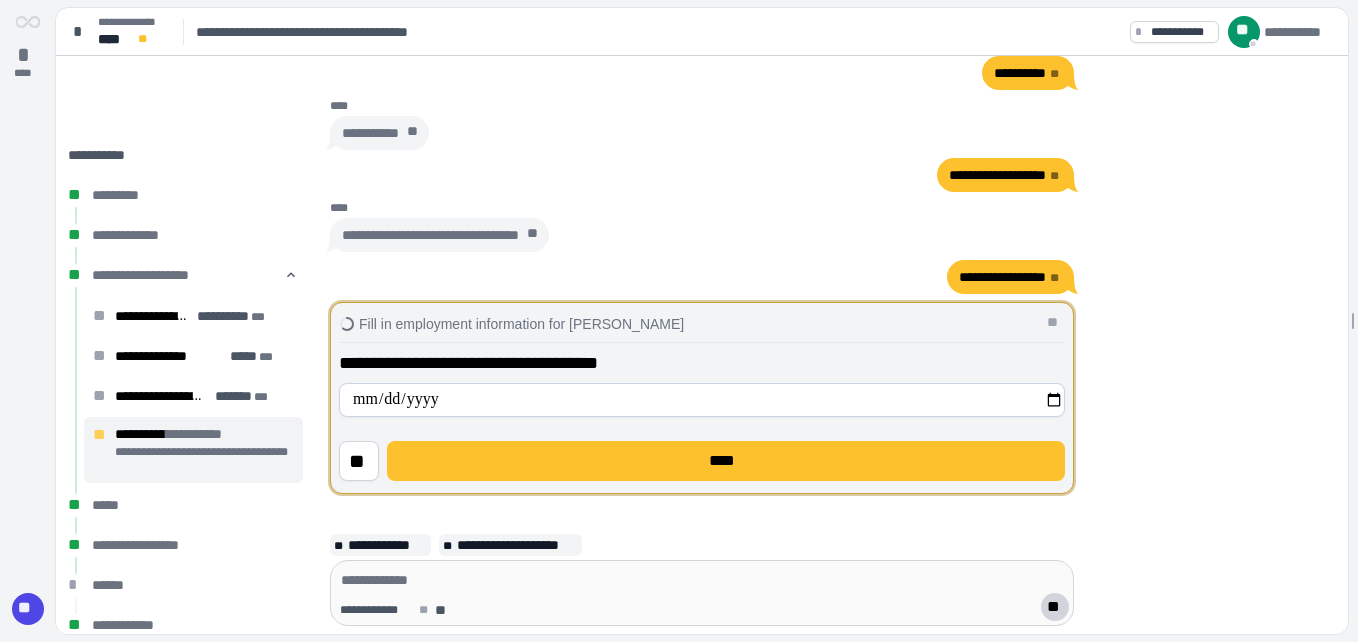 click on "**********" at bounding box center [702, 400] 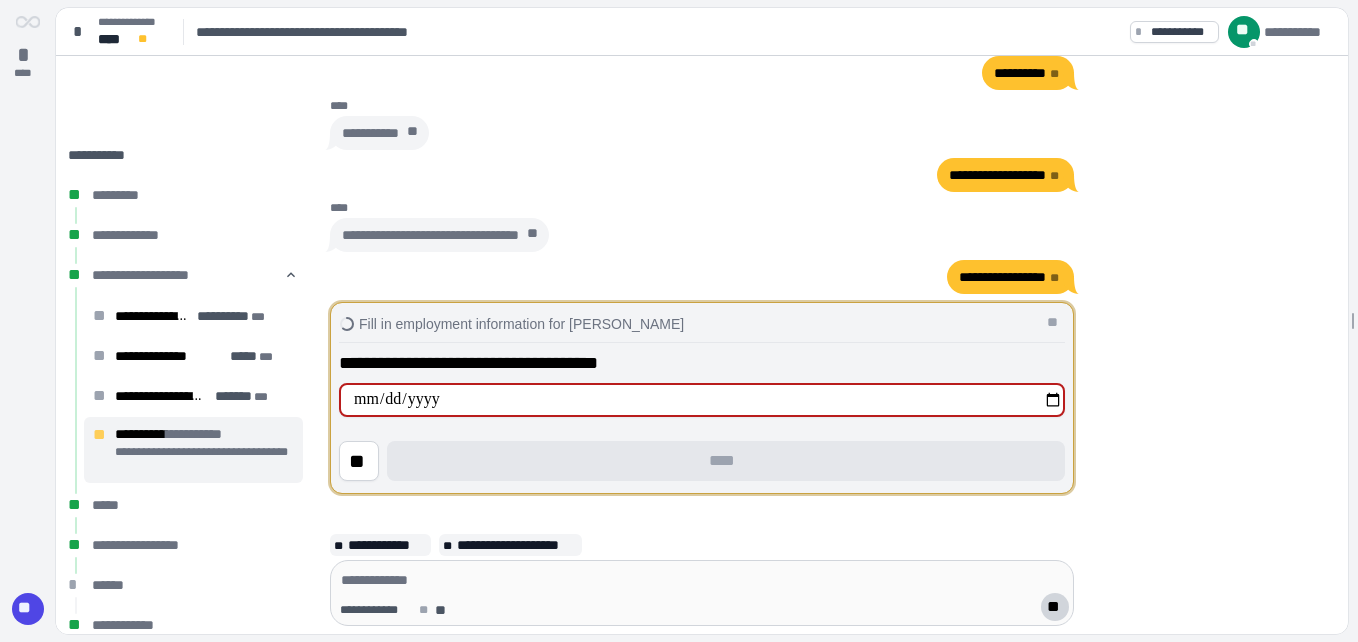 type on "**********" 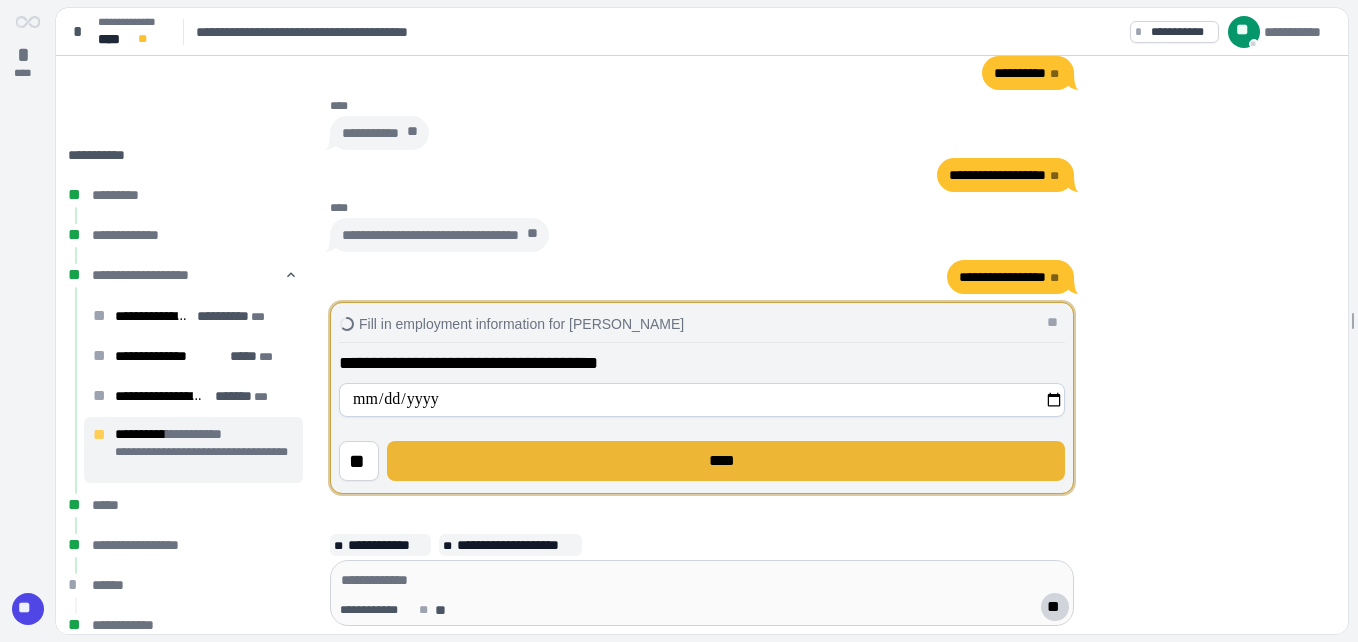 click on "****" at bounding box center (726, 461) 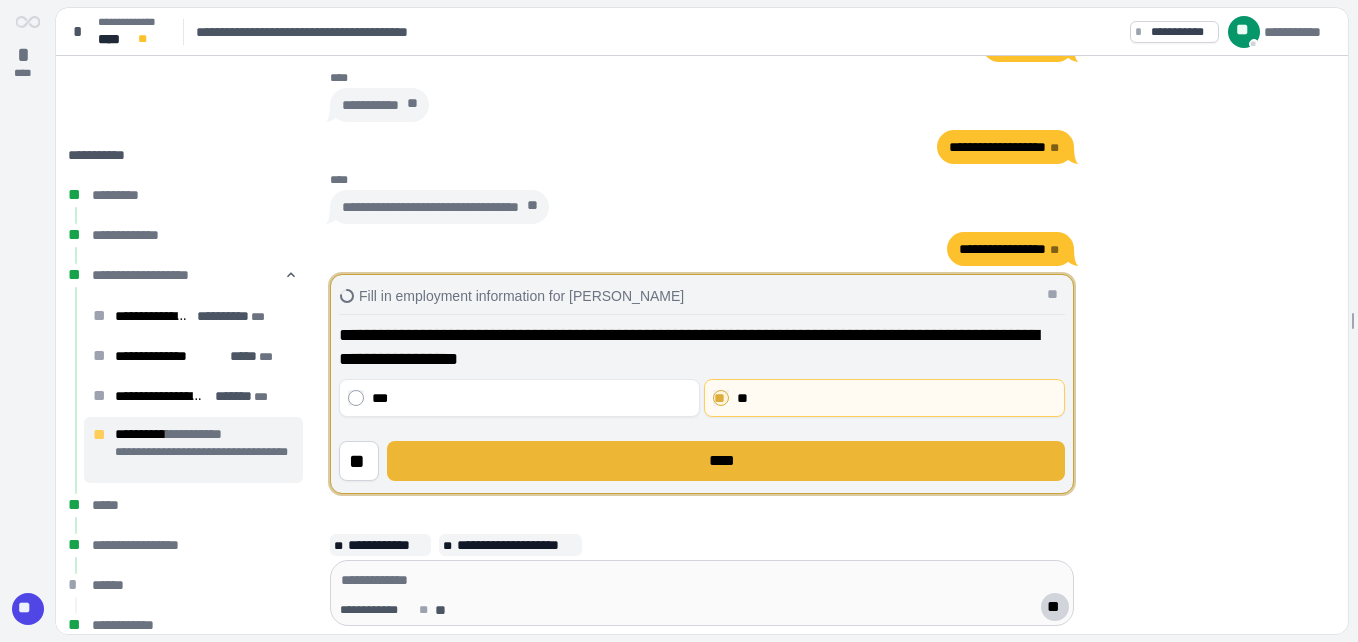 click on "****" at bounding box center (726, 461) 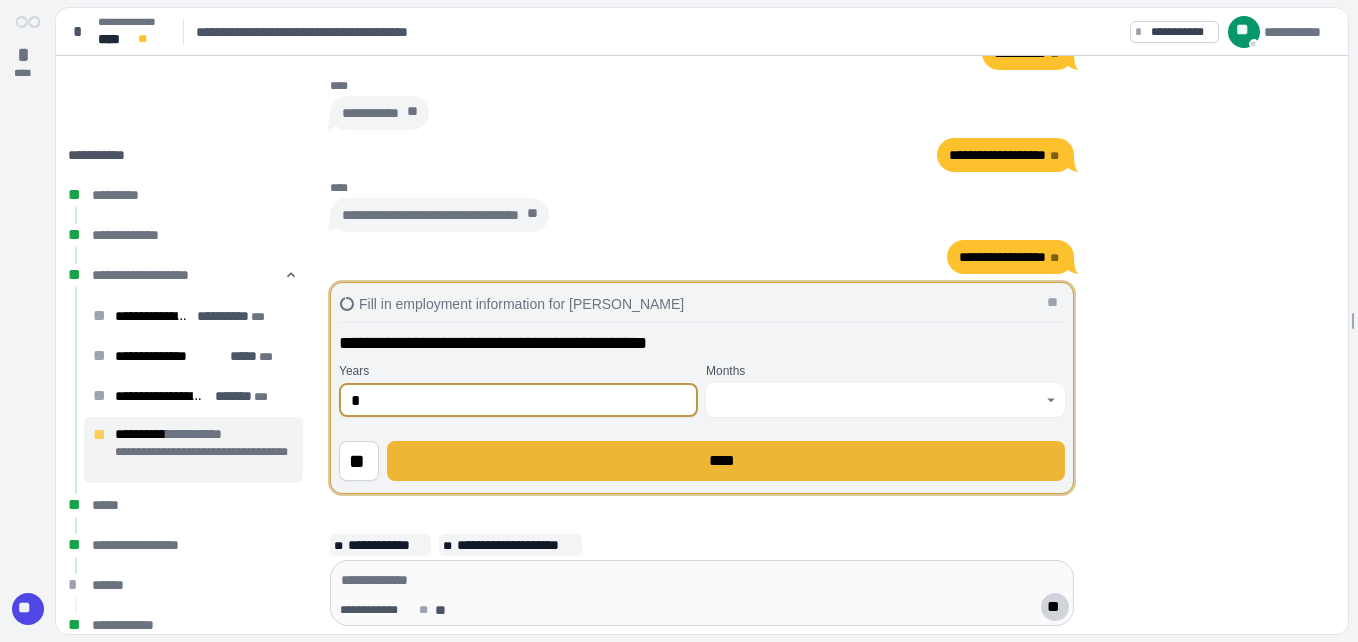 type on "*" 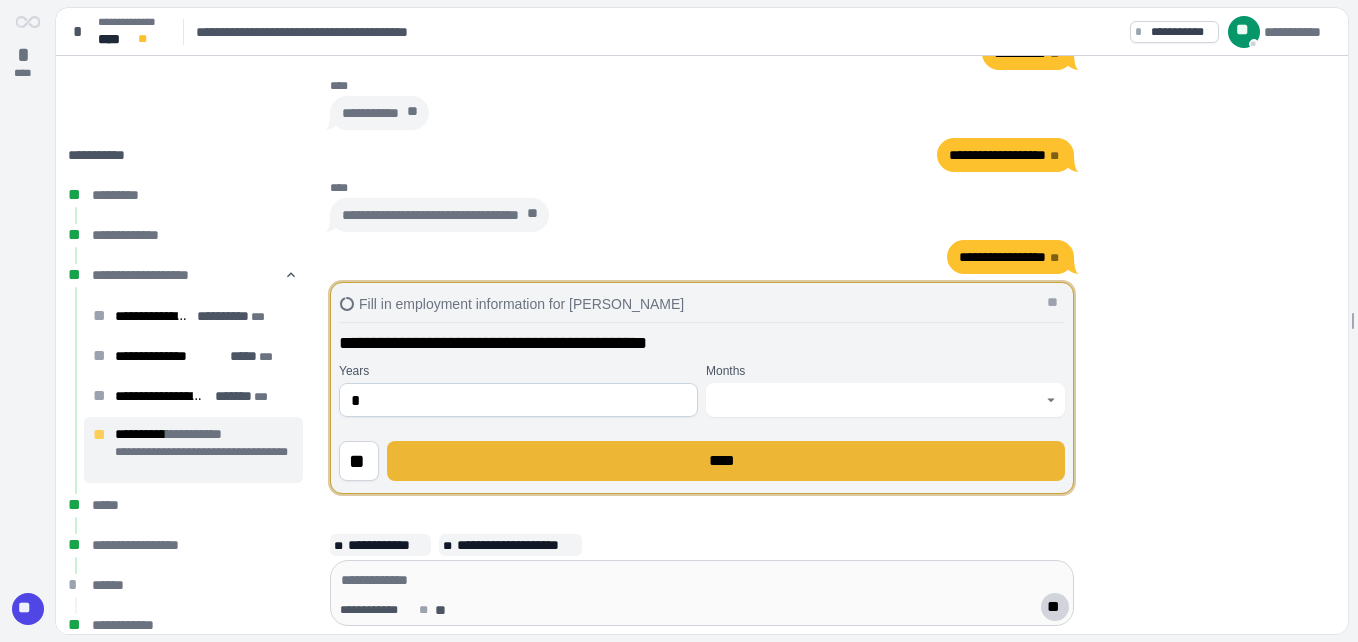 click on "****" at bounding box center [726, 461] 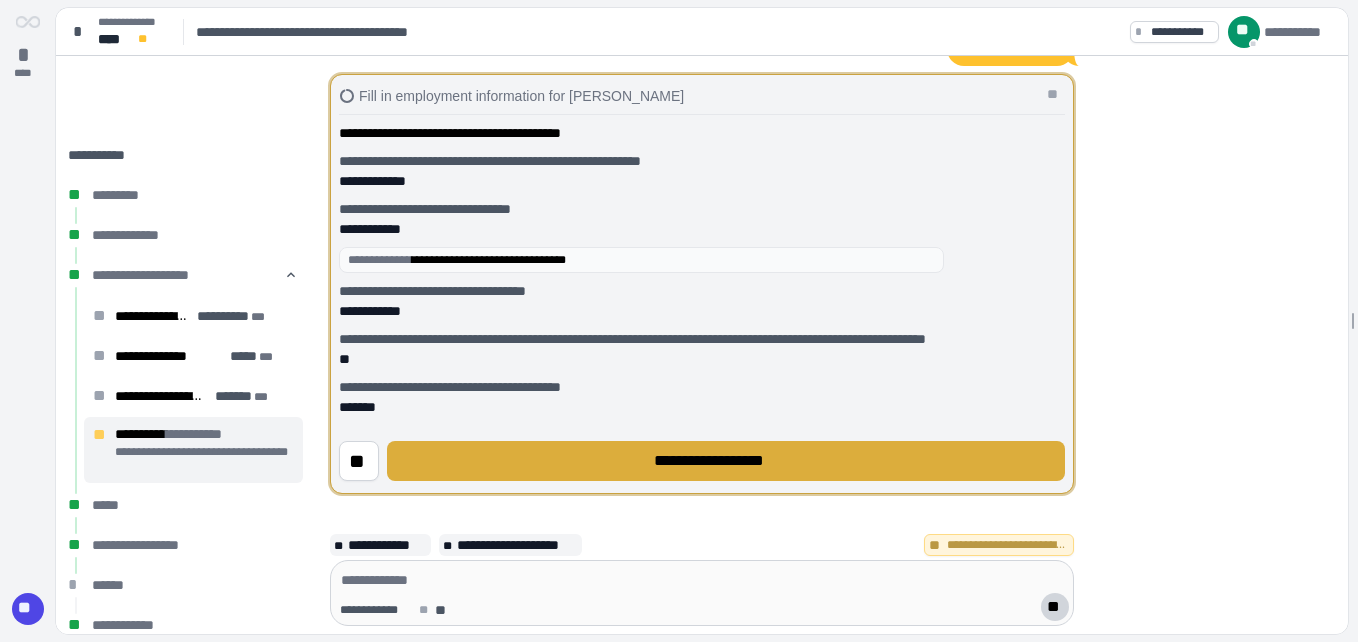 click on "**********" at bounding box center [726, 461] 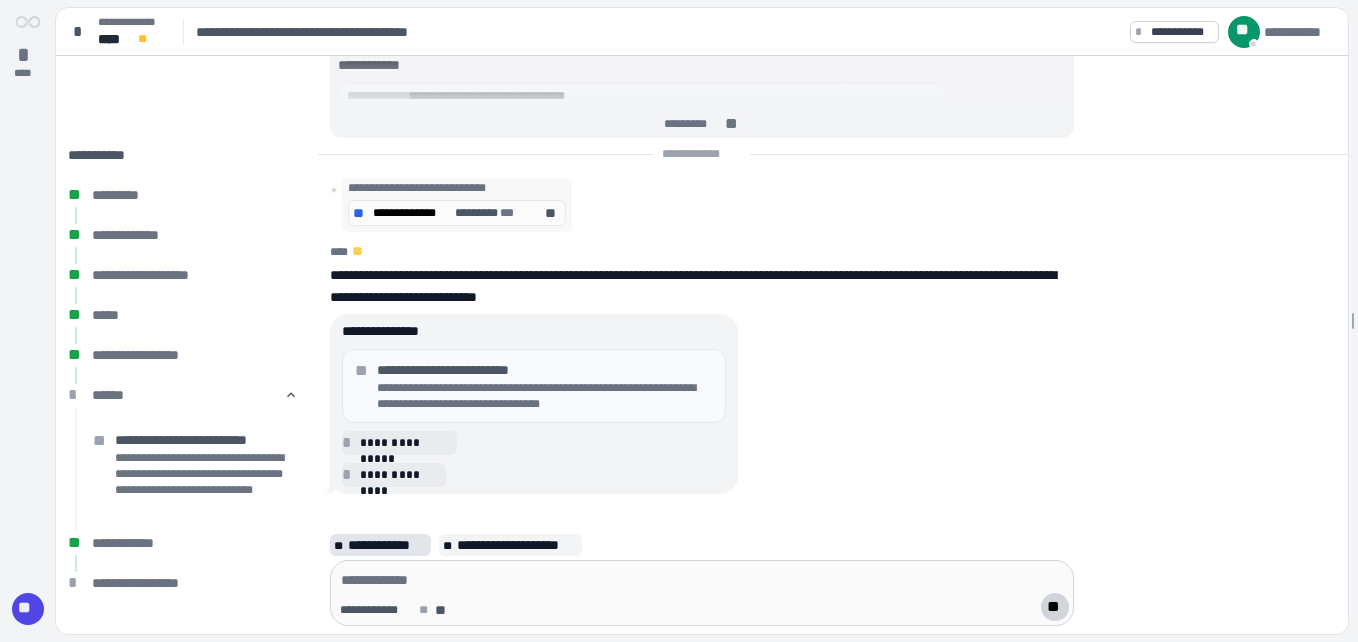 click on "**********" at bounding box center [387, 545] 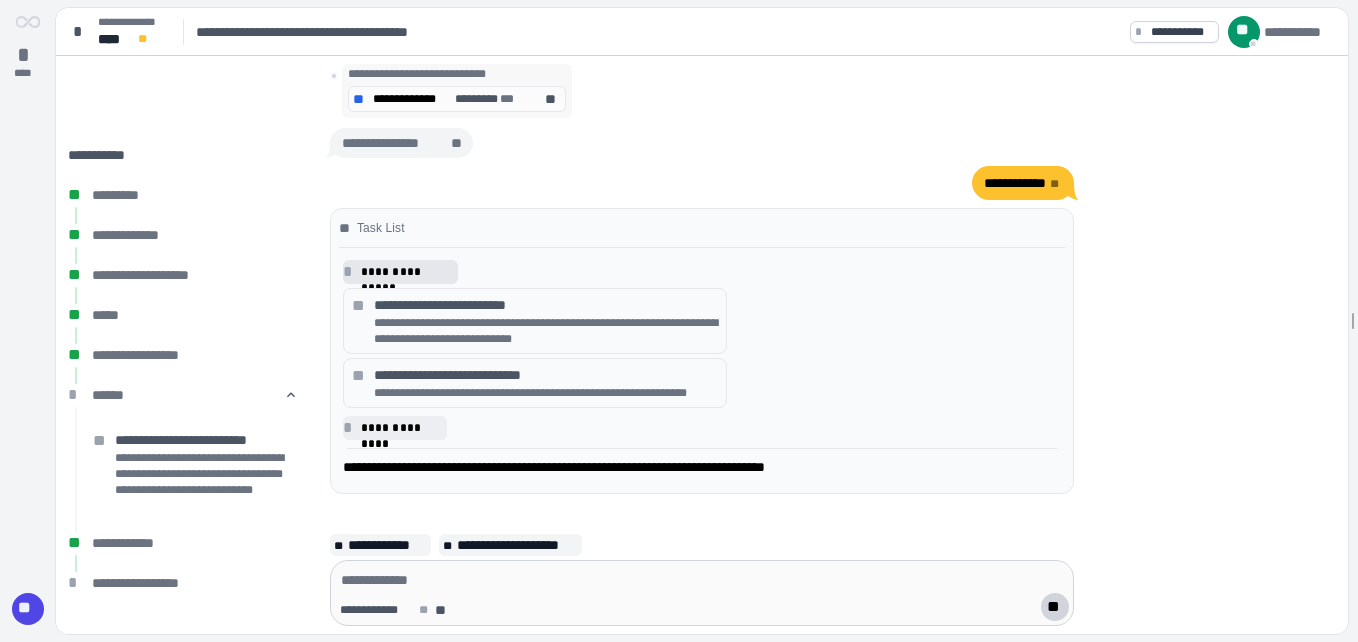 click on "**********" at bounding box center [406, 272] 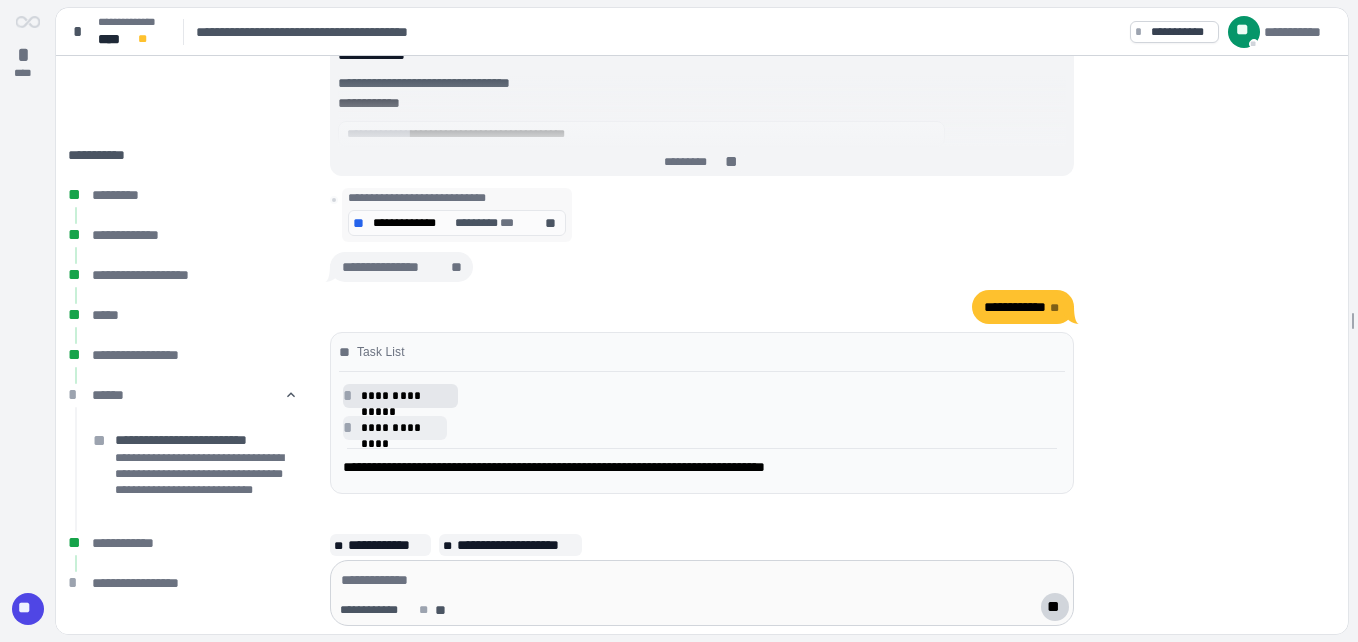 click on "**********" at bounding box center [400, 396] 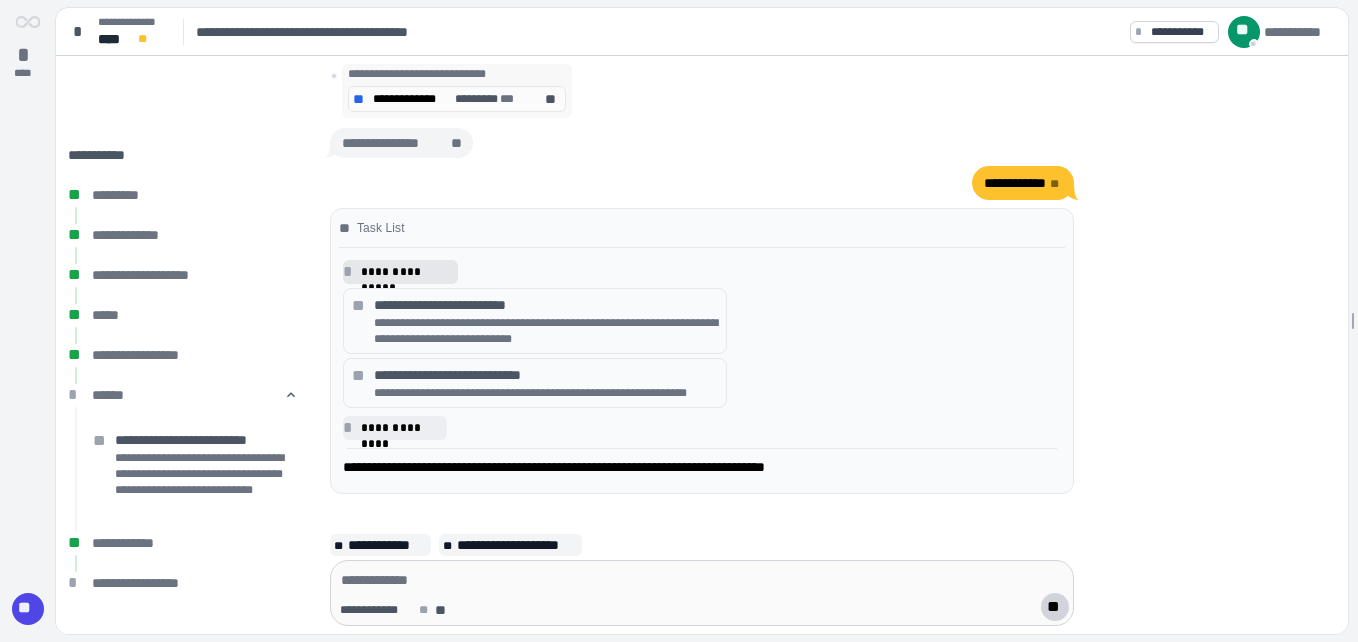 click on "**********" at bounding box center (406, 272) 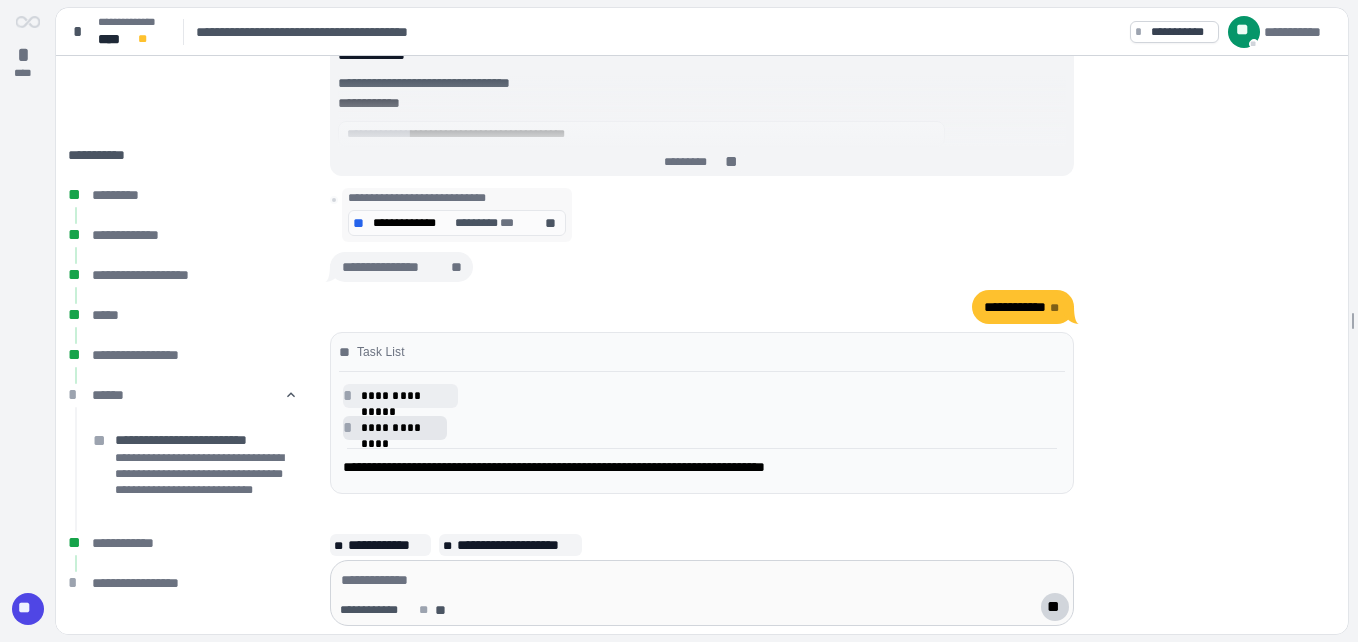 click on "**********" at bounding box center [401, 428] 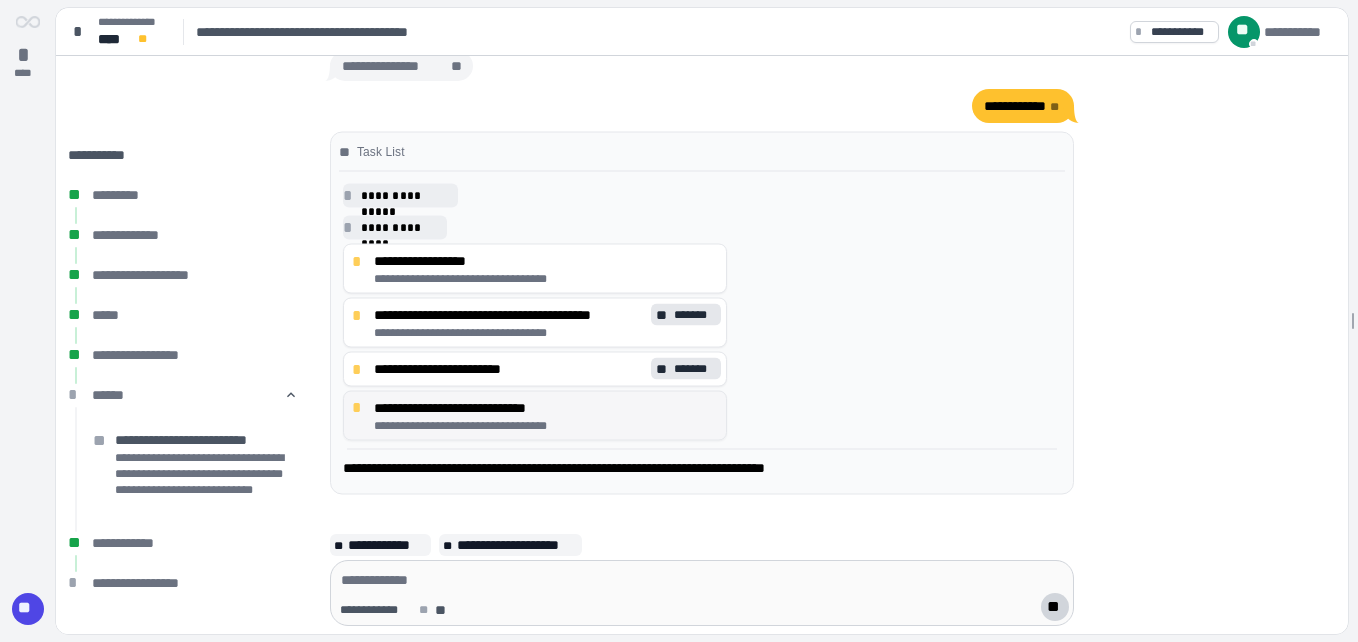 click on "**********" at bounding box center [546, 407] 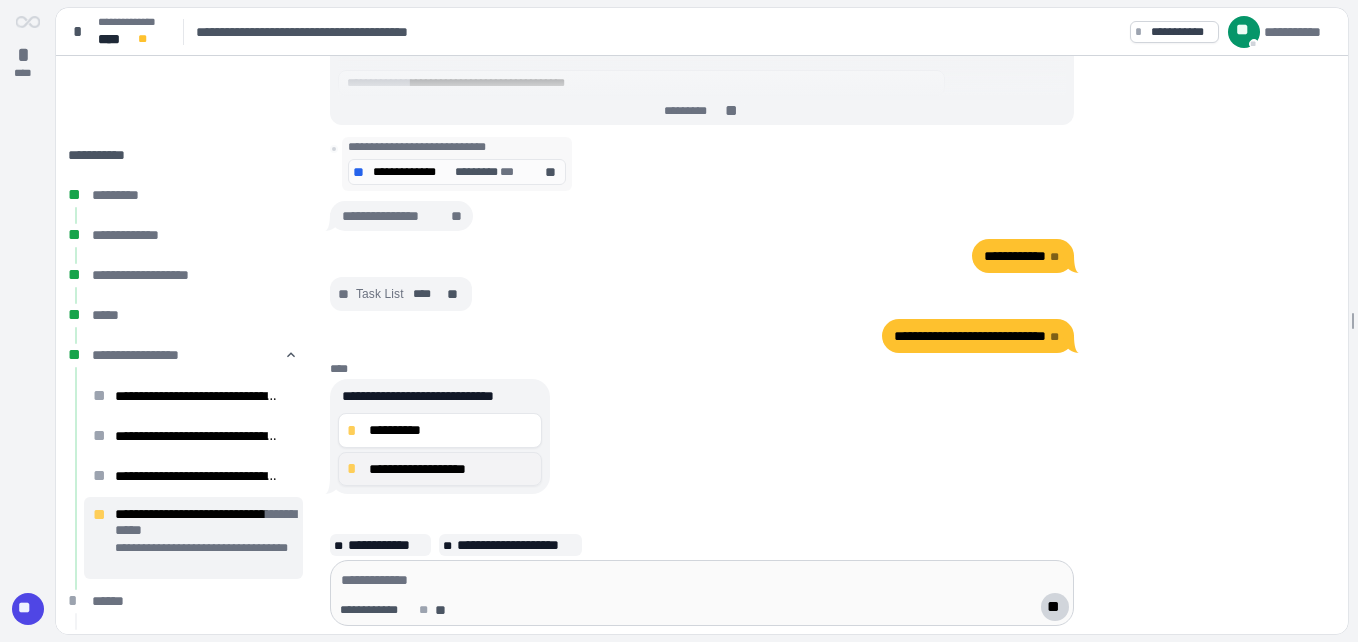 click on "**********" at bounding box center [451, 469] 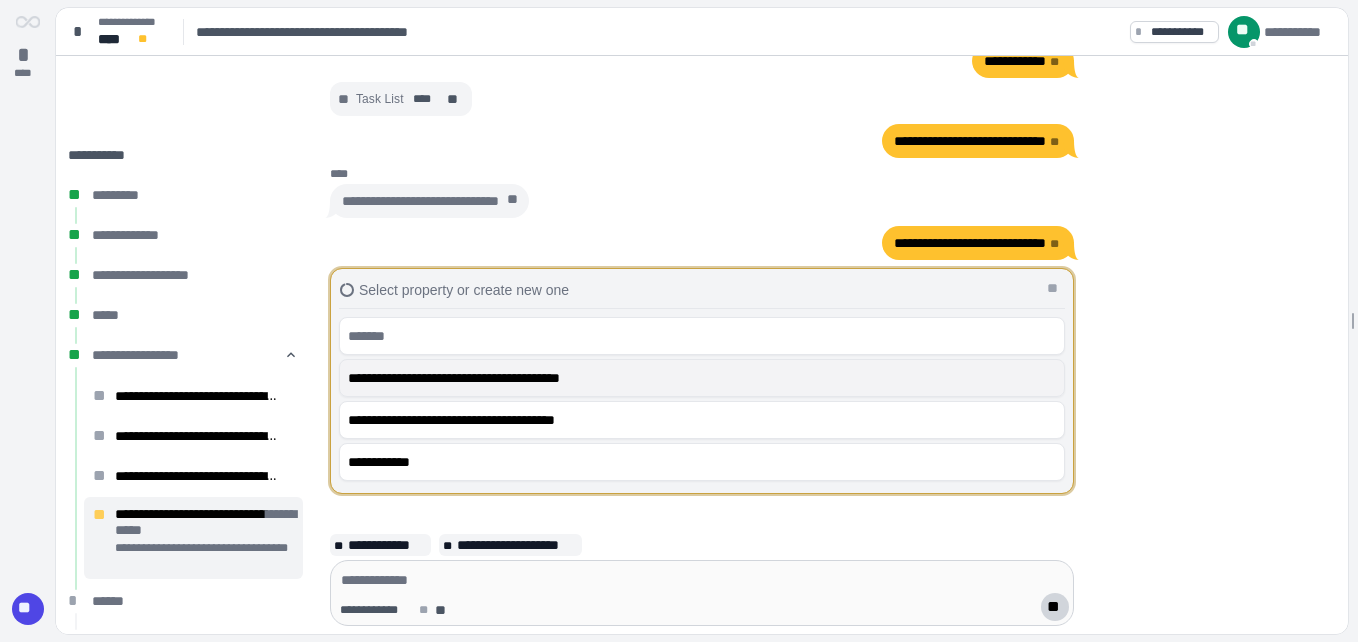 click on "**********" at bounding box center (702, 378) 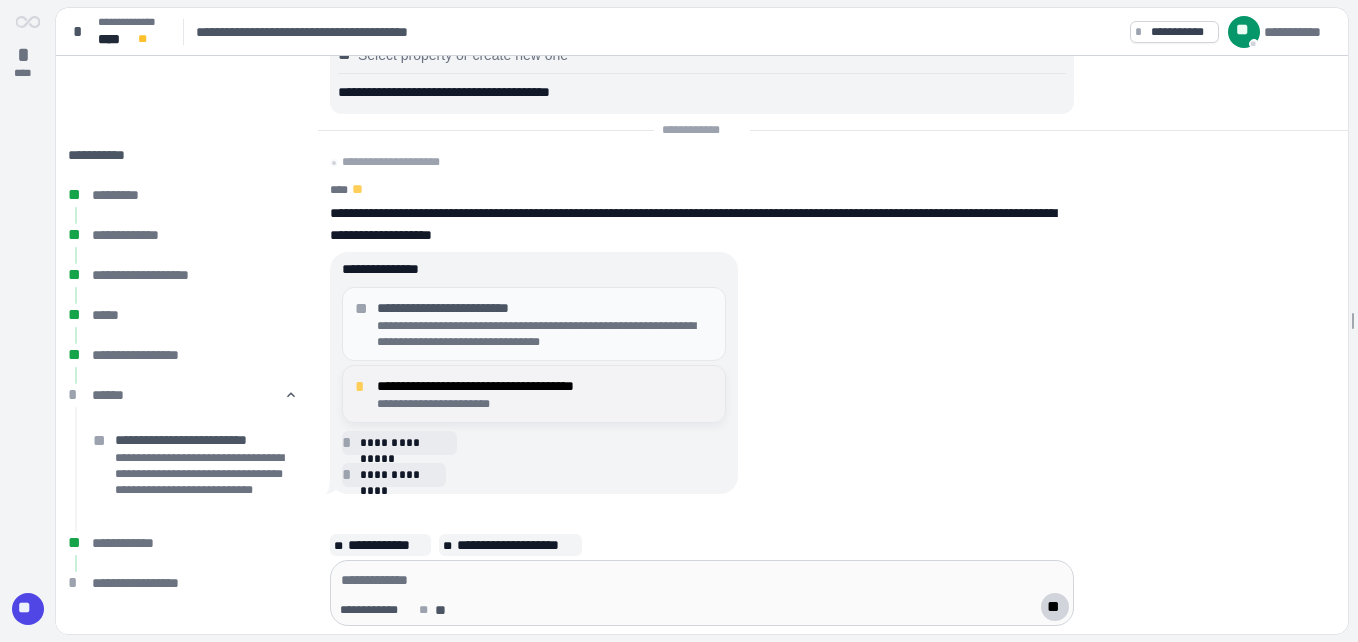 click on "**********" at bounding box center [545, 404] 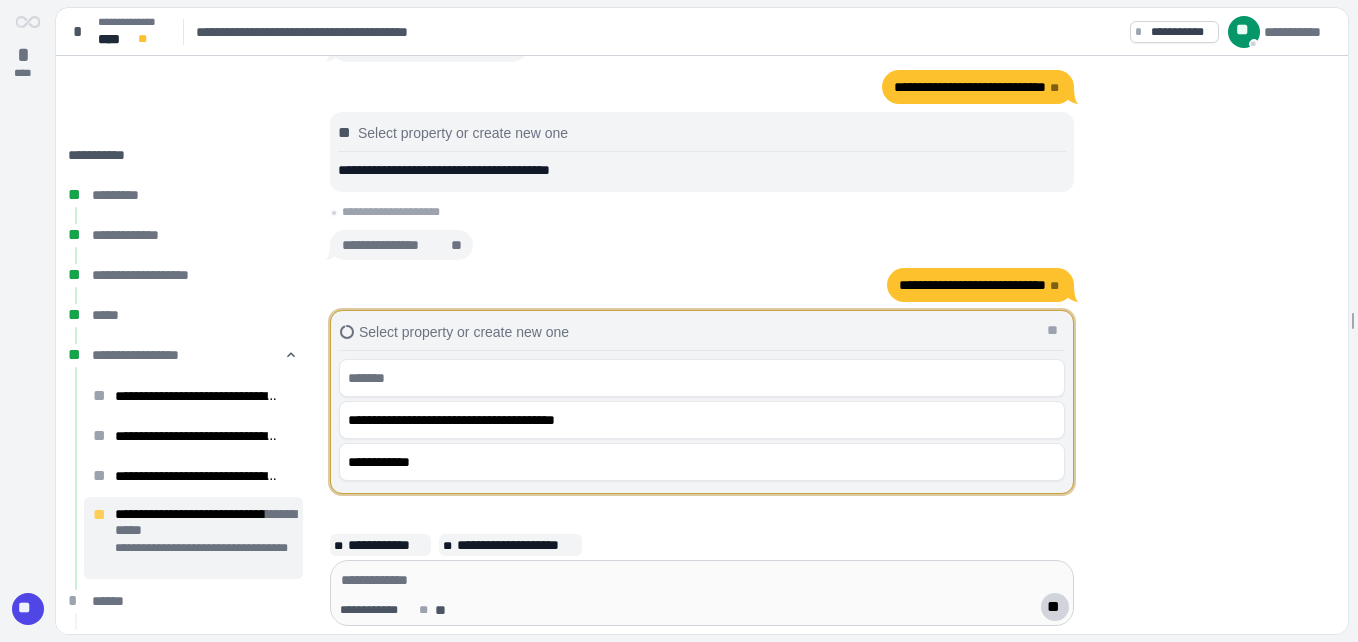scroll, scrollTop: 0, scrollLeft: 0, axis: both 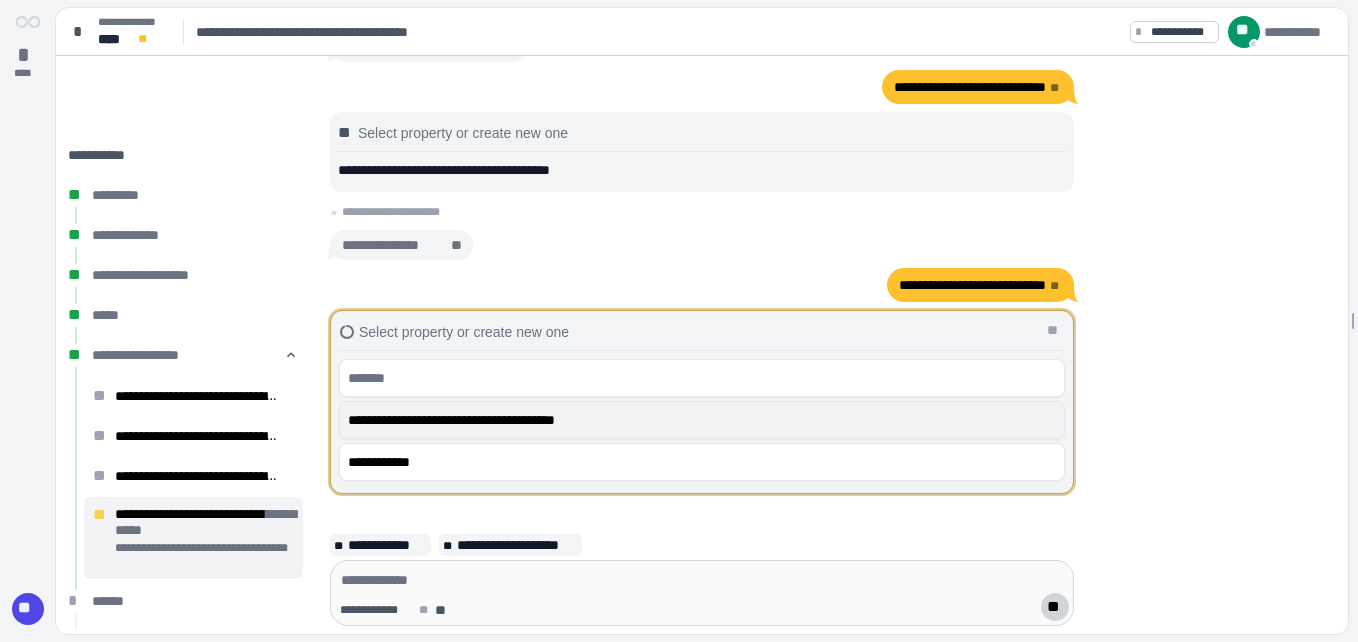 click on "**********" at bounding box center (702, 420) 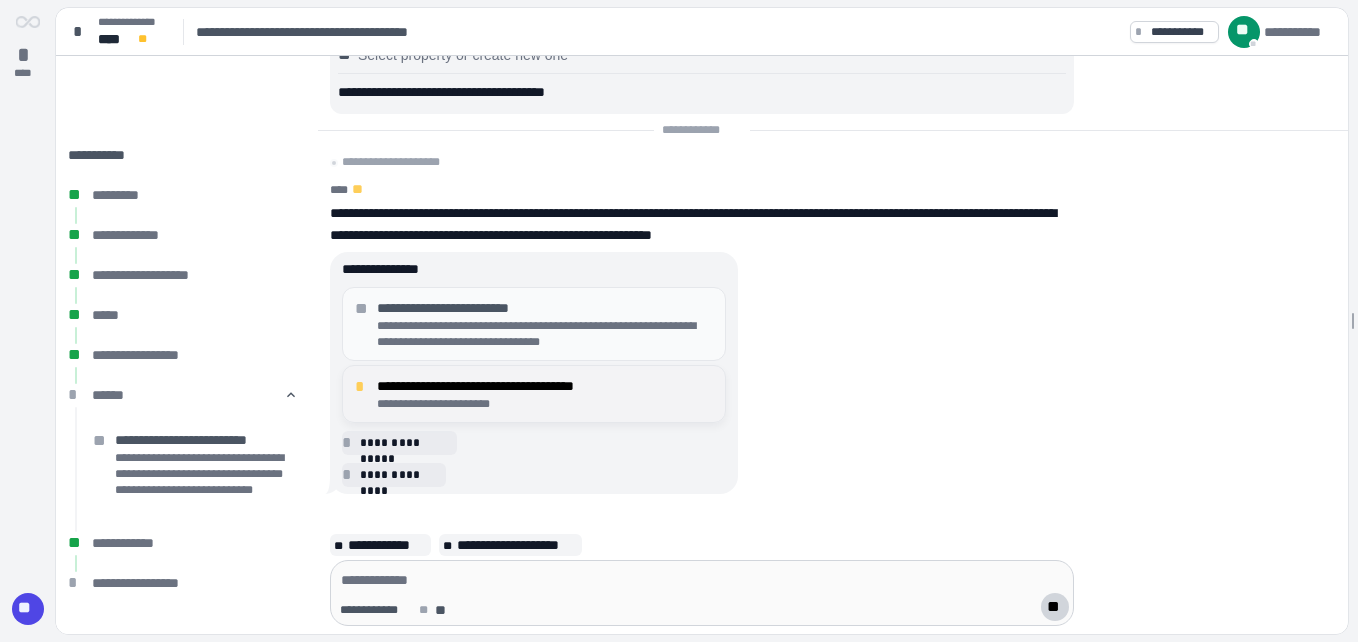 click on "**********" at bounding box center [545, 404] 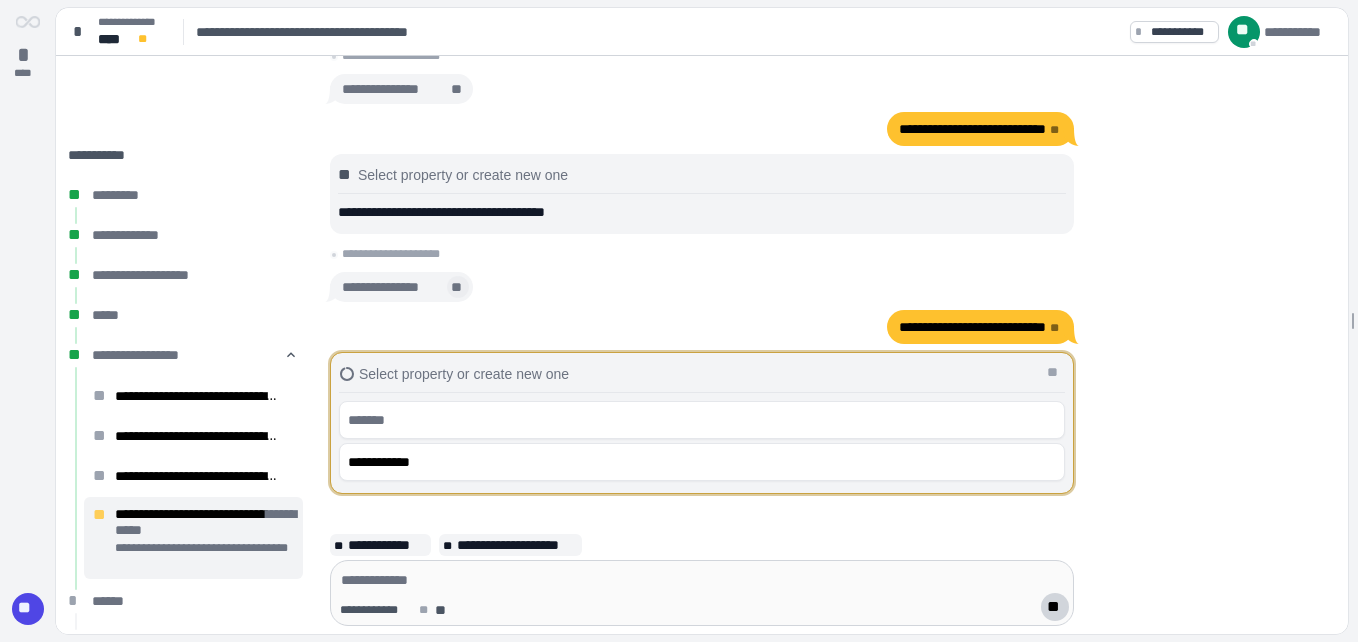 click on "**" at bounding box center (458, 287) 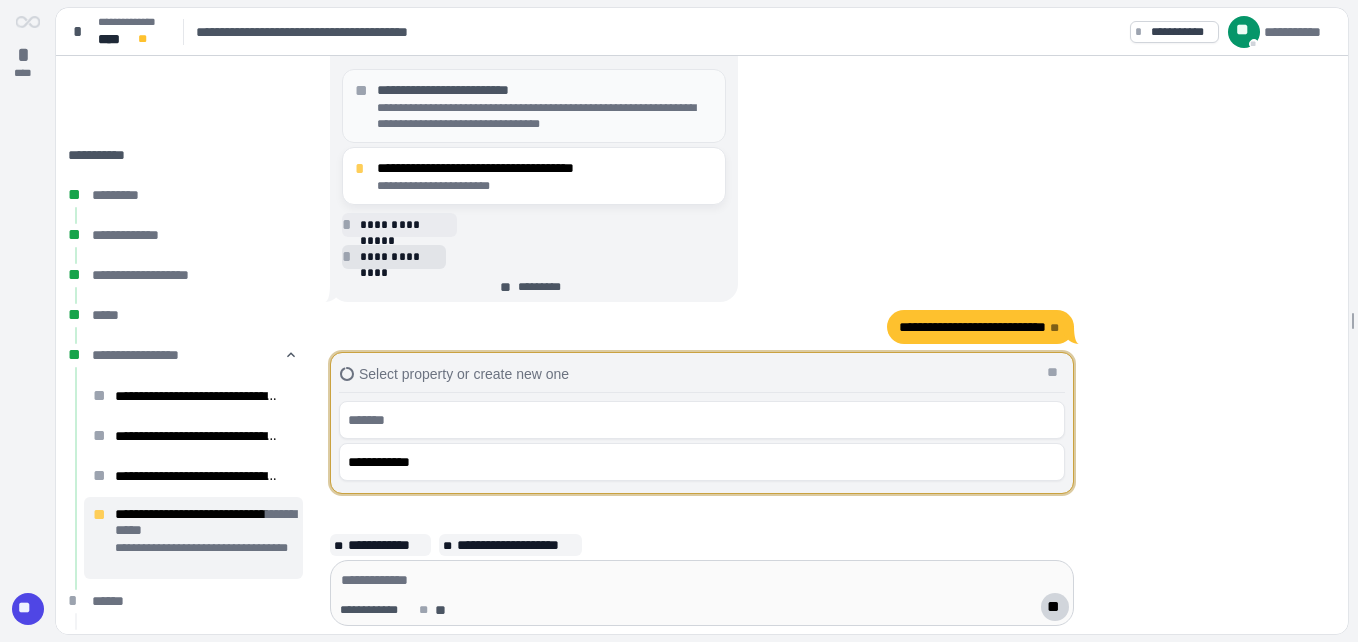 click on "**********" at bounding box center (400, 257) 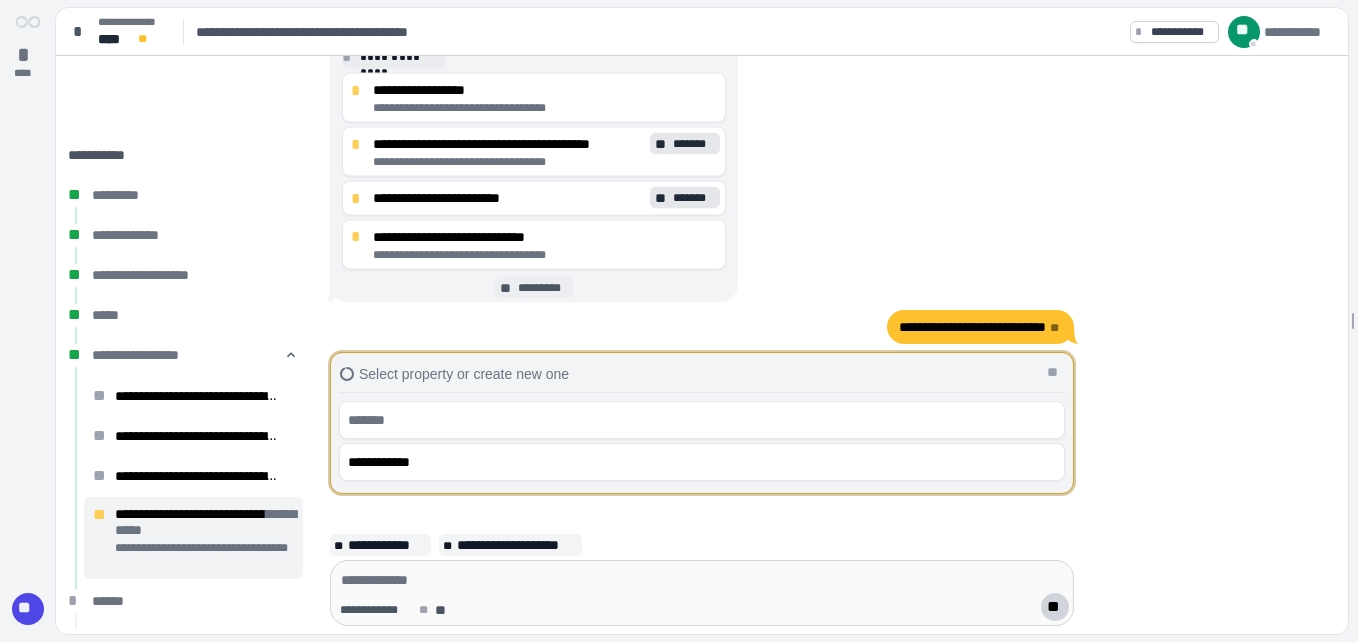 click on "** *********" at bounding box center [534, 287] 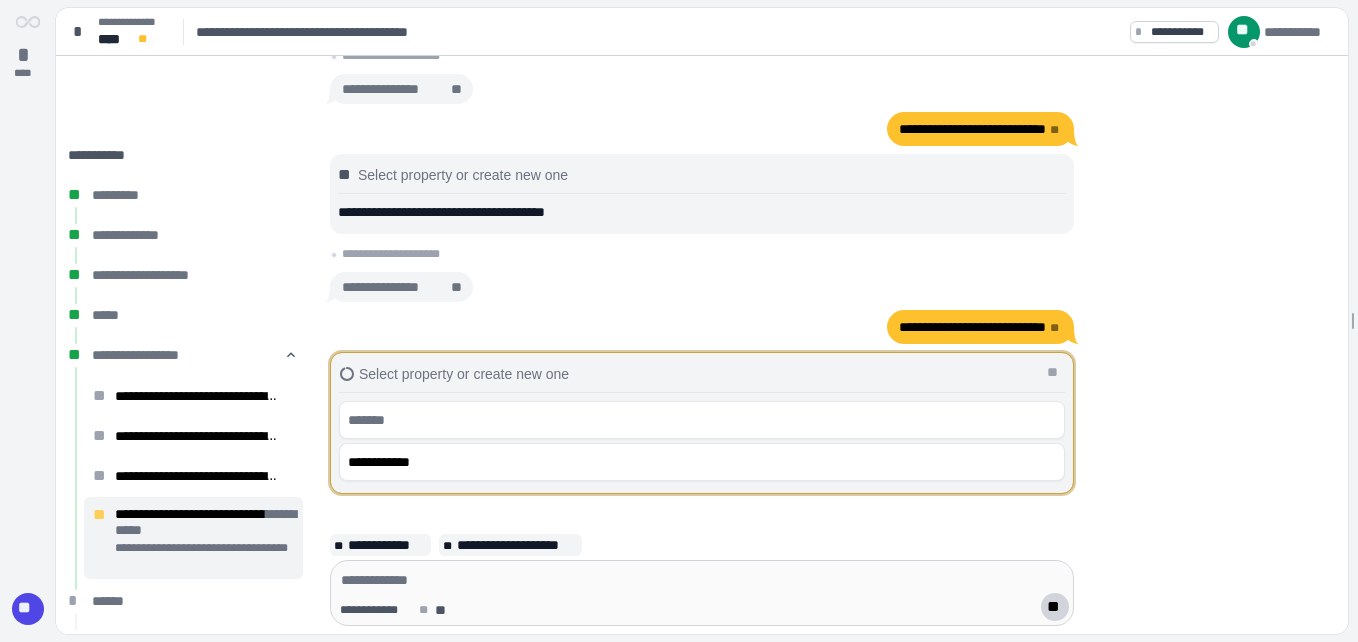 click on "**********" at bounding box center (390, 287) 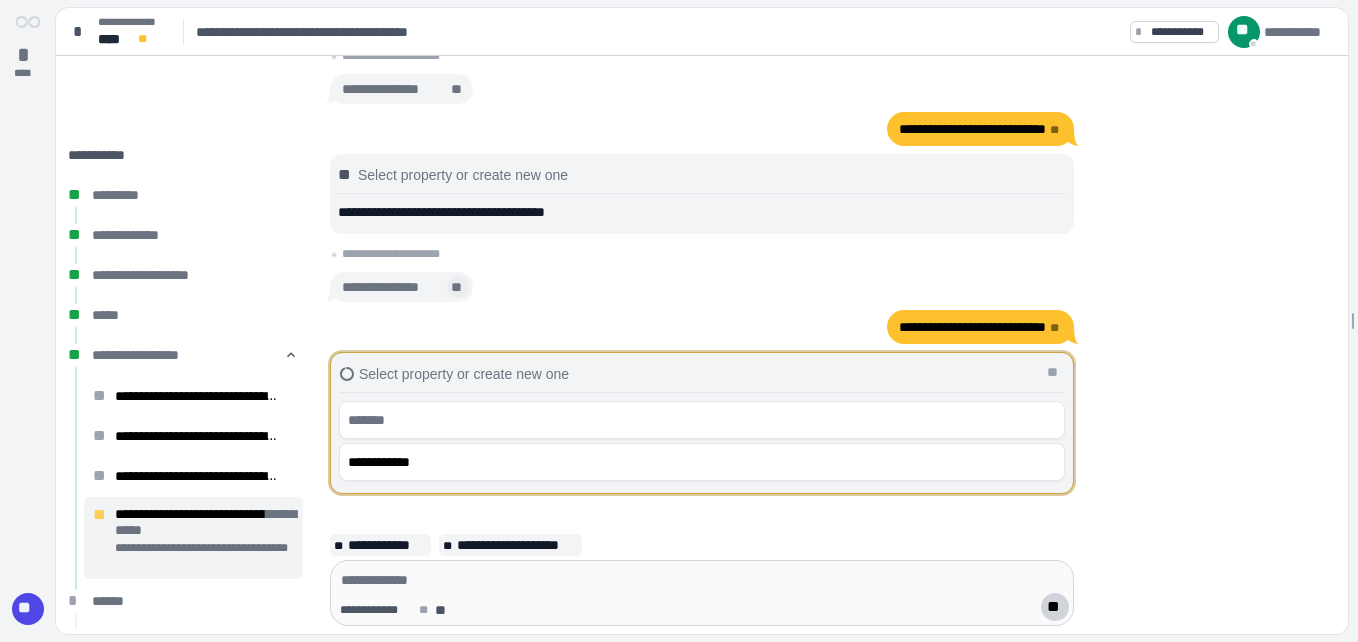 click on "**" at bounding box center [458, 287] 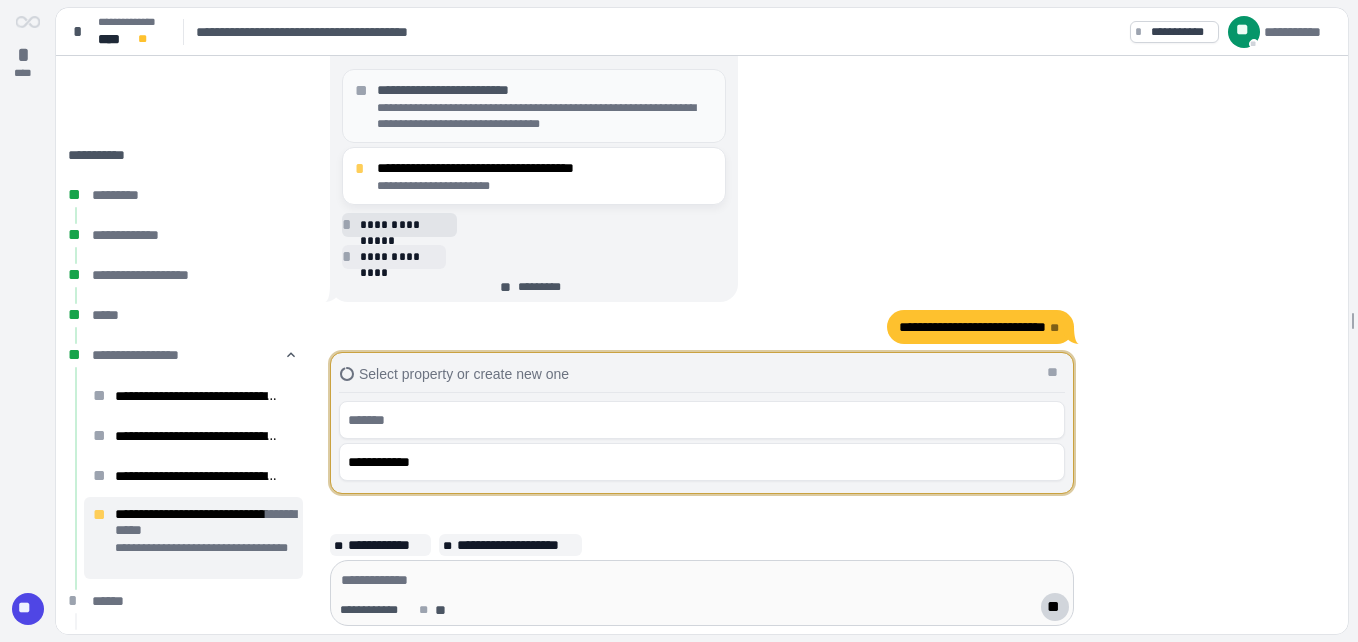 click on "**********" at bounding box center [405, 225] 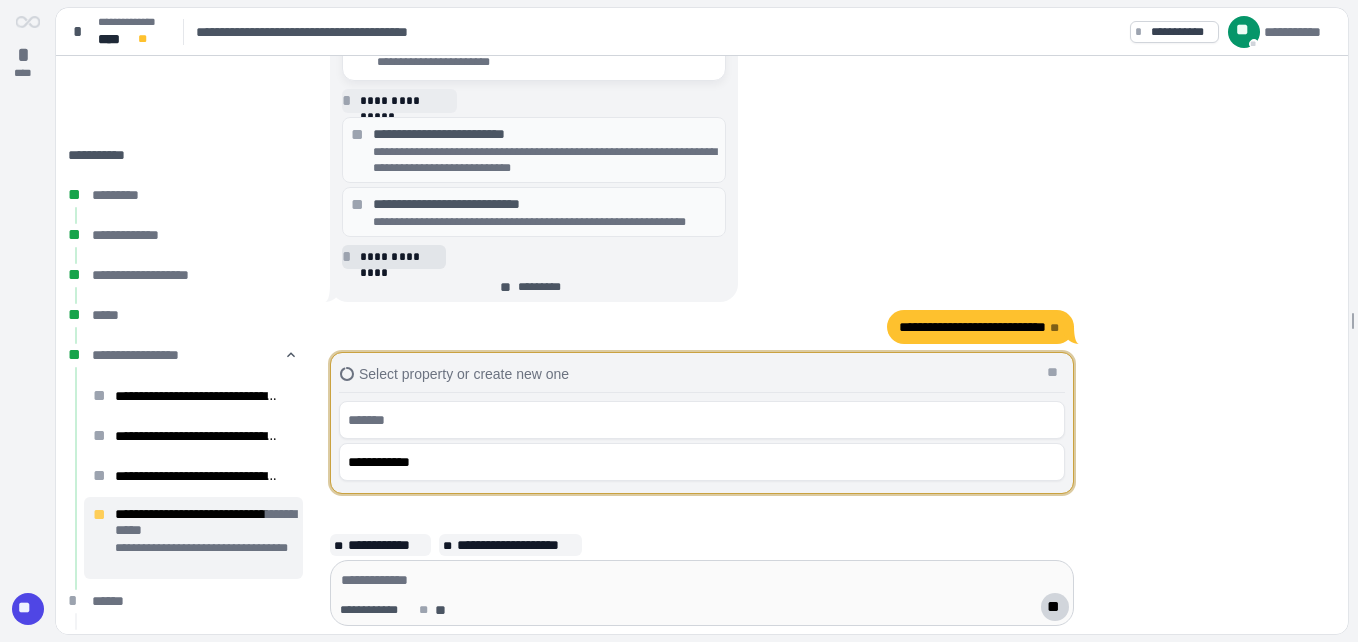 click on "**********" at bounding box center [400, 257] 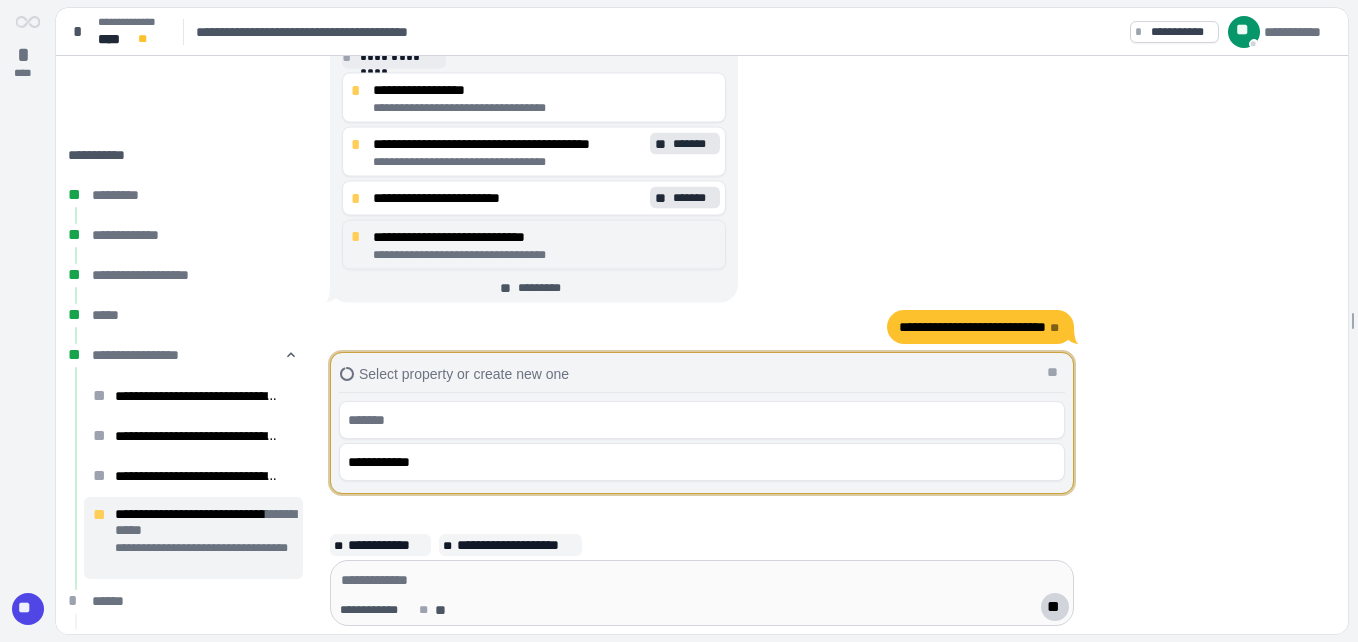 click on "**********" at bounding box center [545, 236] 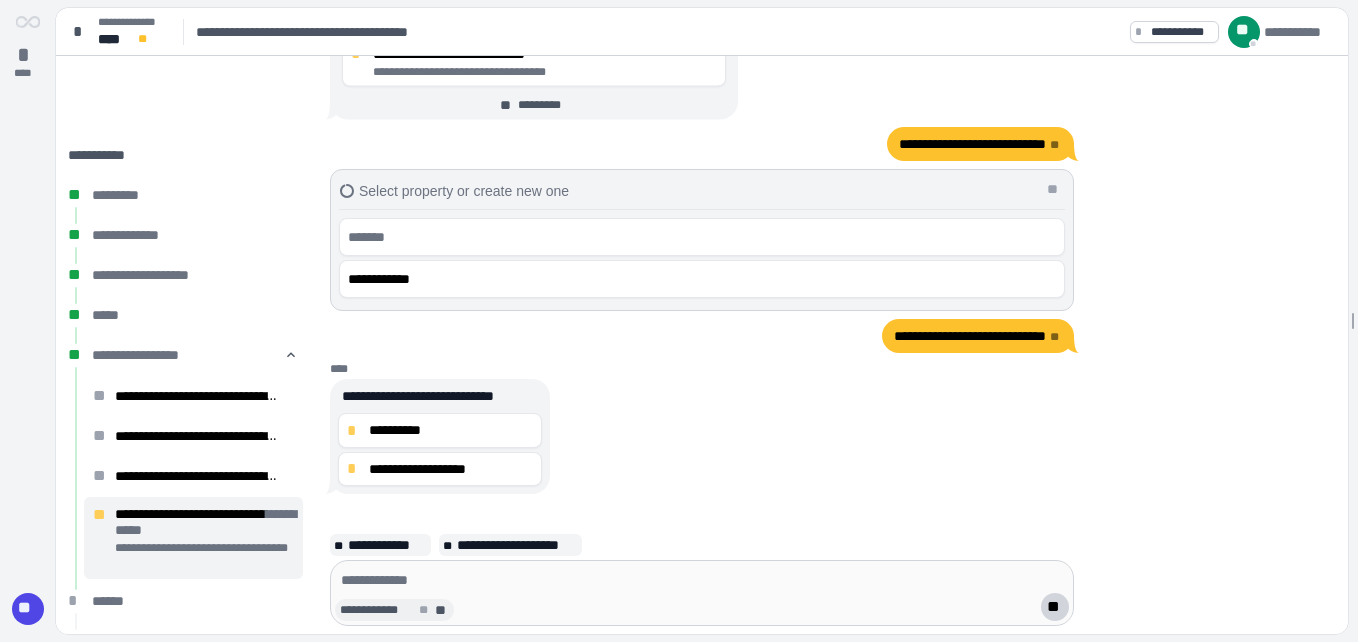 click on "**********" at bounding box center (378, 610) 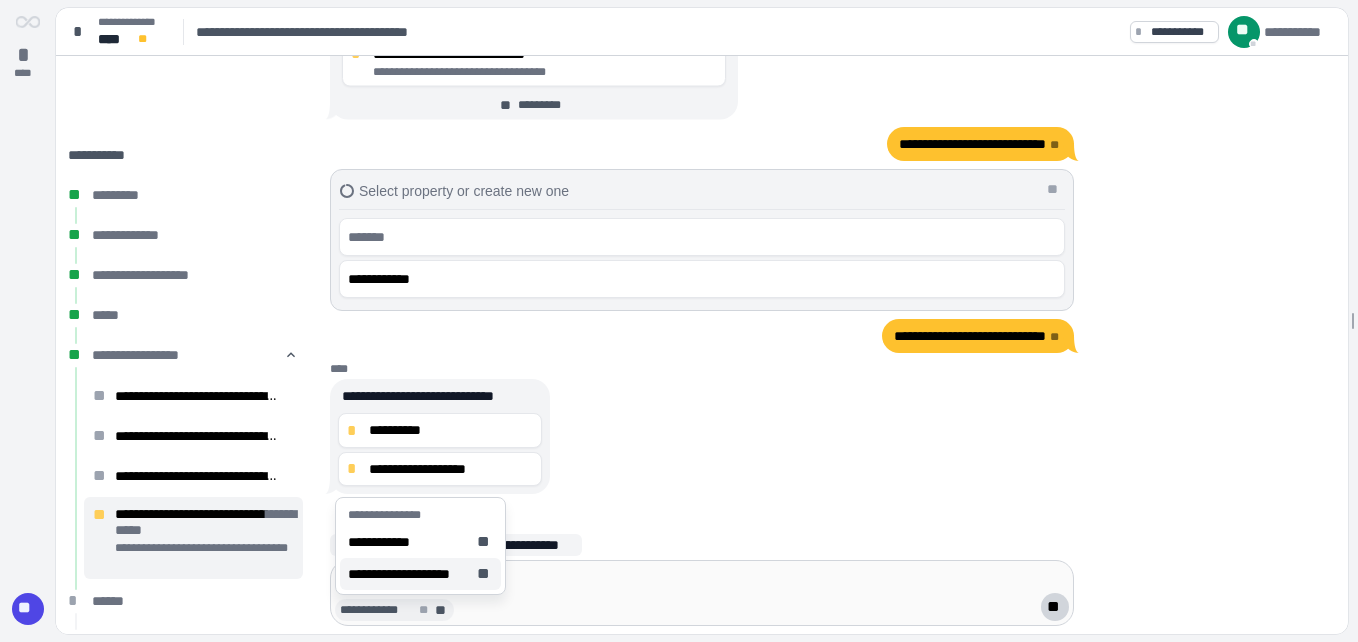 click on "**********" at bounding box center [408, 574] 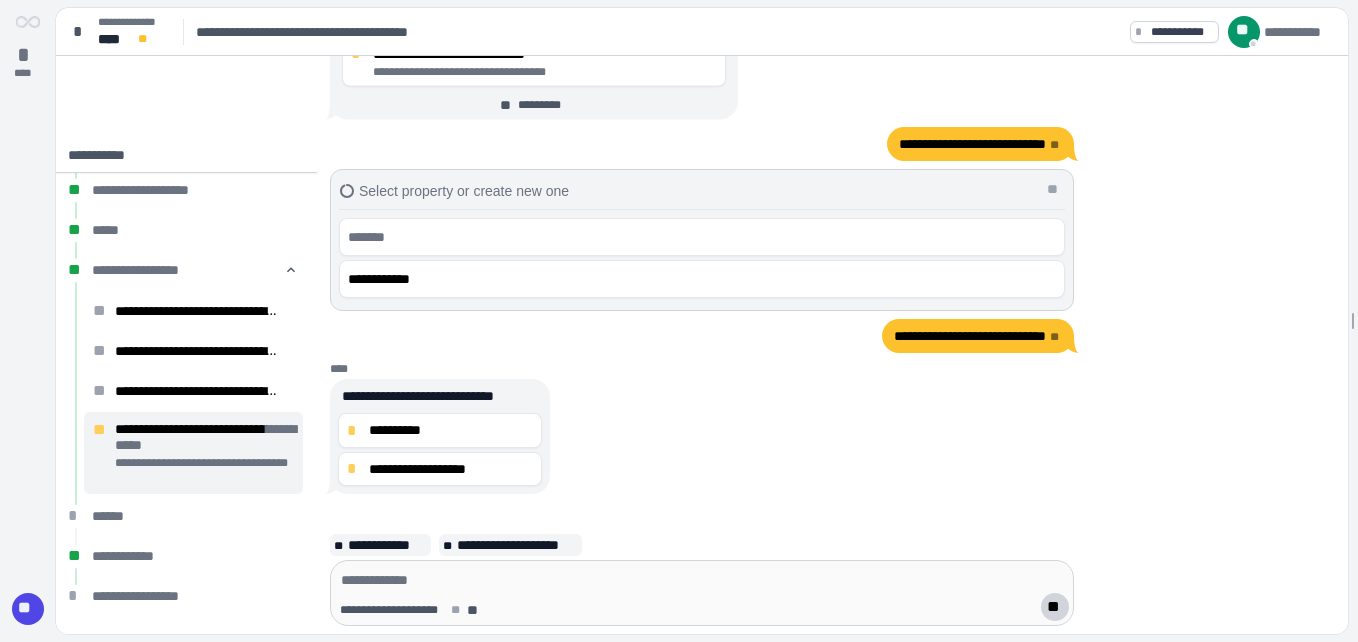 scroll, scrollTop: 98, scrollLeft: 0, axis: vertical 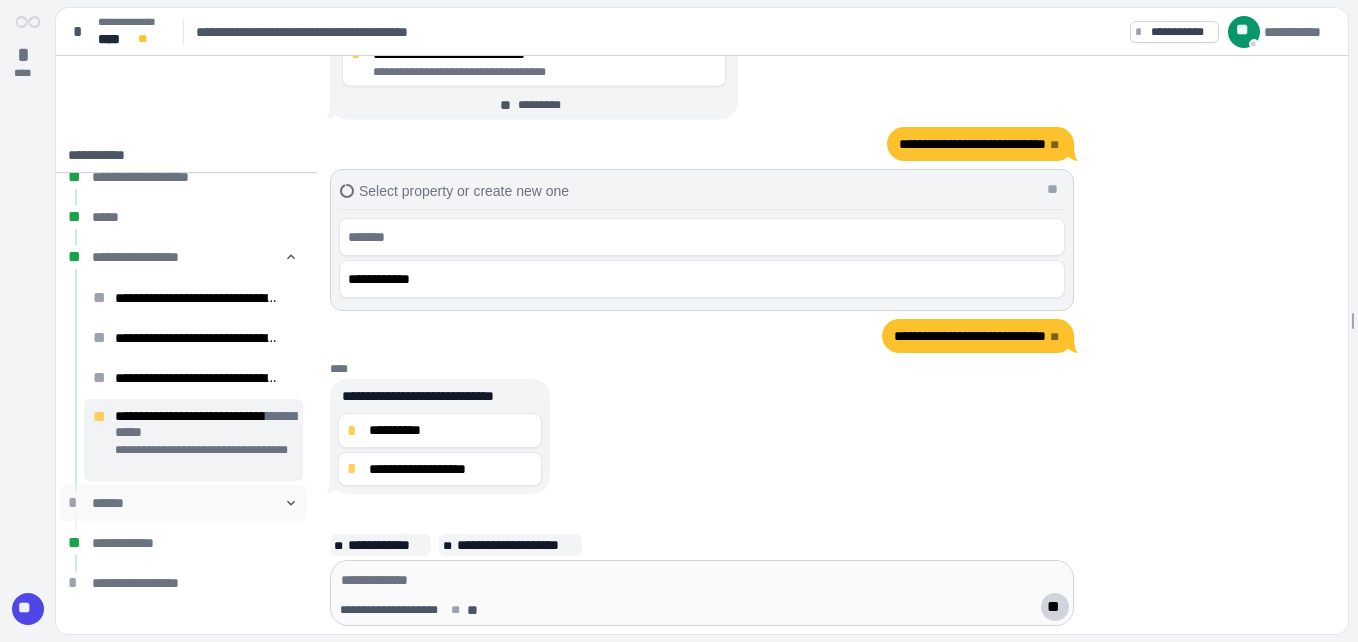 click on "******" at bounding box center (183, 503) 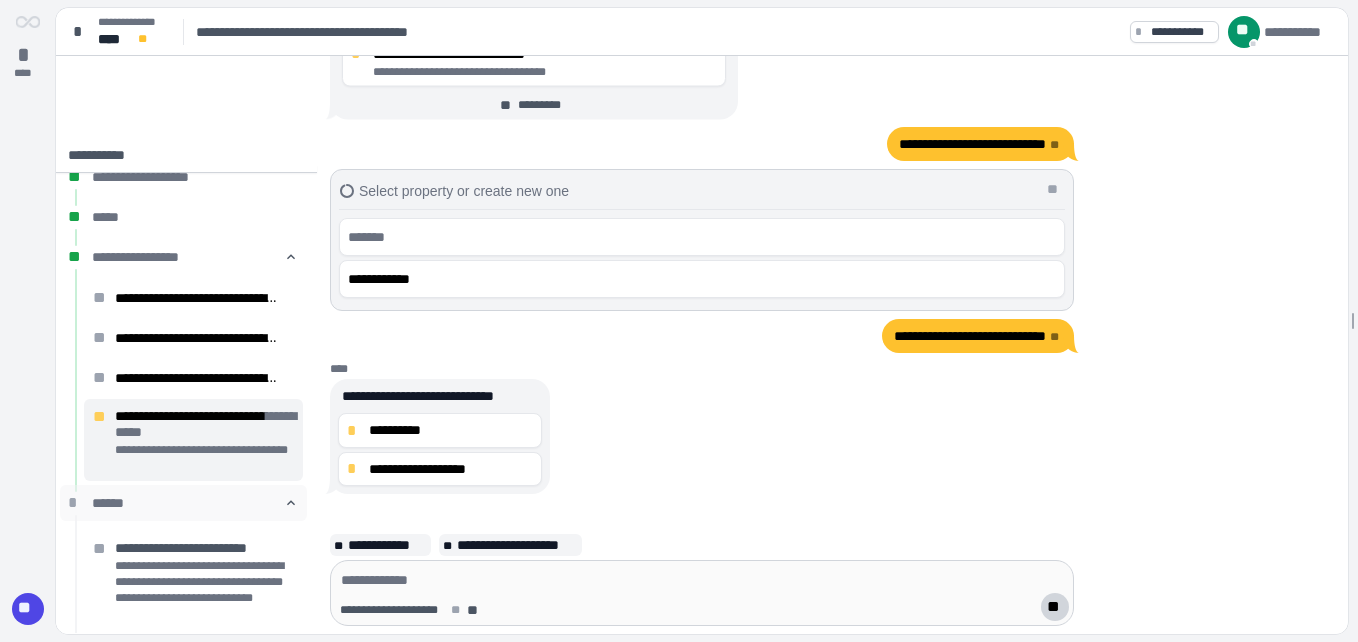 click on "******" at bounding box center (183, 503) 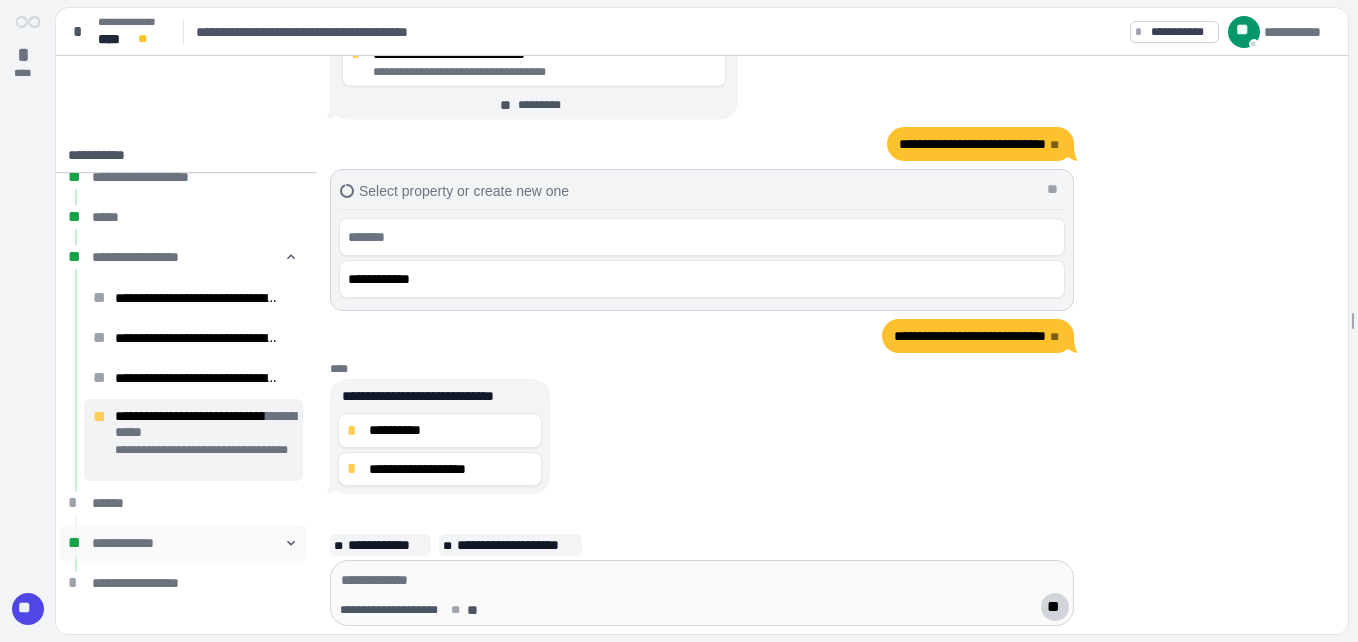 click on "**********" at bounding box center [183, 543] 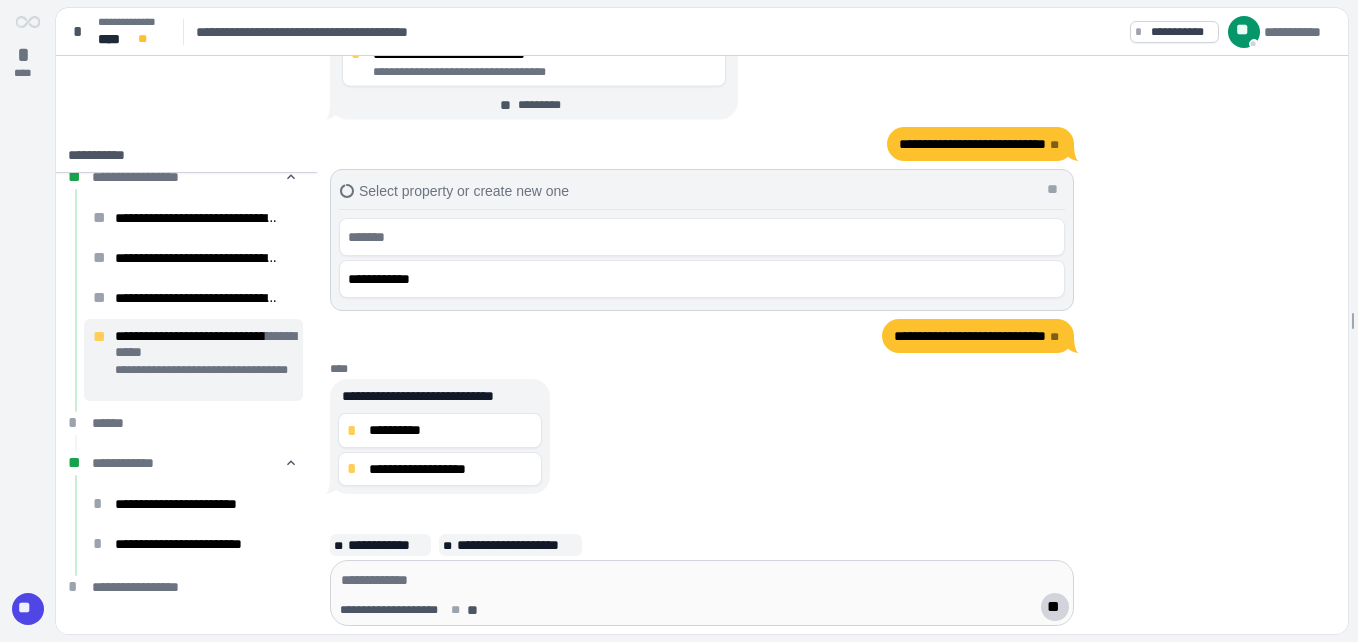 scroll, scrollTop: 182, scrollLeft: 0, axis: vertical 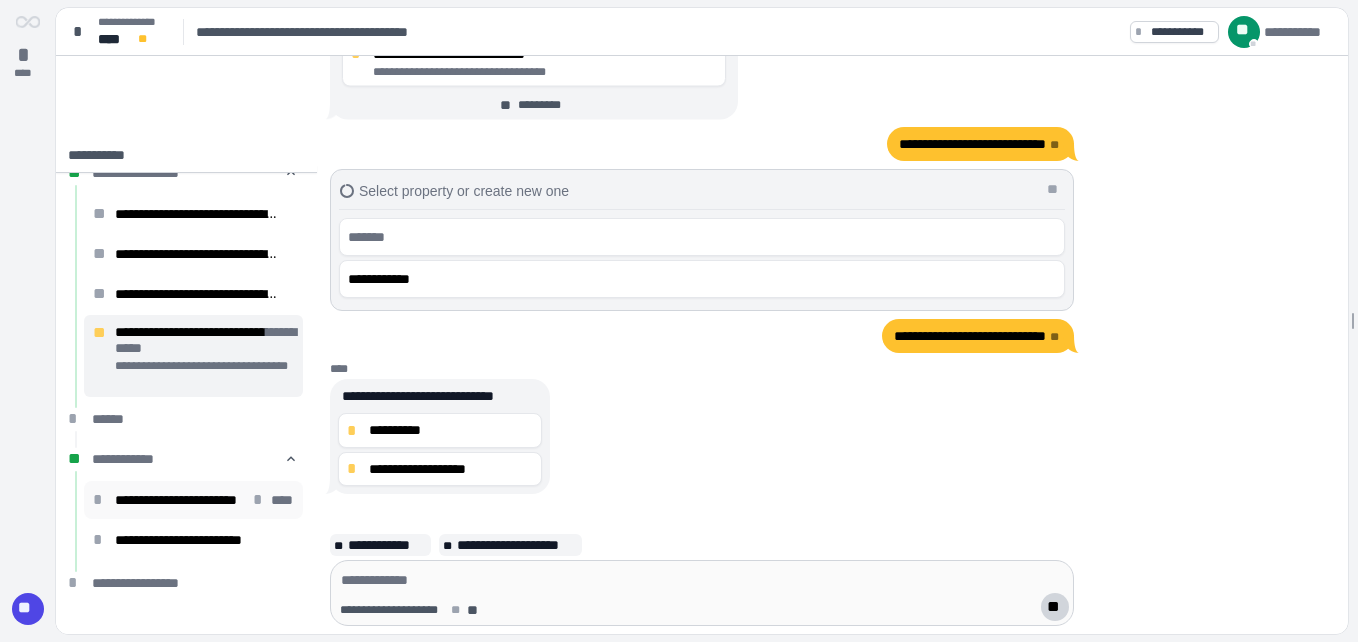 click on "**********" at bounding box center (179, 500) 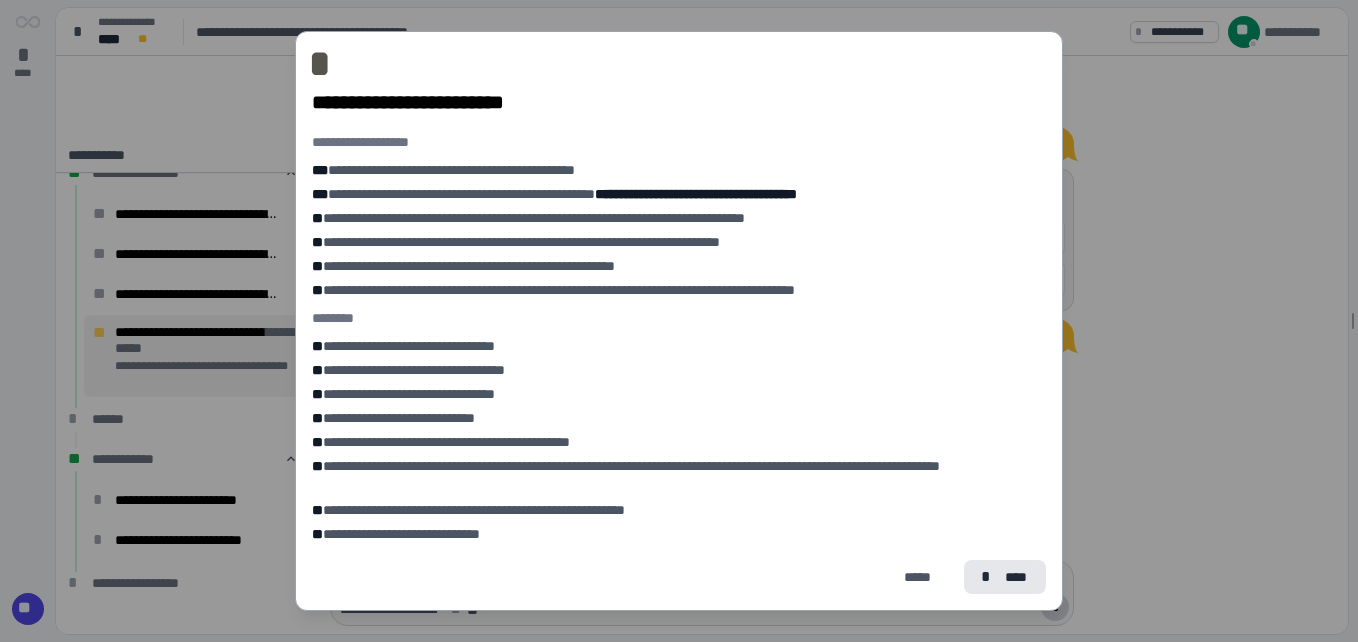 click on "**********" at bounding box center (679, 321) 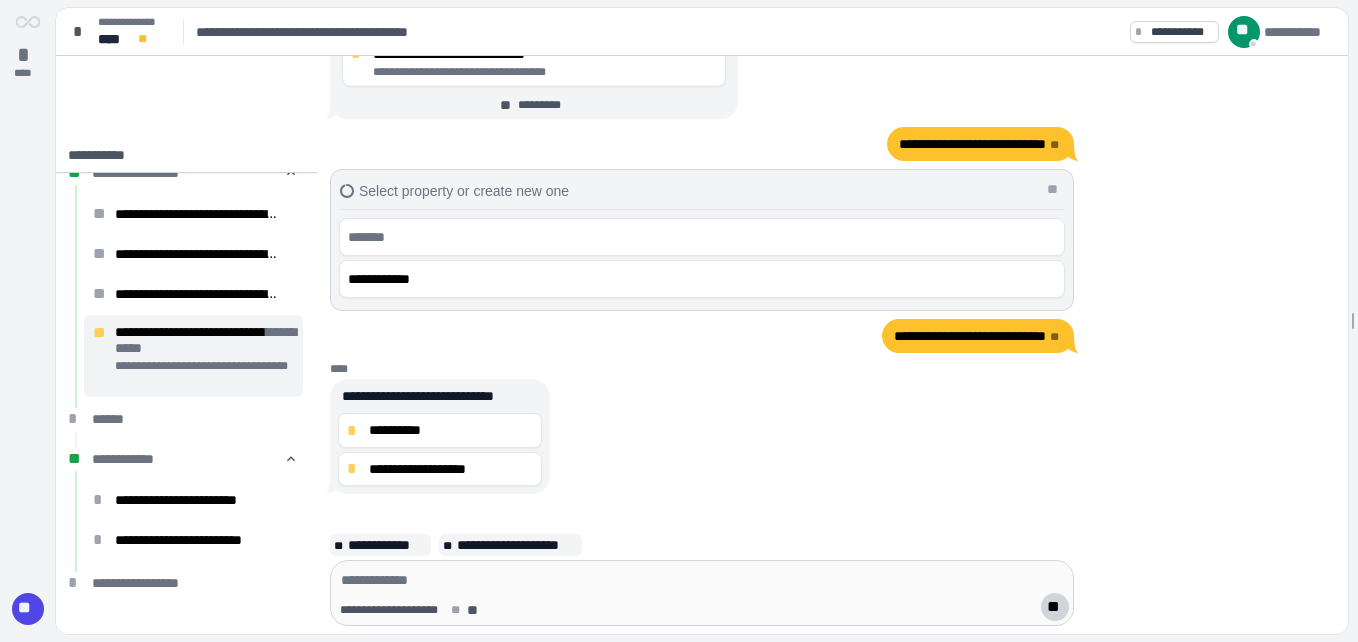 click on "**********" at bounding box center [179, 540] 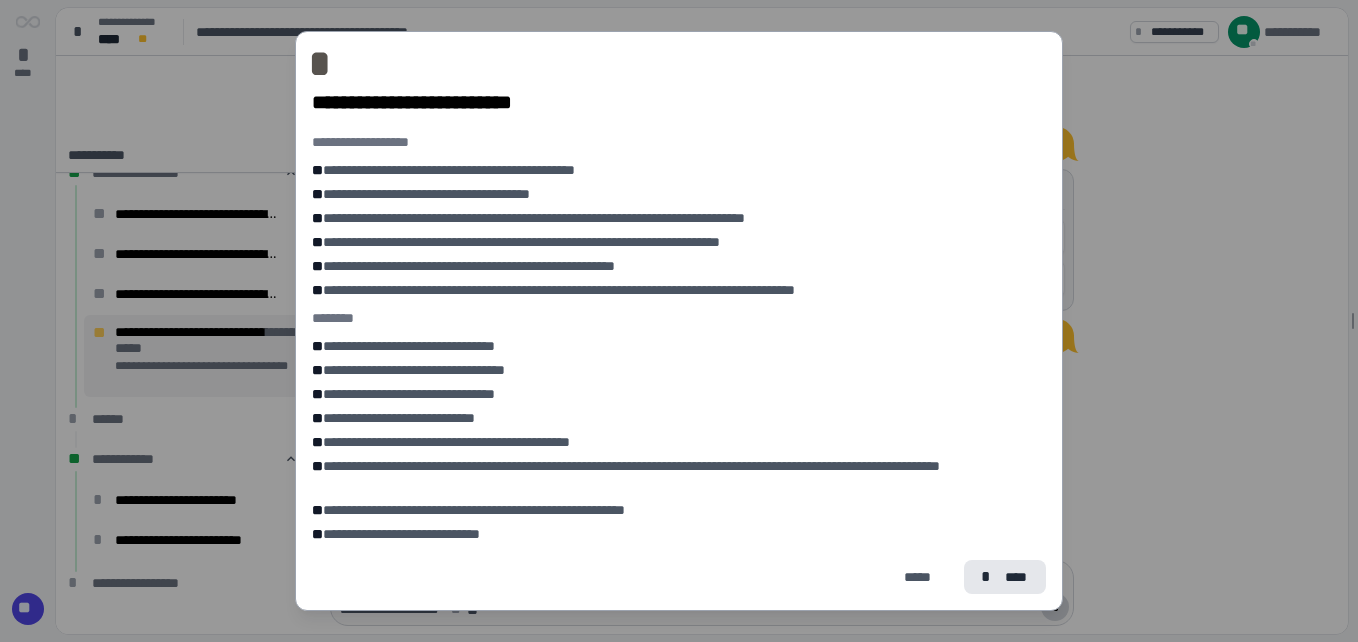 click on "**********" at bounding box center (679, 321) 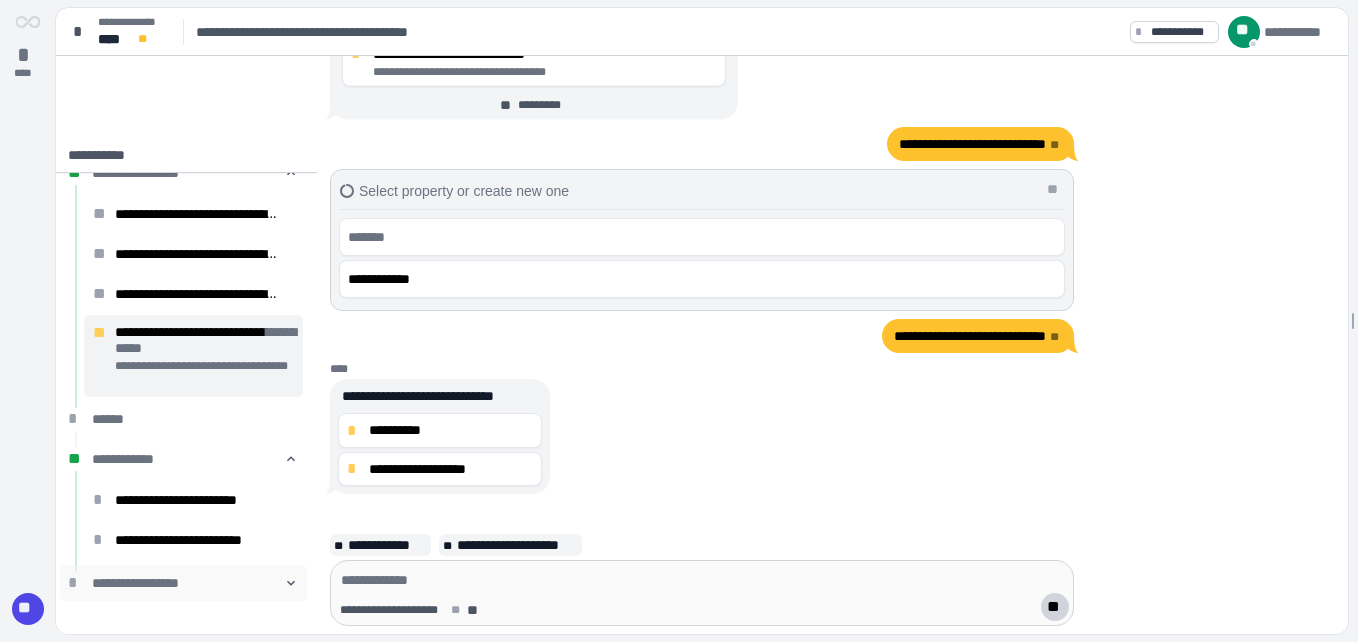 click on "**********" at bounding box center [183, 583] 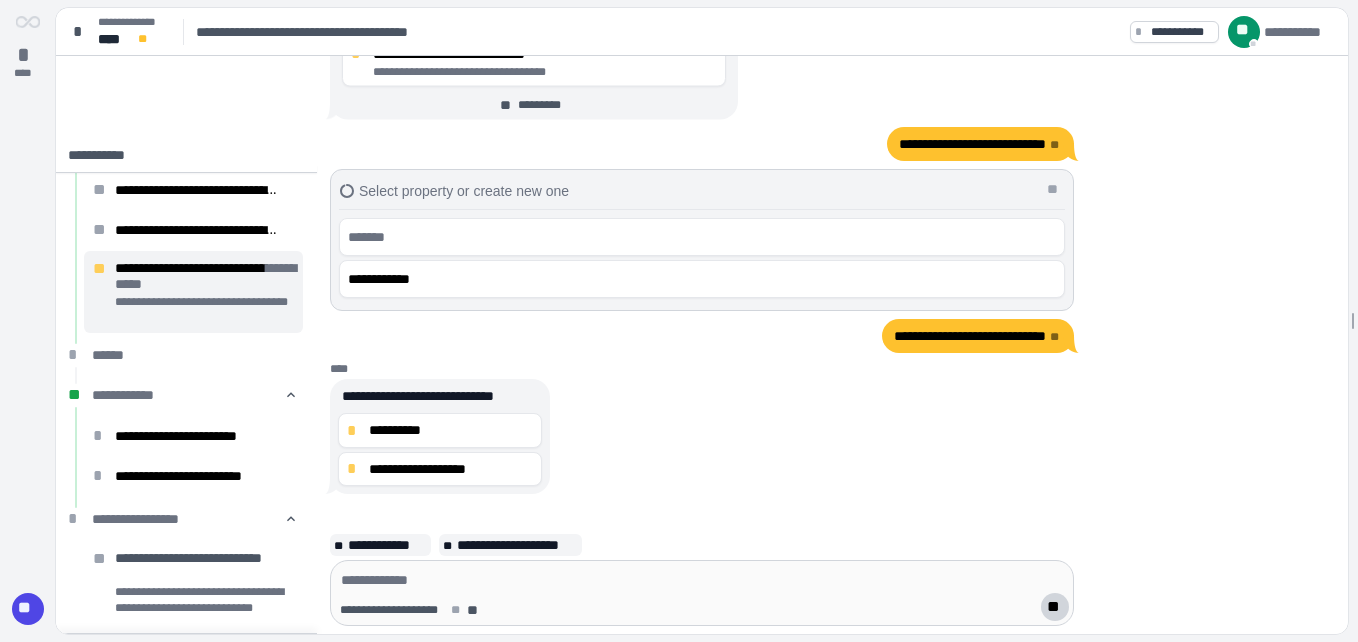 scroll, scrollTop: 268, scrollLeft: 0, axis: vertical 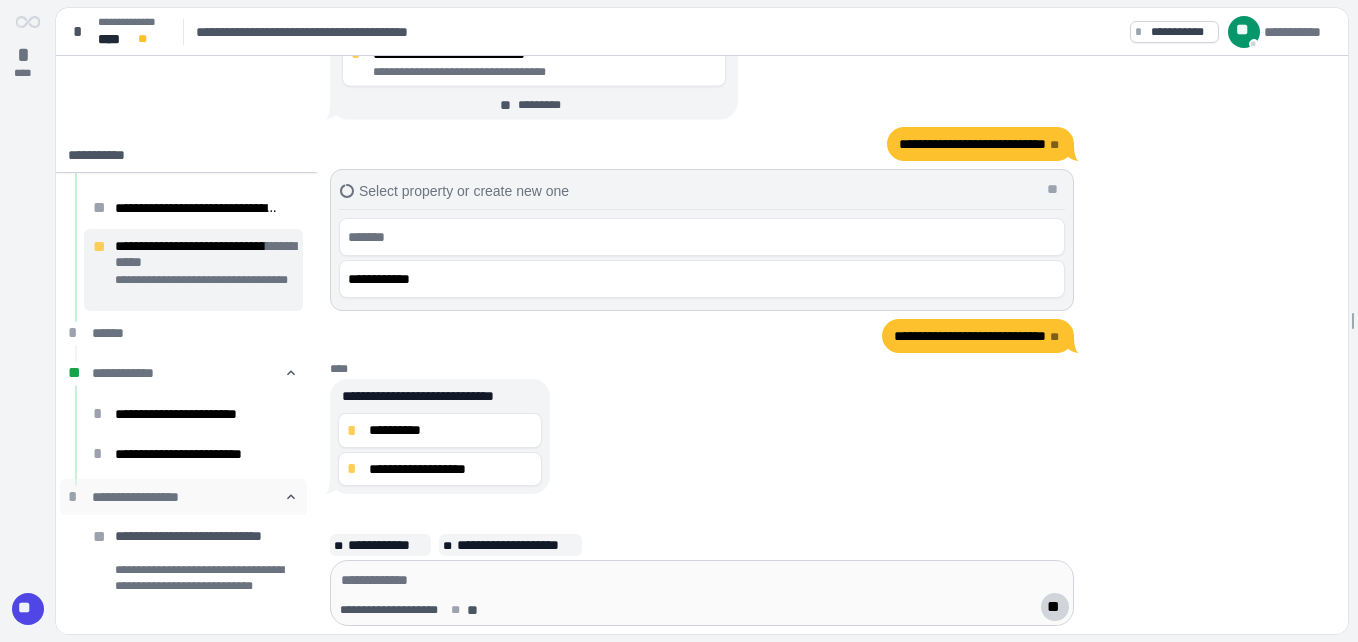 click on "**********" at bounding box center [183, 497] 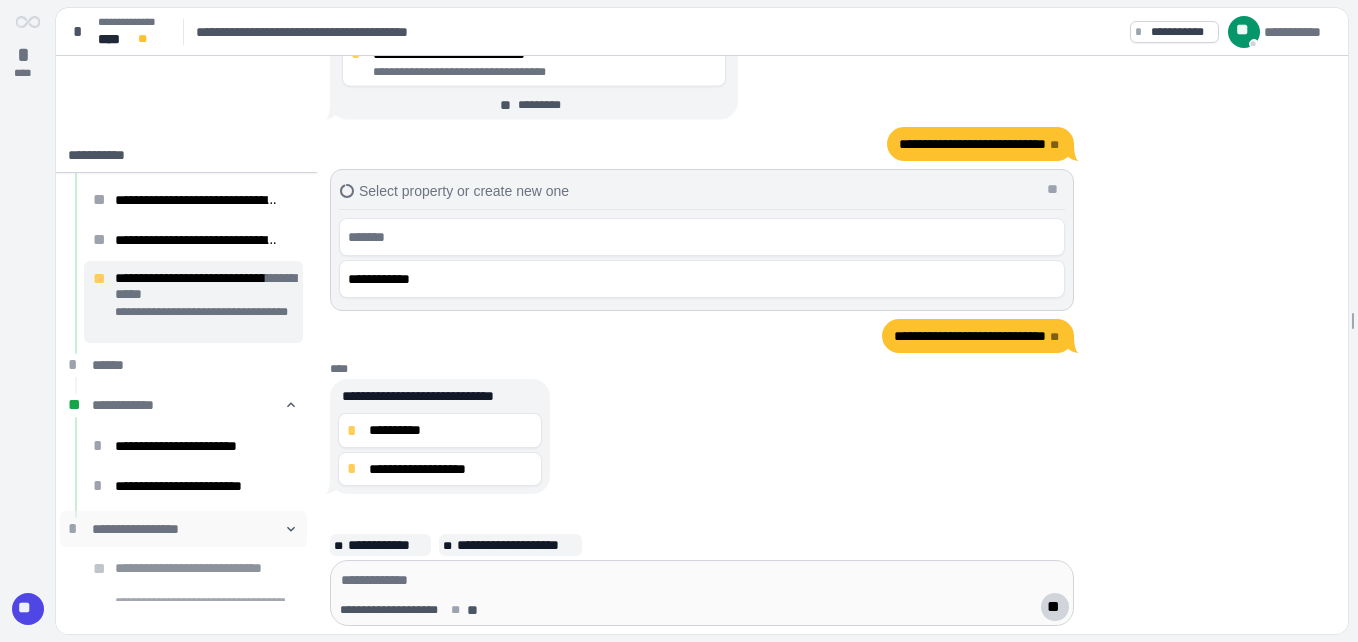 scroll, scrollTop: 182, scrollLeft: 0, axis: vertical 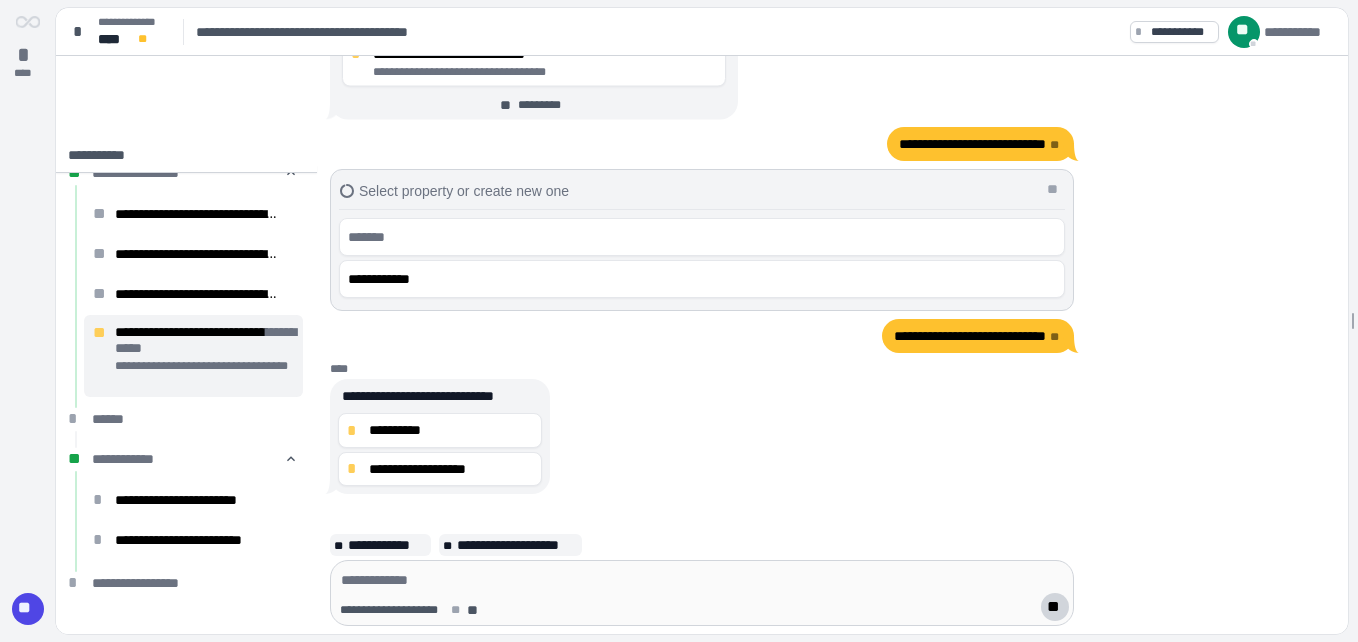 click on "**********" at bounding box center (204, 374) 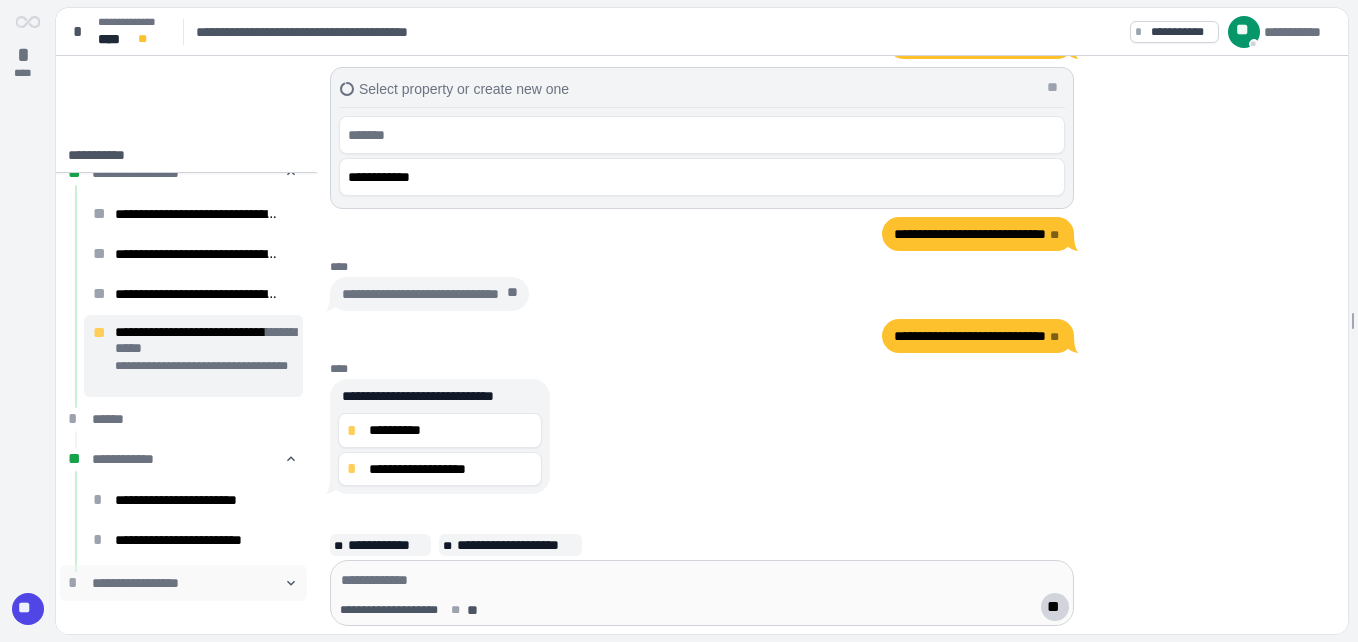 click on "**********" at bounding box center [183, 583] 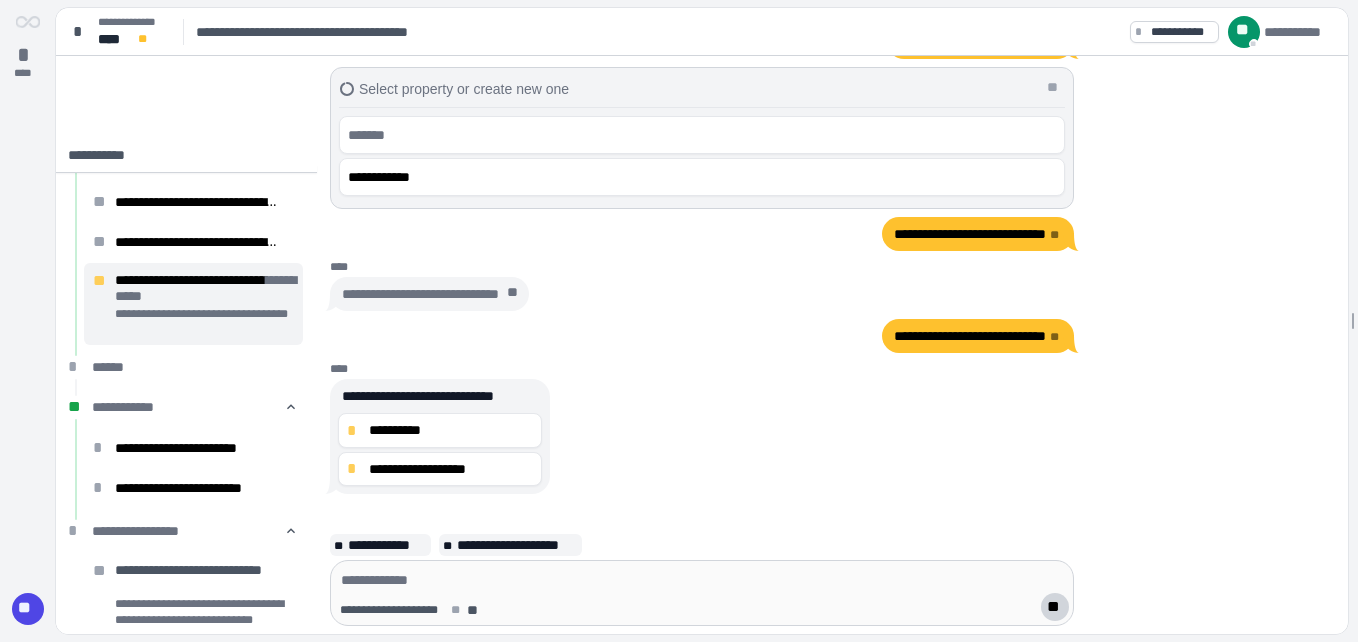 scroll, scrollTop: 268, scrollLeft: 0, axis: vertical 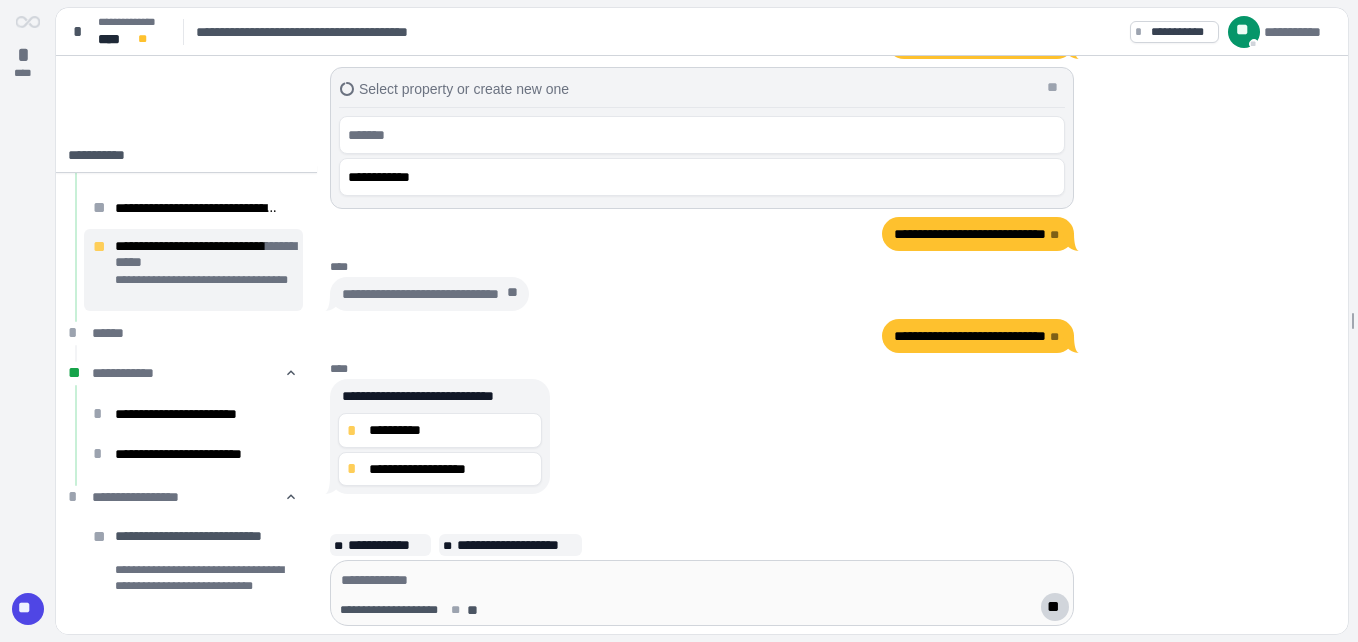 click on "**********" at bounding box center [181, 269] 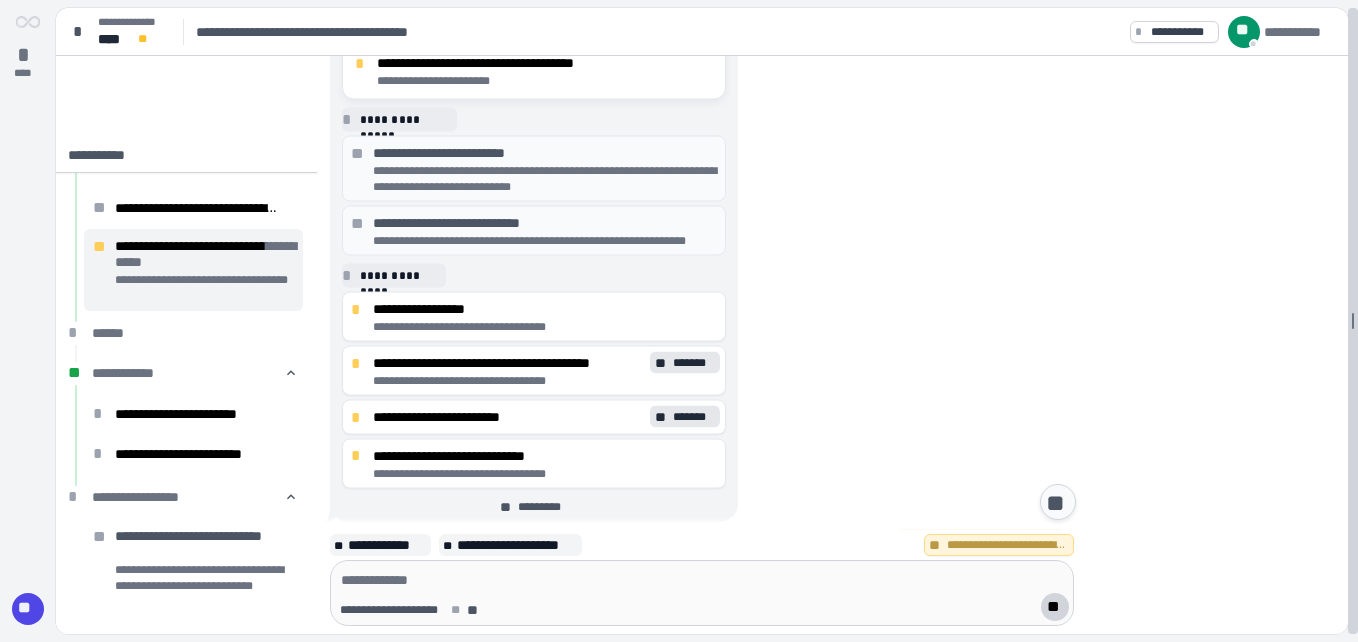scroll, scrollTop: 493, scrollLeft: 0, axis: vertical 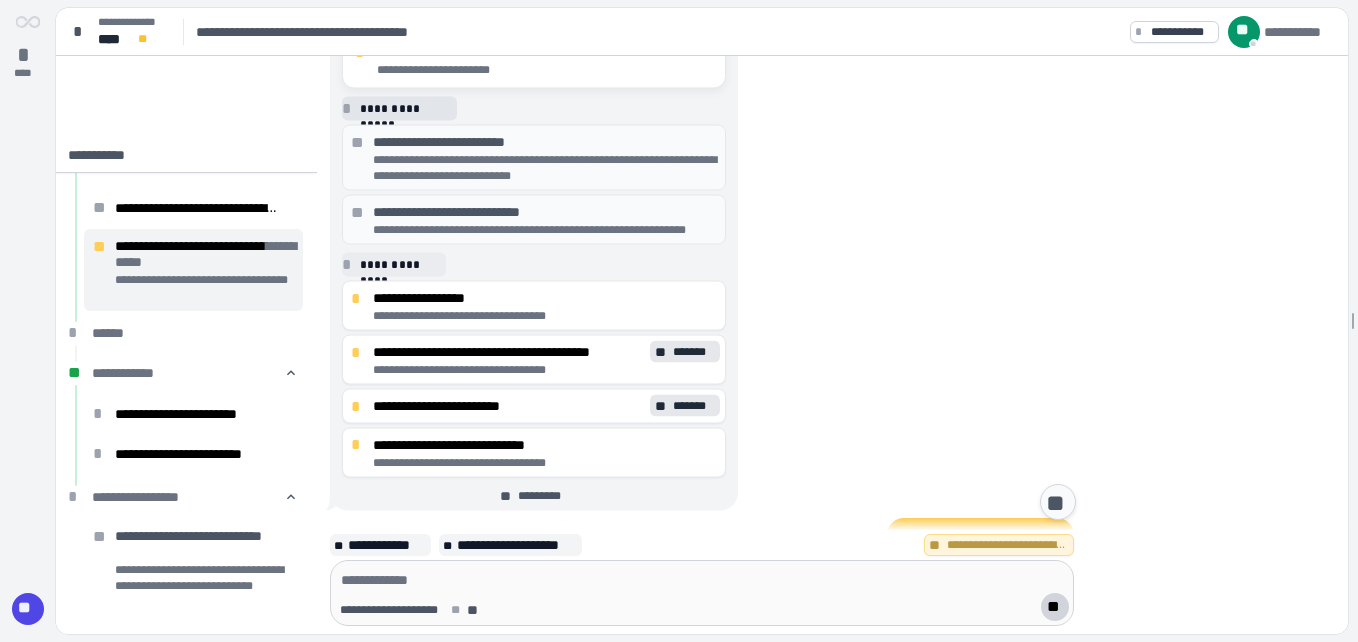 click on "**********" at bounding box center (405, 109) 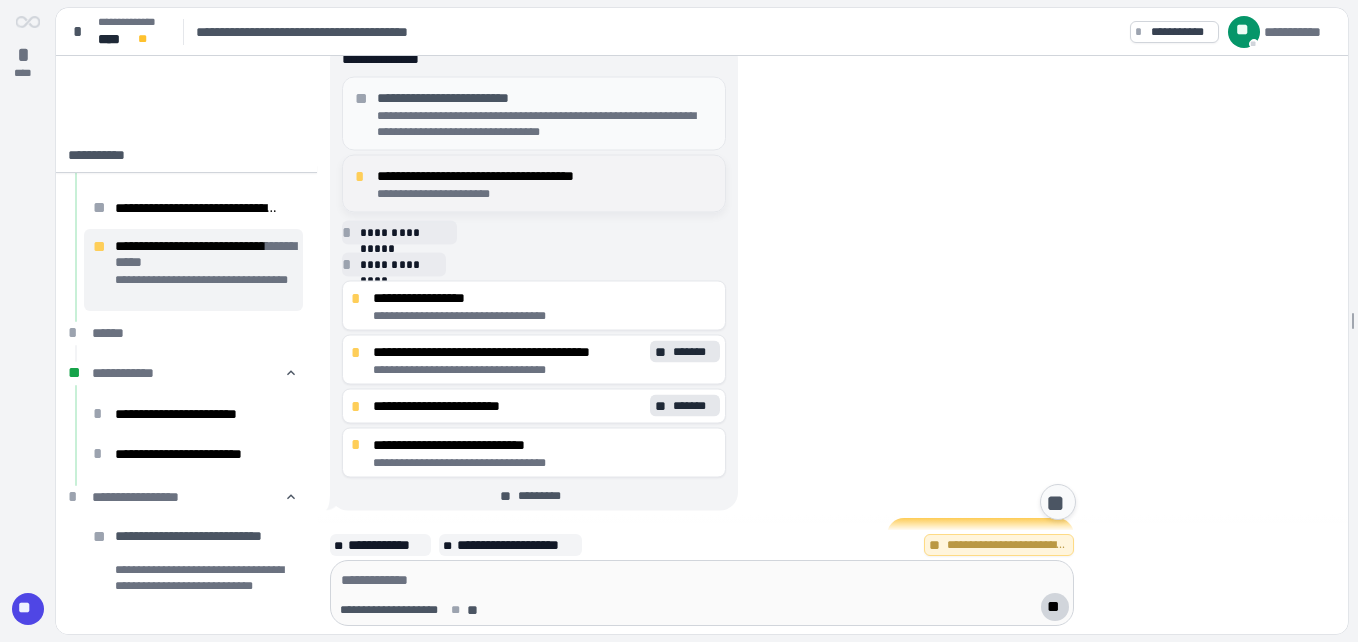 click on "**********" at bounding box center [545, 194] 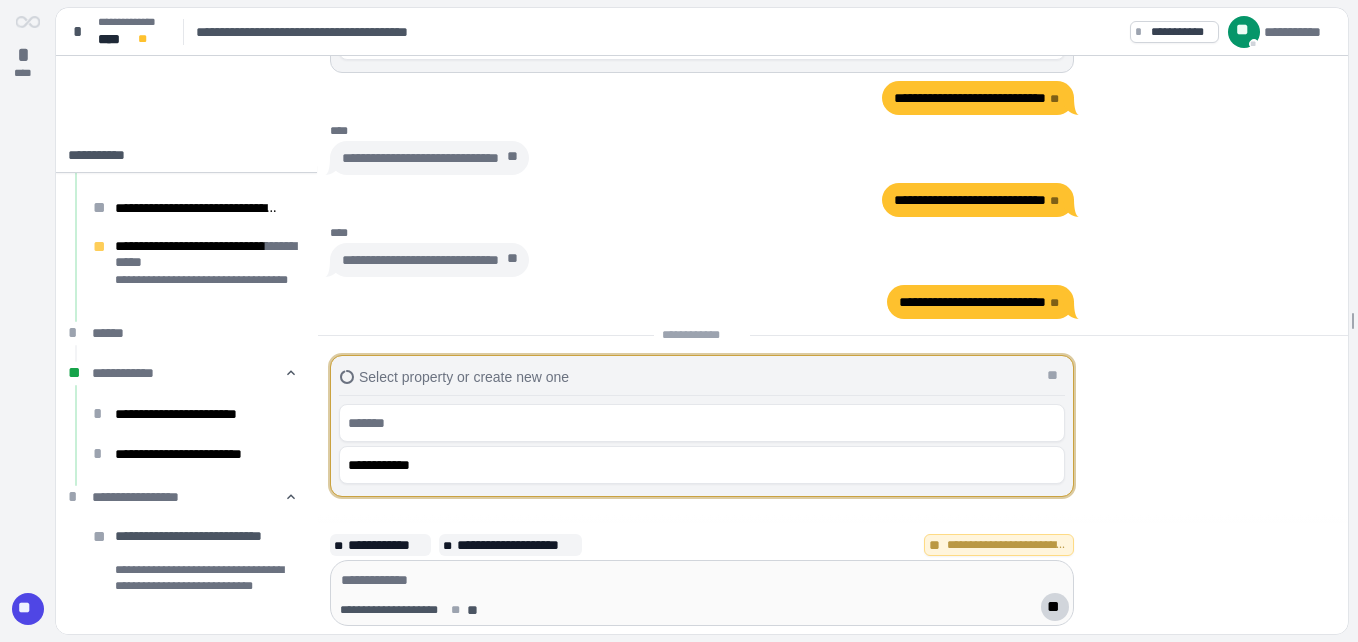 scroll, scrollTop: 0, scrollLeft: 0, axis: both 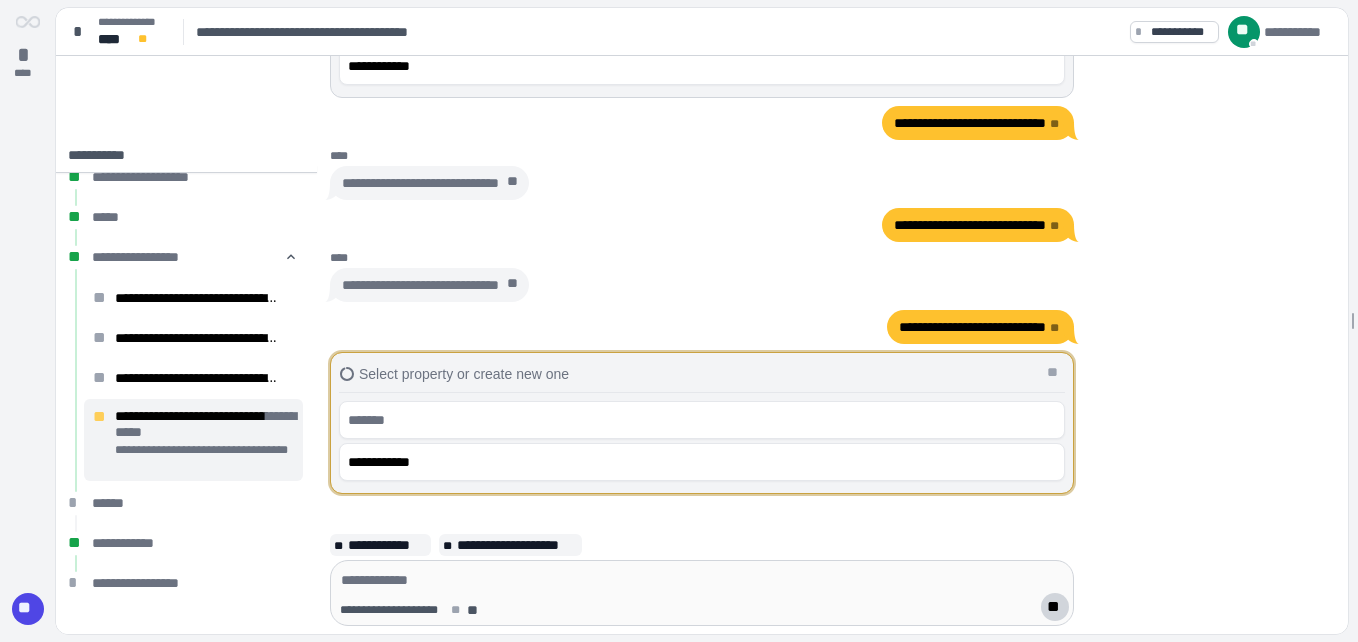 click on "**********" at bounding box center [420, 183] 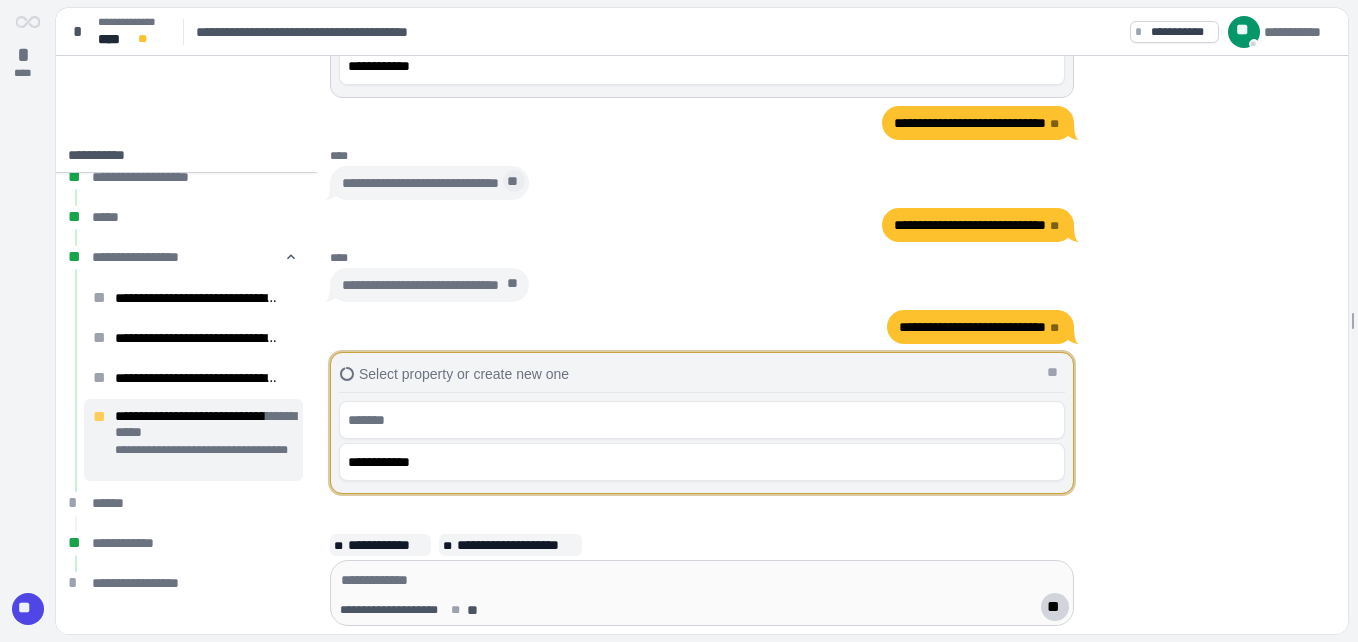 click on "**" at bounding box center (514, 181) 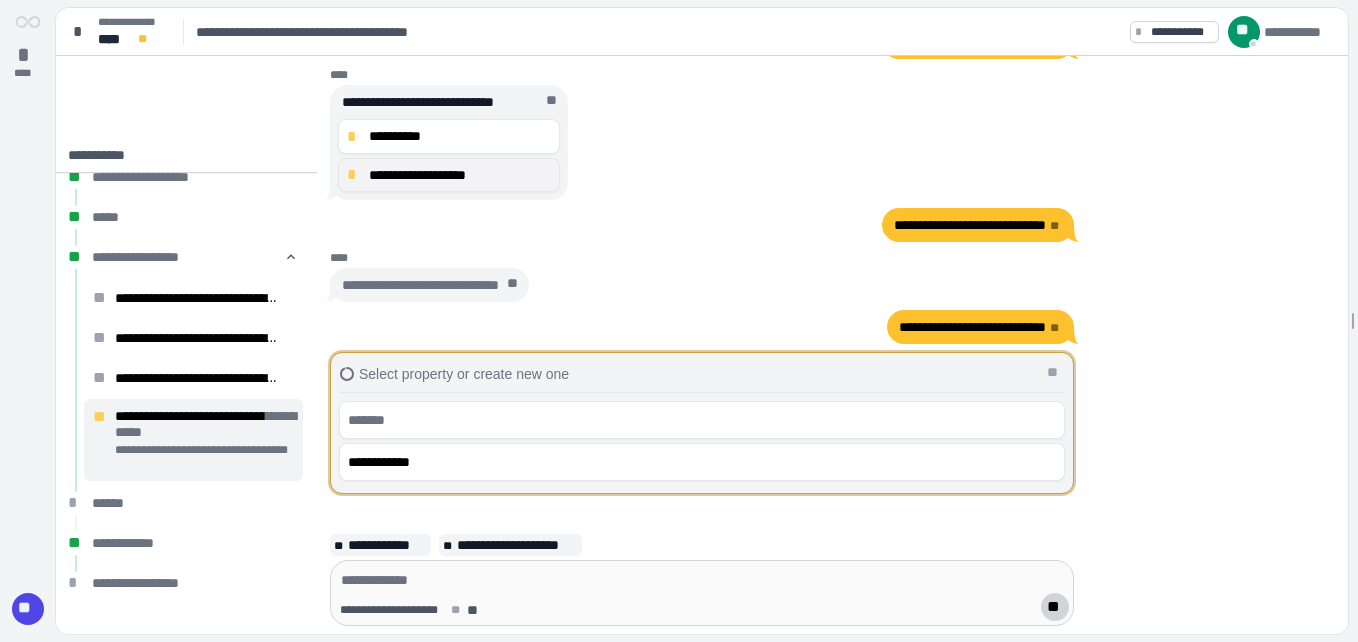 click on "**********" at bounding box center (460, 175) 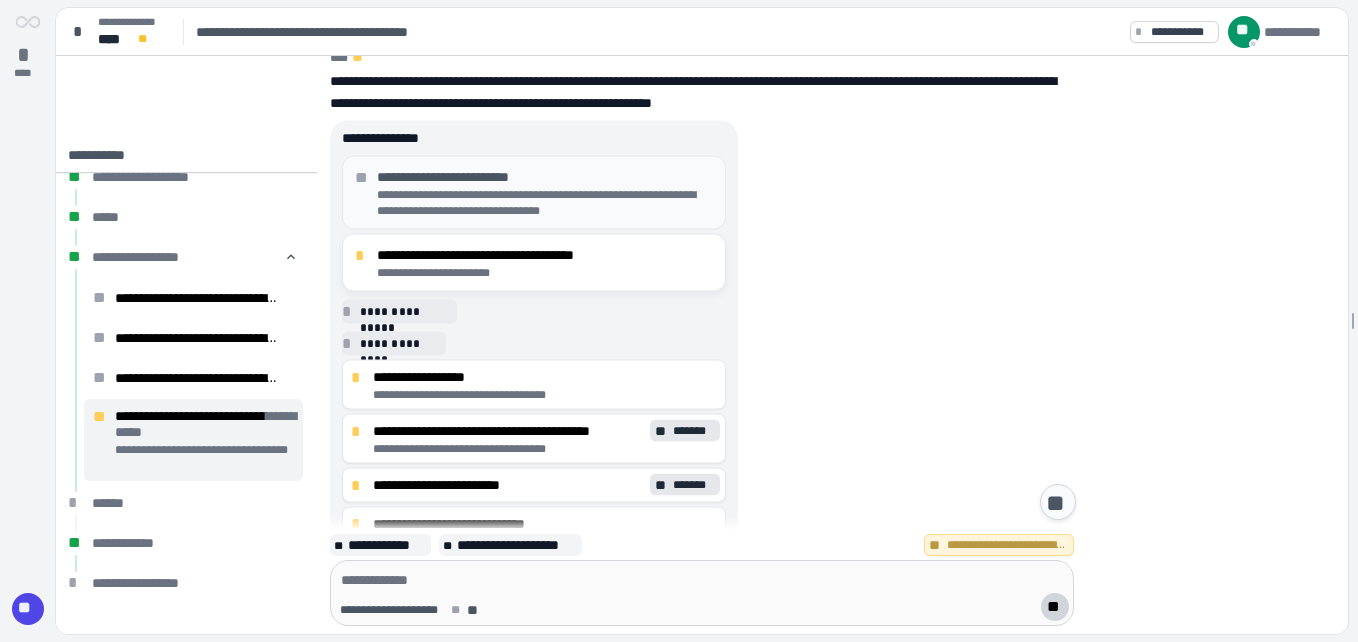scroll, scrollTop: 974, scrollLeft: 0, axis: vertical 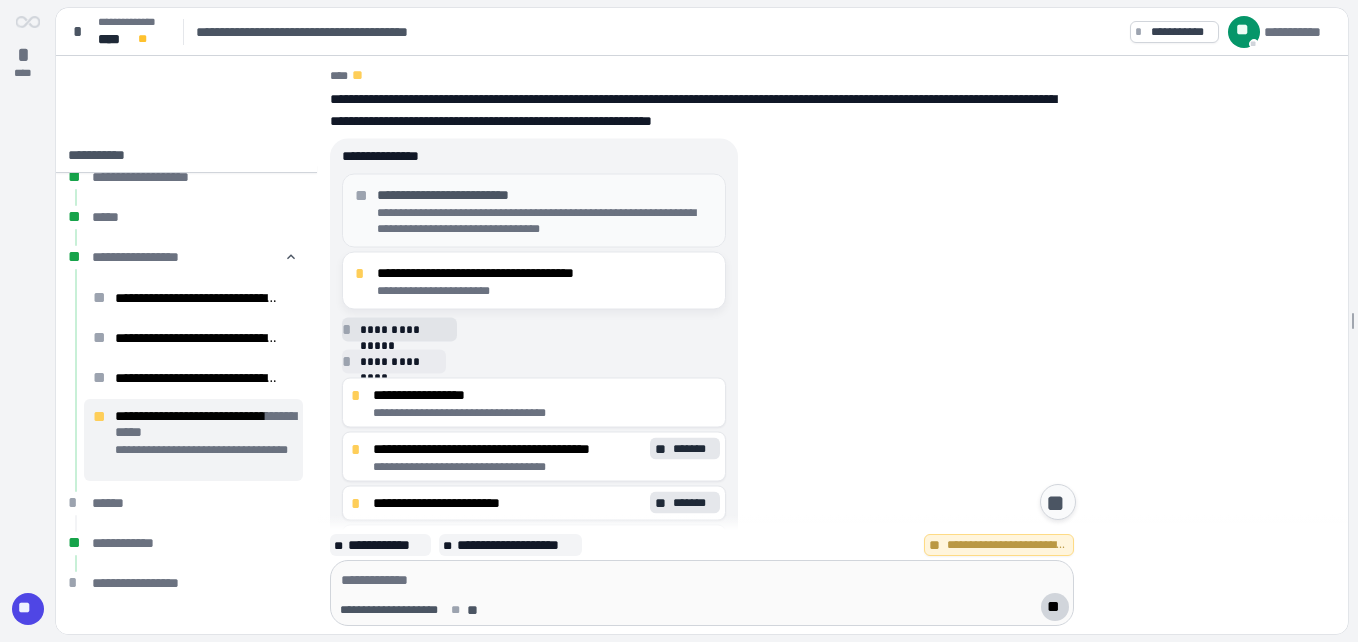click on "**********" at bounding box center (405, 330) 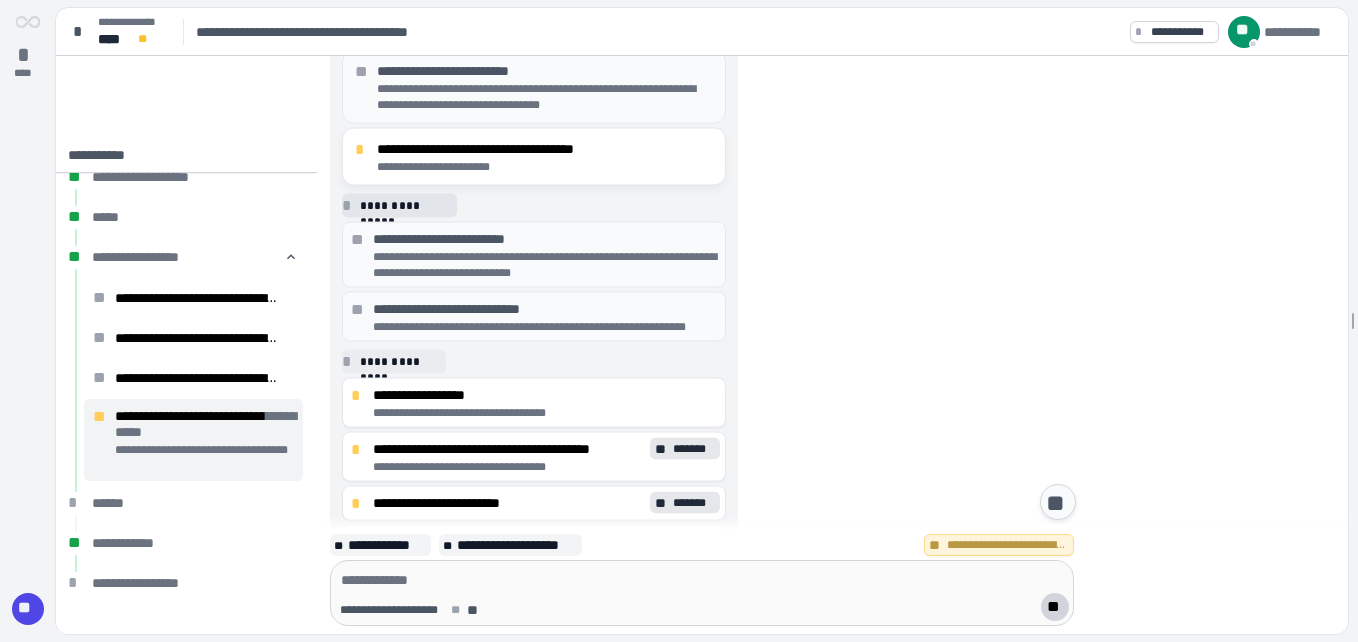 scroll, scrollTop: 1098, scrollLeft: 0, axis: vertical 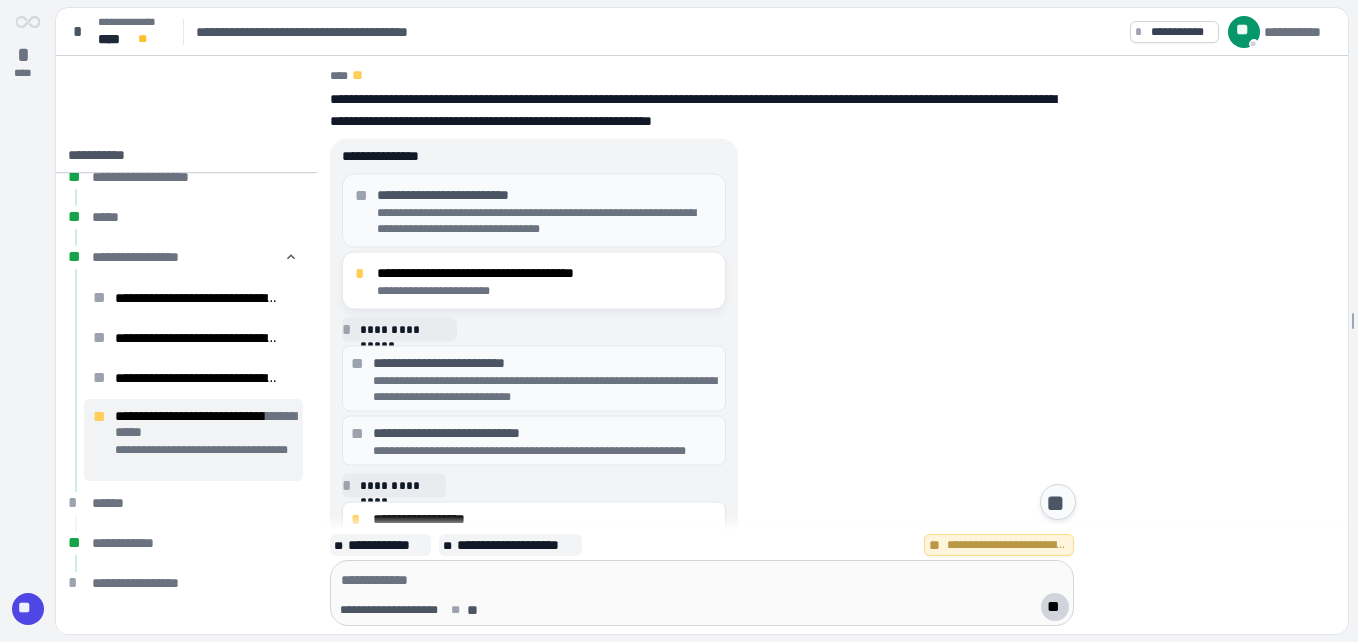click on "**********" at bounding box center [545, 451] 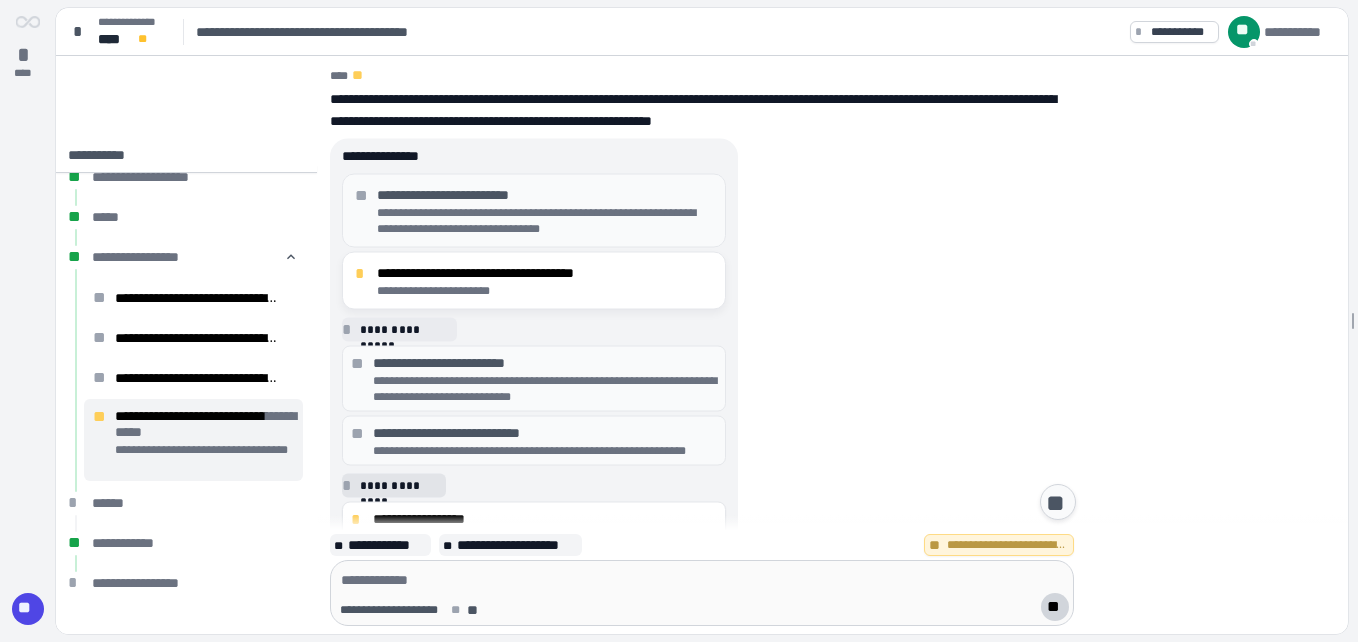 click on "**********" at bounding box center [400, 486] 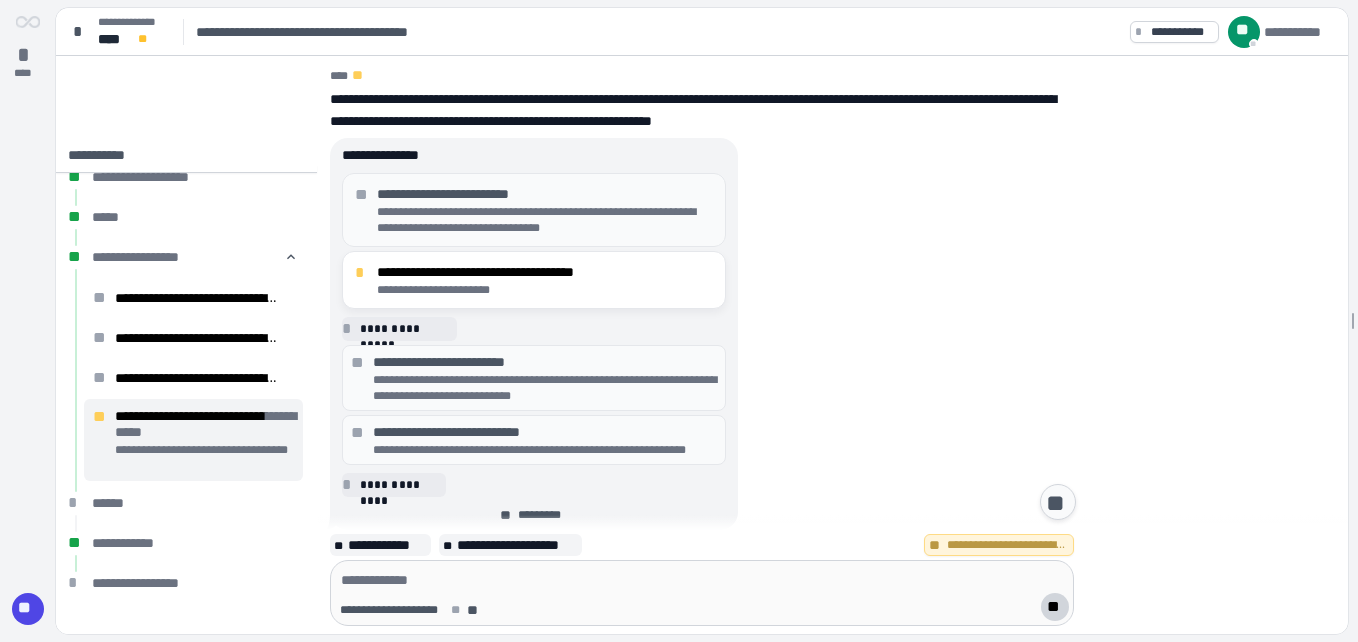click 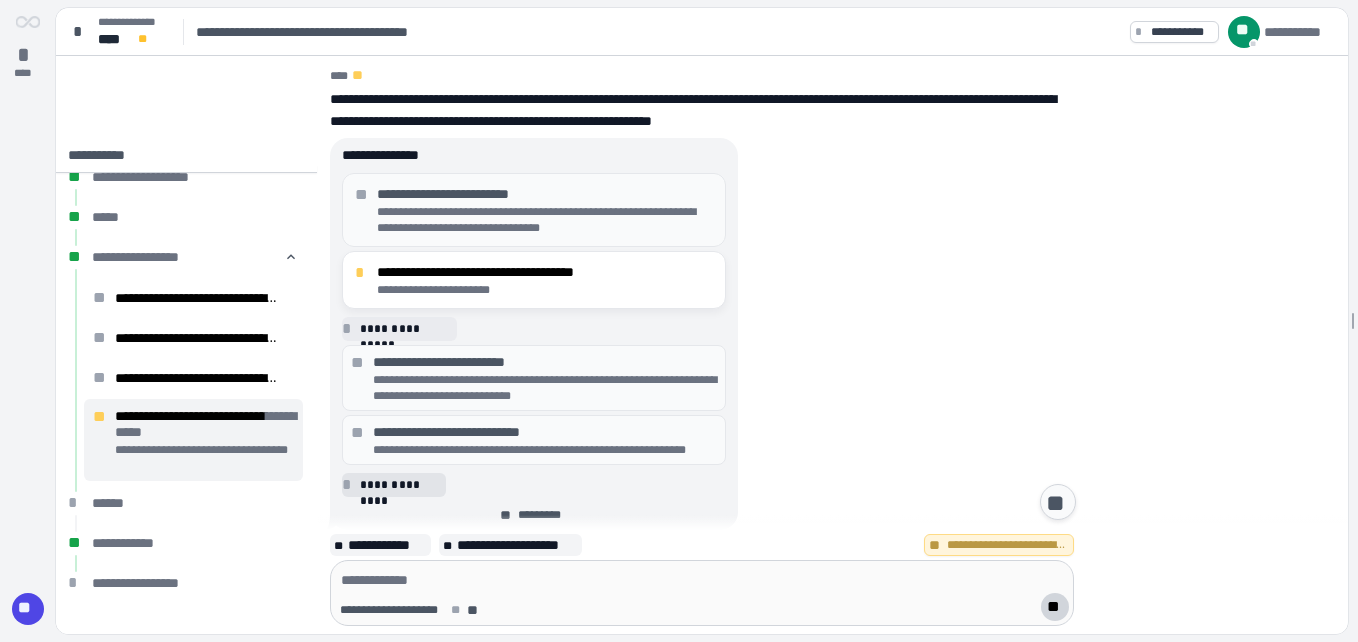 click on "**********" at bounding box center [400, 485] 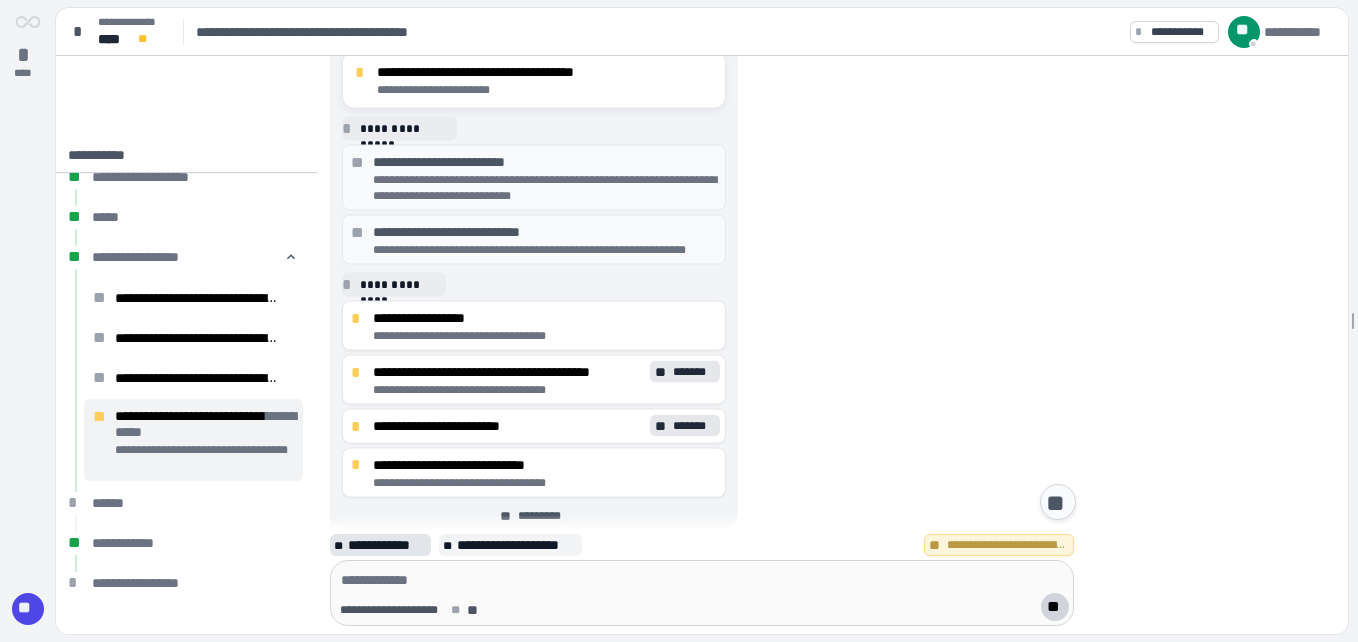 click on "**********" at bounding box center (387, 545) 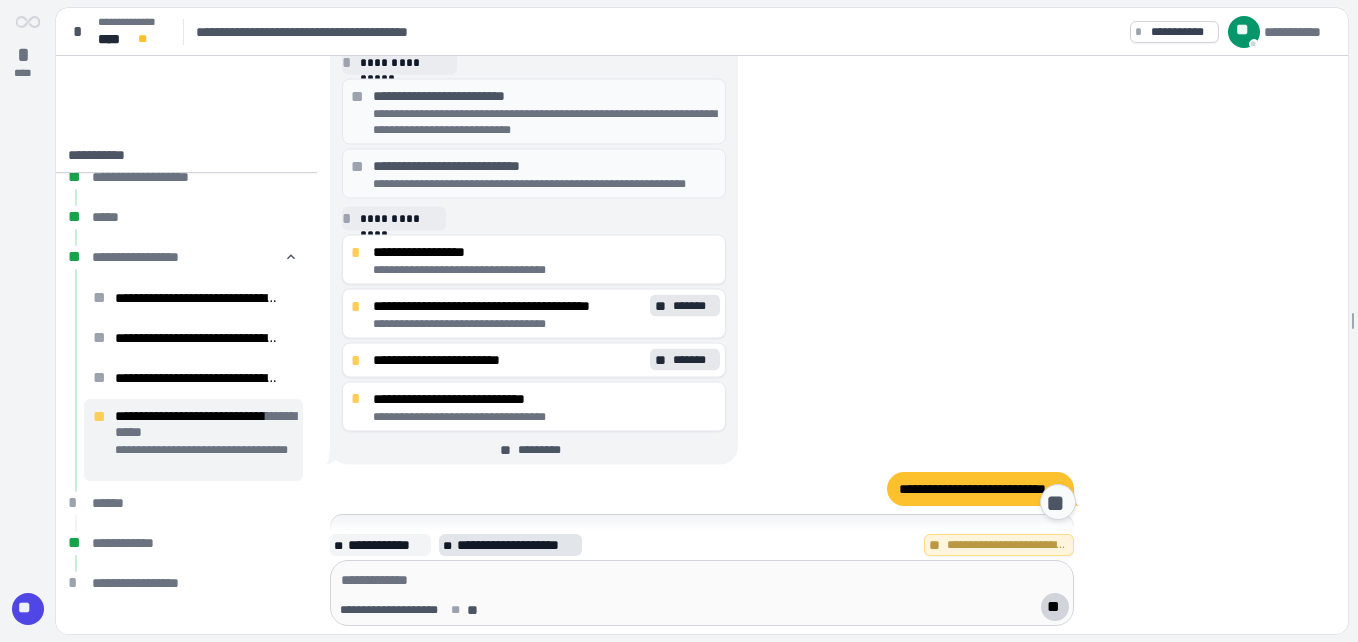scroll, scrollTop: 0, scrollLeft: 0, axis: both 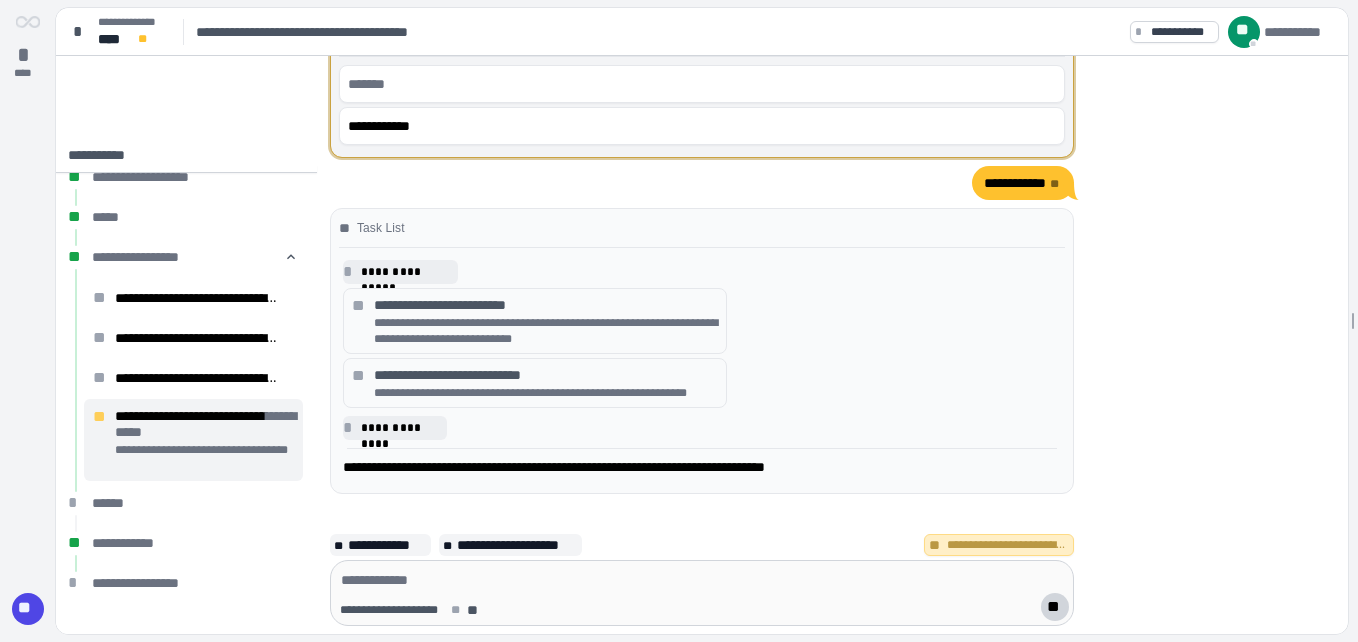 click on "**********" at bounding box center [1008, 545] 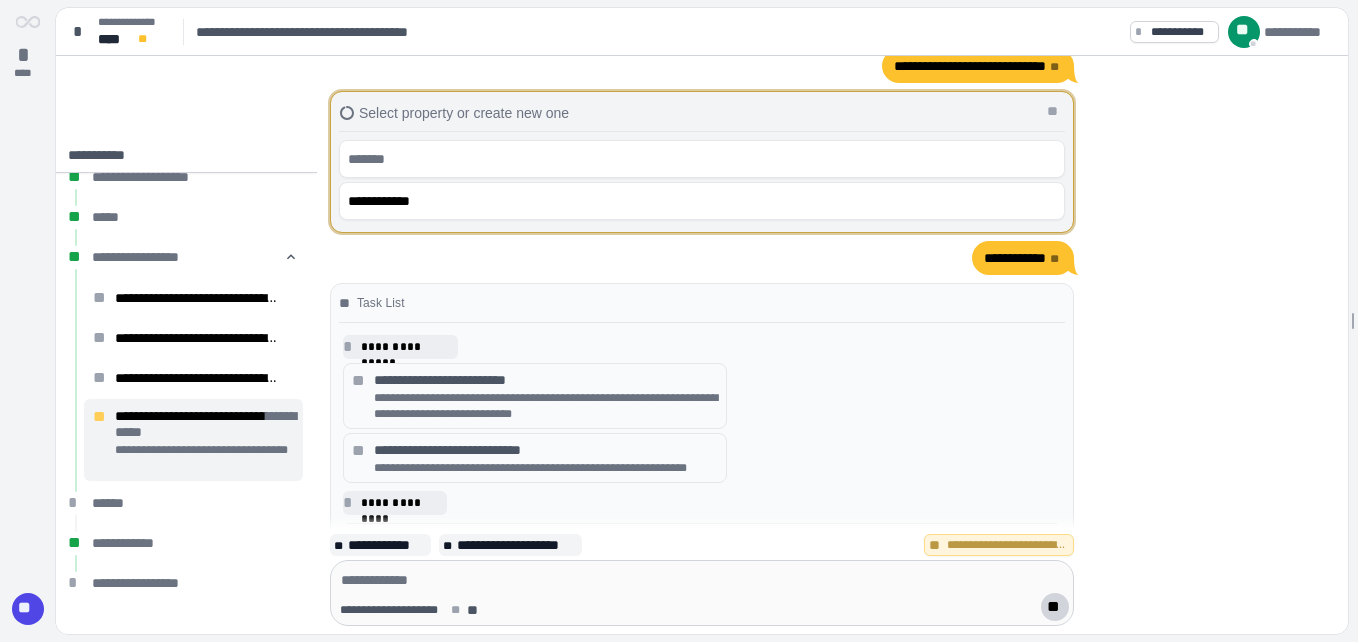 scroll, scrollTop: 206, scrollLeft: 0, axis: vertical 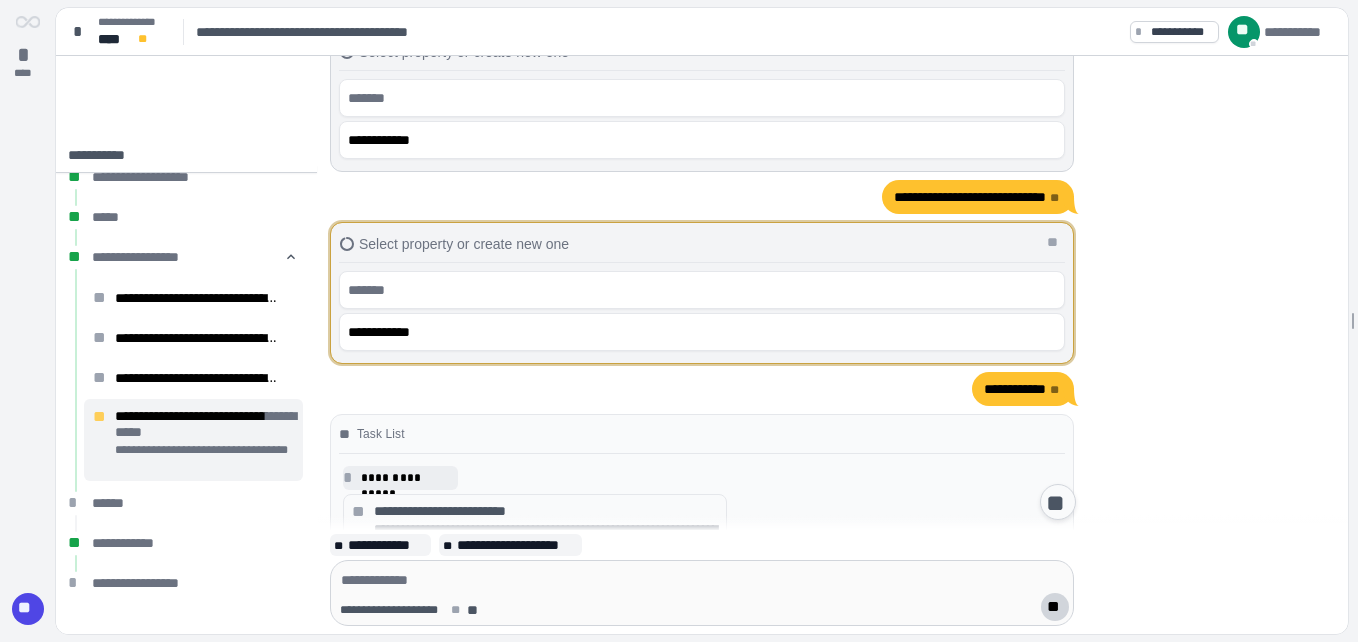 click on "**********" at bounding box center [702, 557] 